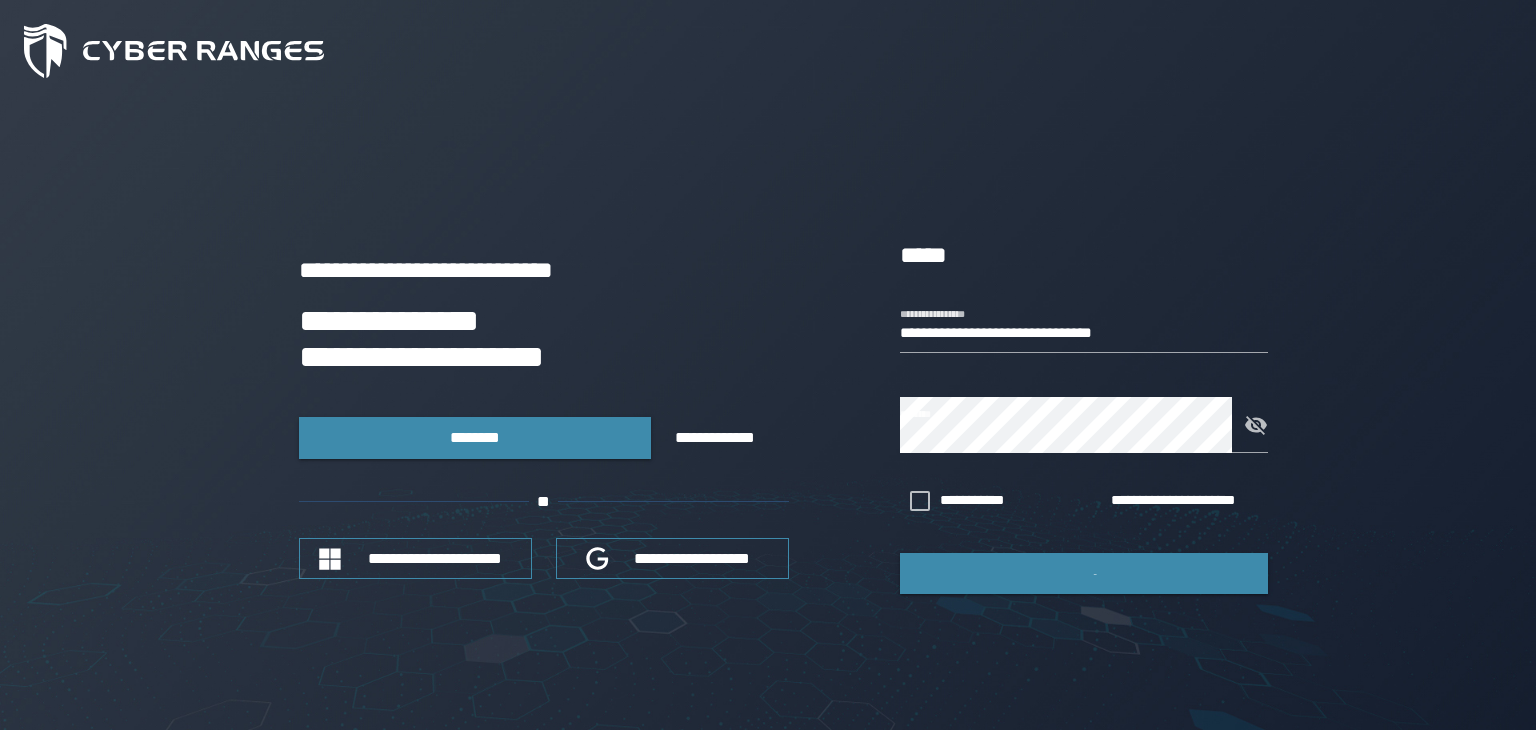 scroll, scrollTop: 0, scrollLeft: 0, axis: both 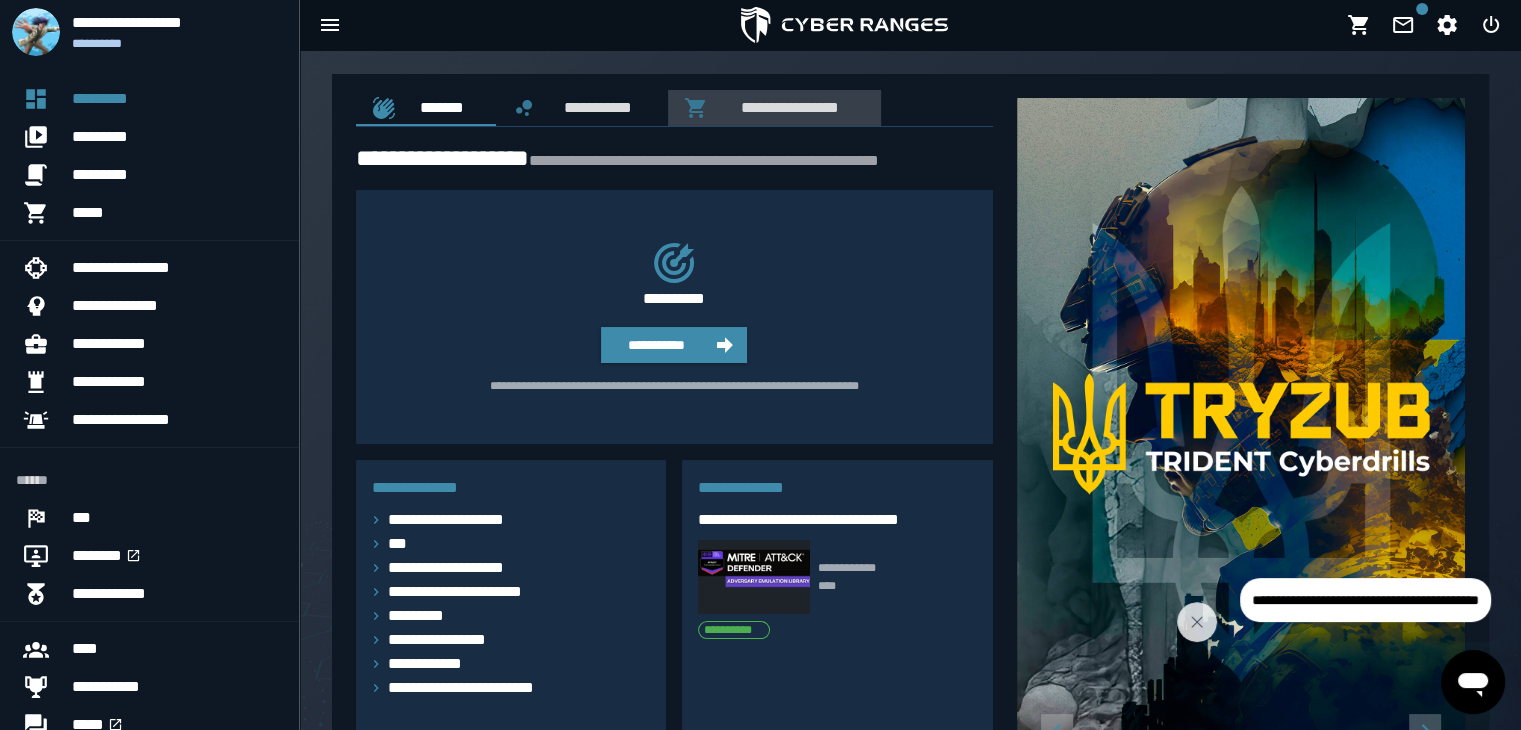 click on "**********" at bounding box center [786, 107] 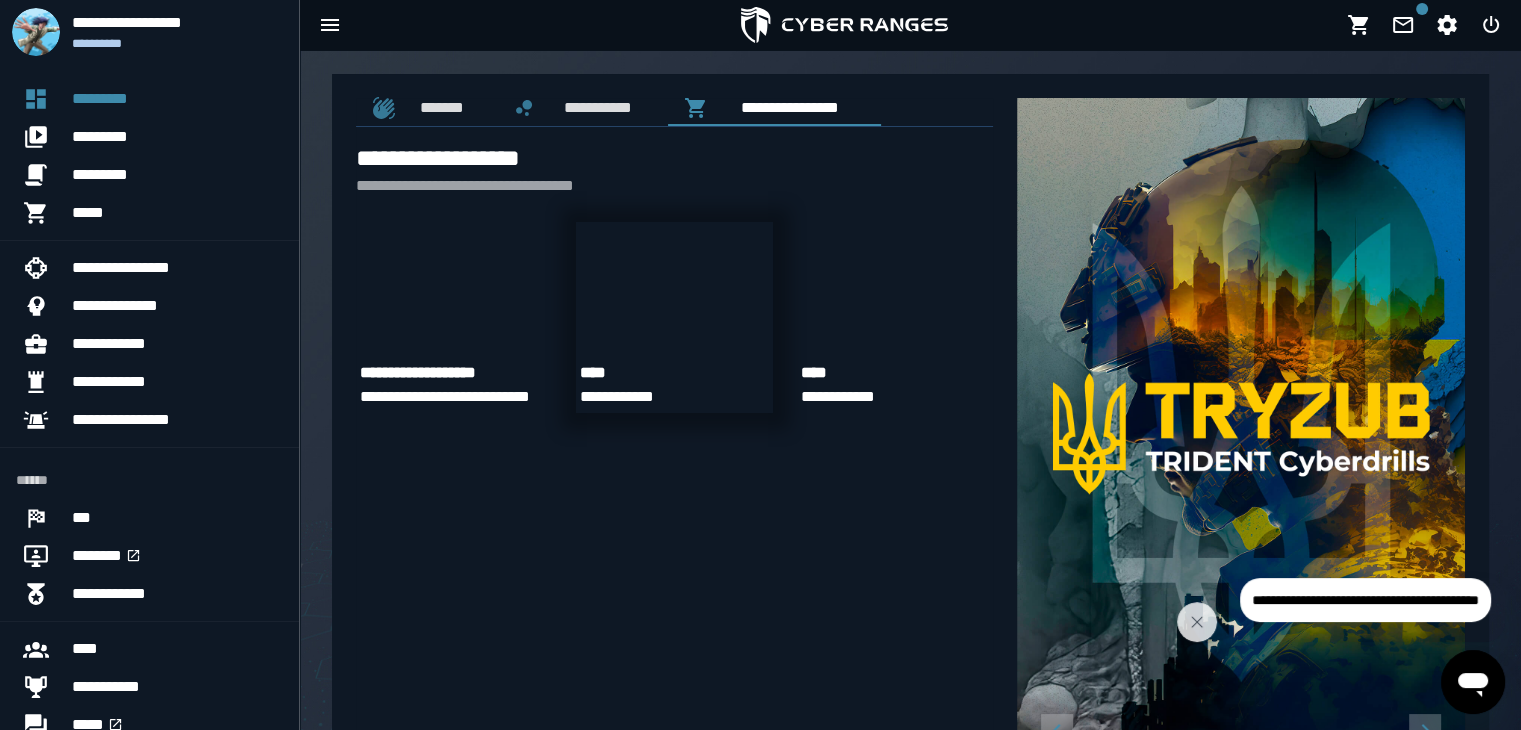 scroll, scrollTop: 4, scrollLeft: 0, axis: vertical 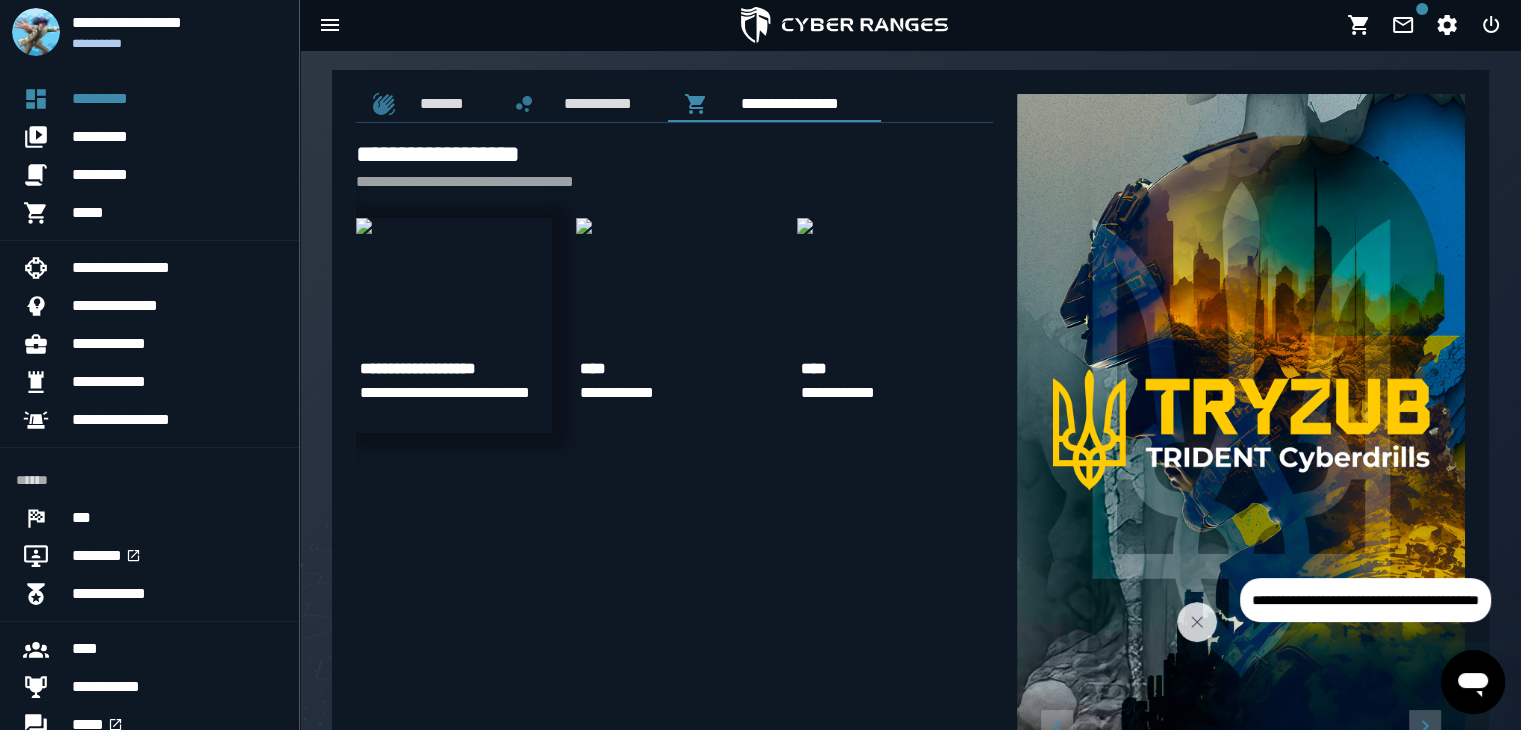 click at bounding box center [364, 226] 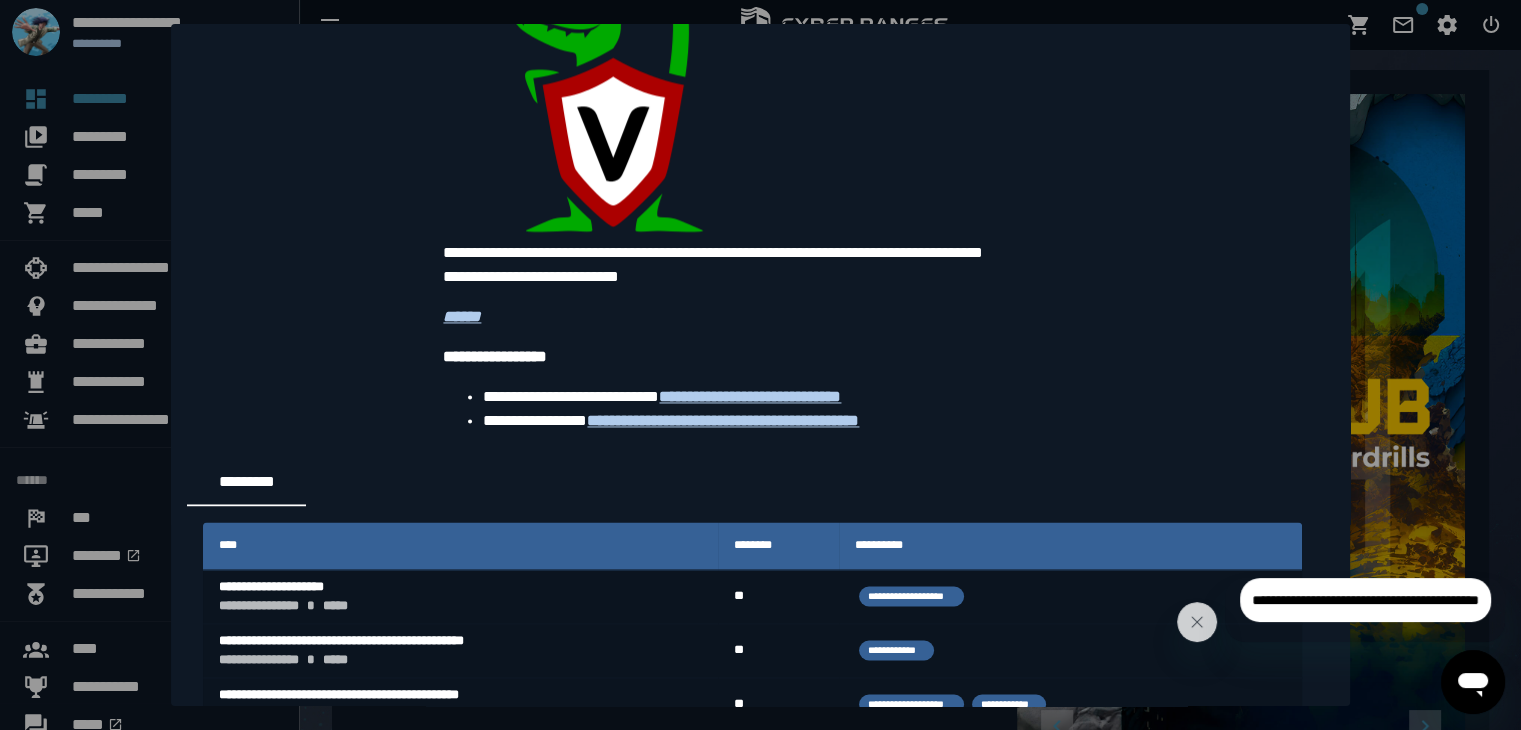 scroll, scrollTop: 3320, scrollLeft: 0, axis: vertical 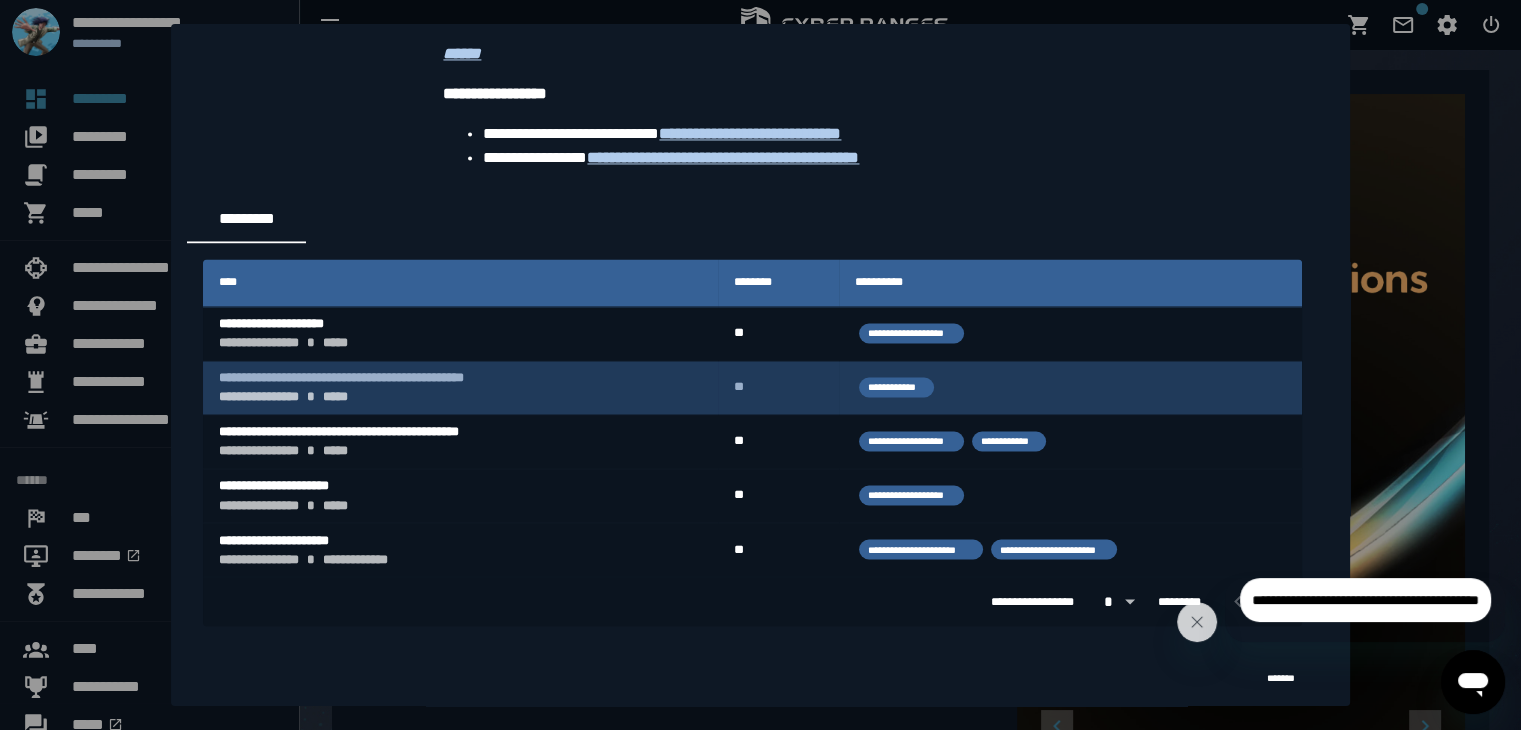 click on "**********" at bounding box center (460, 388) 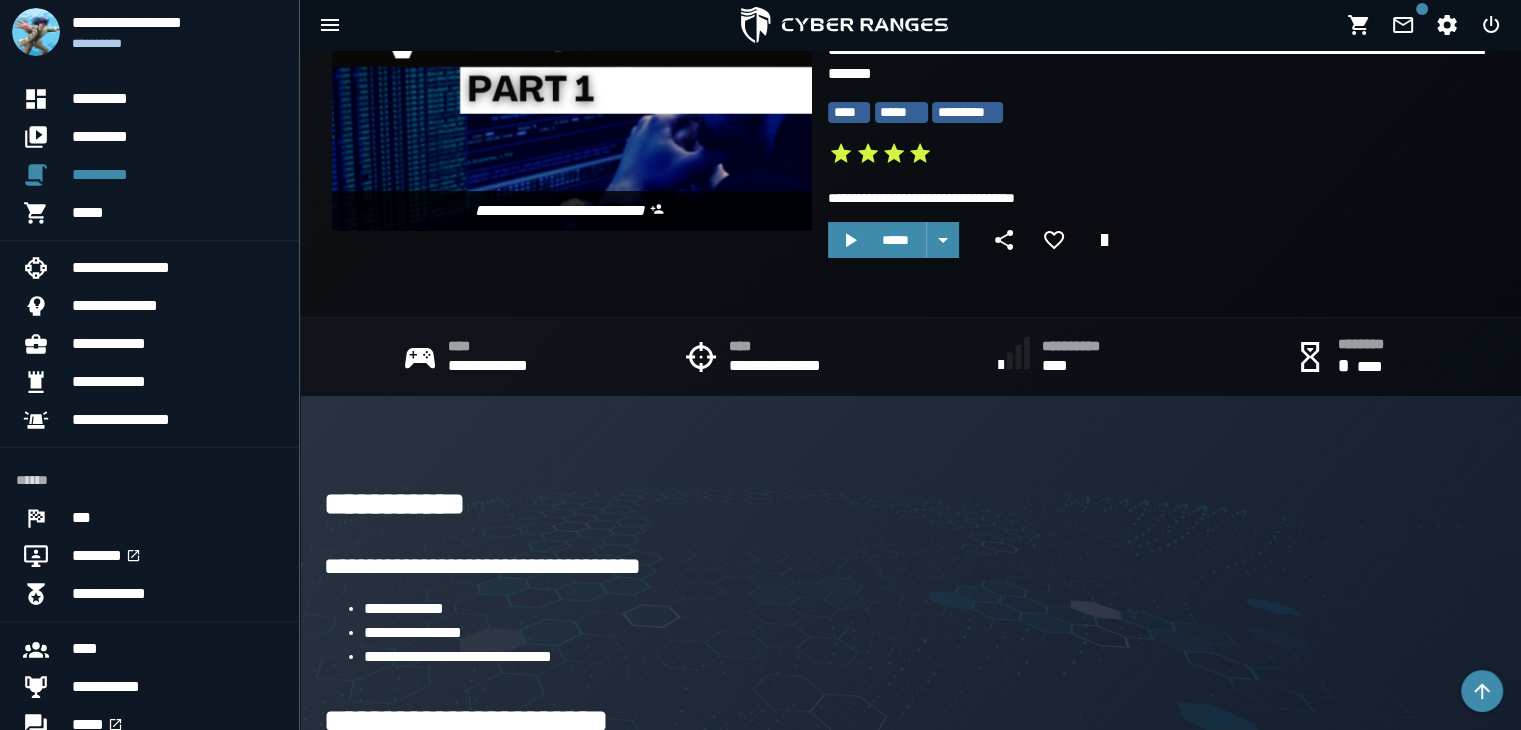 scroll, scrollTop: 188, scrollLeft: 0, axis: vertical 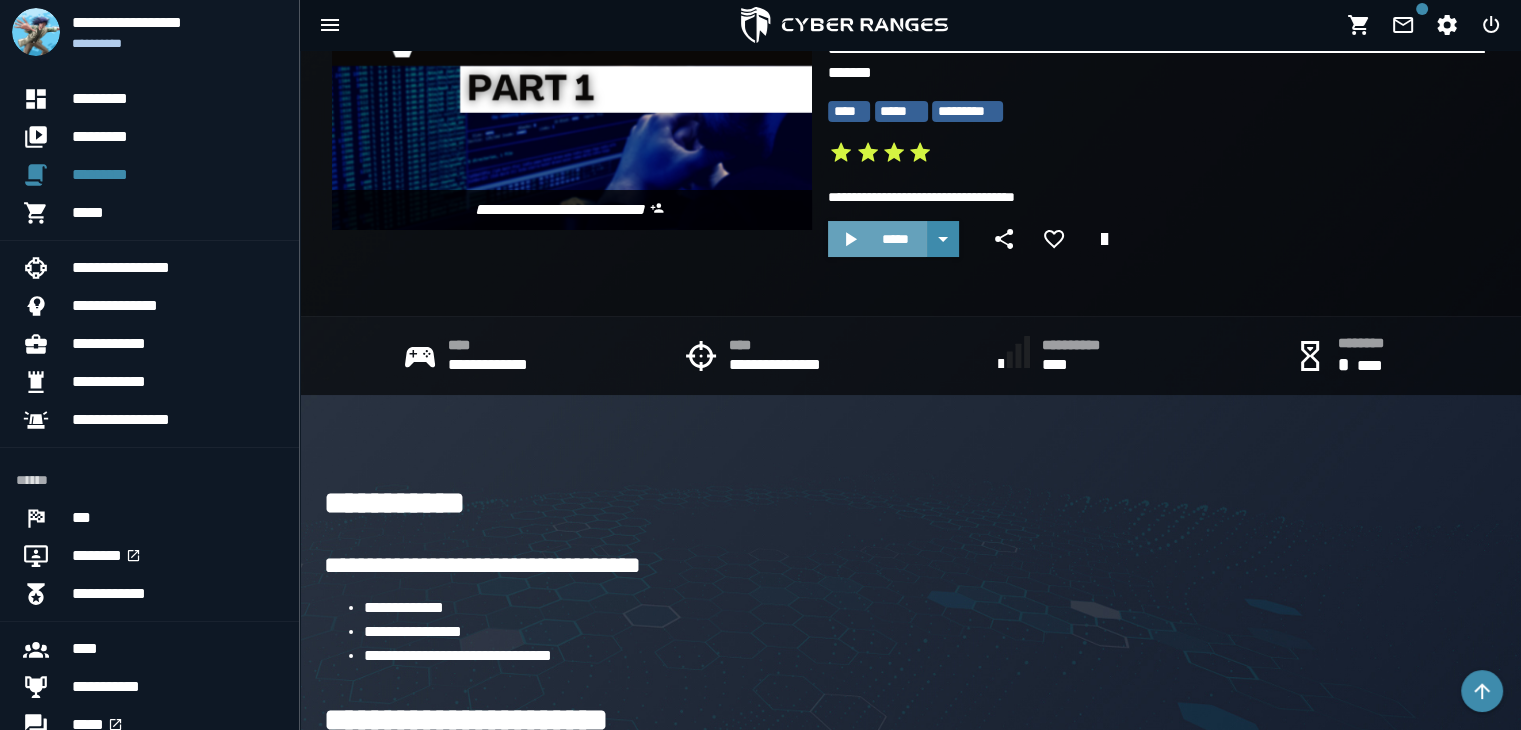 click on "*****" at bounding box center (877, 239) 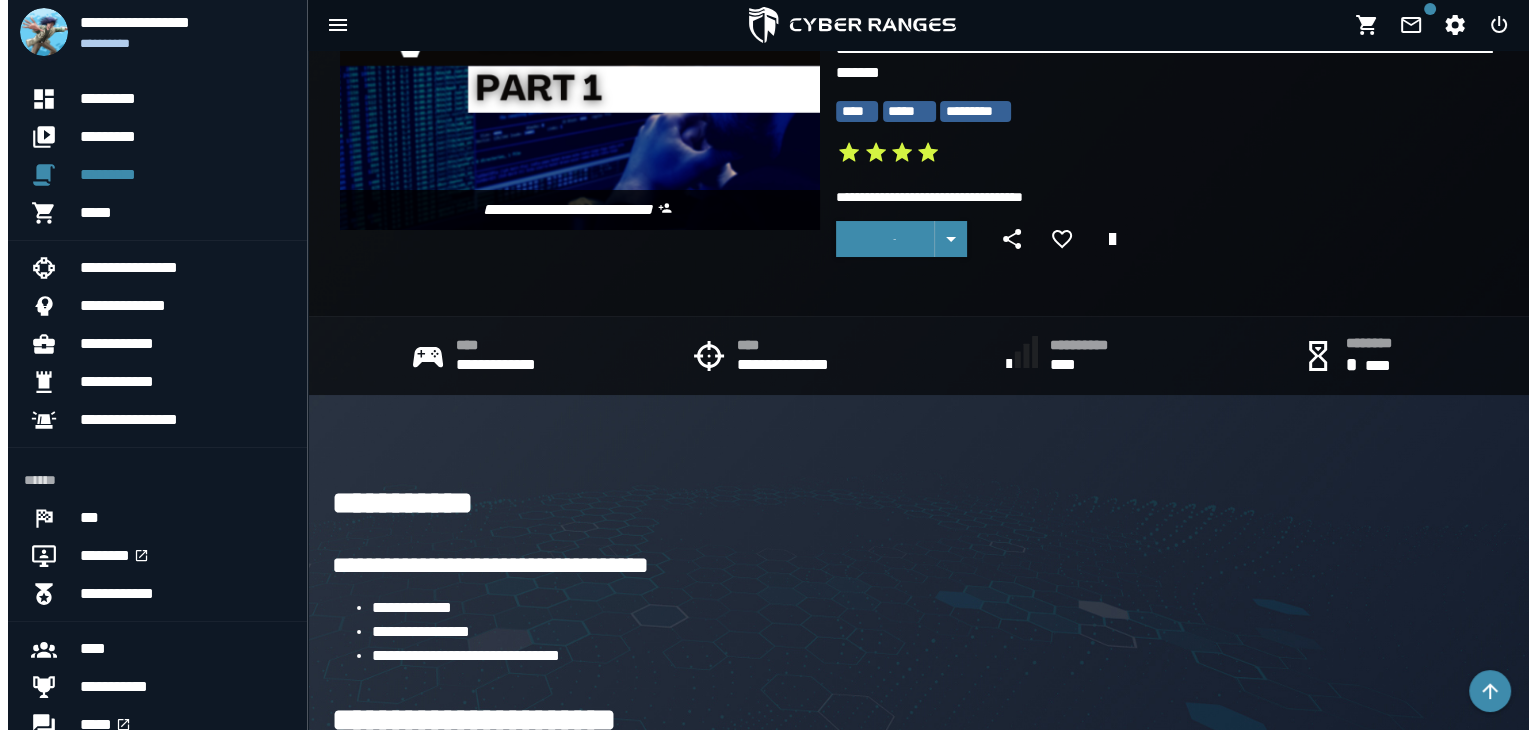 scroll, scrollTop: 0, scrollLeft: 0, axis: both 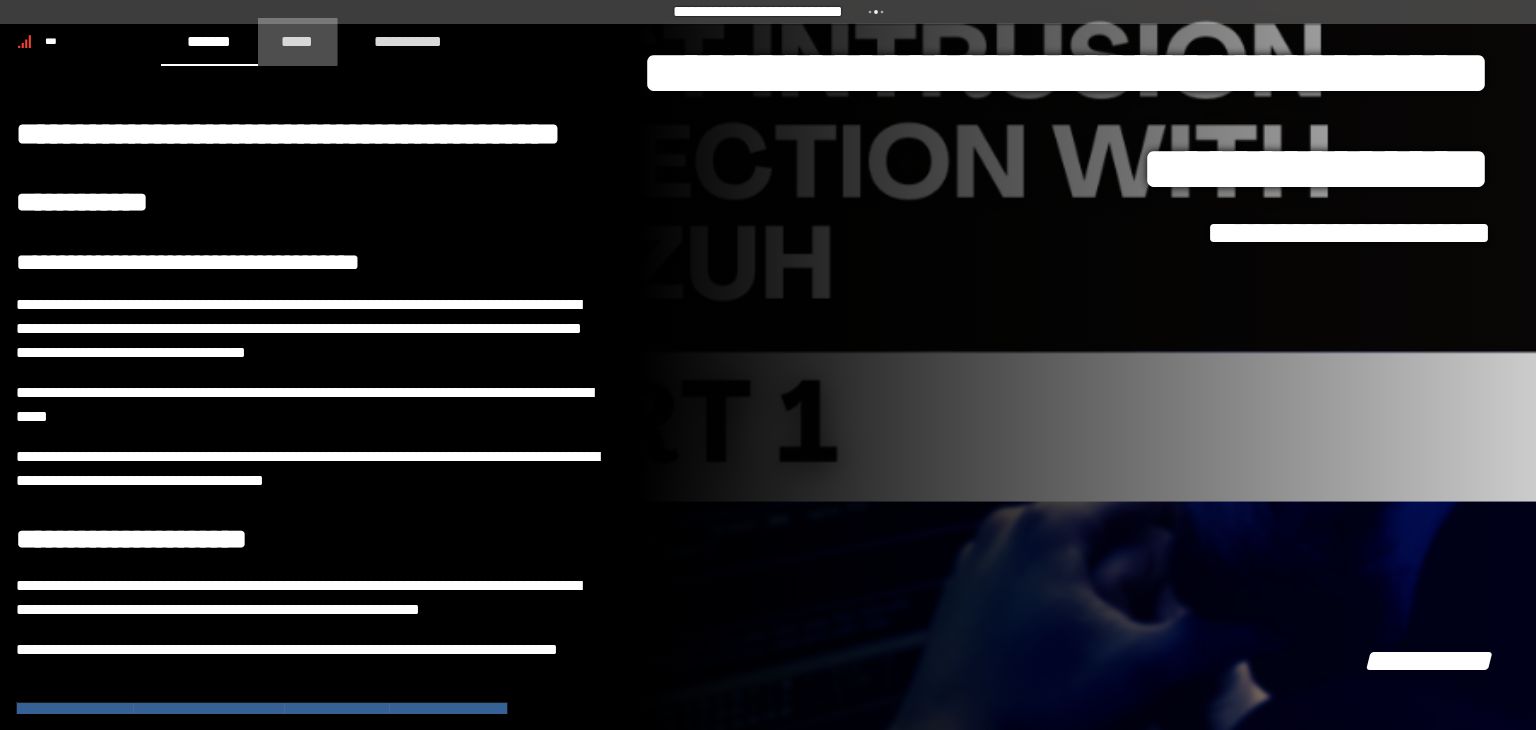 click on "*****" 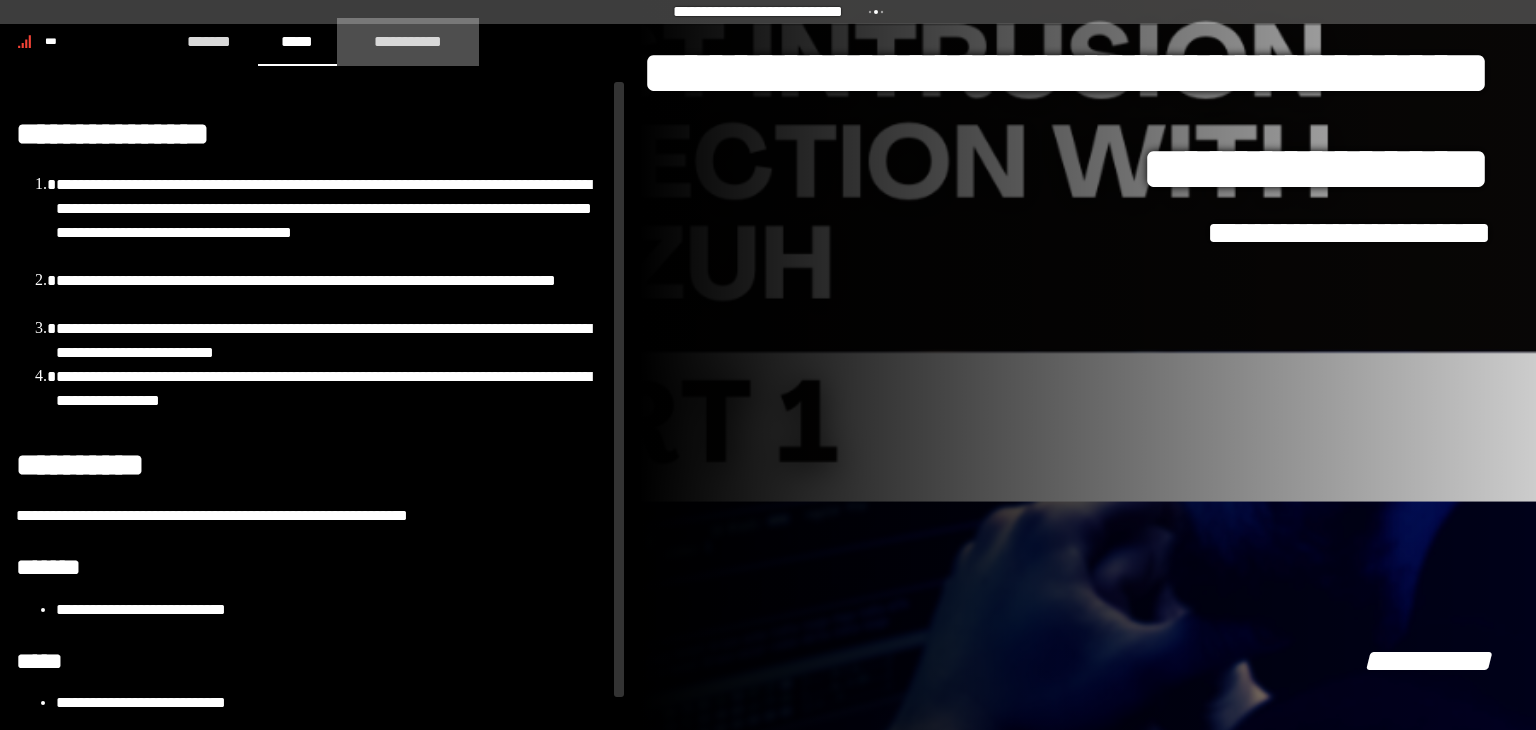 click on "**********" at bounding box center (408, 42) 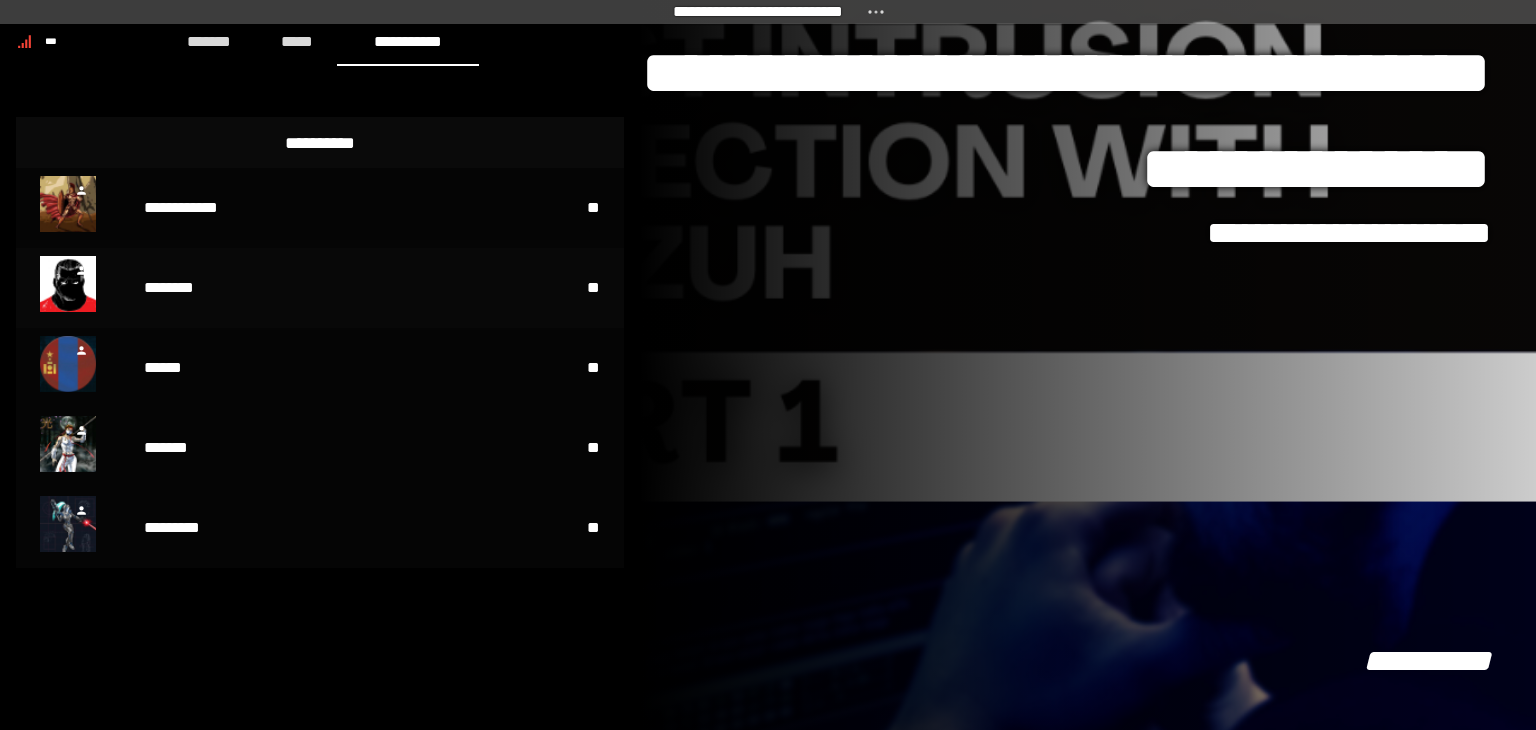 click on "********" at bounding box center (289, 288) 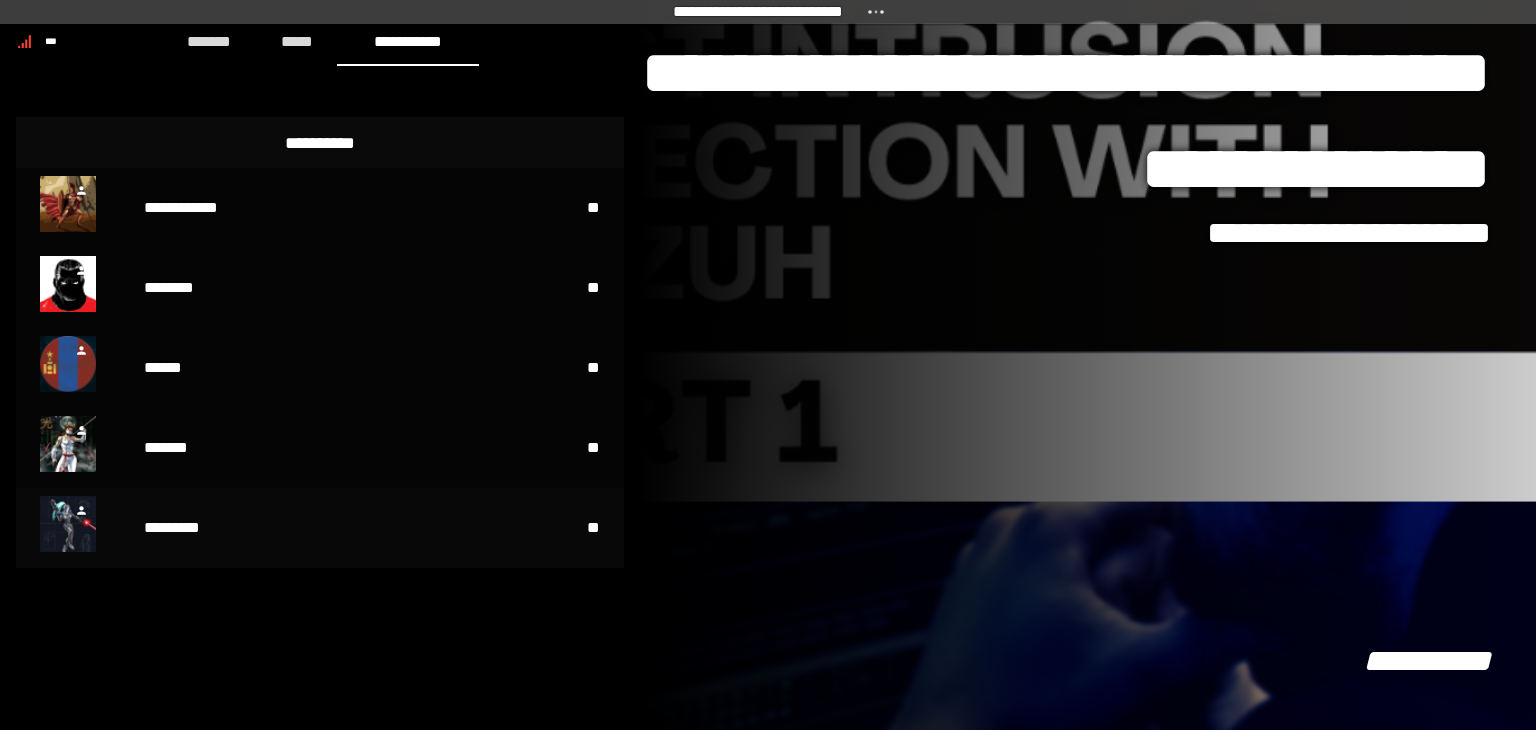 click on "*********" at bounding box center [289, 528] 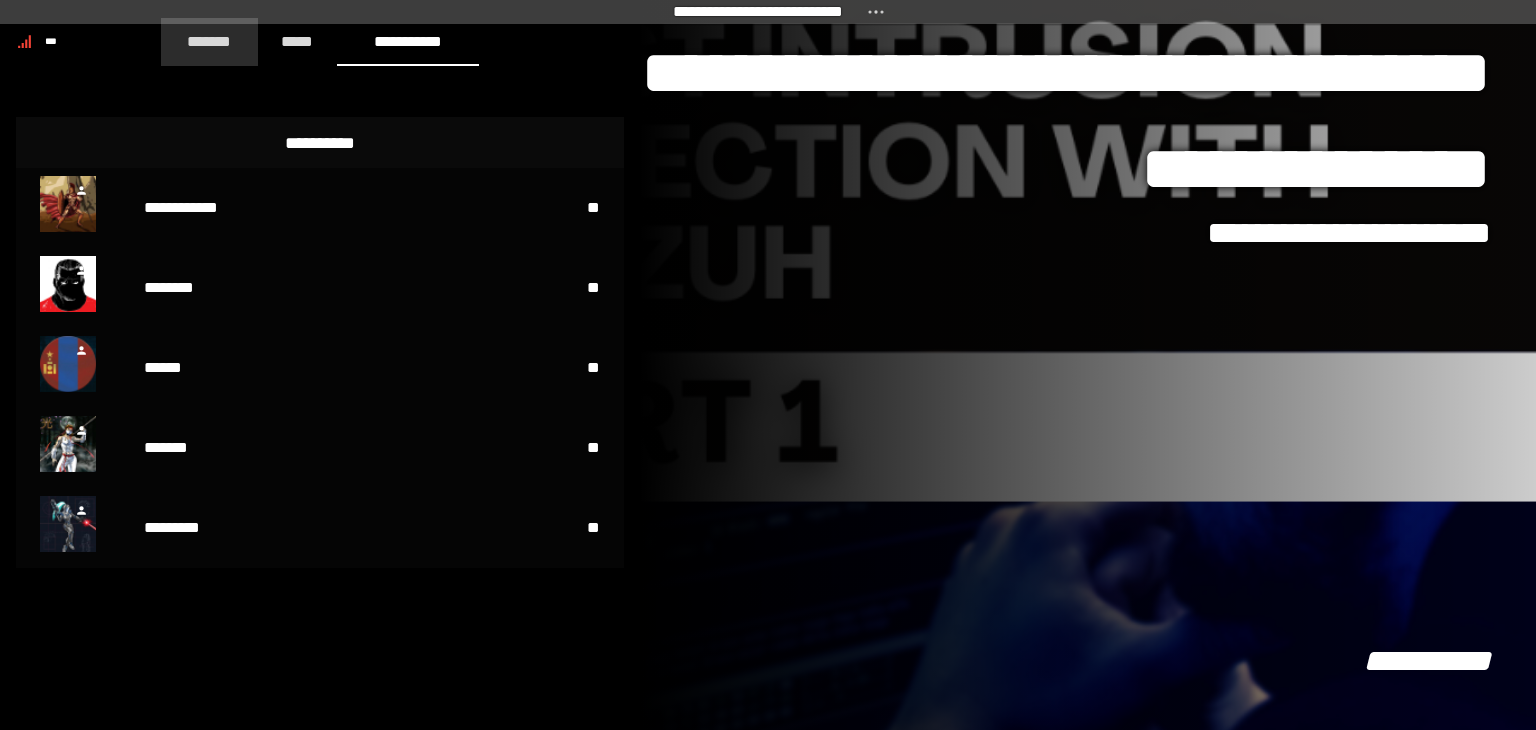 click on "*******" at bounding box center [209, 41] 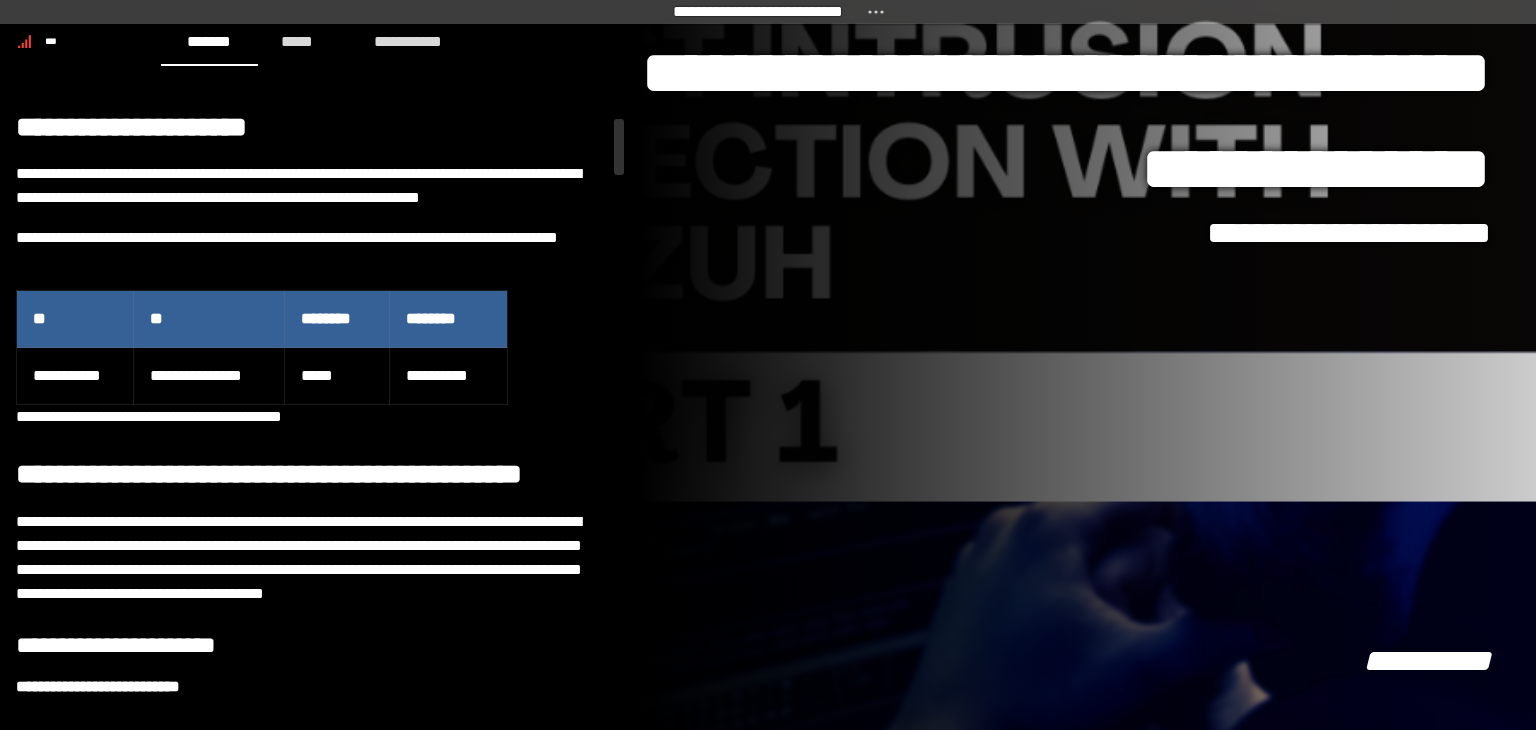 scroll, scrollTop: 420, scrollLeft: 0, axis: vertical 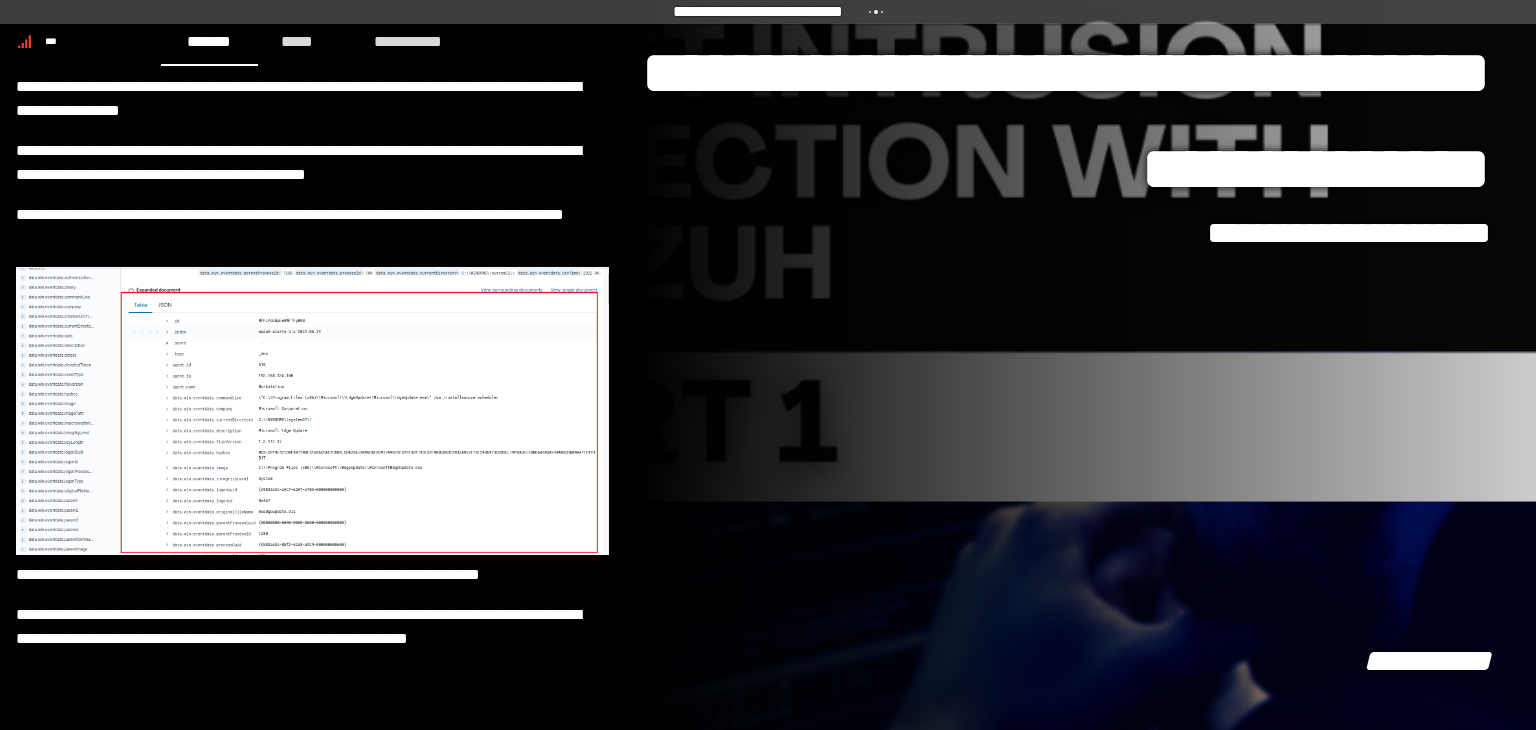 click on "**********" at bounding box center [1065, 233] 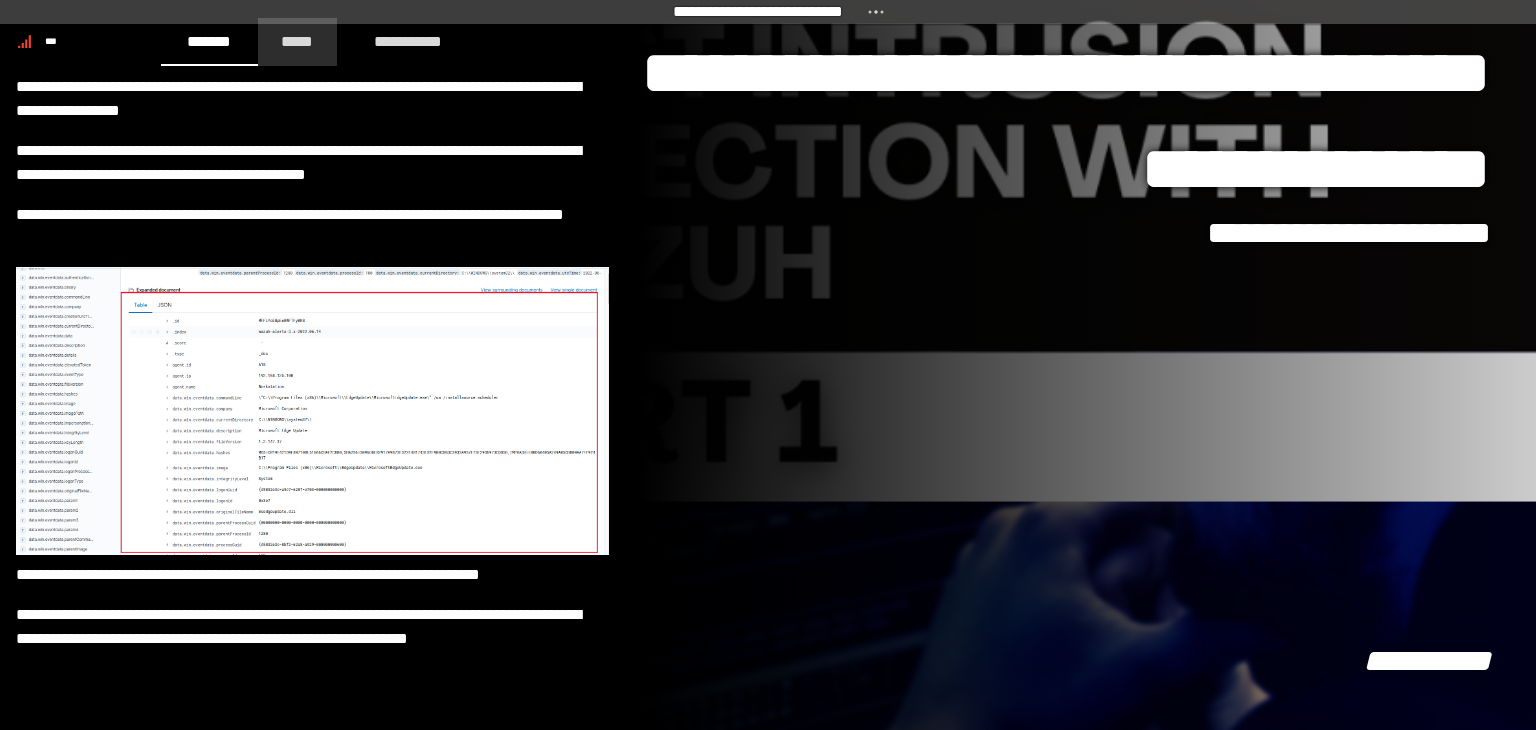 click on "*****" 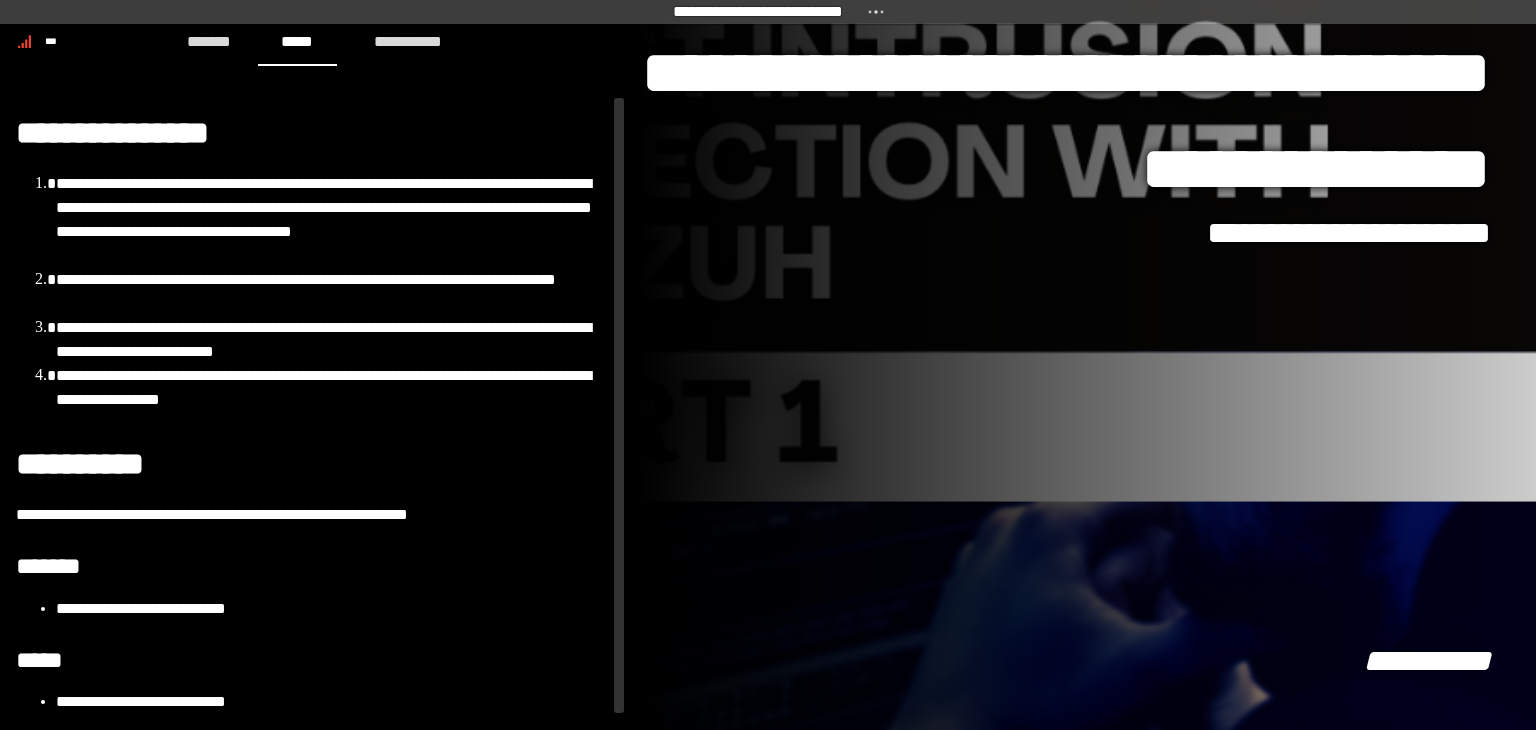 scroll, scrollTop: 16, scrollLeft: 0, axis: vertical 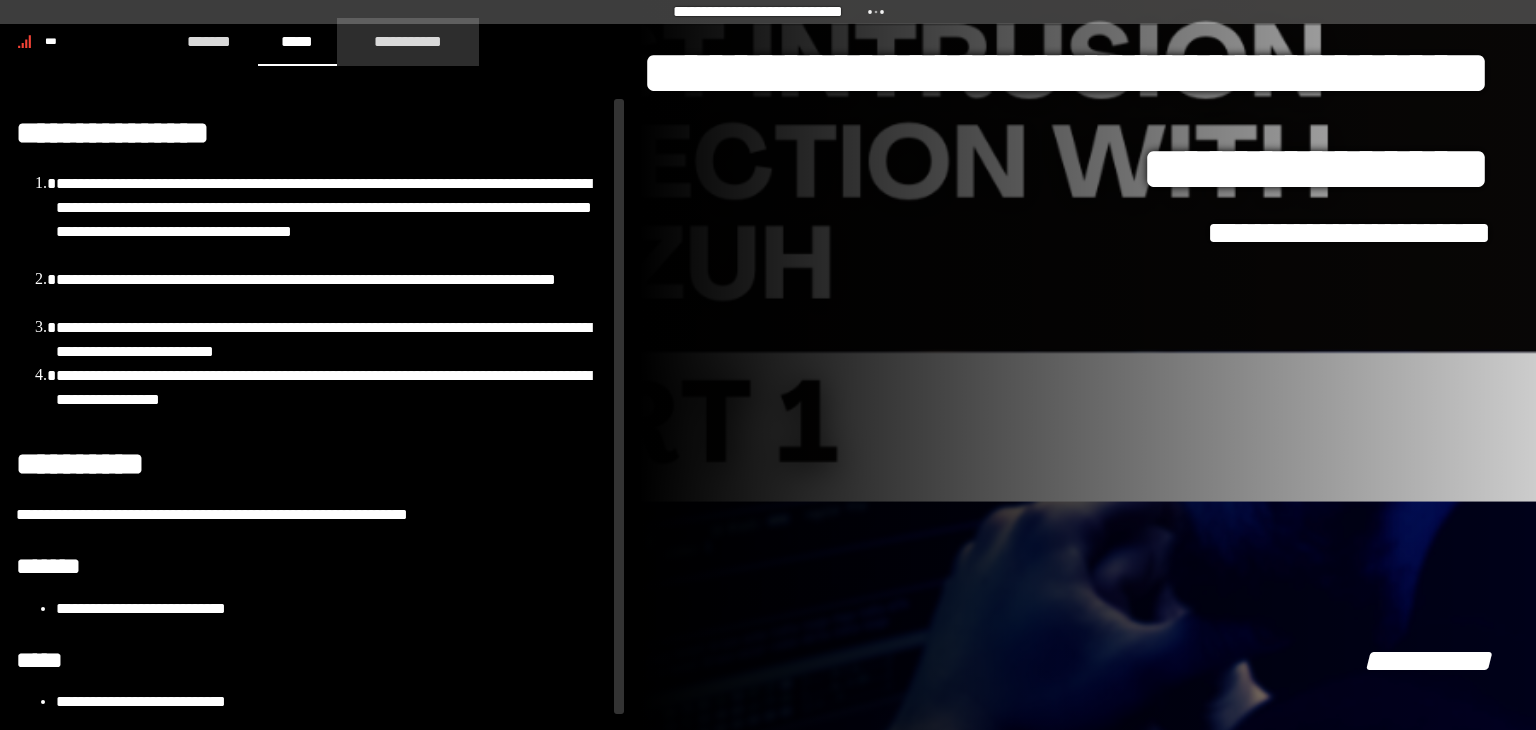 click on "**********" at bounding box center [408, 41] 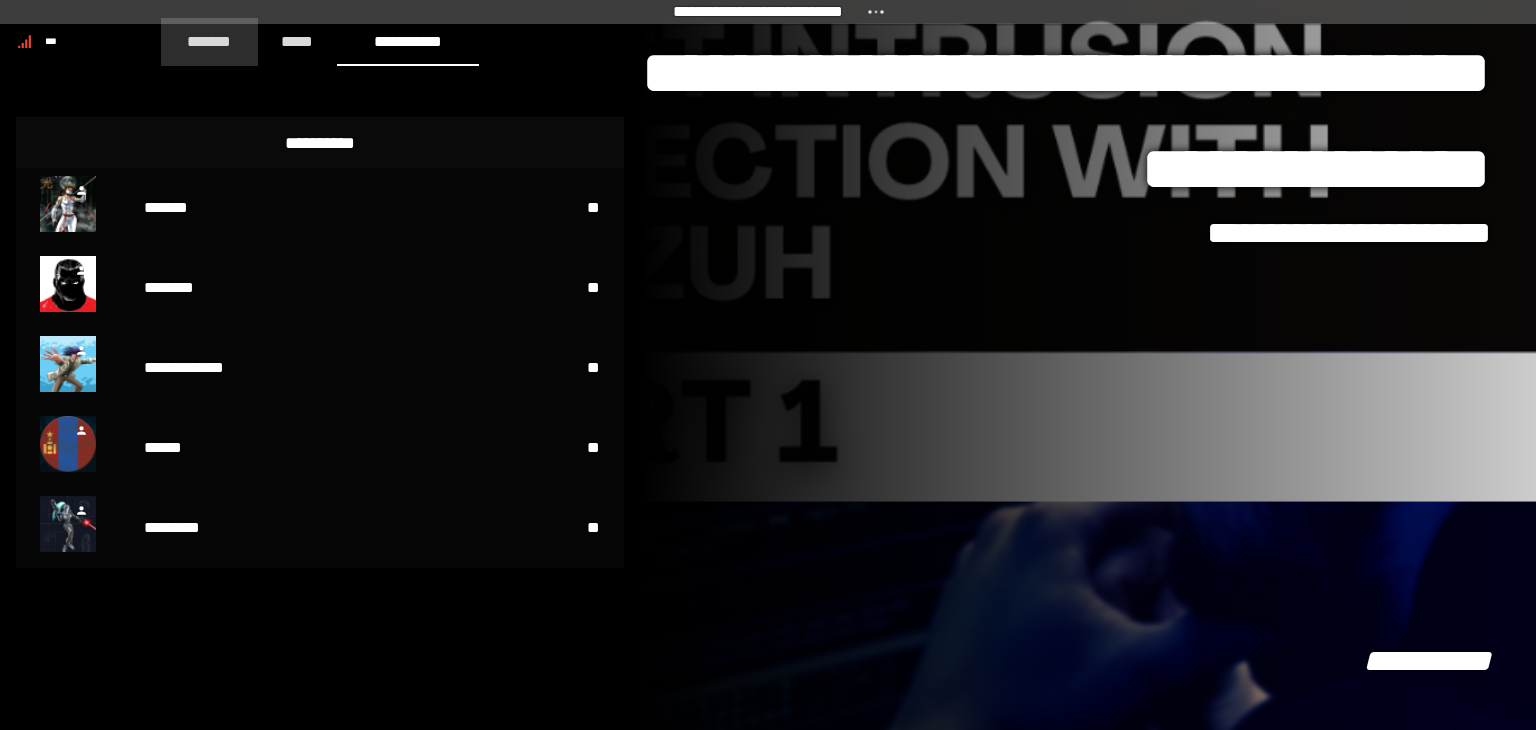 click on "*******" at bounding box center [209, 41] 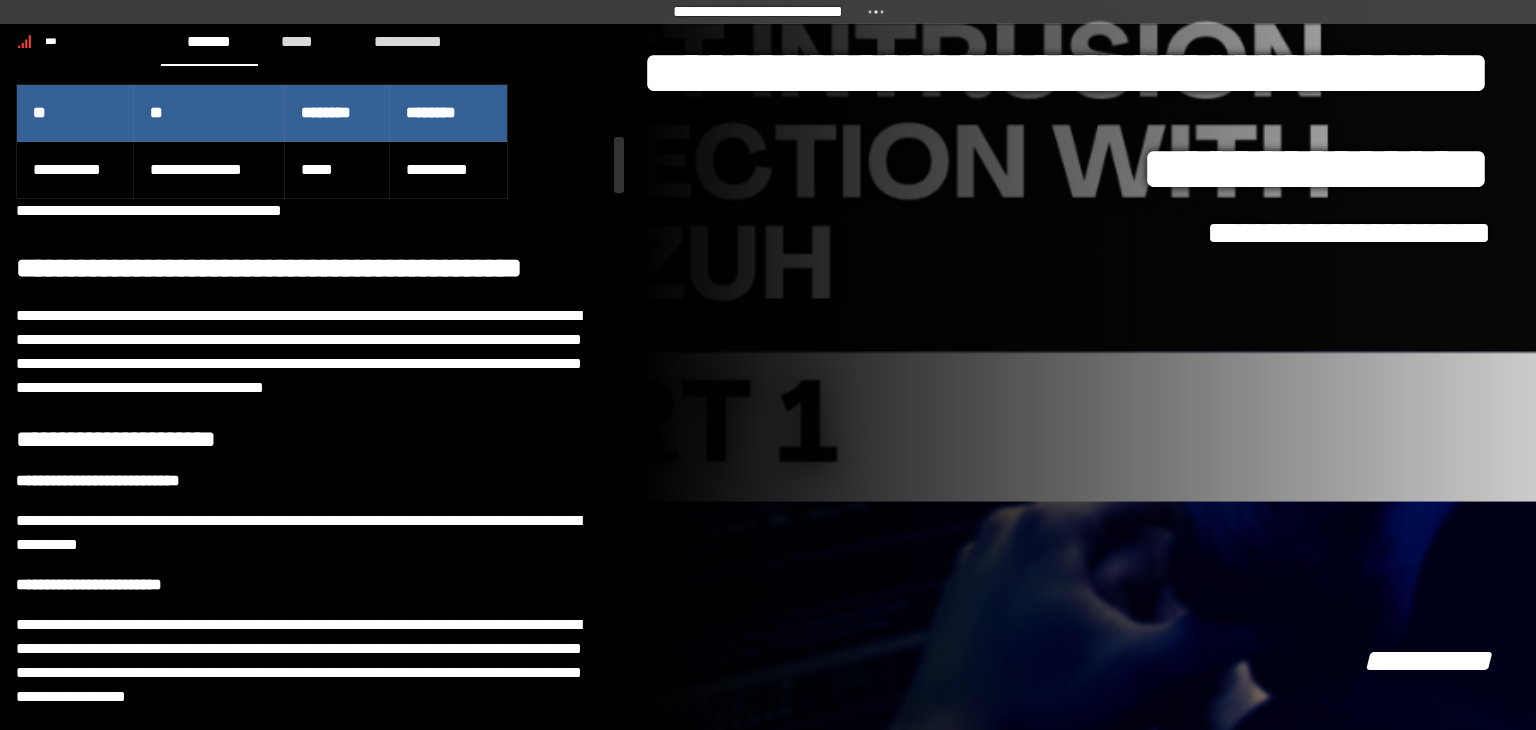 scroll, scrollTop: 554, scrollLeft: 0, axis: vertical 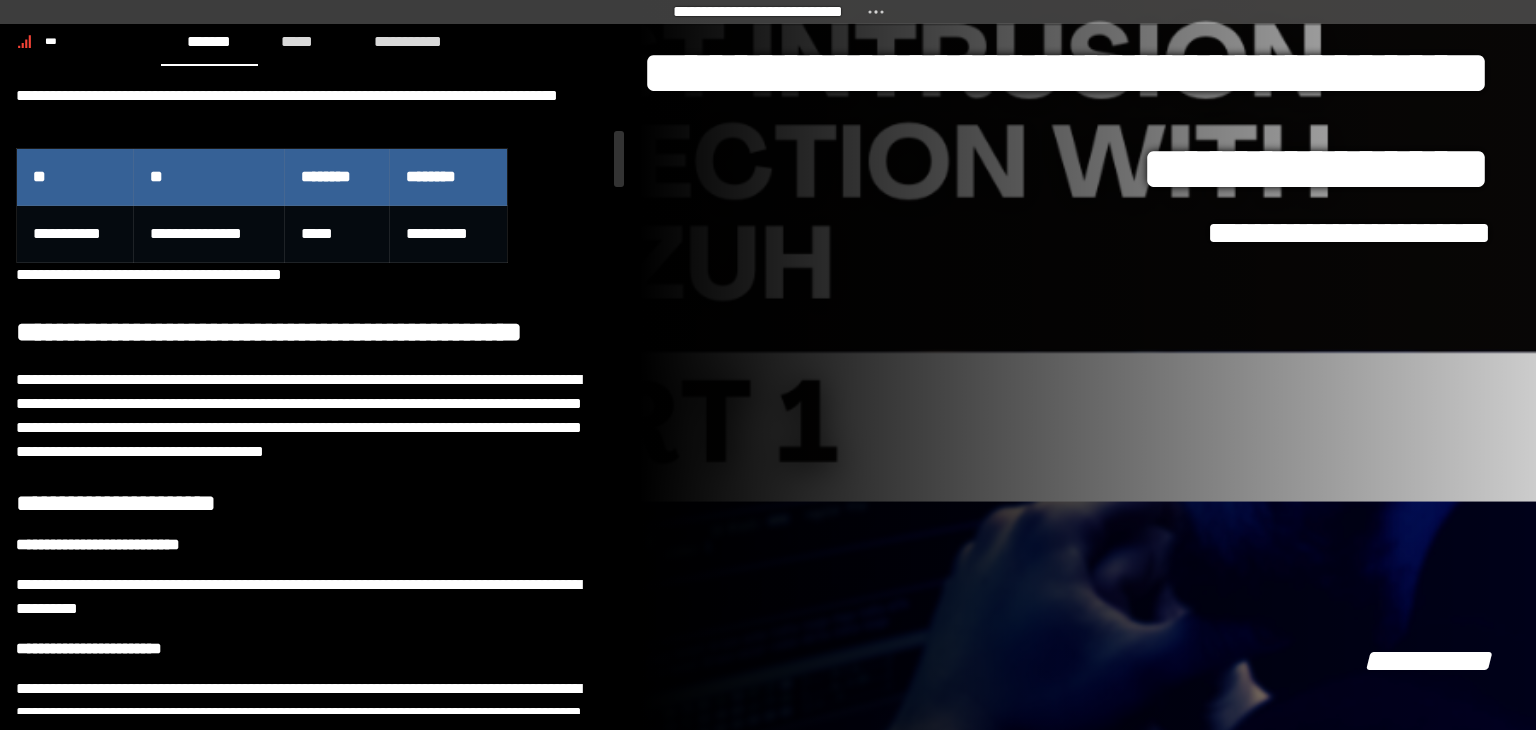 click on "*****" at bounding box center (337, 234) 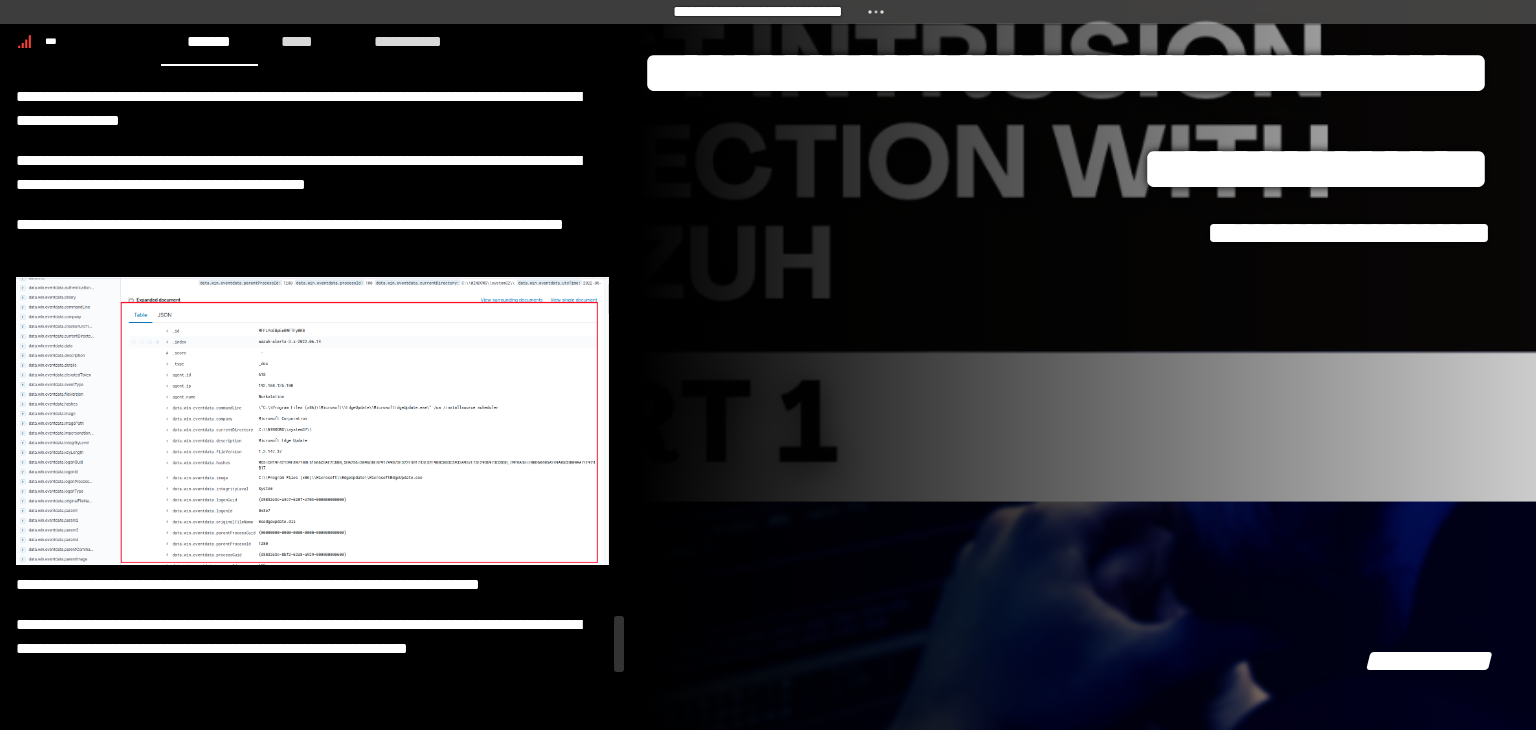 scroll, scrollTop: 6464, scrollLeft: 0, axis: vertical 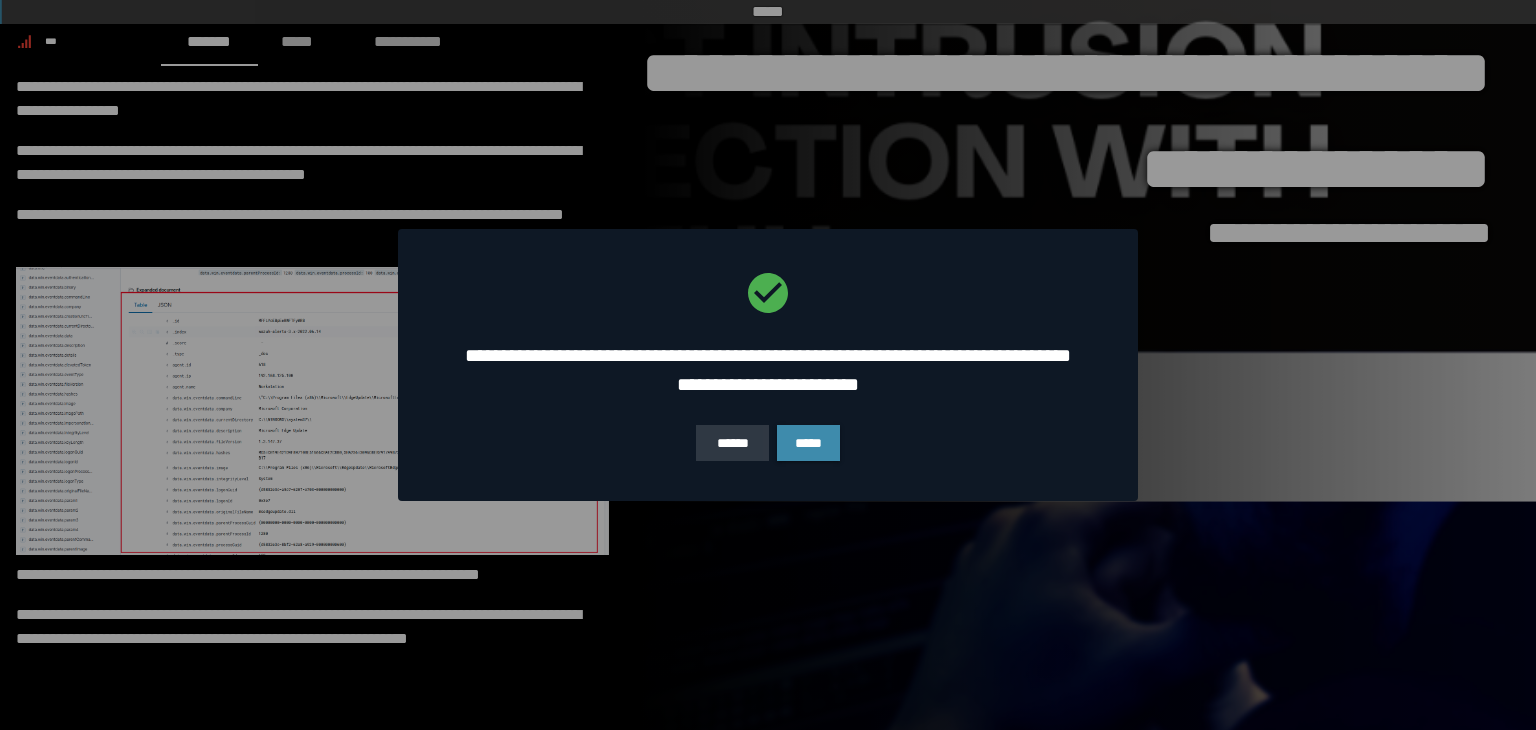 click on "******" at bounding box center (732, 443) 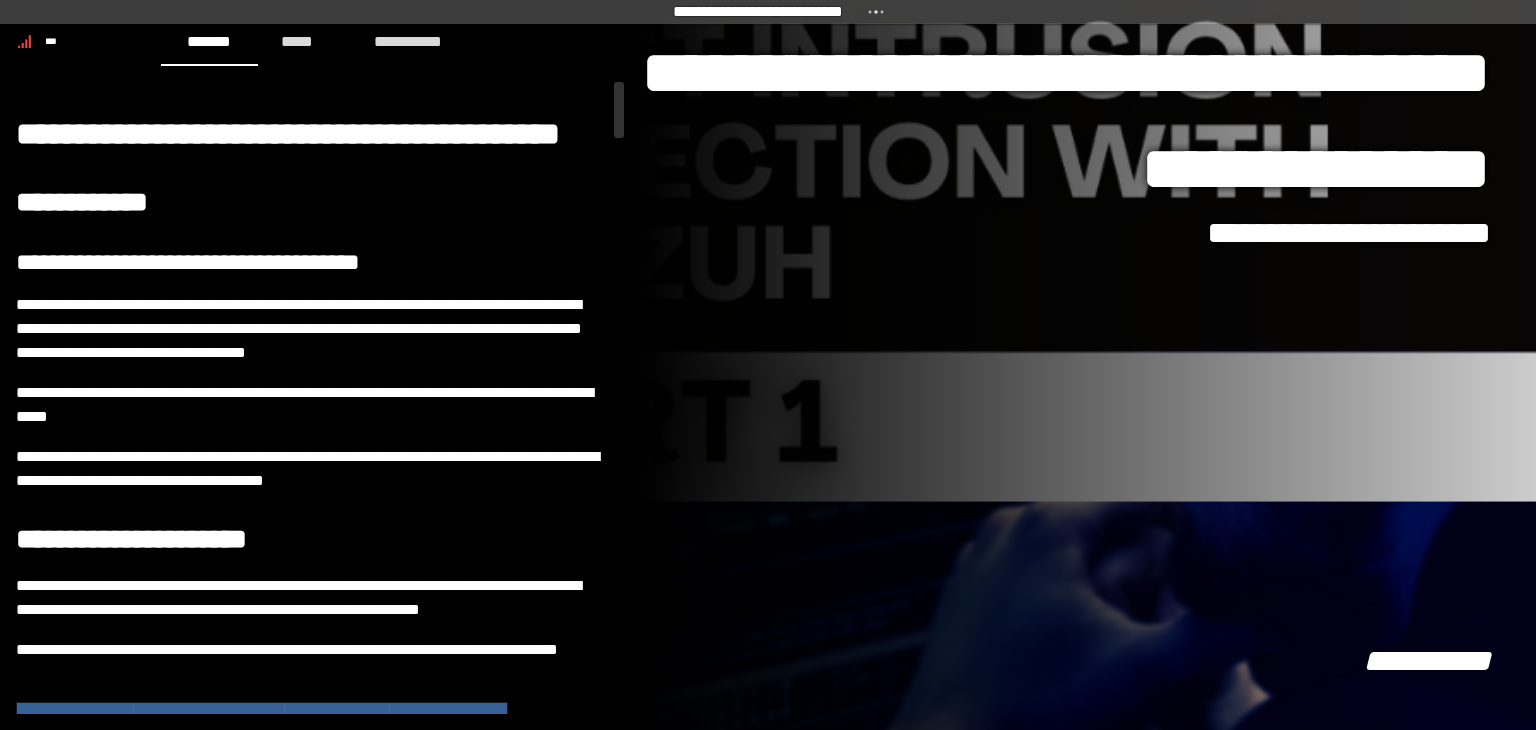 scroll, scrollTop: 0, scrollLeft: 0, axis: both 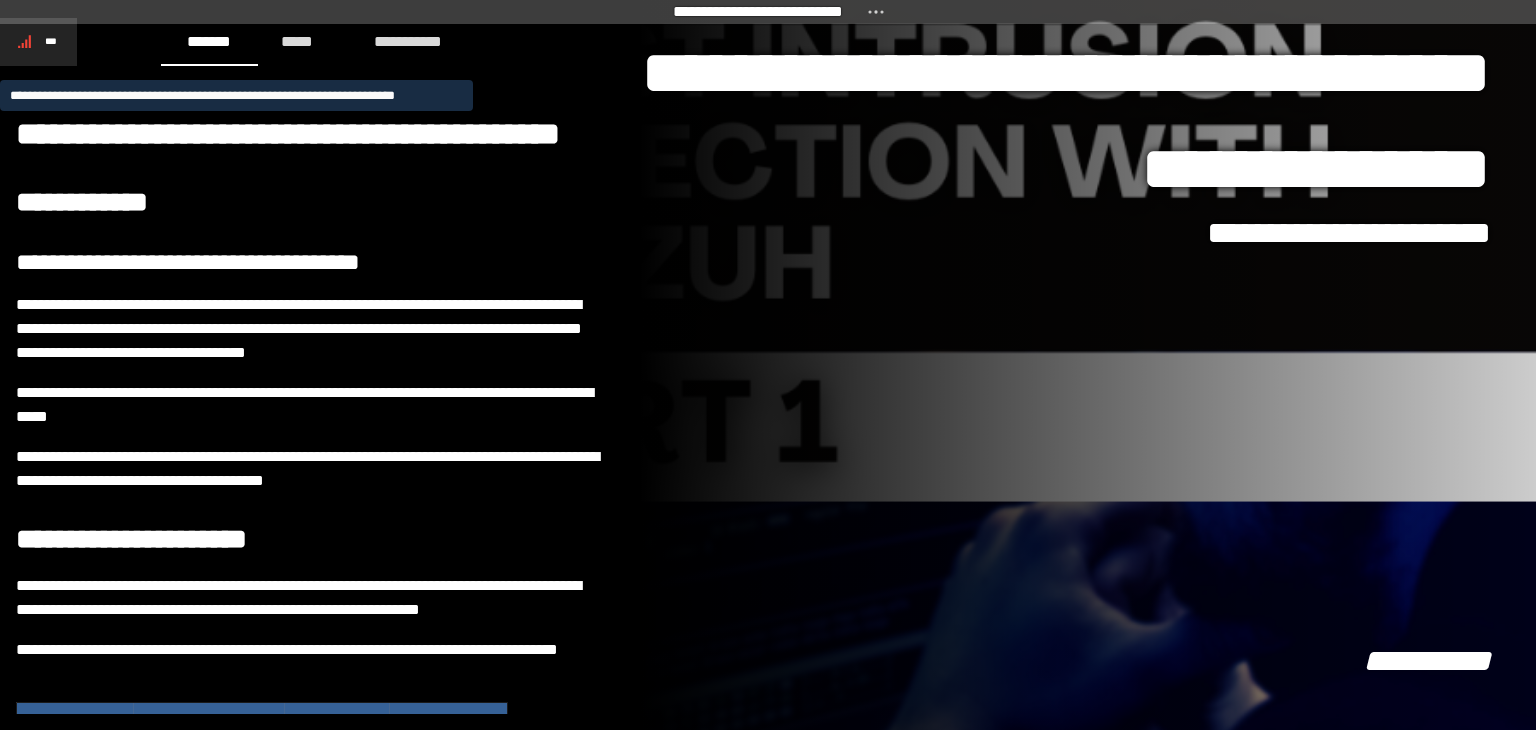 click 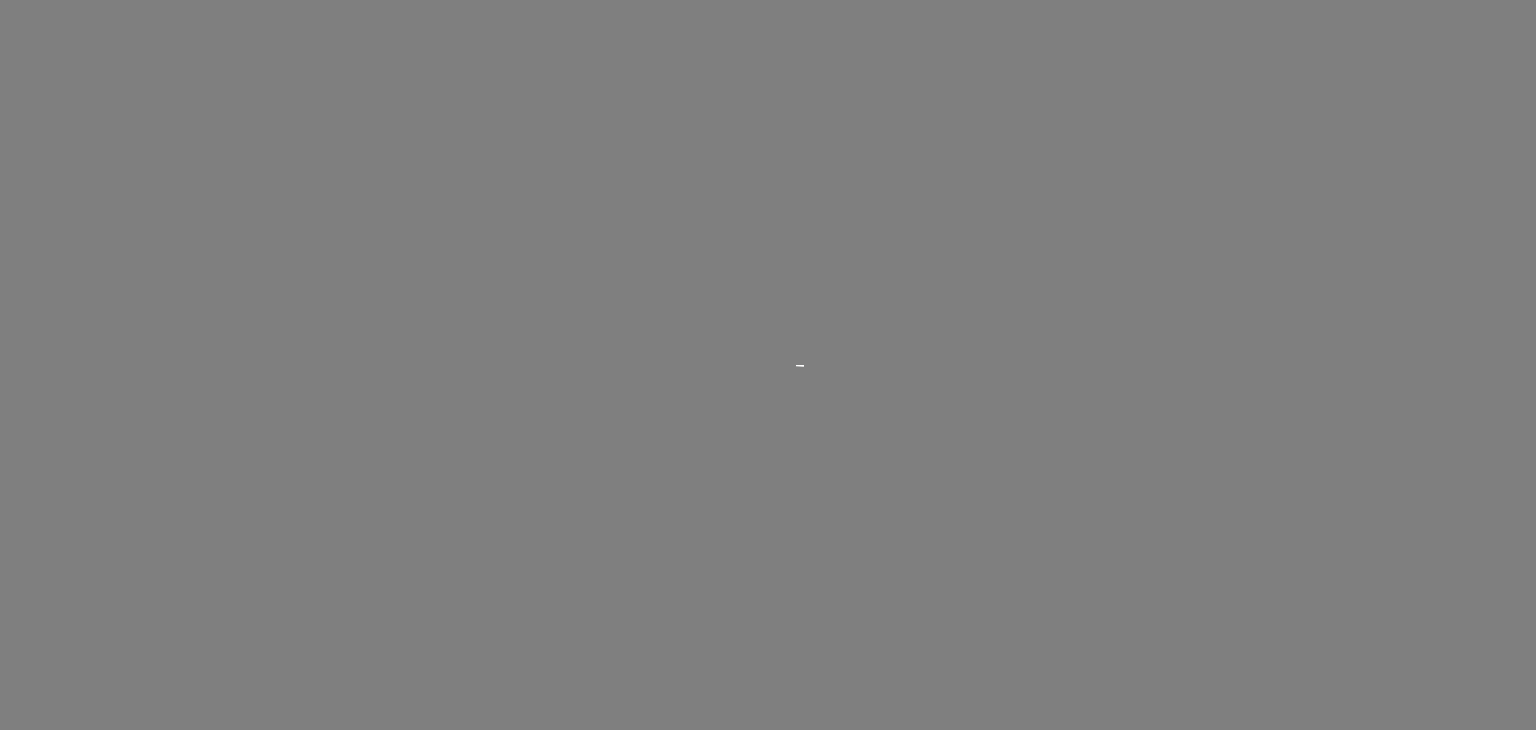 scroll, scrollTop: 0, scrollLeft: 0, axis: both 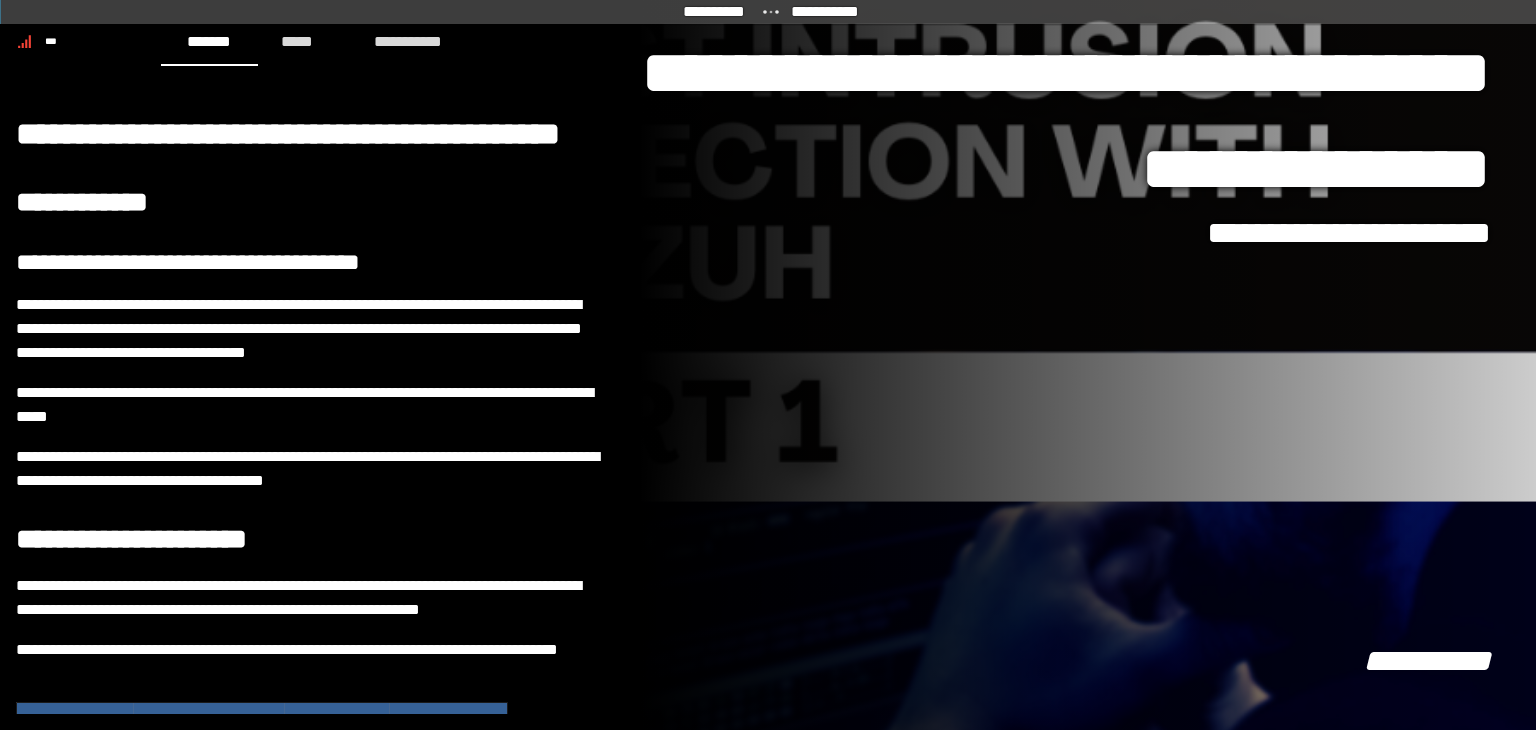 drag, startPoint x: 797, startPoint y: 12, endPoint x: 856, endPoint y: 25, distance: 60.41523 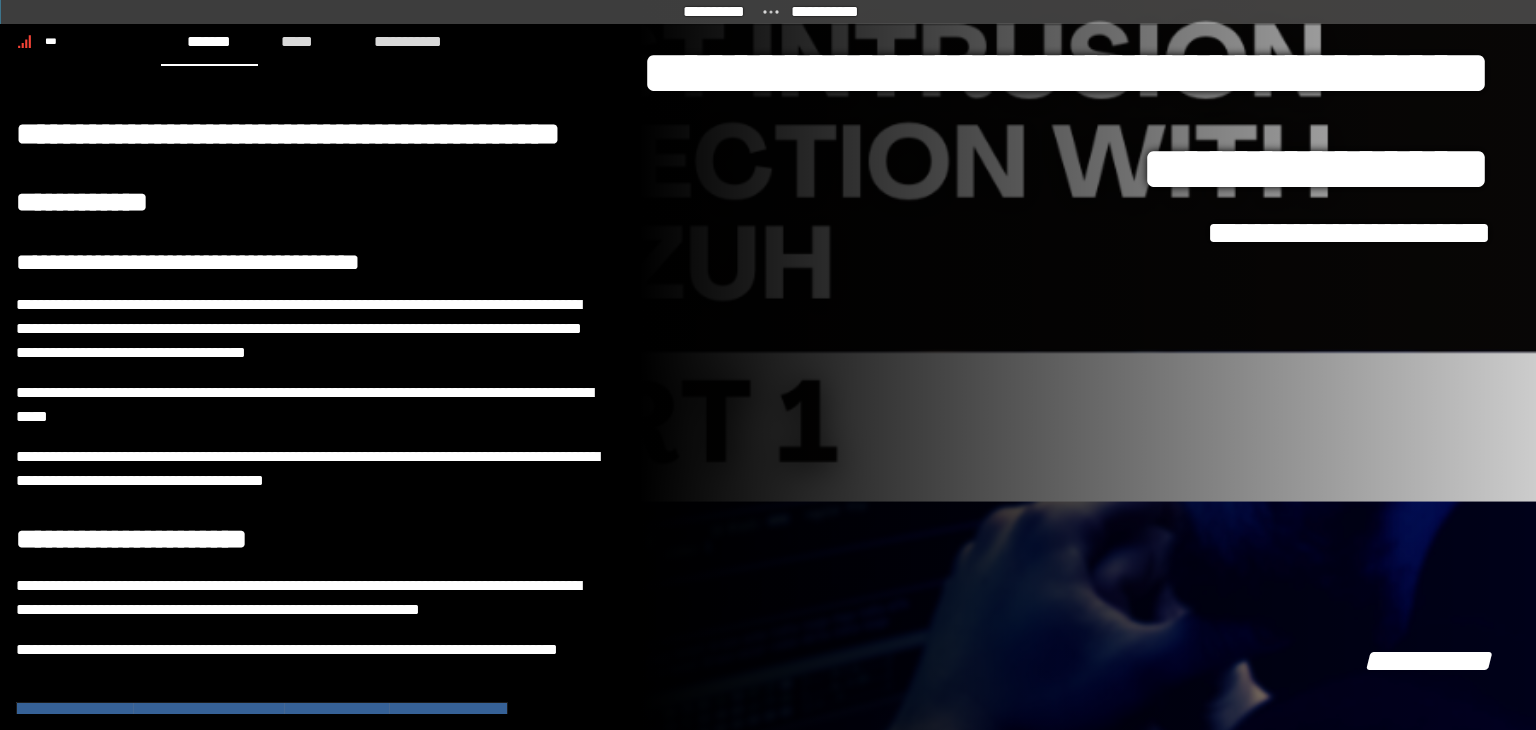 click on "**********" 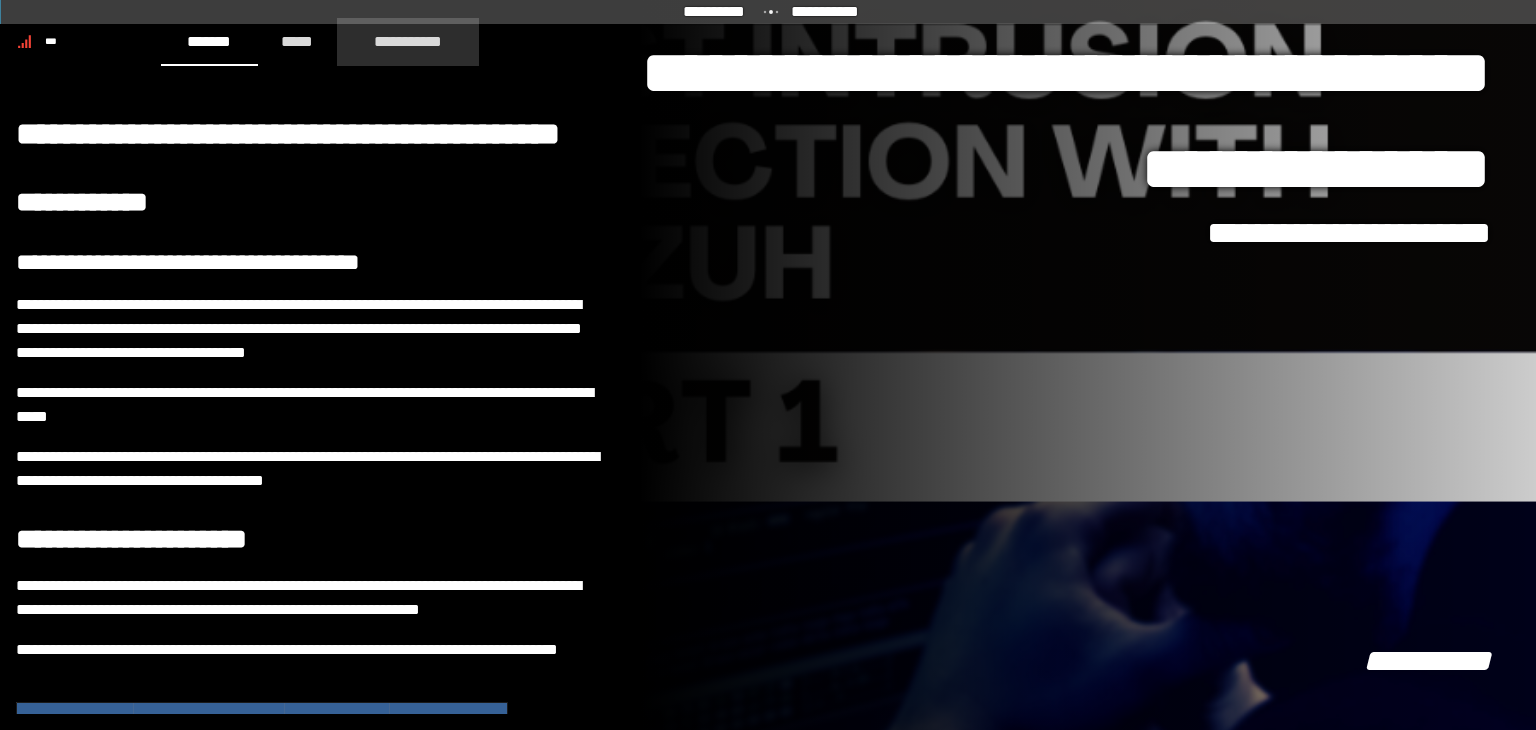 click on "**********" at bounding box center (408, 41) 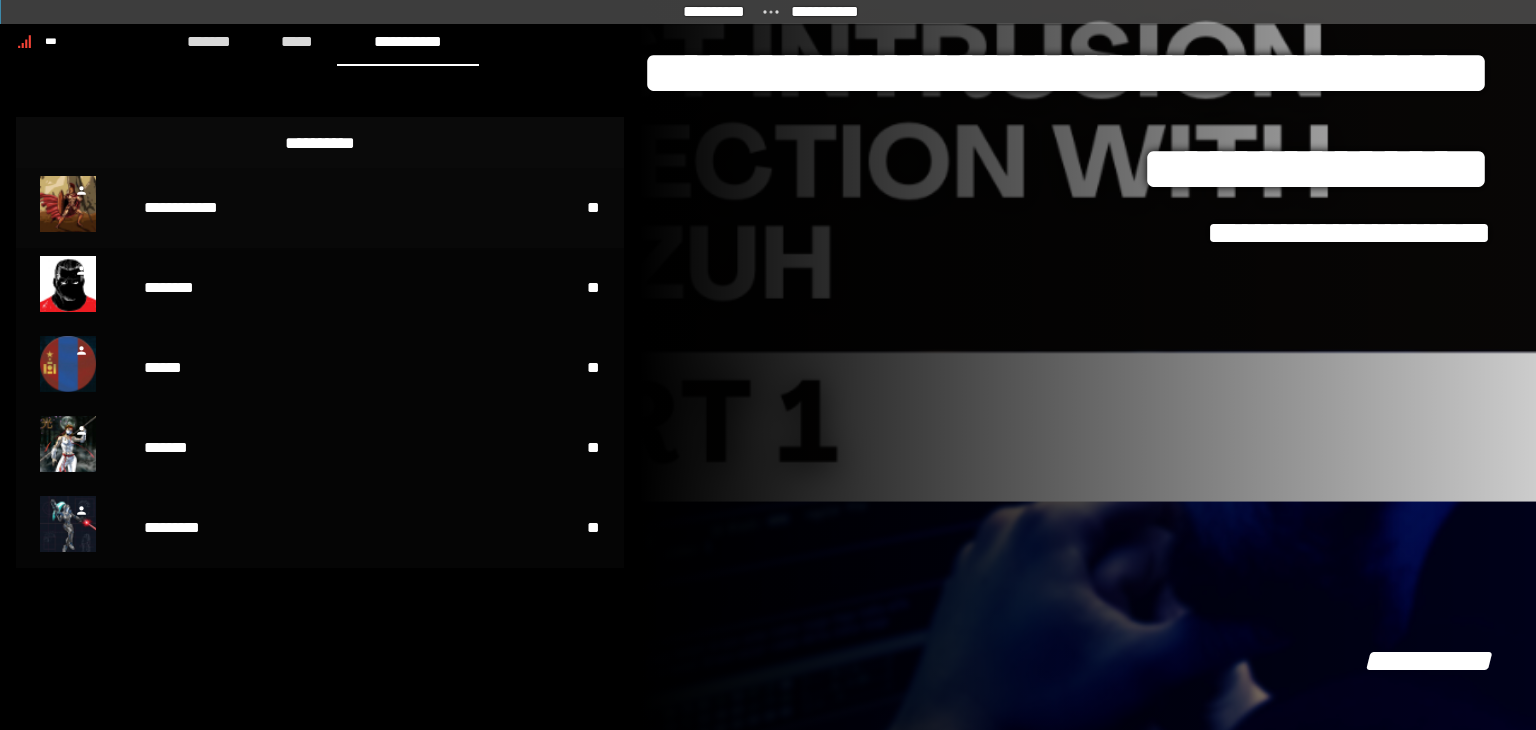 click on "**********" at bounding box center (289, 208) 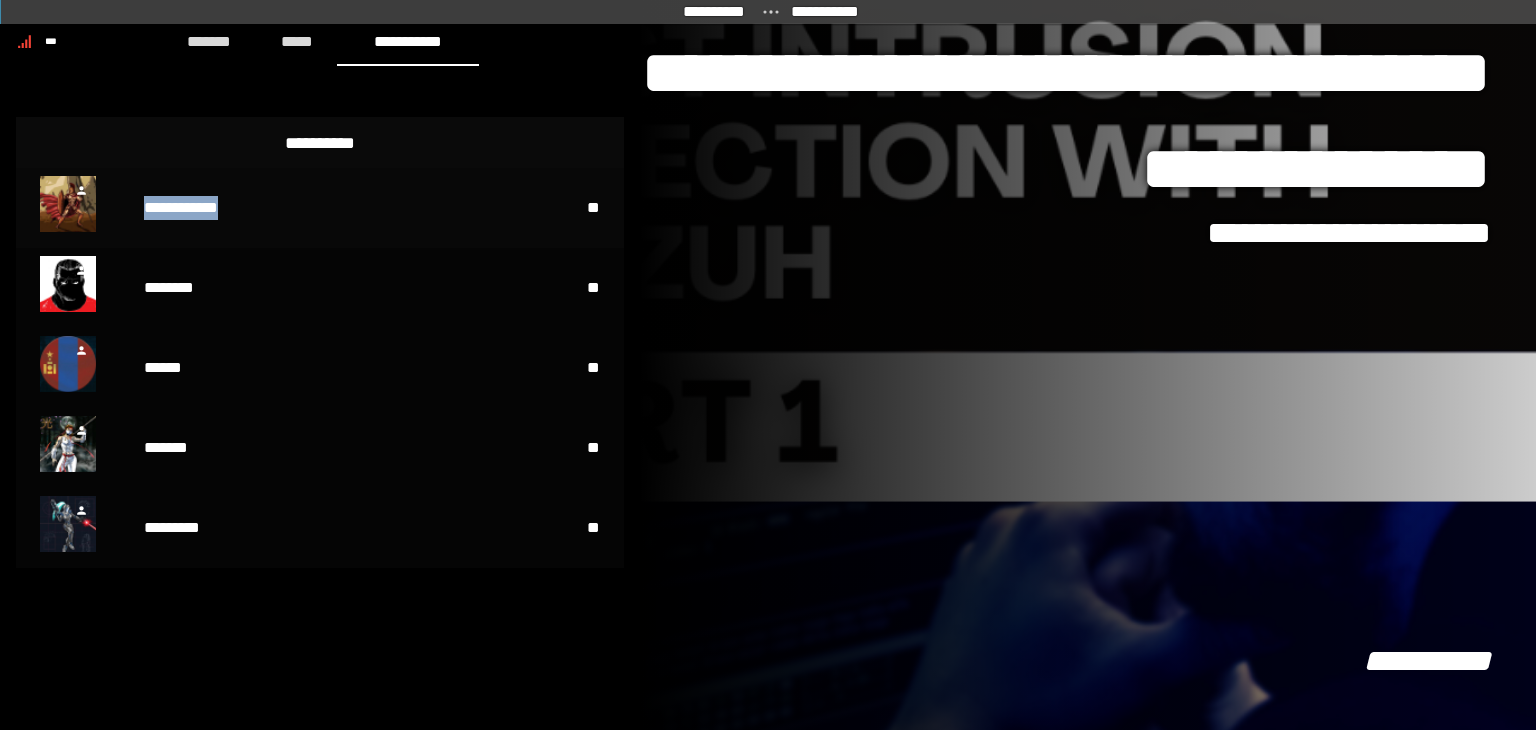 click on "**********" at bounding box center (289, 208) 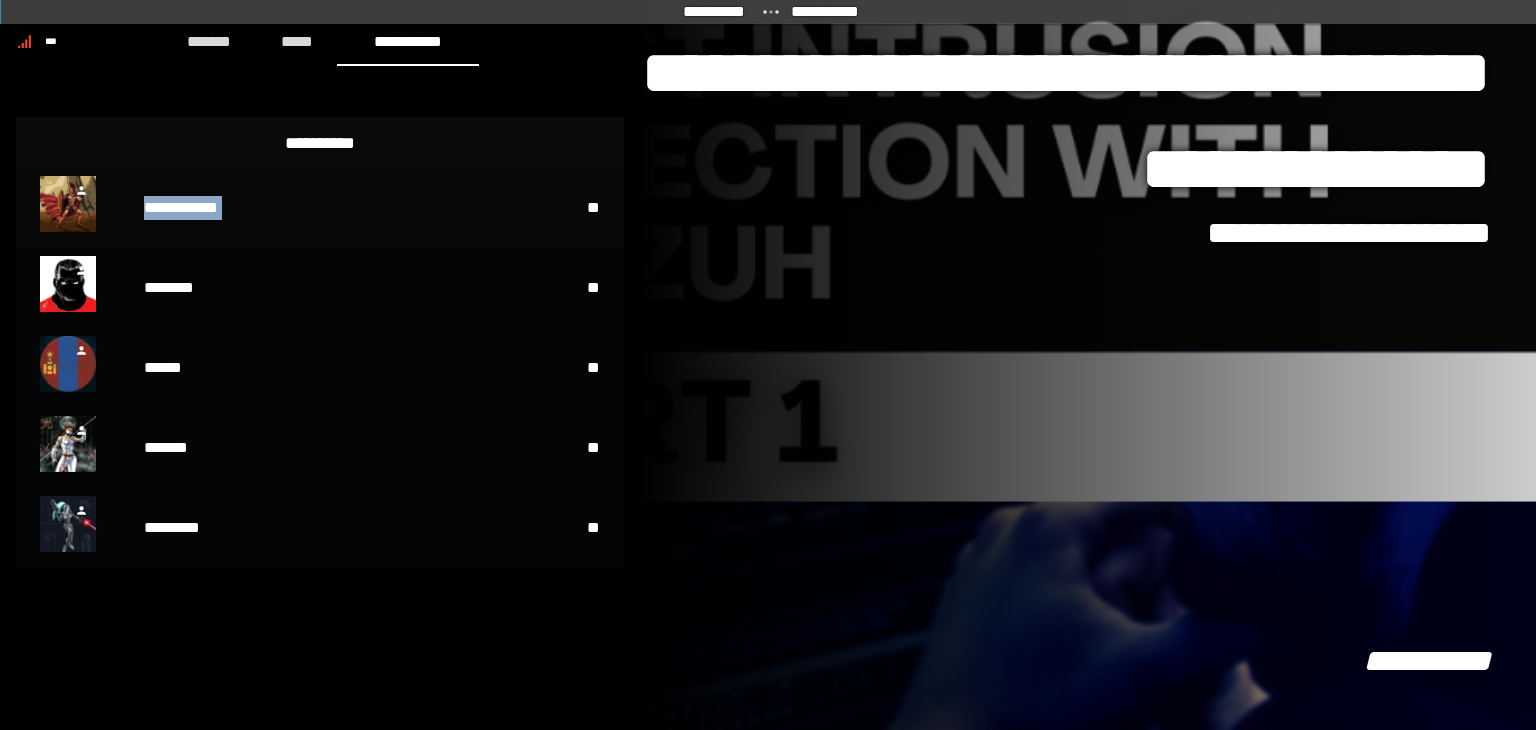 click on "**********" at bounding box center [289, 208] 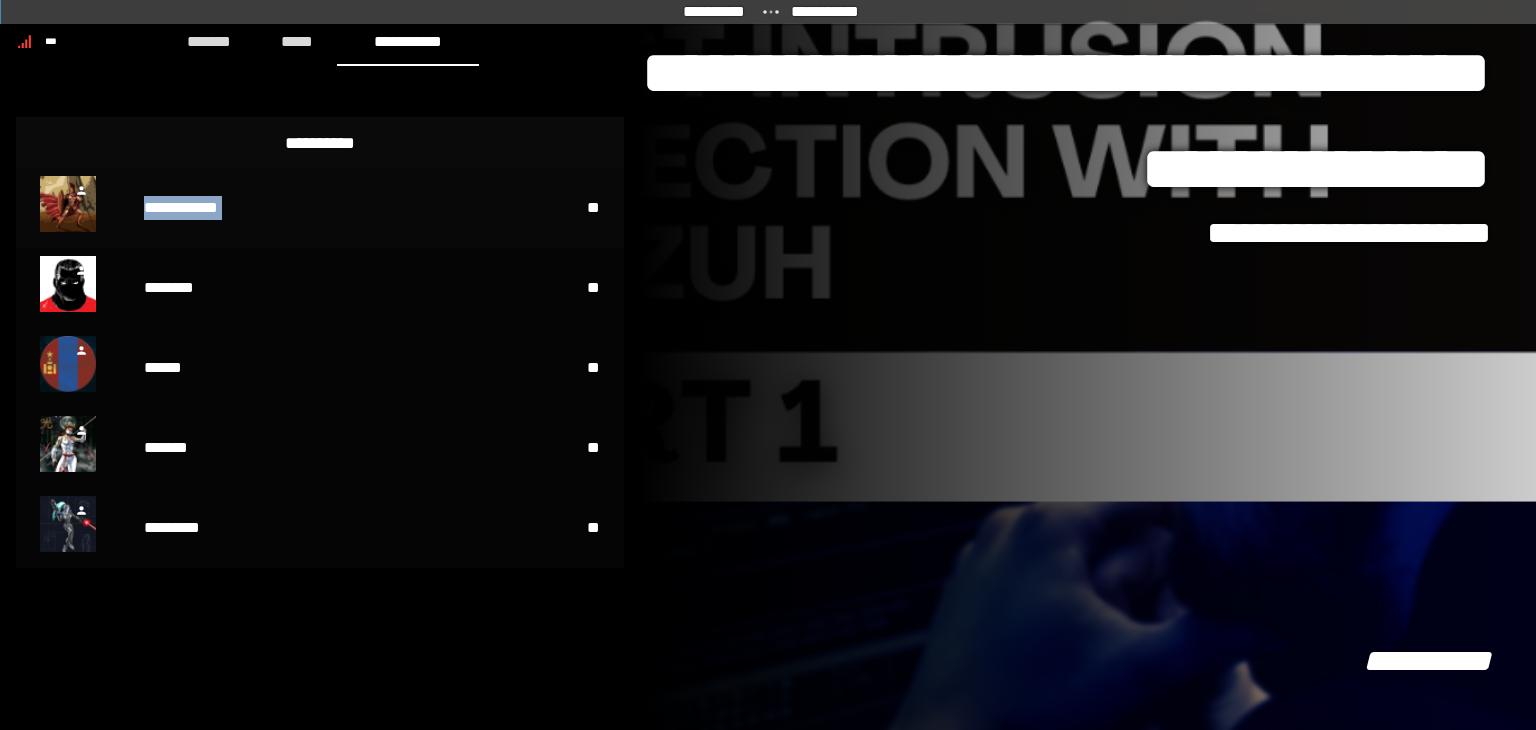 click on "**********" at bounding box center [289, 208] 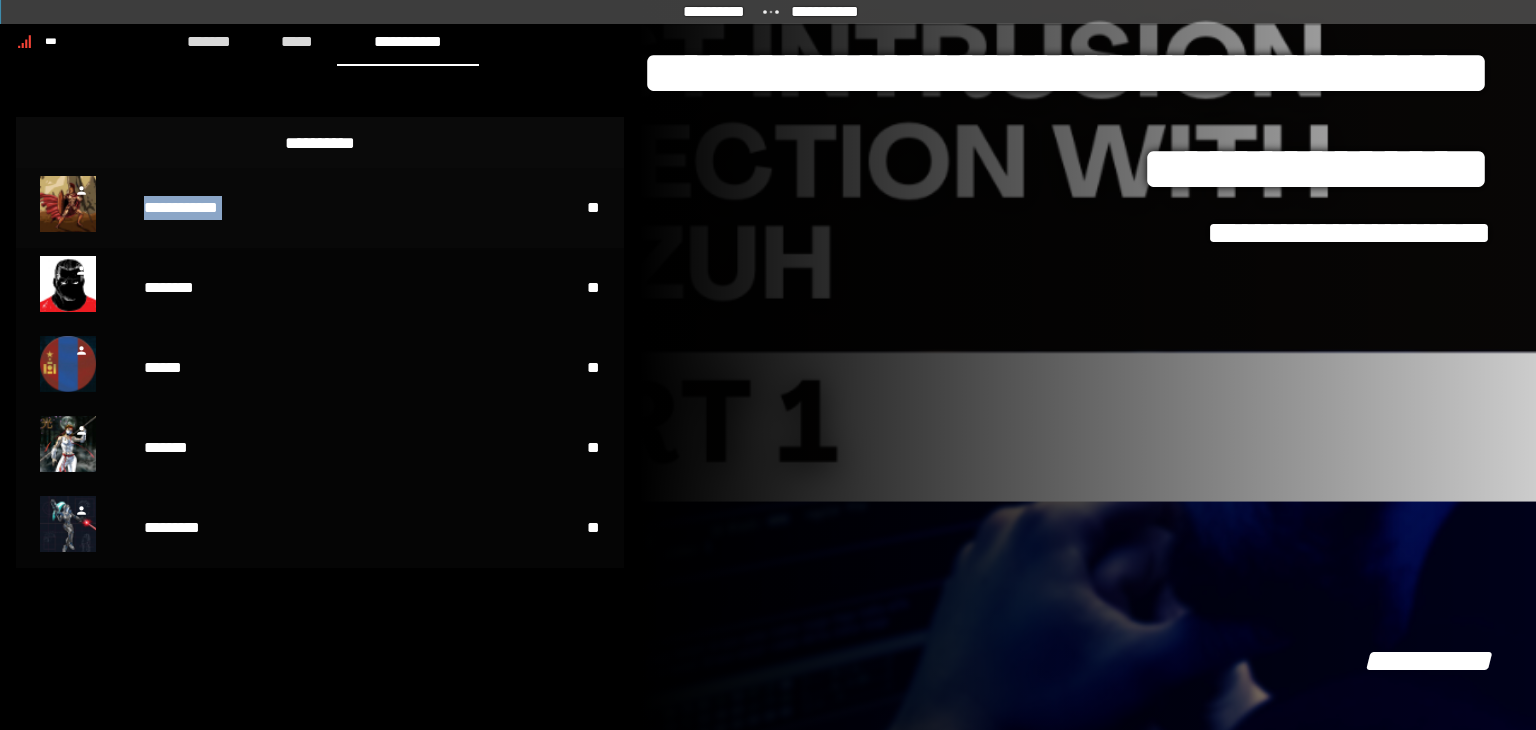 click on "**********" at bounding box center [289, 208] 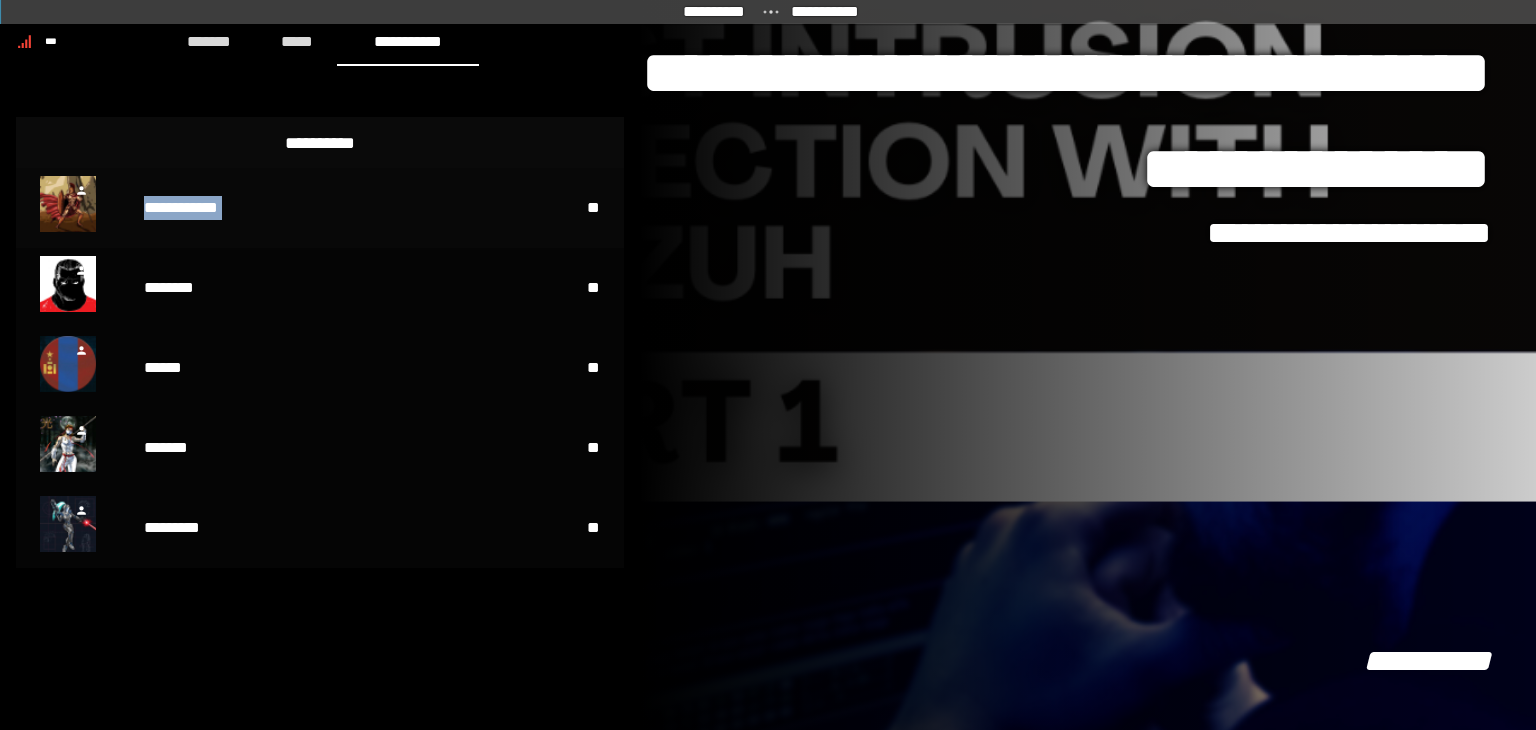 click on "**********" at bounding box center [289, 208] 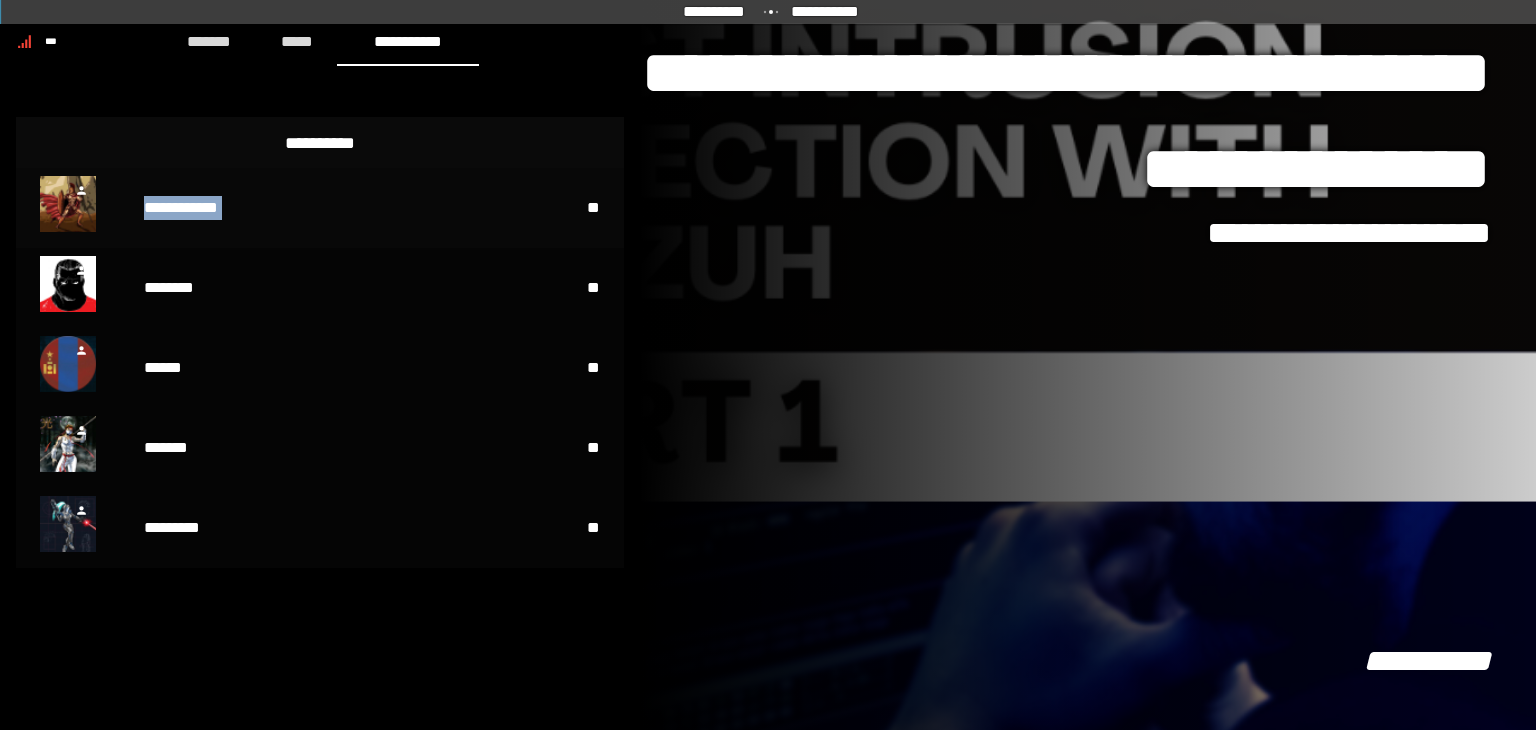 click at bounding box center [68, 204] 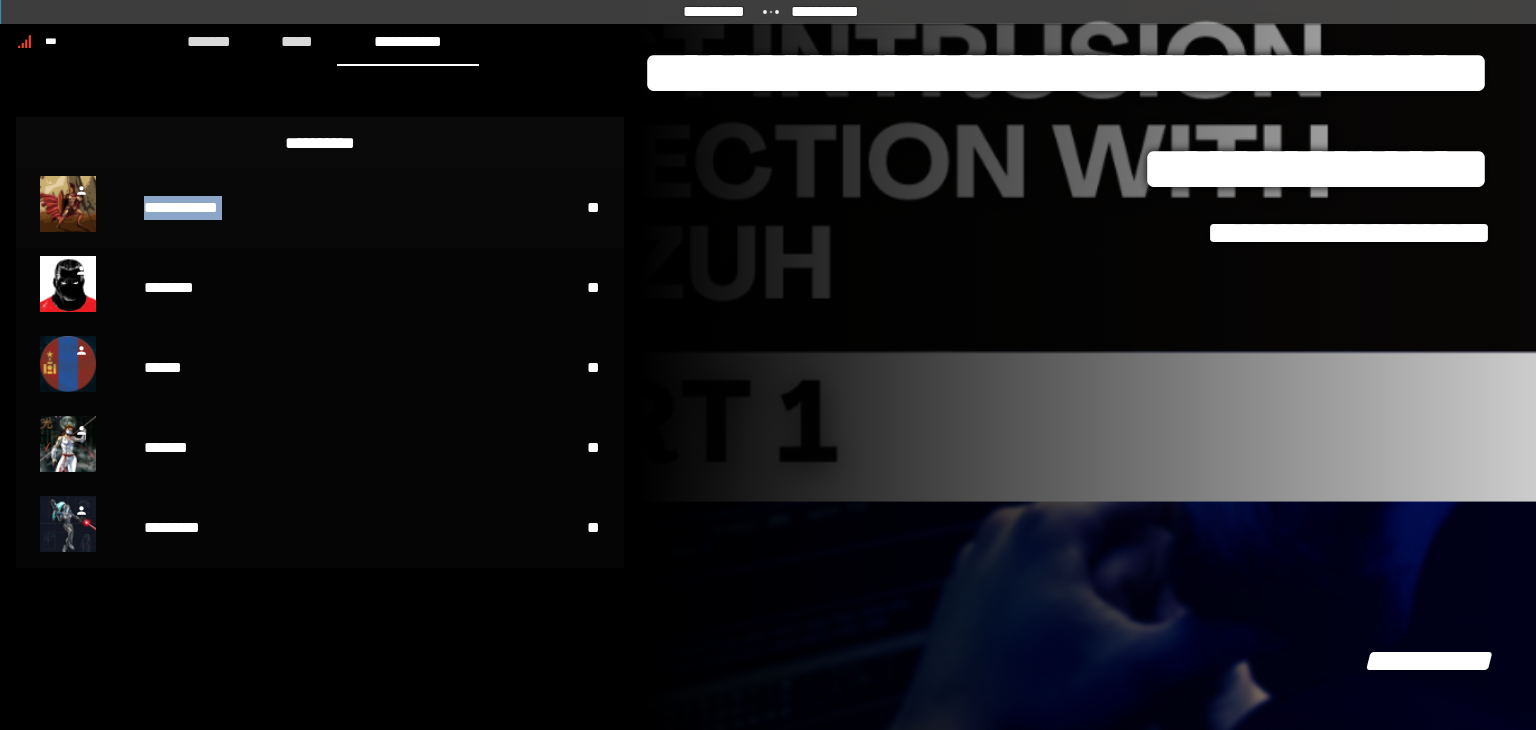 click at bounding box center [68, 204] 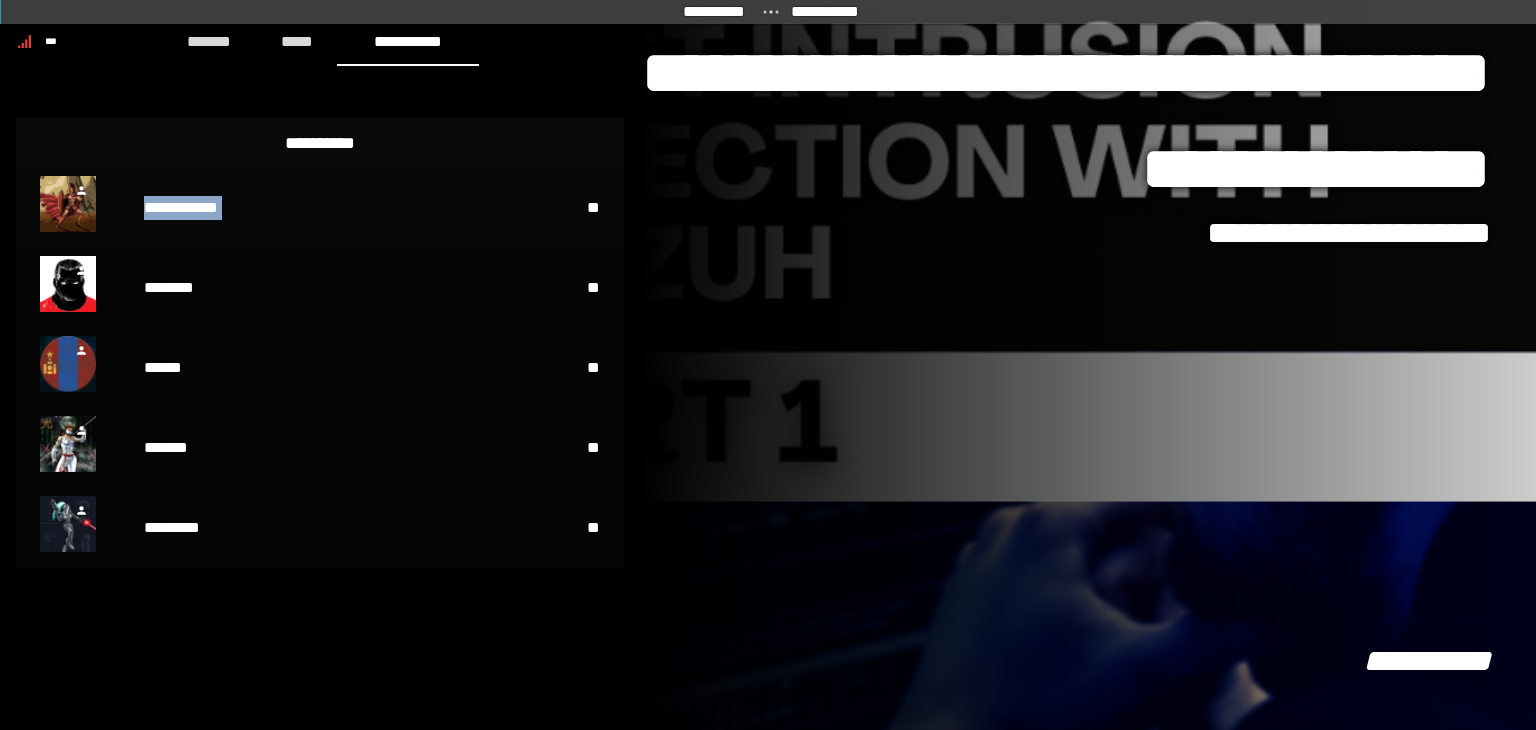click on "**********" at bounding box center (289, 208) 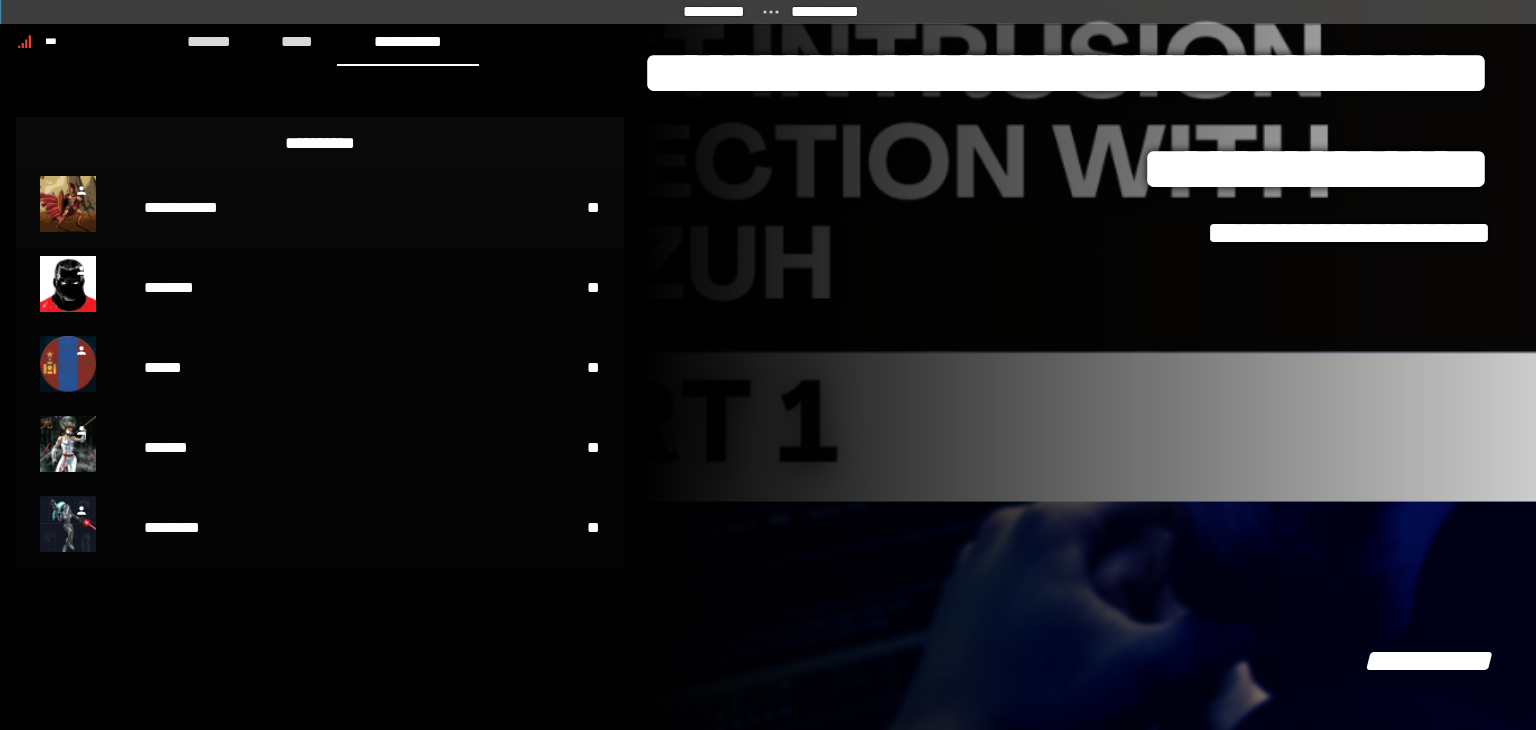 click on "**********" at bounding box center [289, 208] 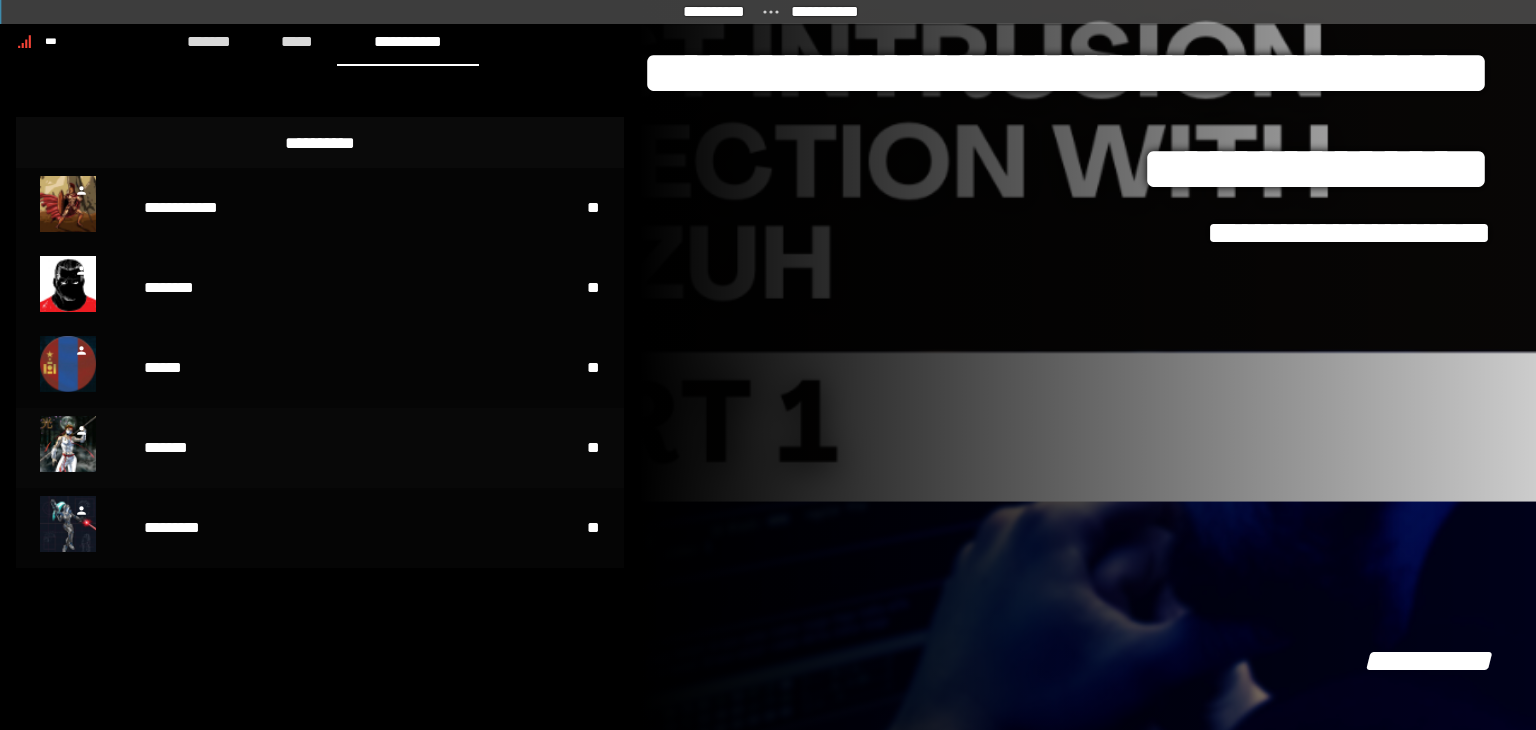 click on "*******" at bounding box center (289, 448) 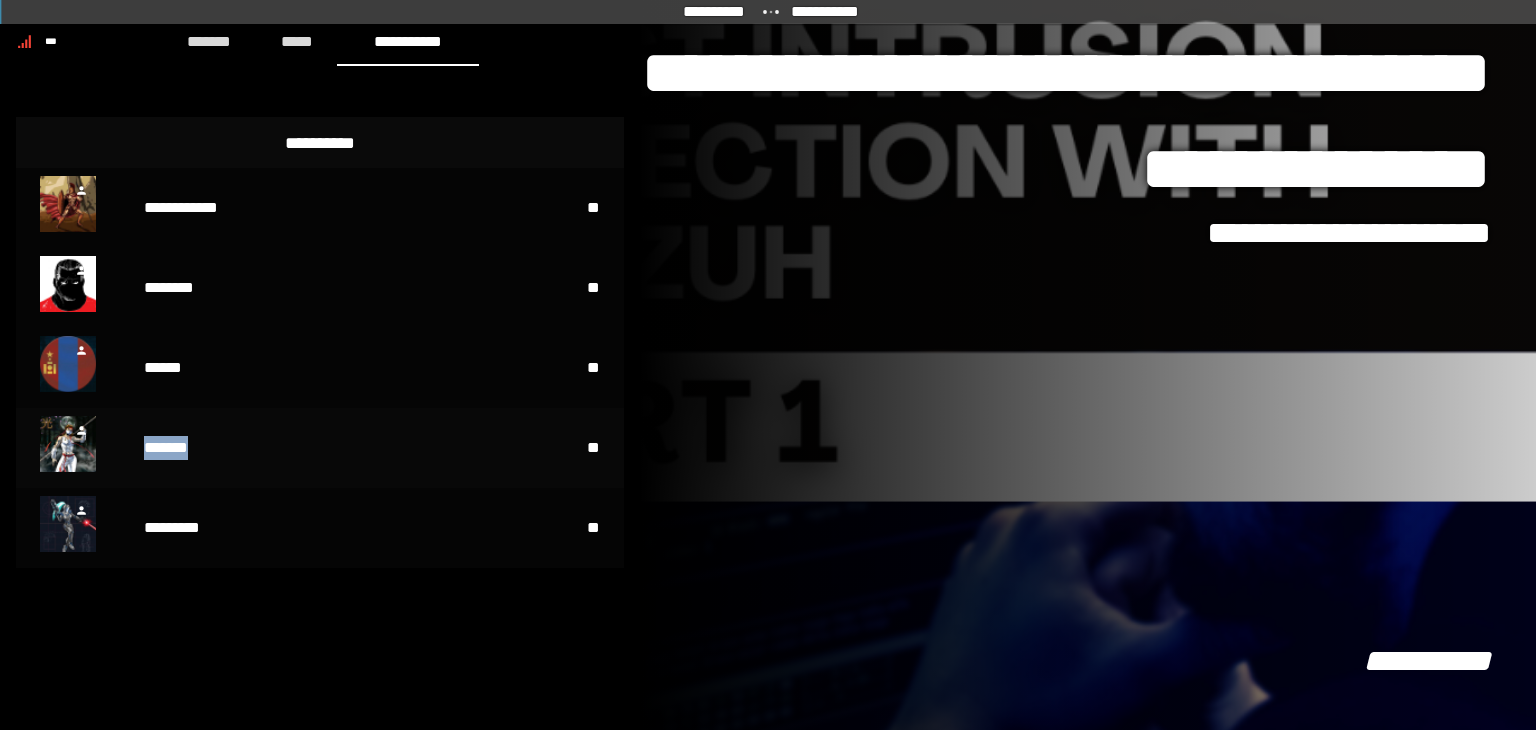 click on "*******" at bounding box center (289, 448) 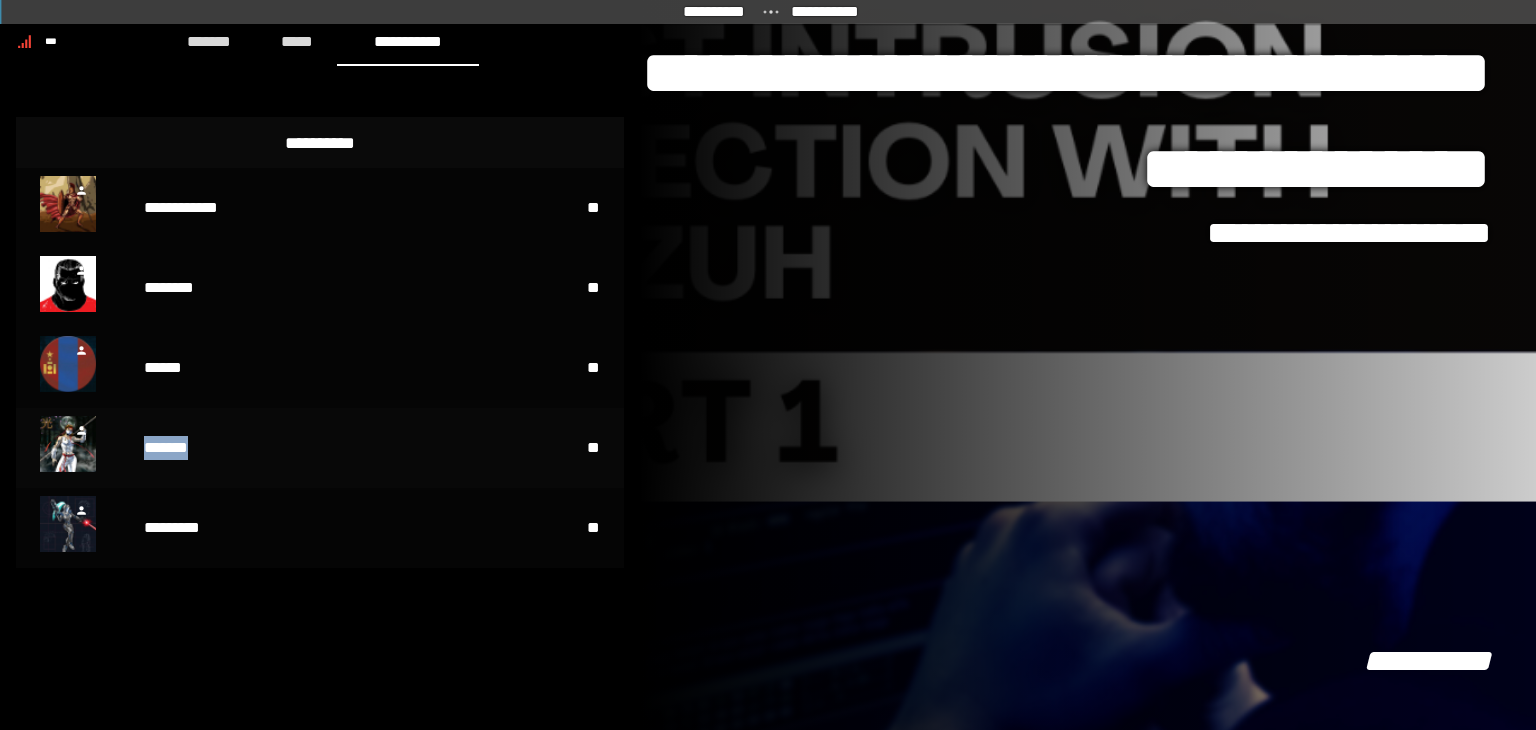 click on "*******" at bounding box center (289, 448) 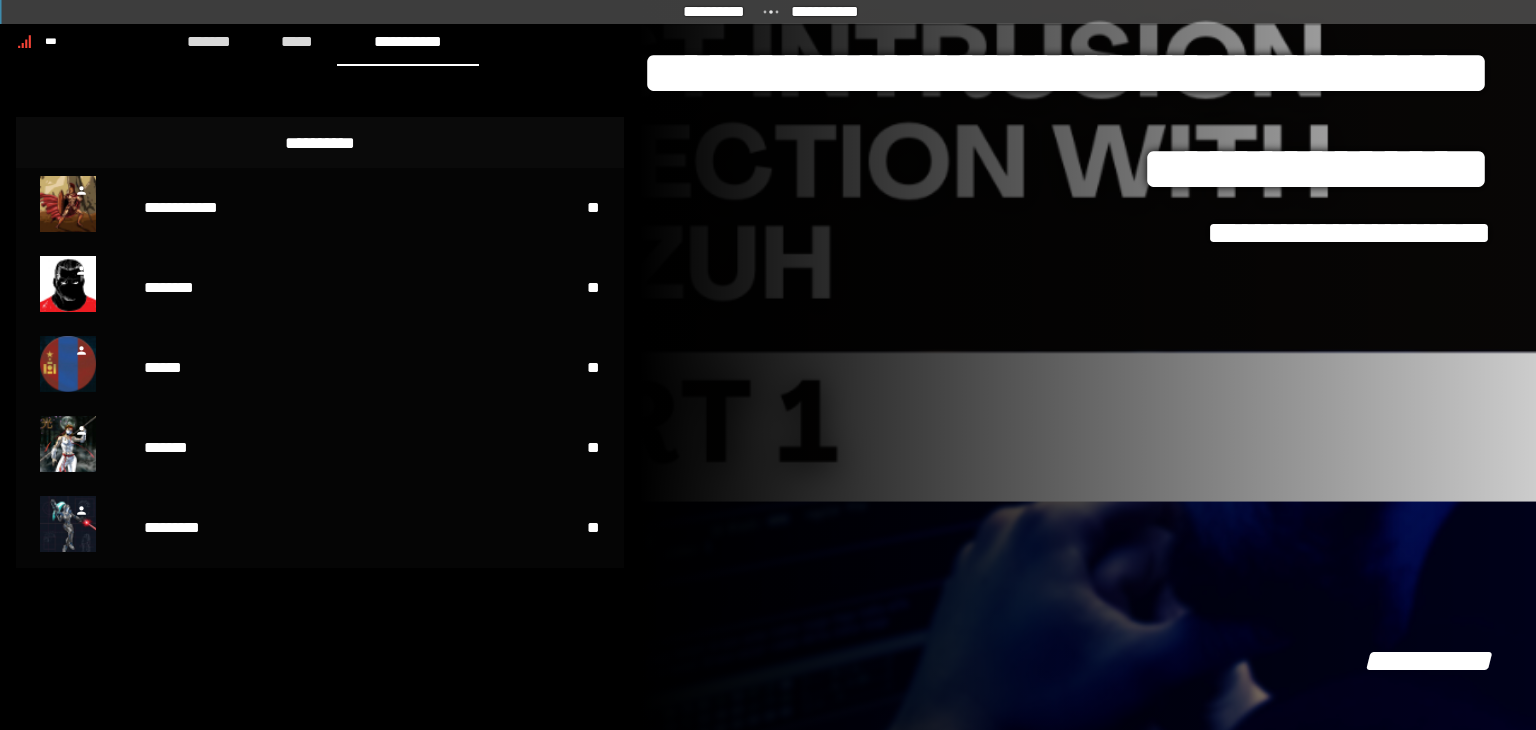 click 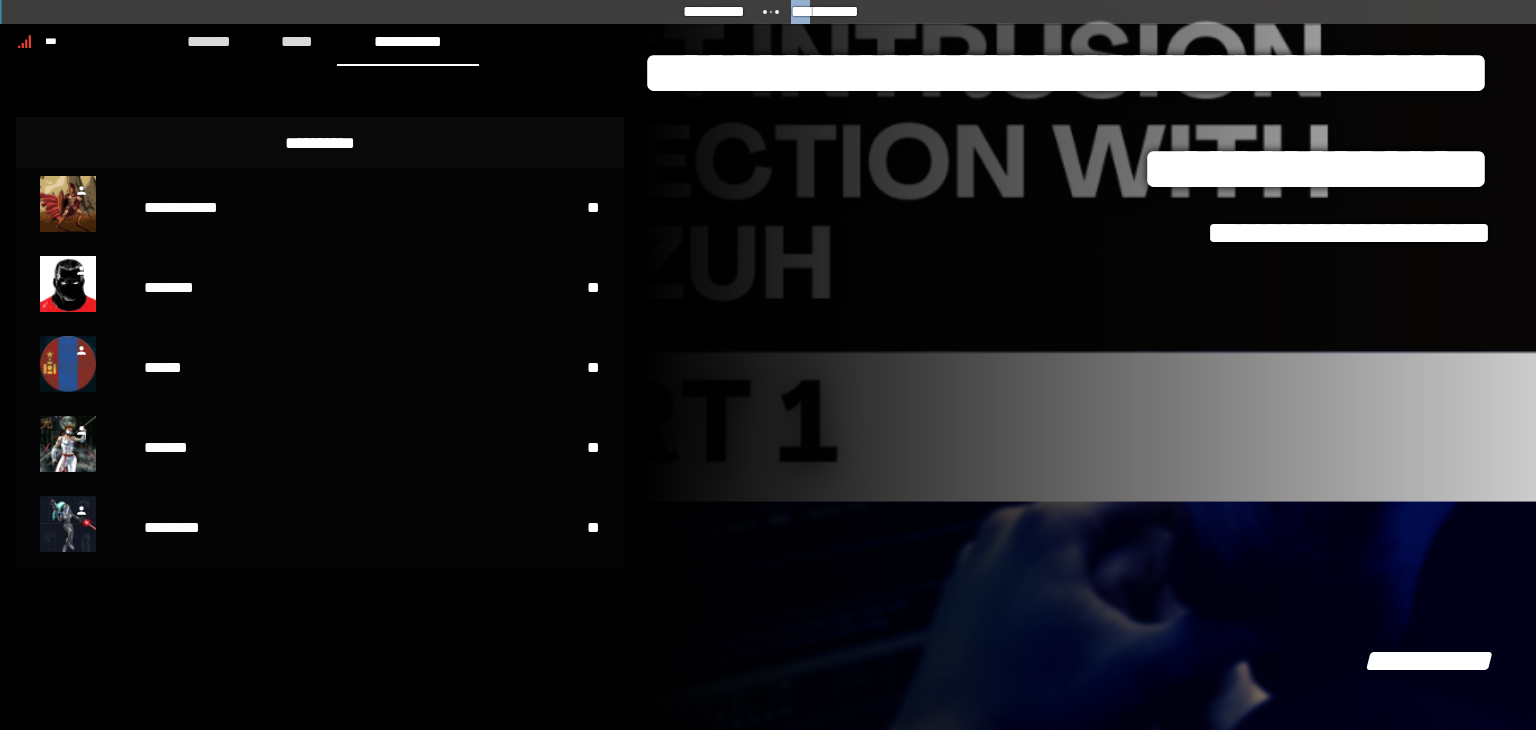 click 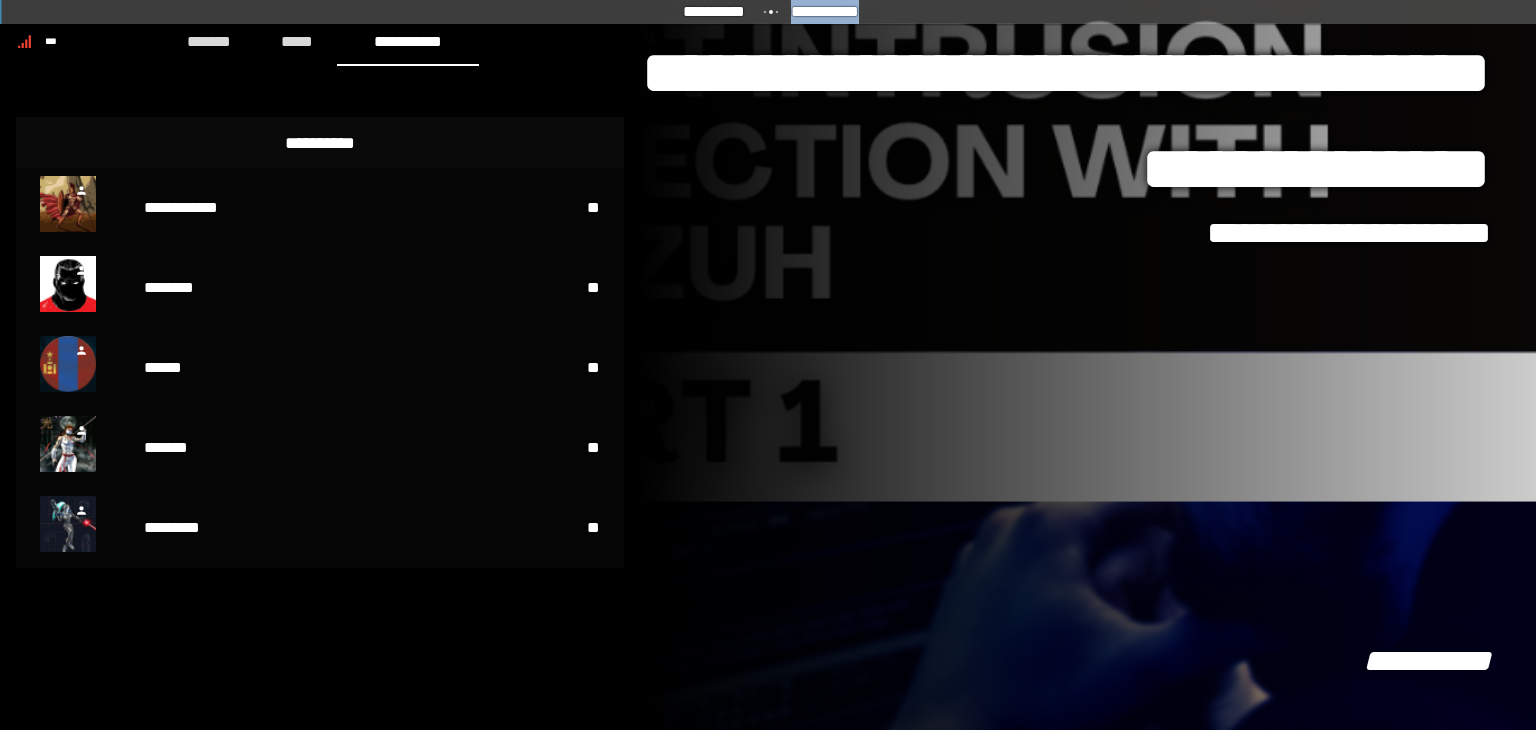 click 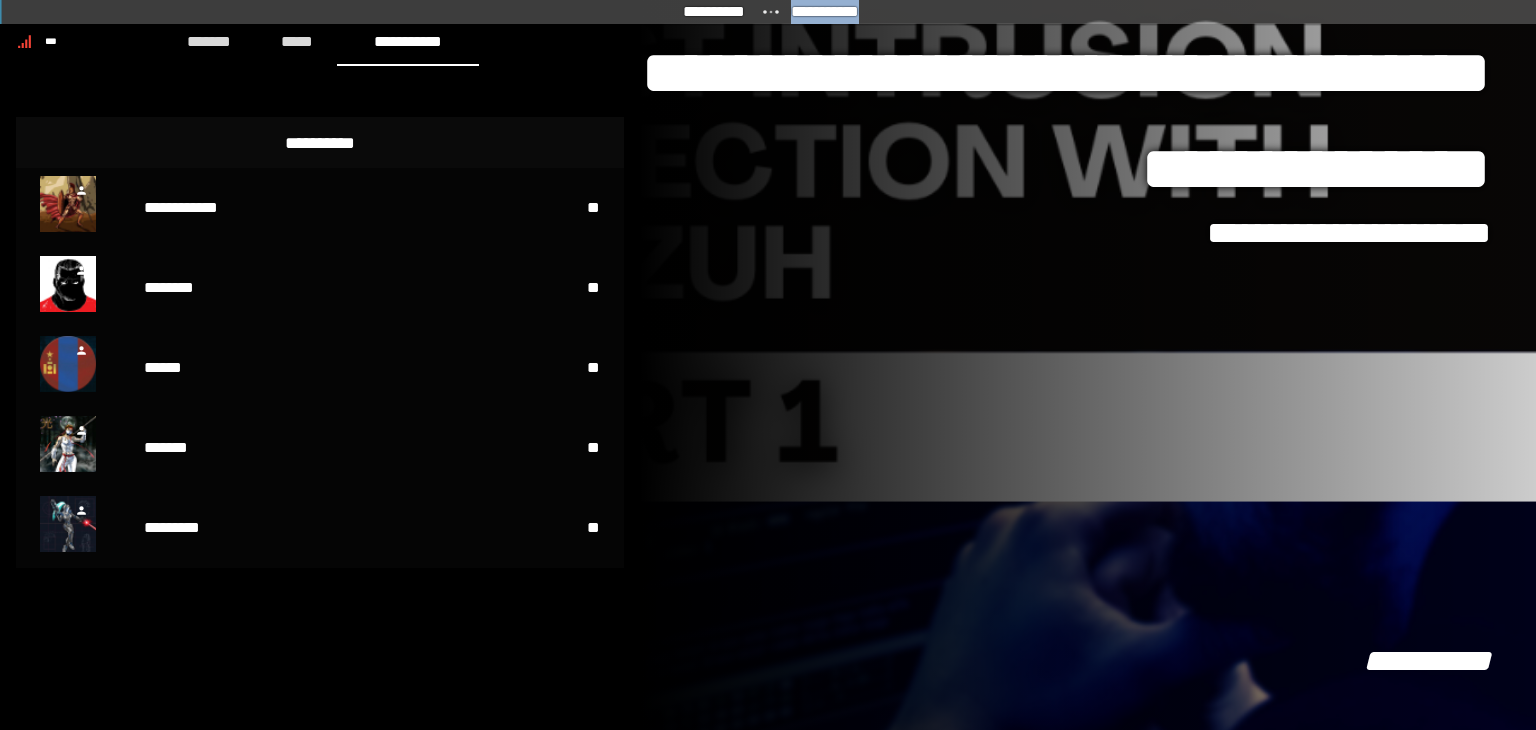 click on "**********" 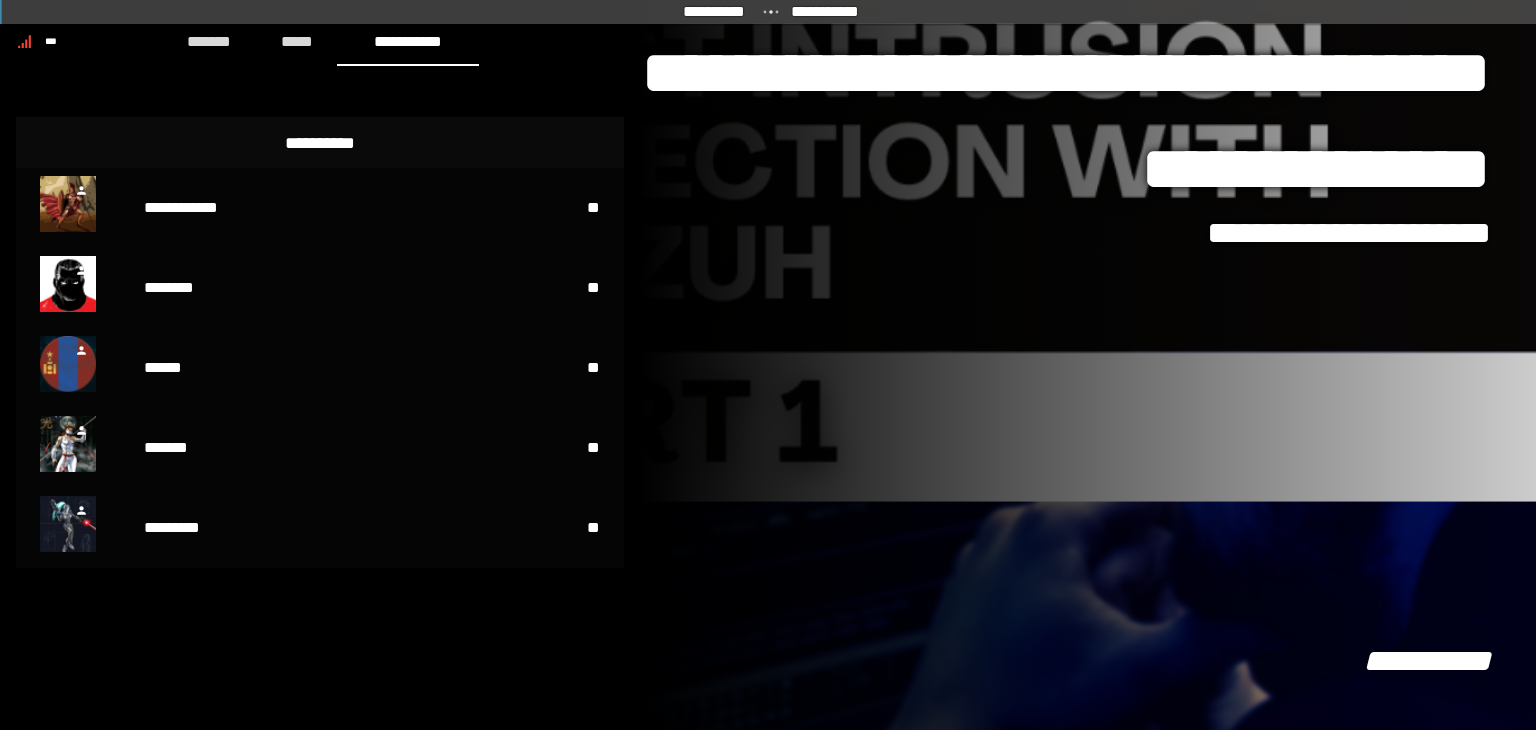 click on "**********" 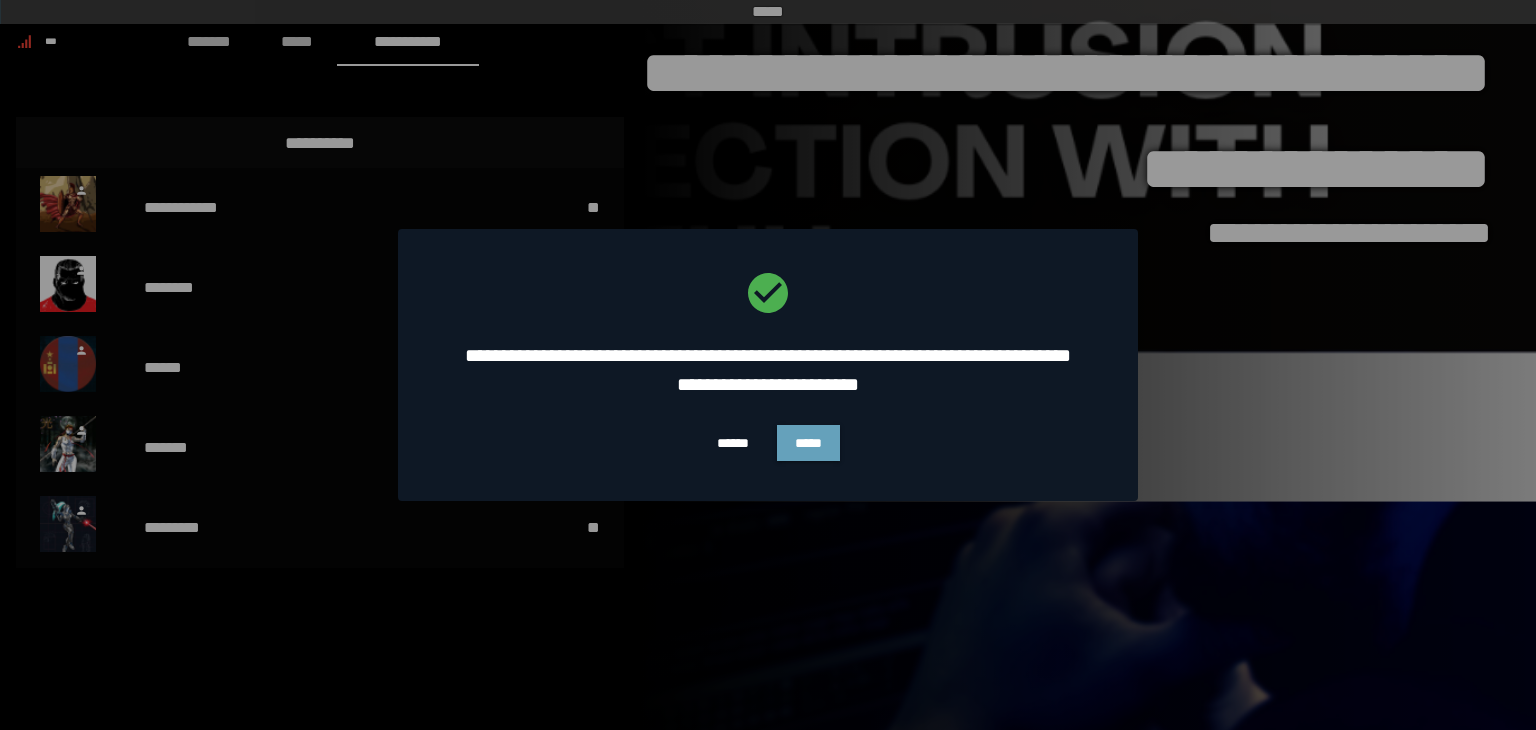 click on "*****" at bounding box center (808, 443) 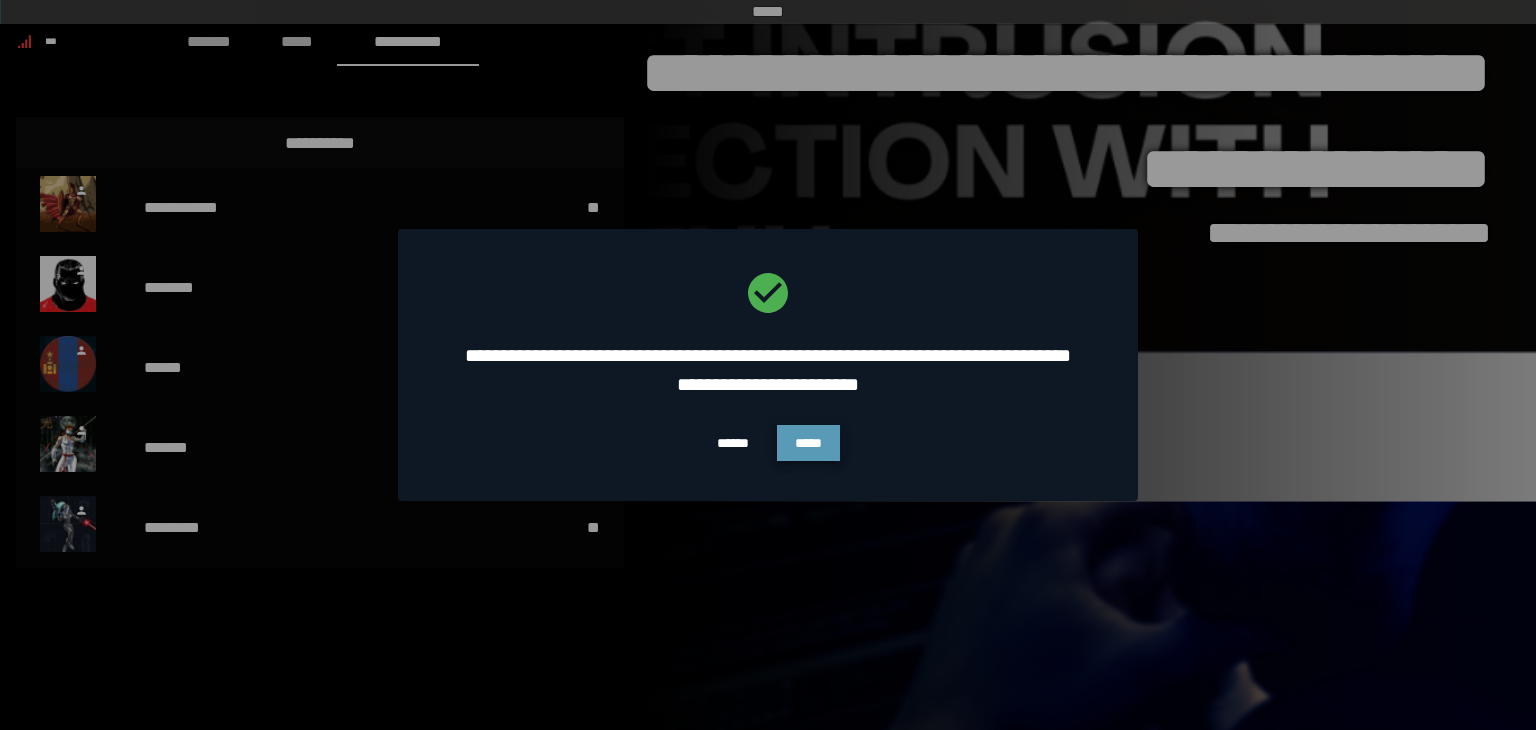 click on "*****" at bounding box center [808, 443] 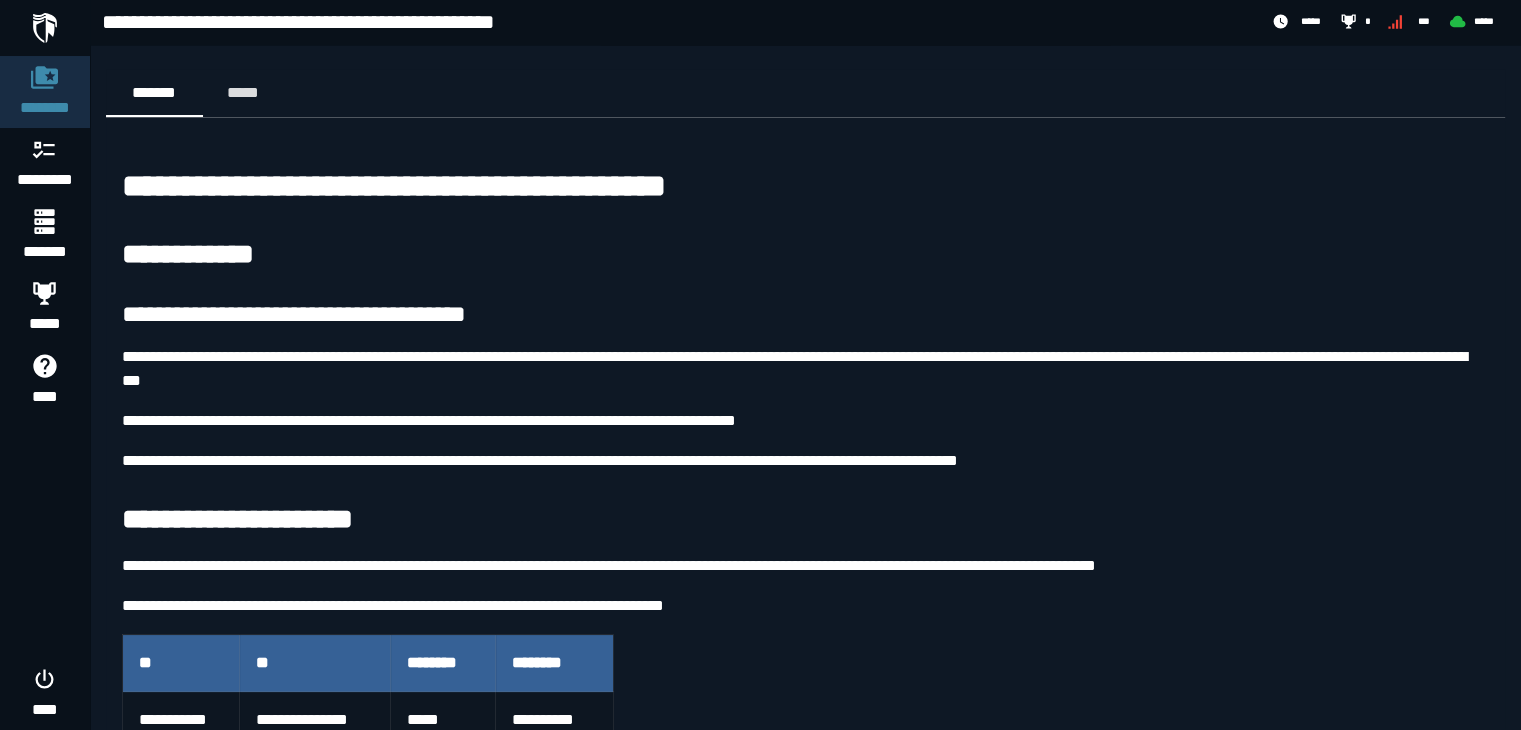 scroll, scrollTop: 0, scrollLeft: 0, axis: both 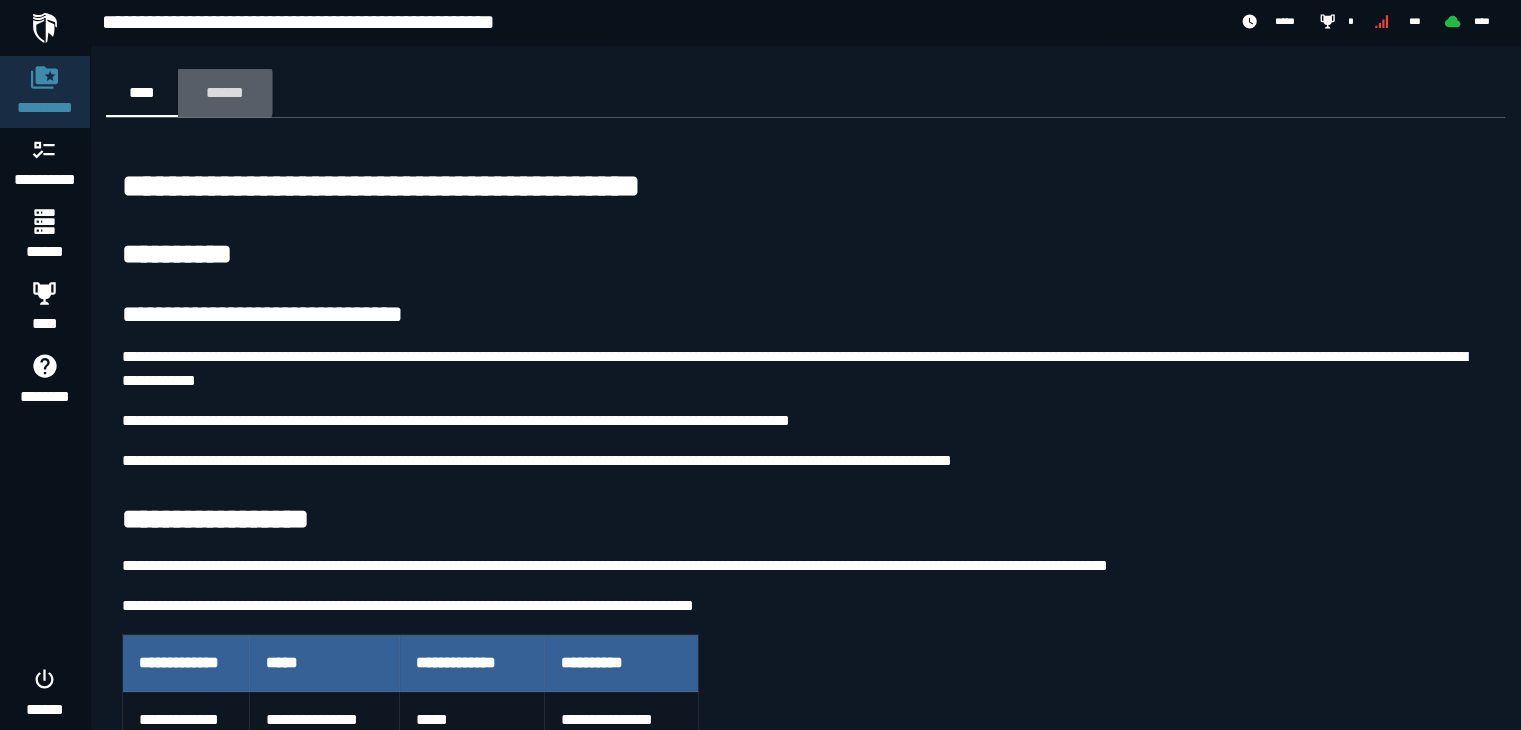 click on "******" 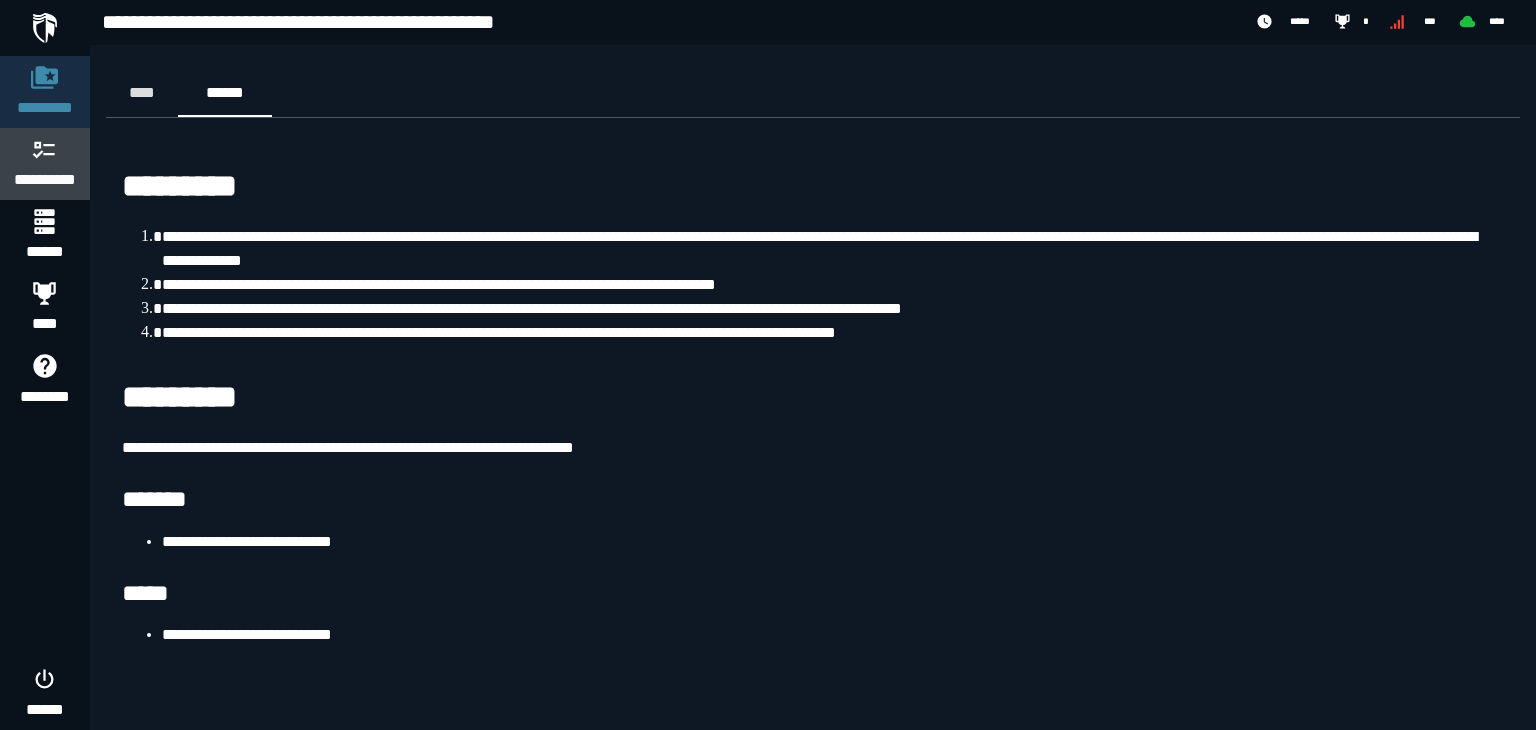 click on "**********" at bounding box center [45, 179] 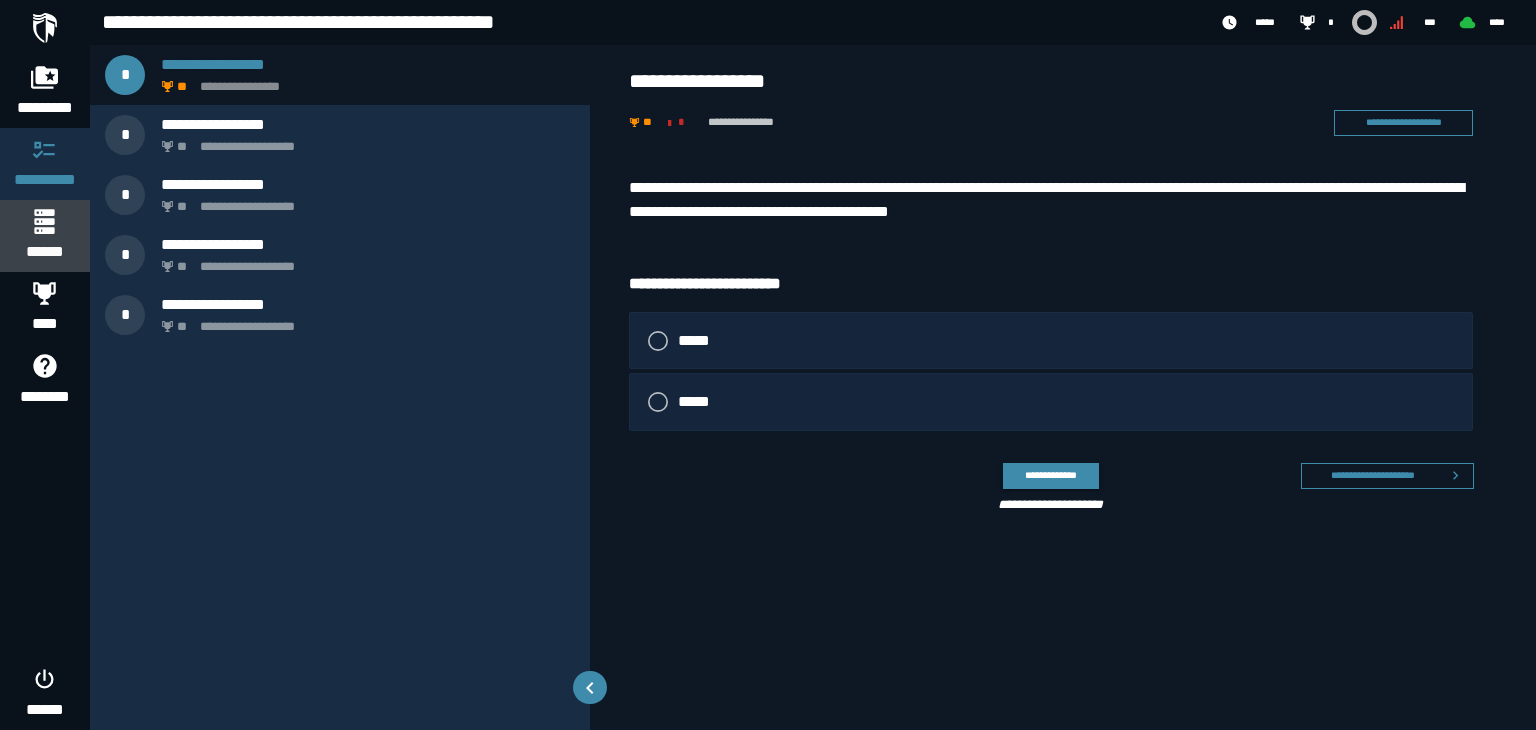 click 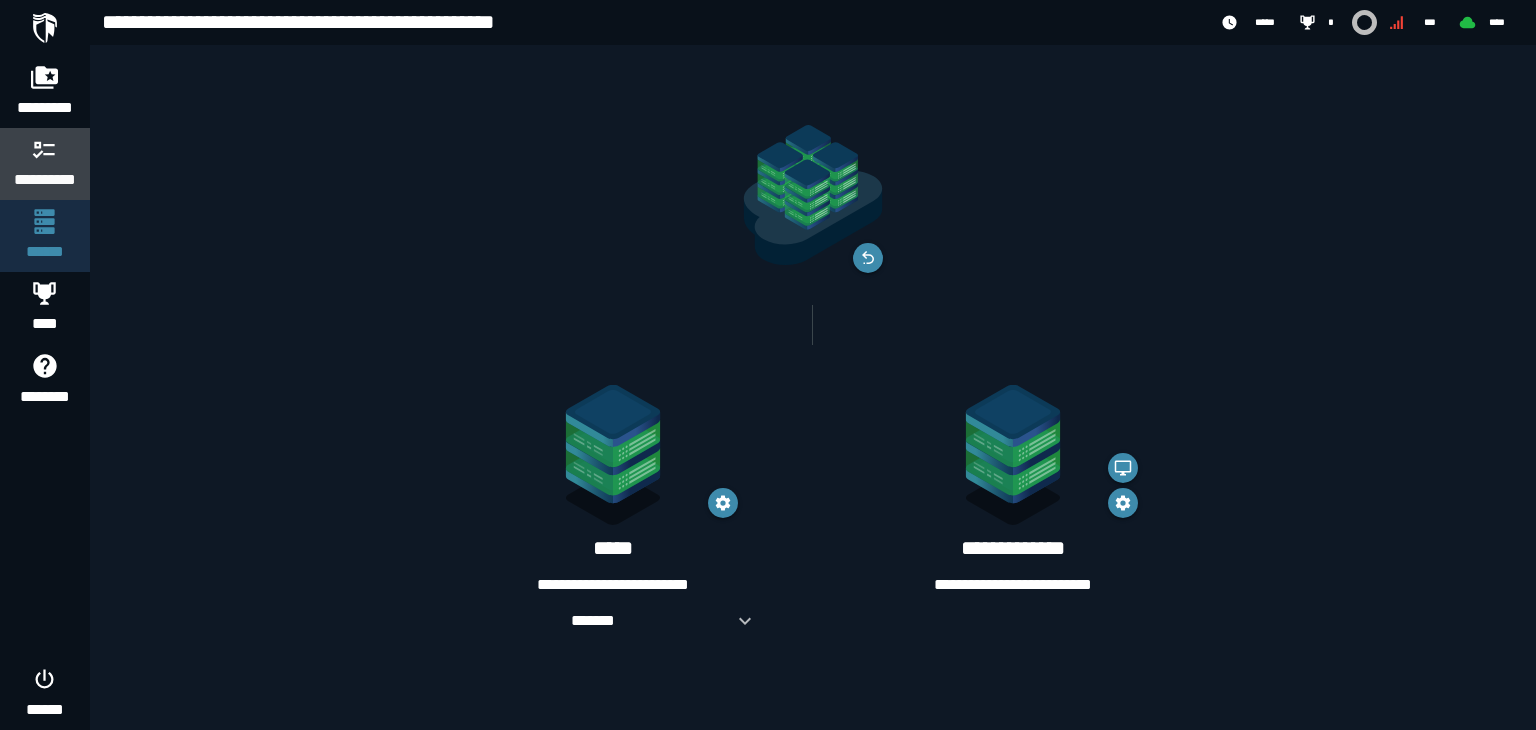 click on "**********" at bounding box center [45, 164] 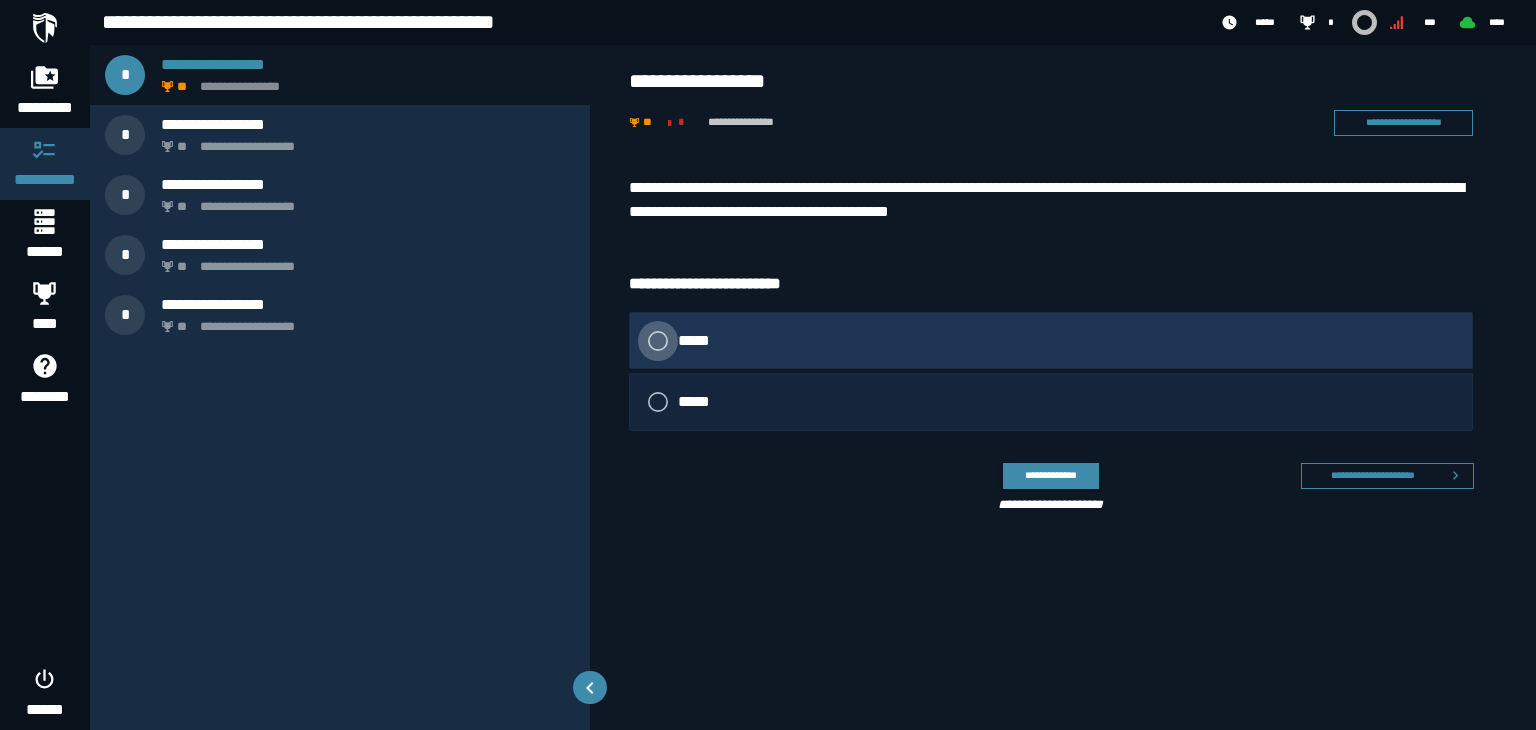 click at bounding box center [658, 341] 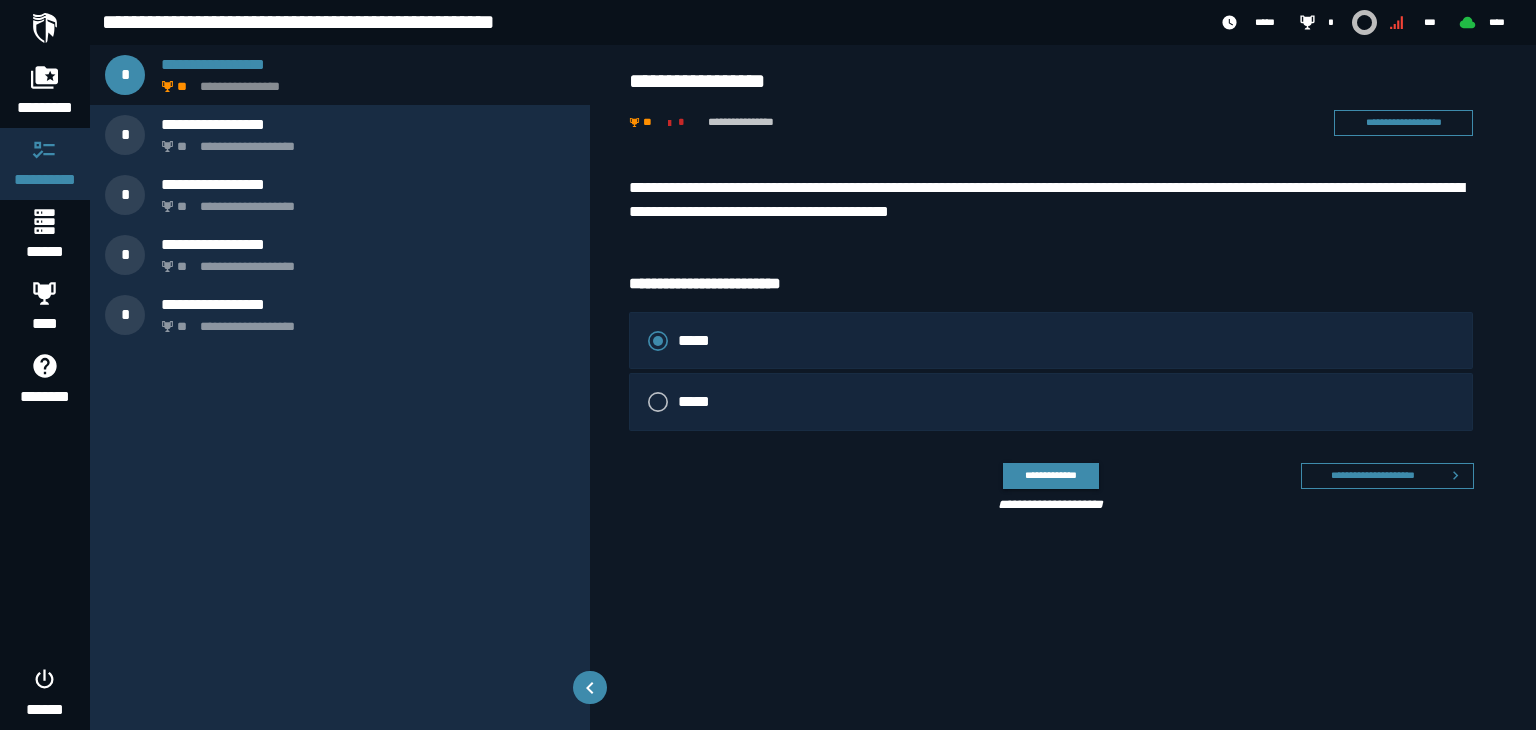 click on "**********" at bounding box center (1063, 348) 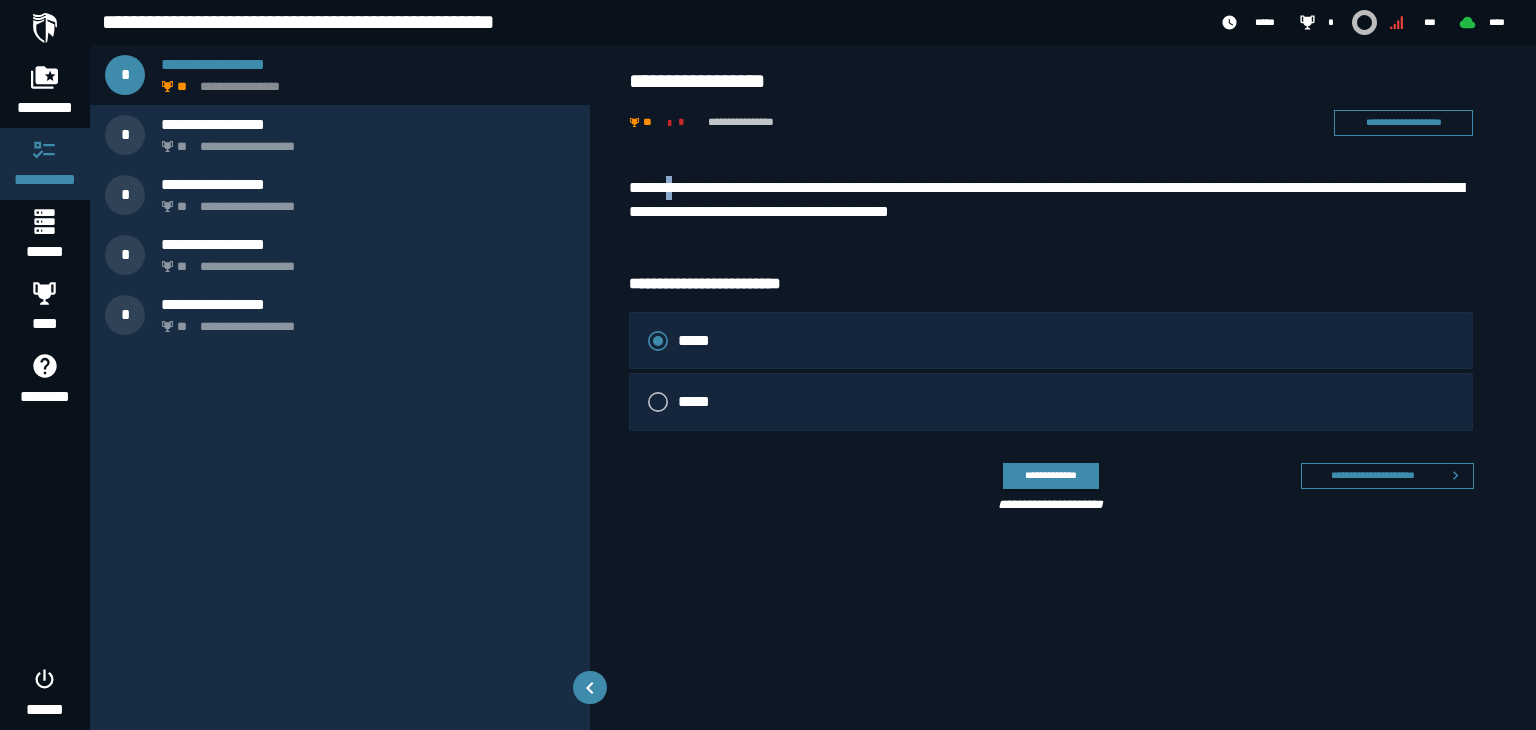 click on "**********" at bounding box center (1063, 348) 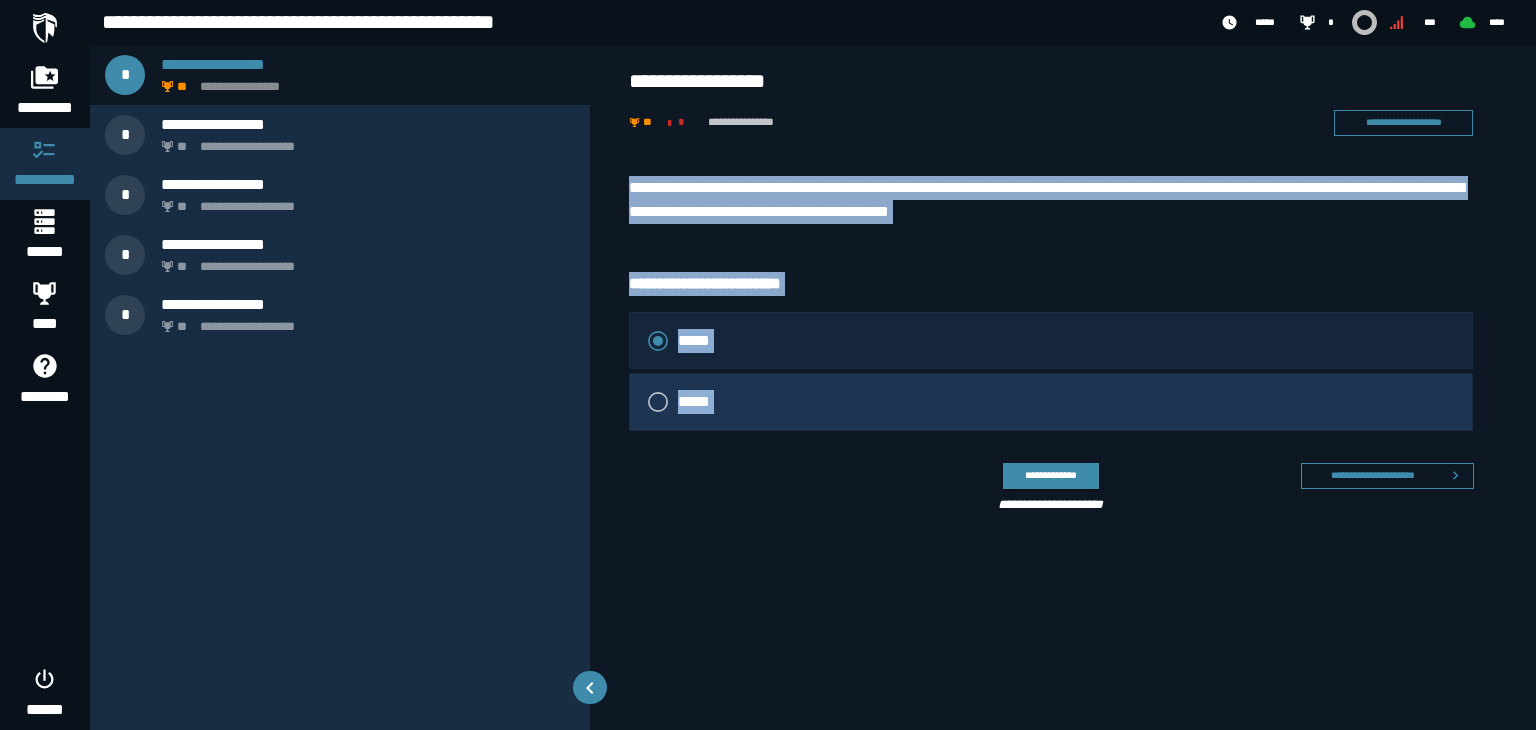 drag, startPoint x: 678, startPoint y: 173, endPoint x: 801, endPoint y: 382, distance: 242.50774 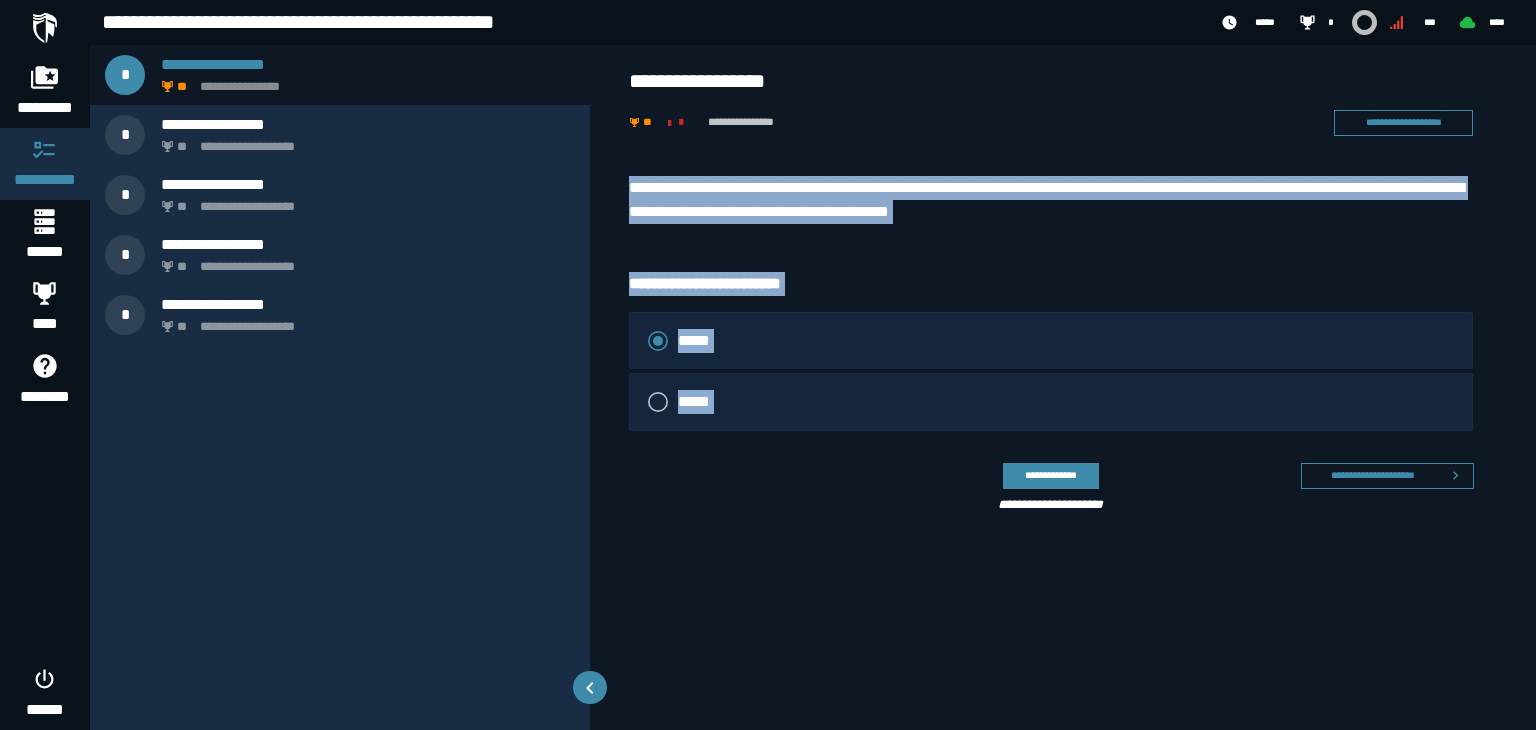 copy on "**********" 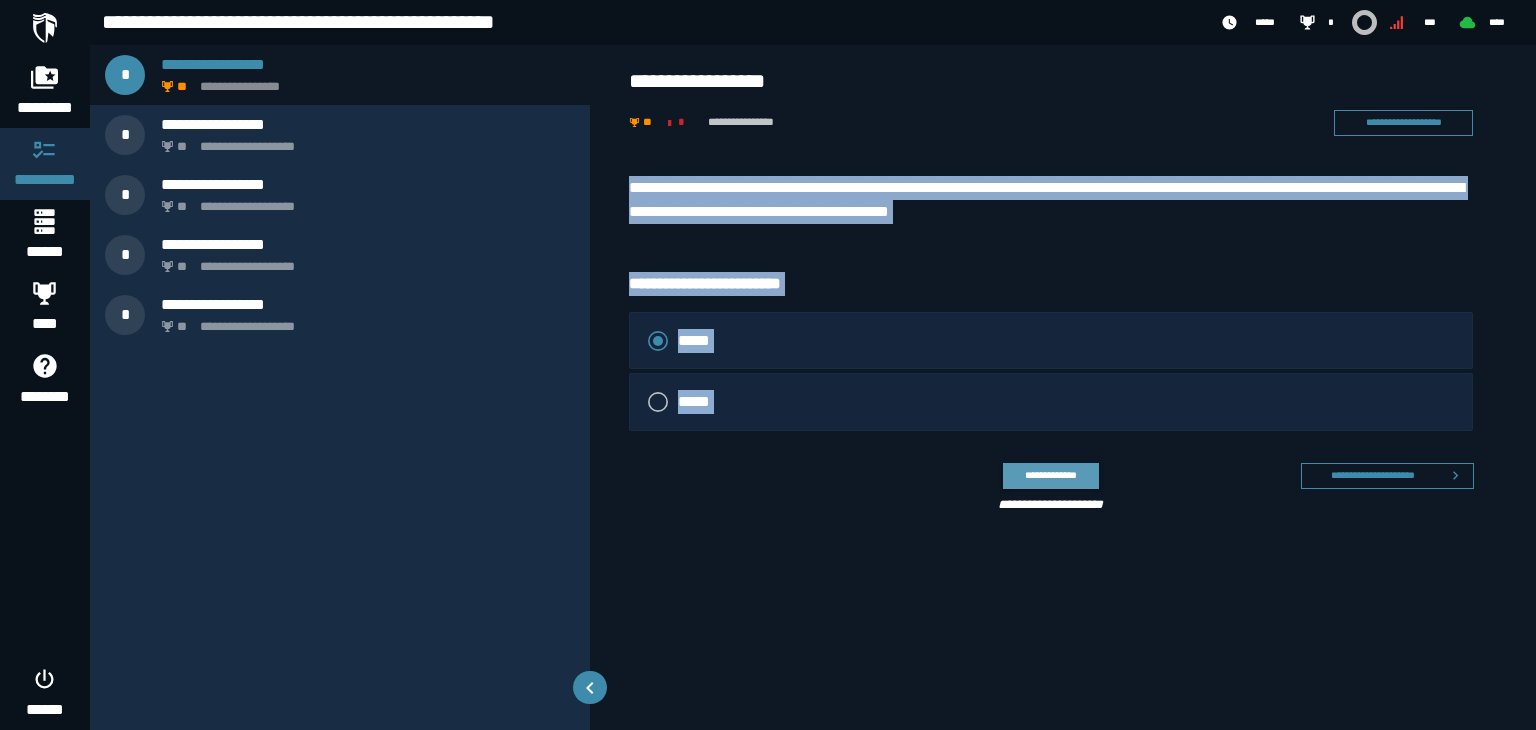 click on "**********" at bounding box center [1051, 475] 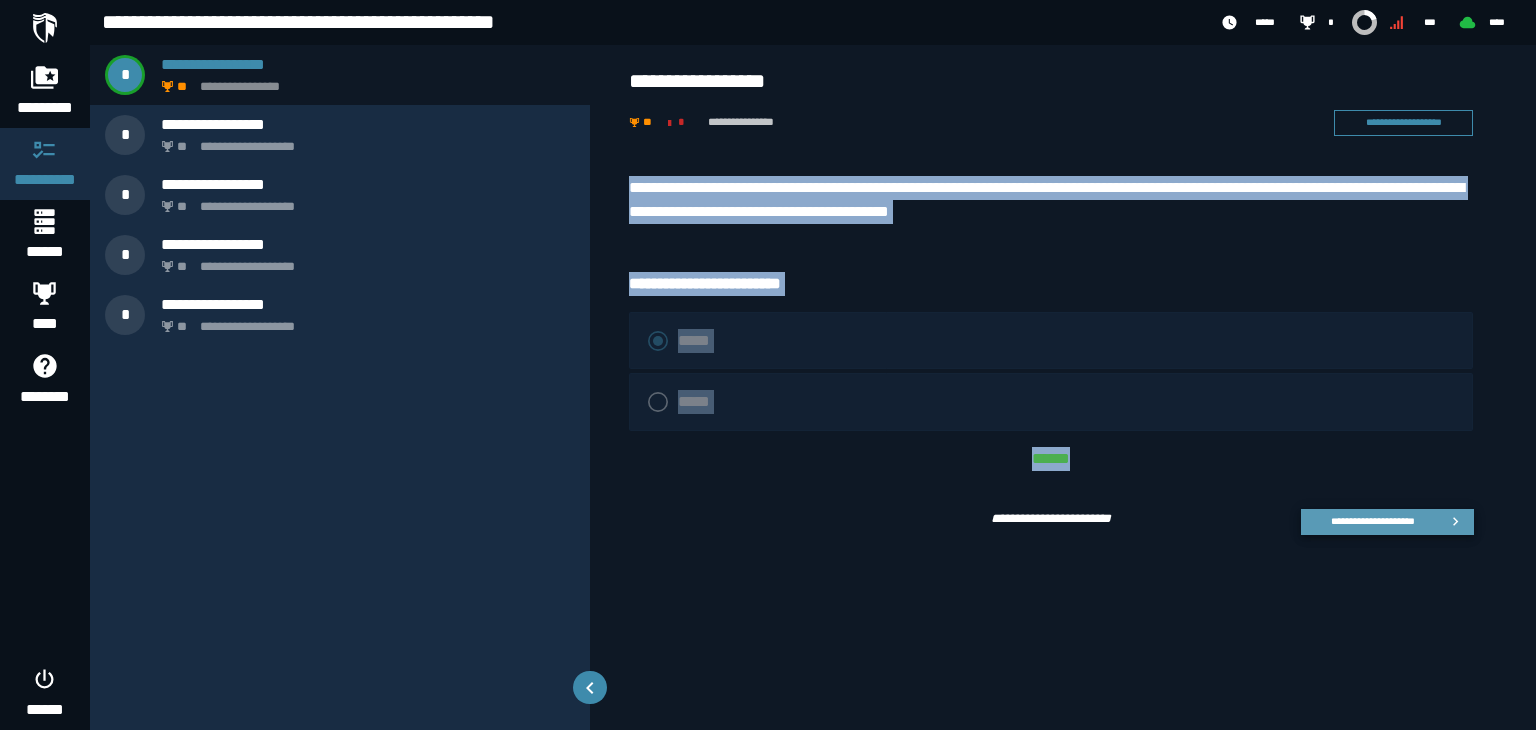 click on "**********" at bounding box center (1373, 521) 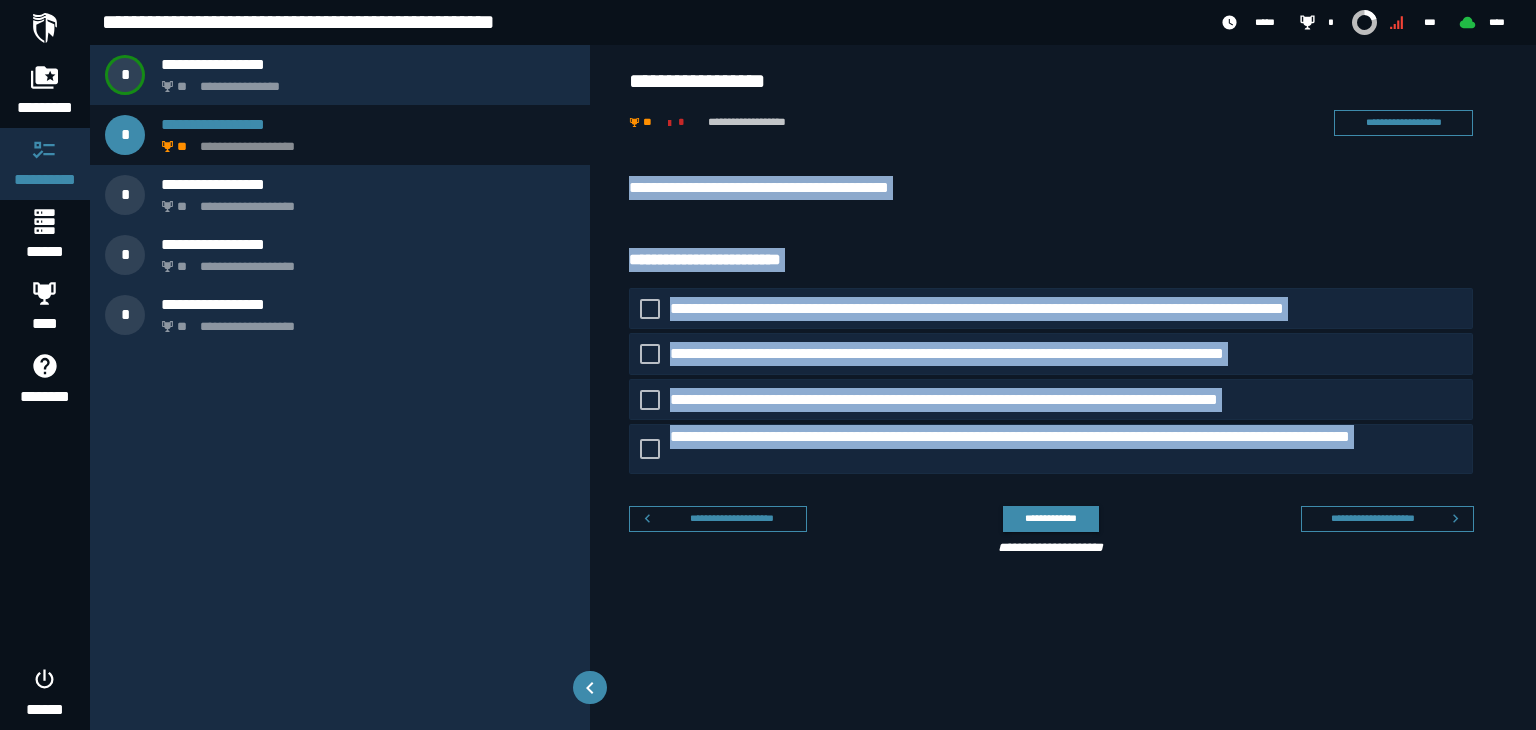 click on "**********" at bounding box center (759, 187) 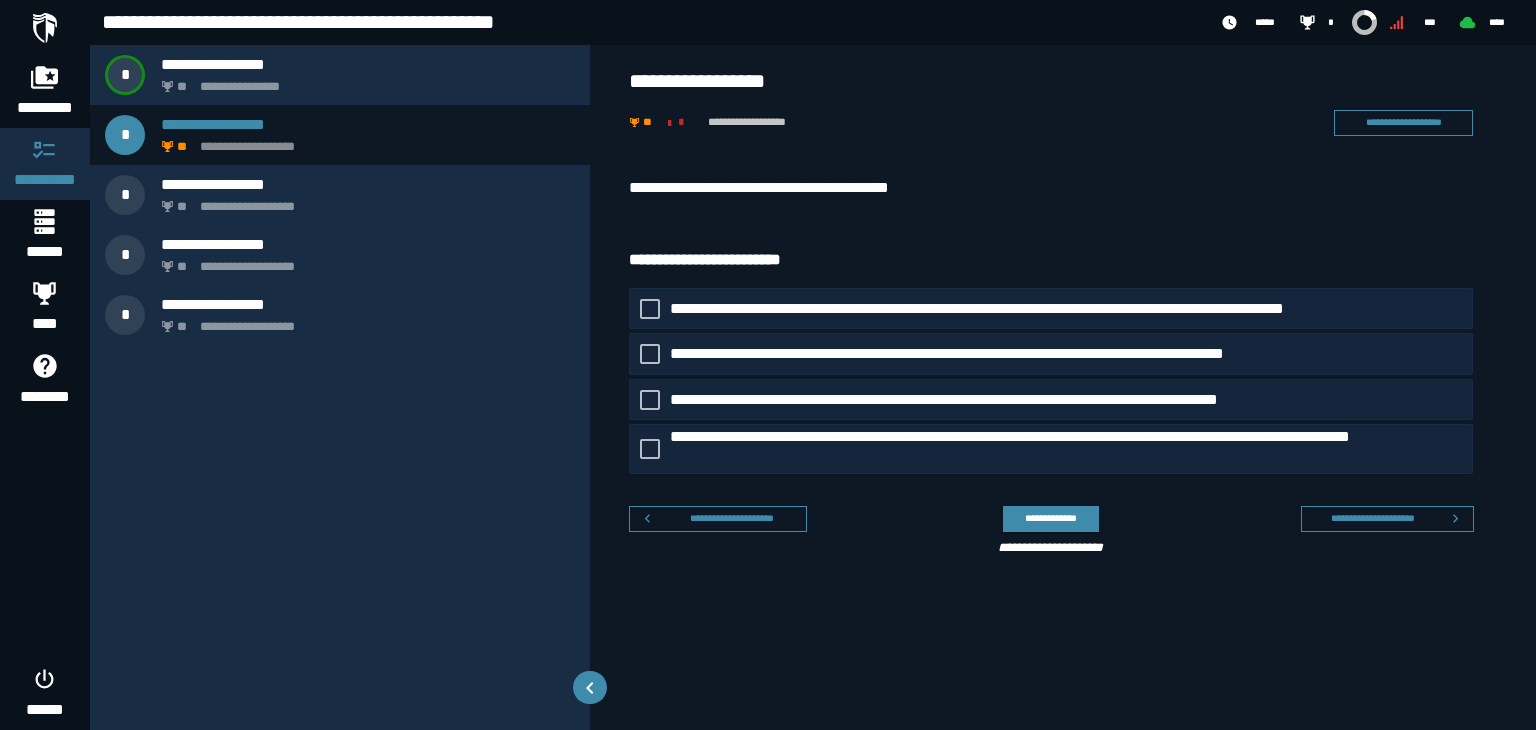 click on "**********" at bounding box center (759, 187) 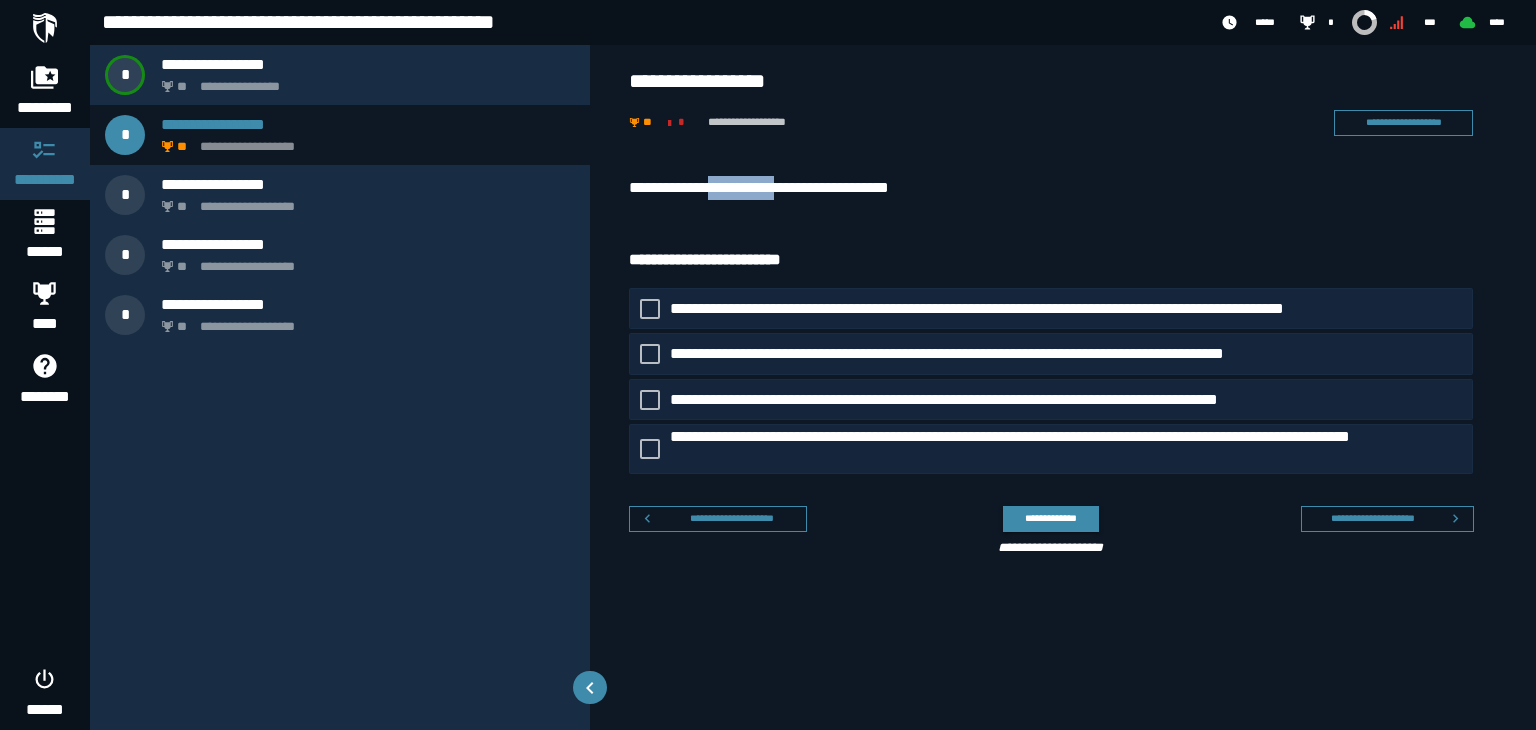 click on "**********" at bounding box center (759, 187) 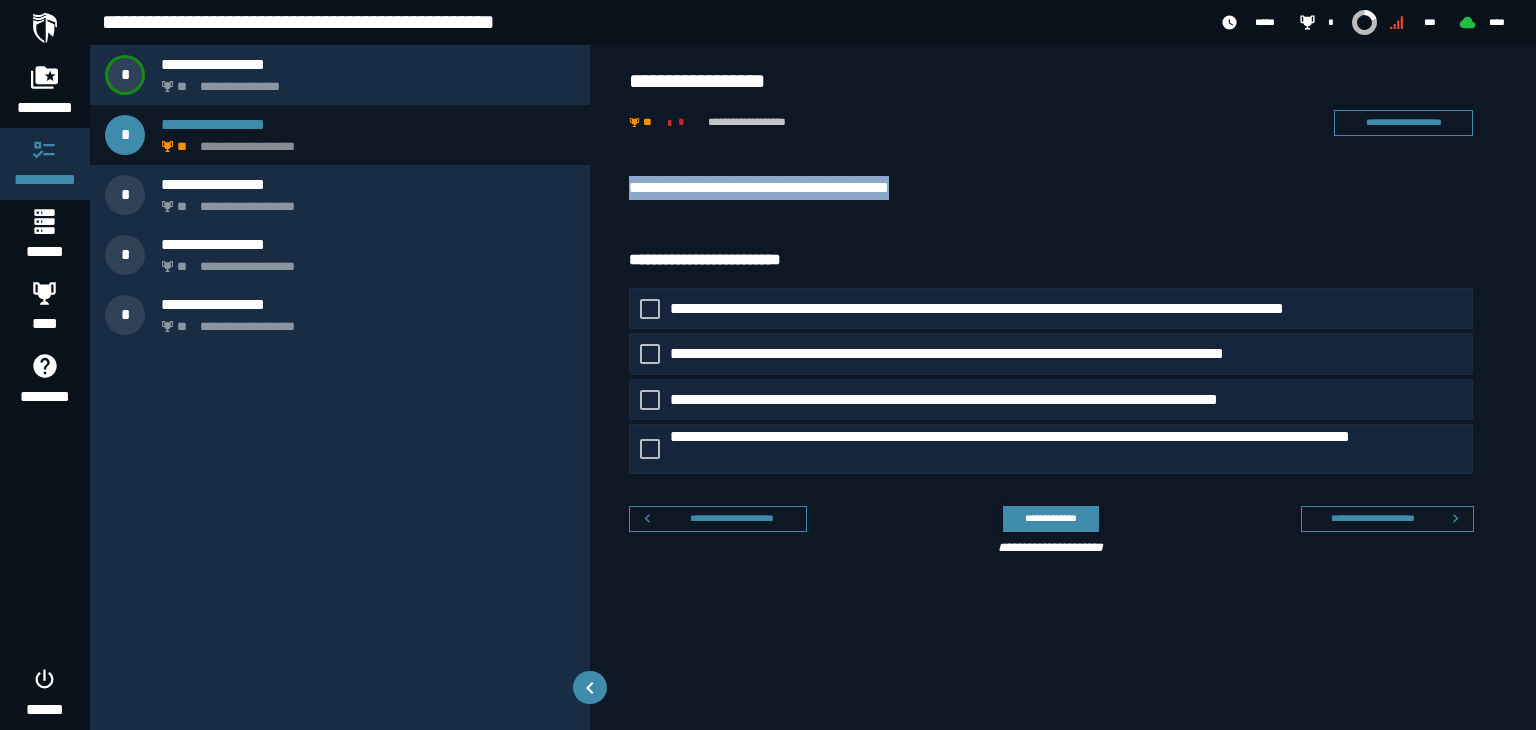 click on "**********" at bounding box center (759, 187) 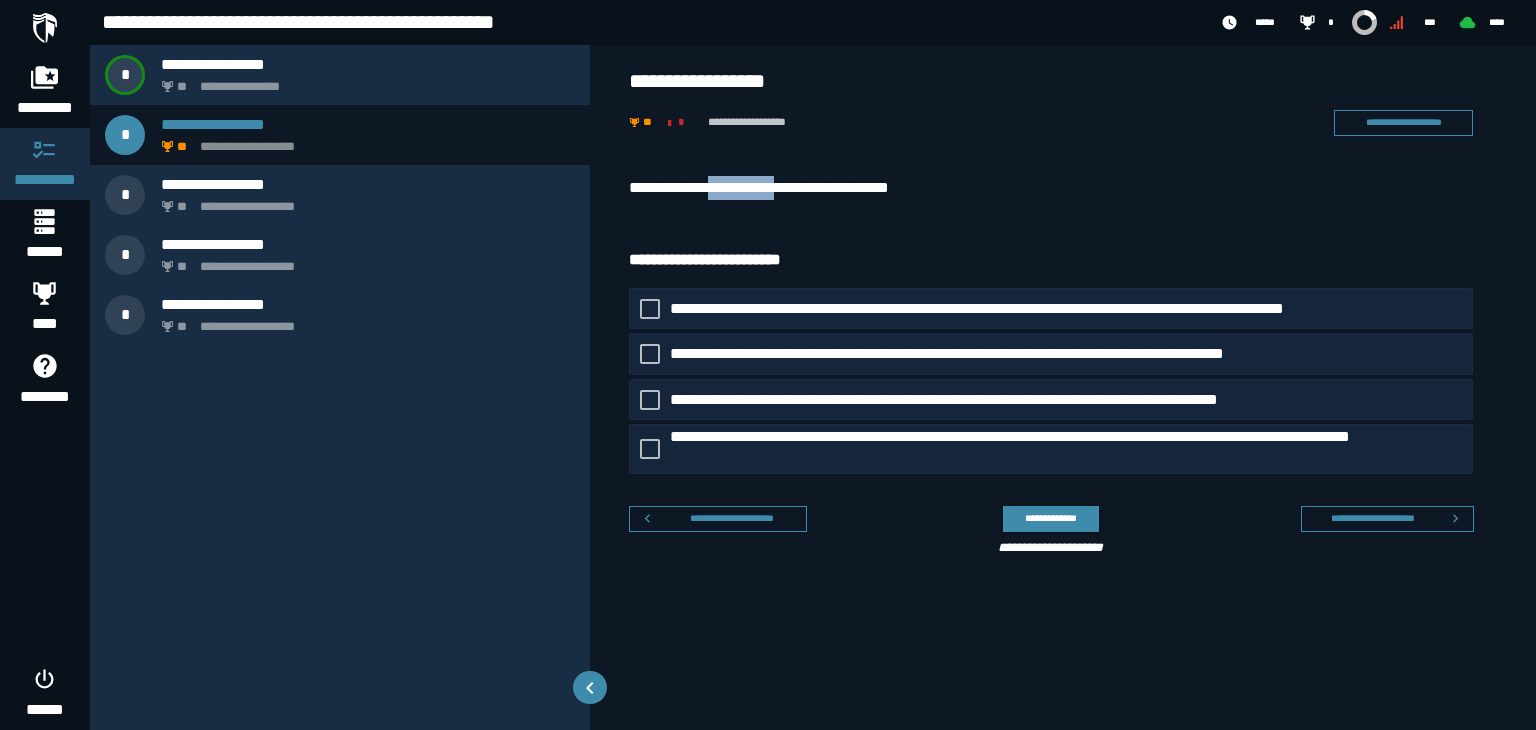 click on "**********" at bounding box center (759, 187) 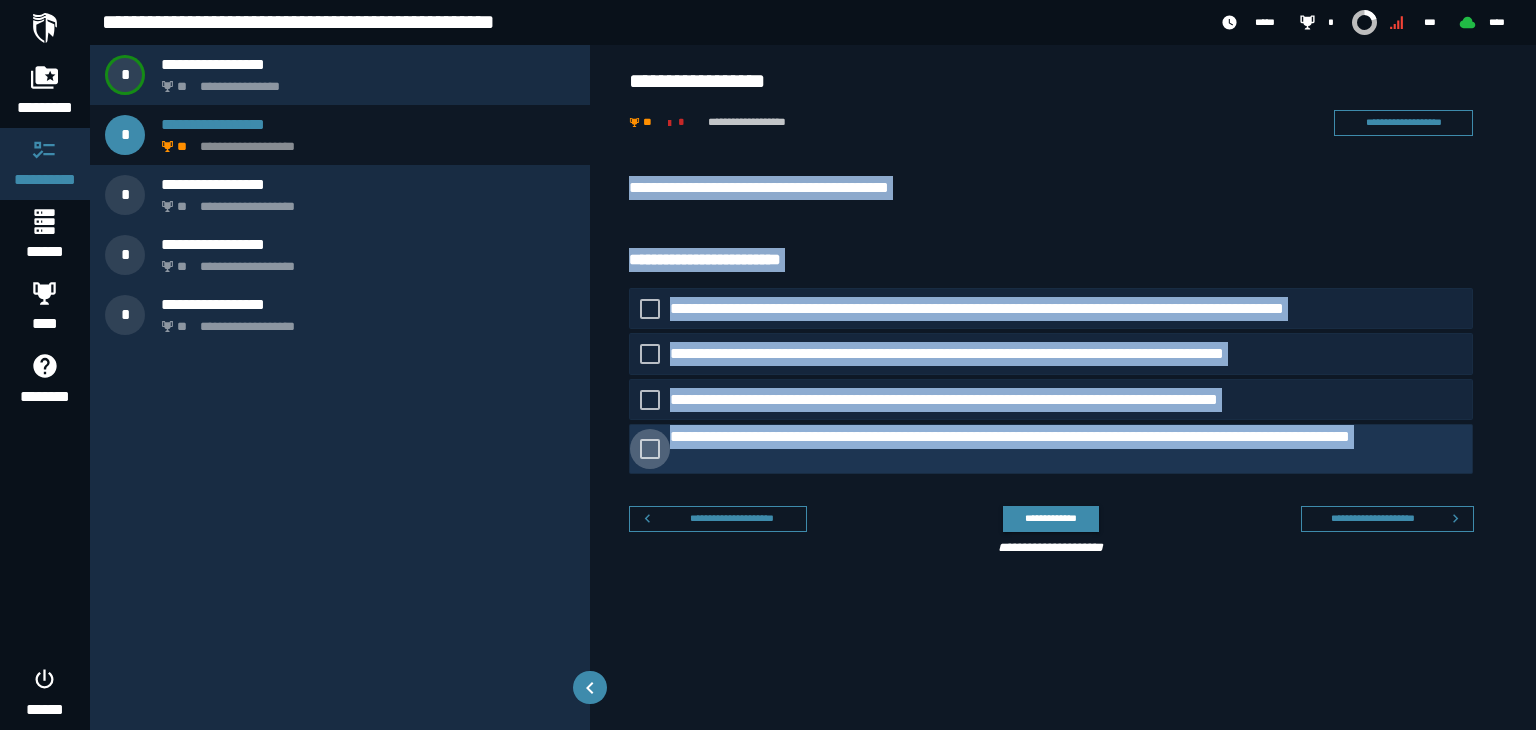 drag, startPoint x: 733, startPoint y: 194, endPoint x: 815, endPoint y: 441, distance: 260.25565 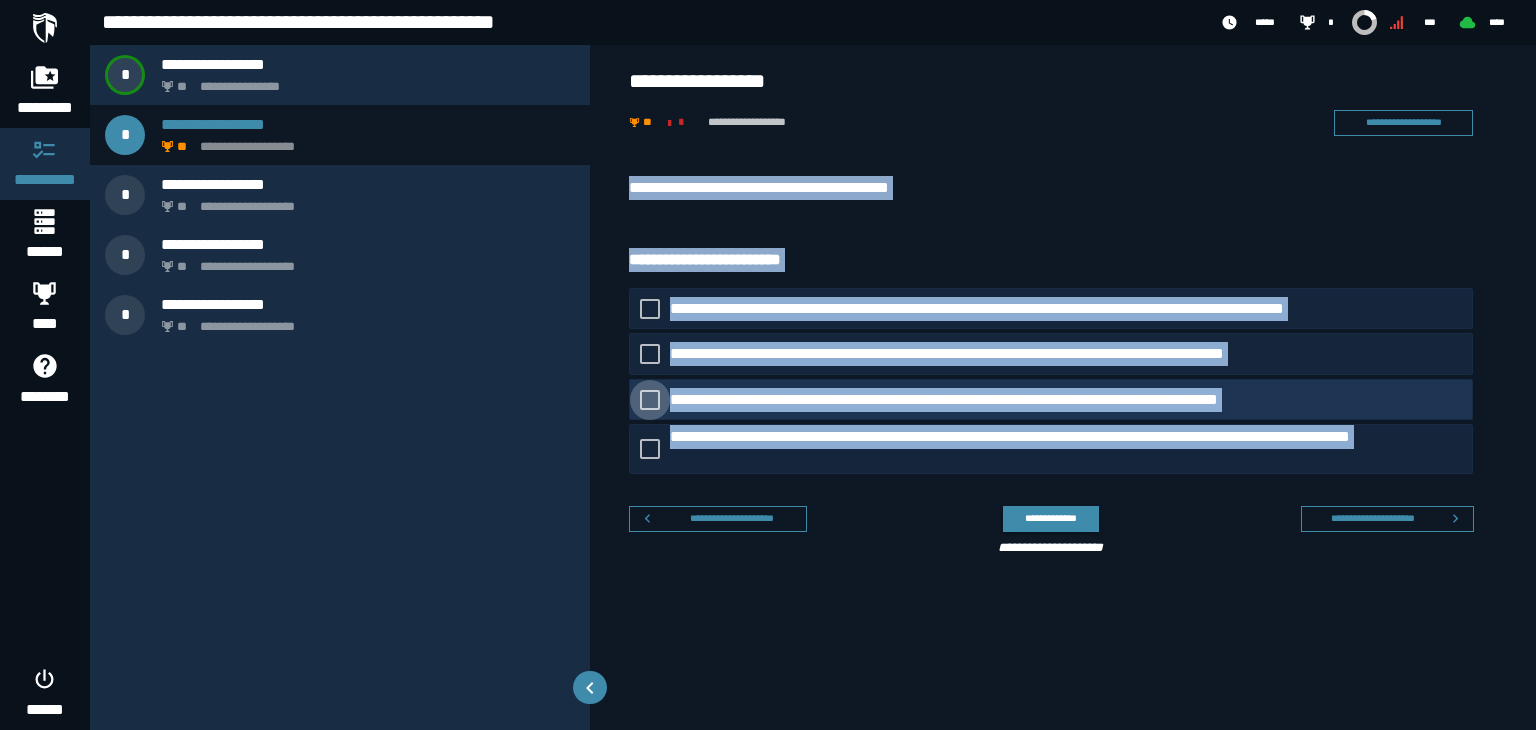 click on "**********" at bounding box center (944, 399) 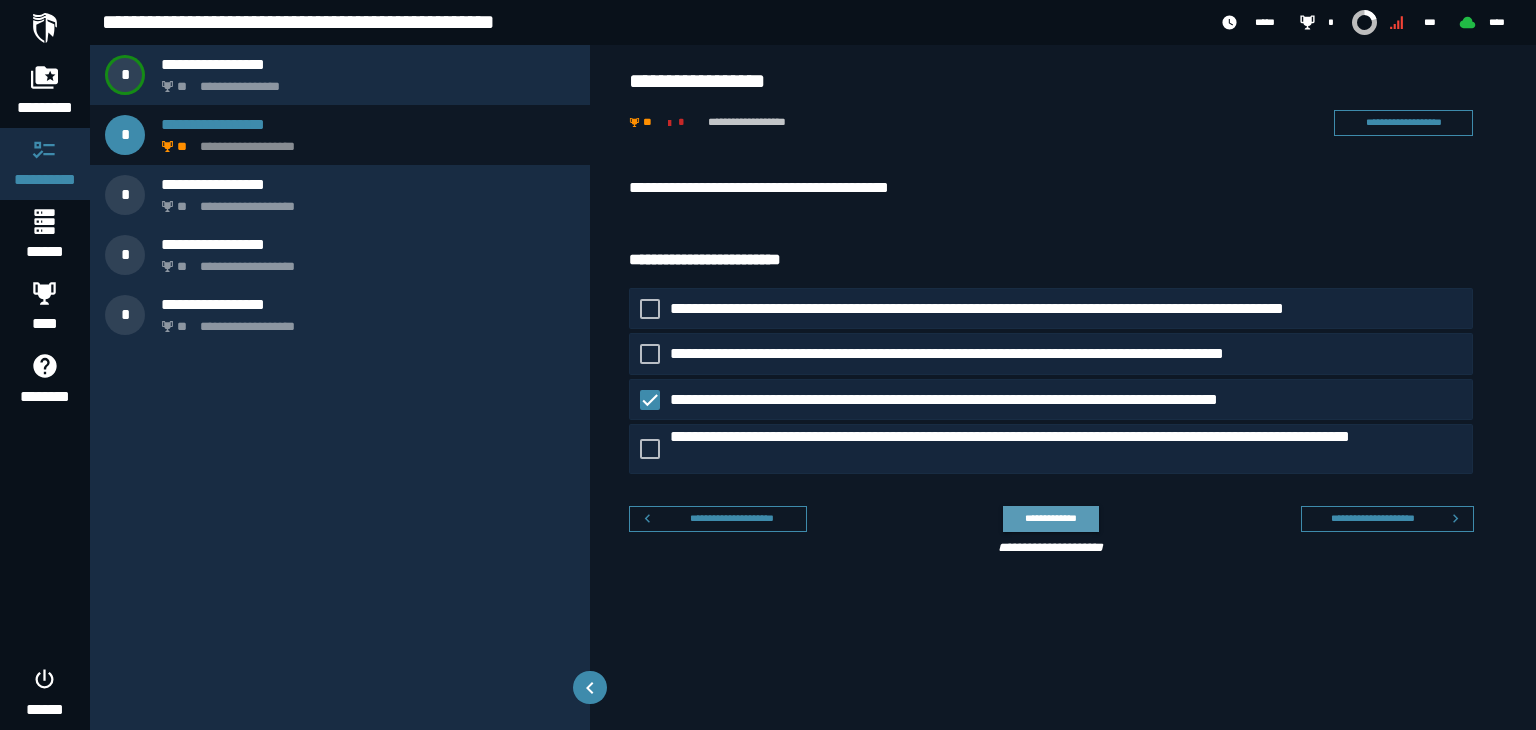 click on "**********" at bounding box center (1051, 518) 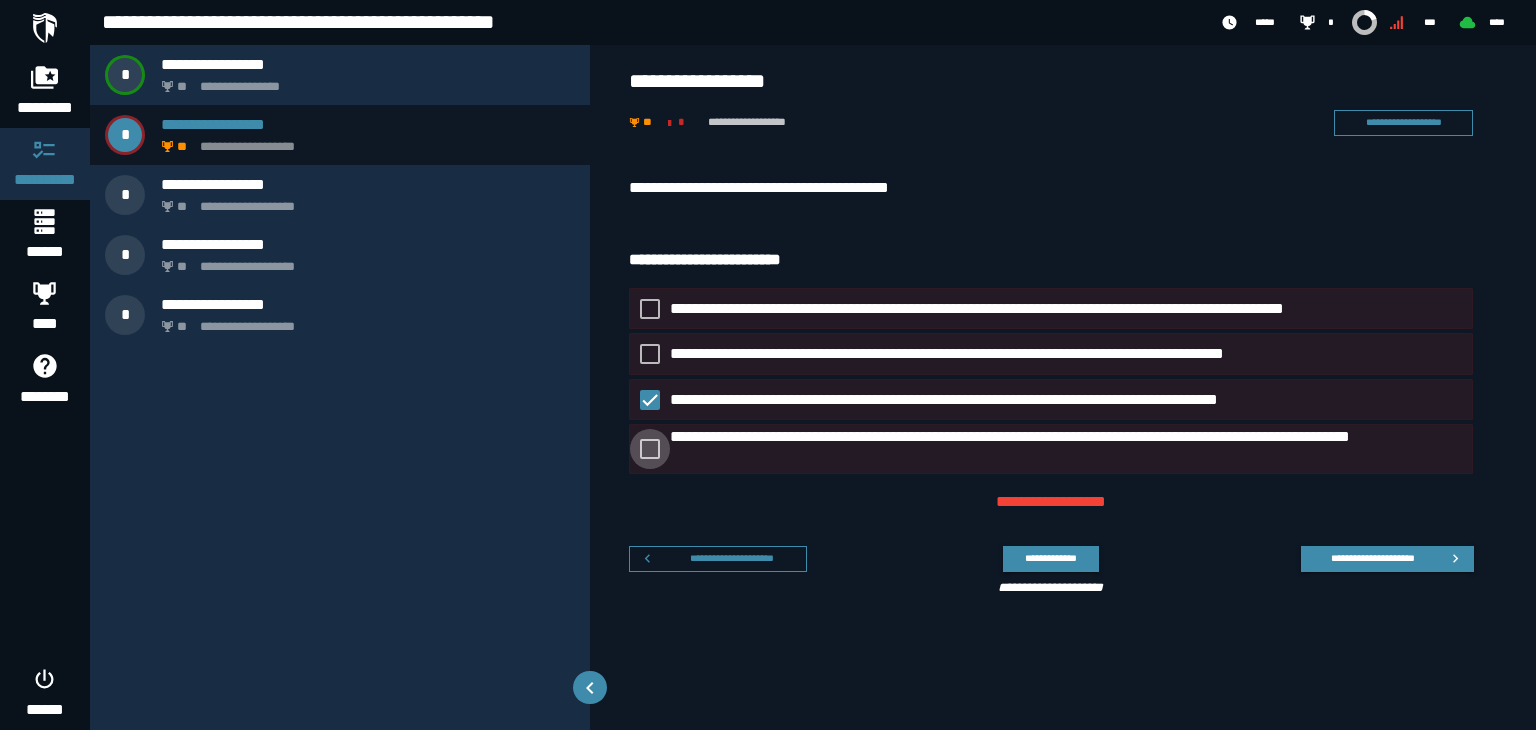 click on "**********" at bounding box center [1010, 436] 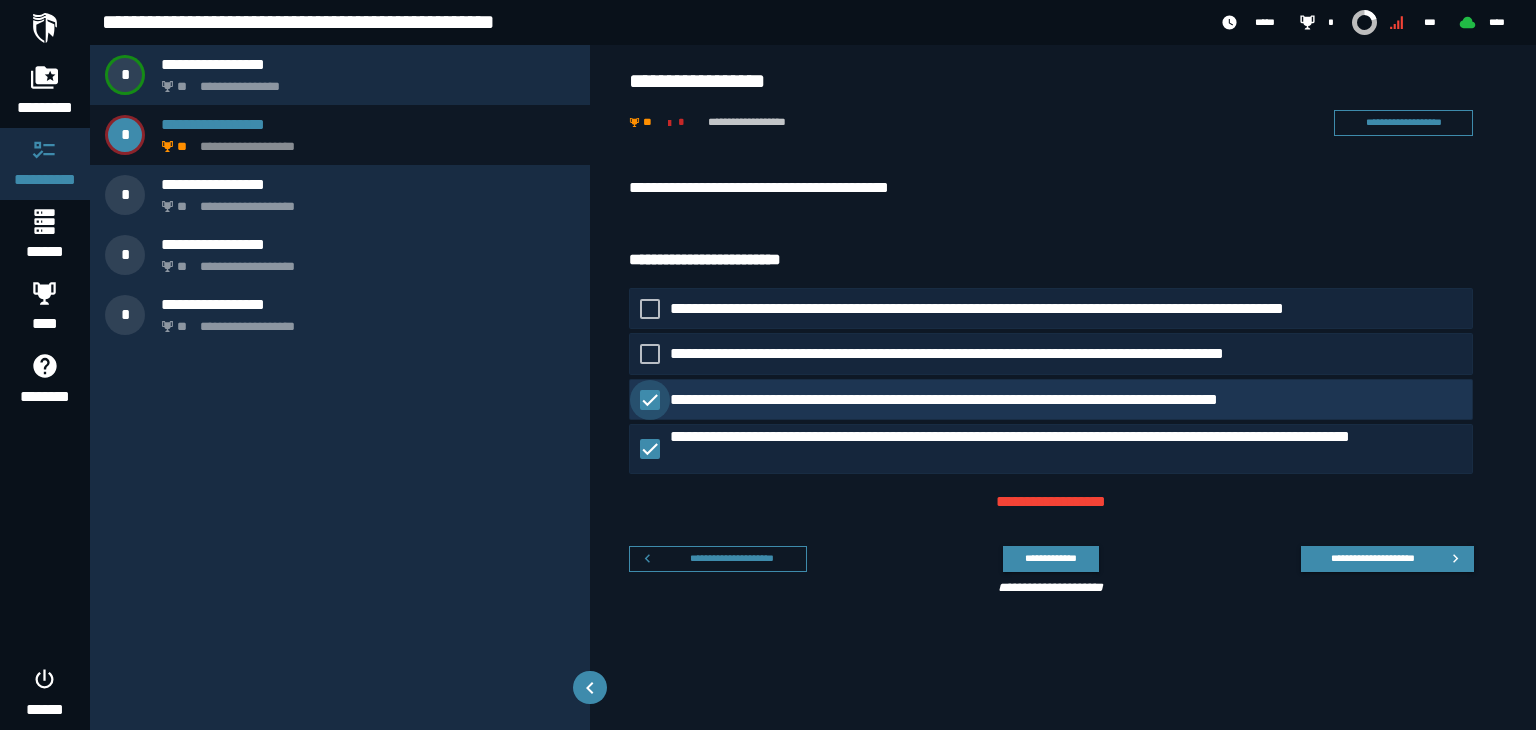 click on "**********" at bounding box center (944, 399) 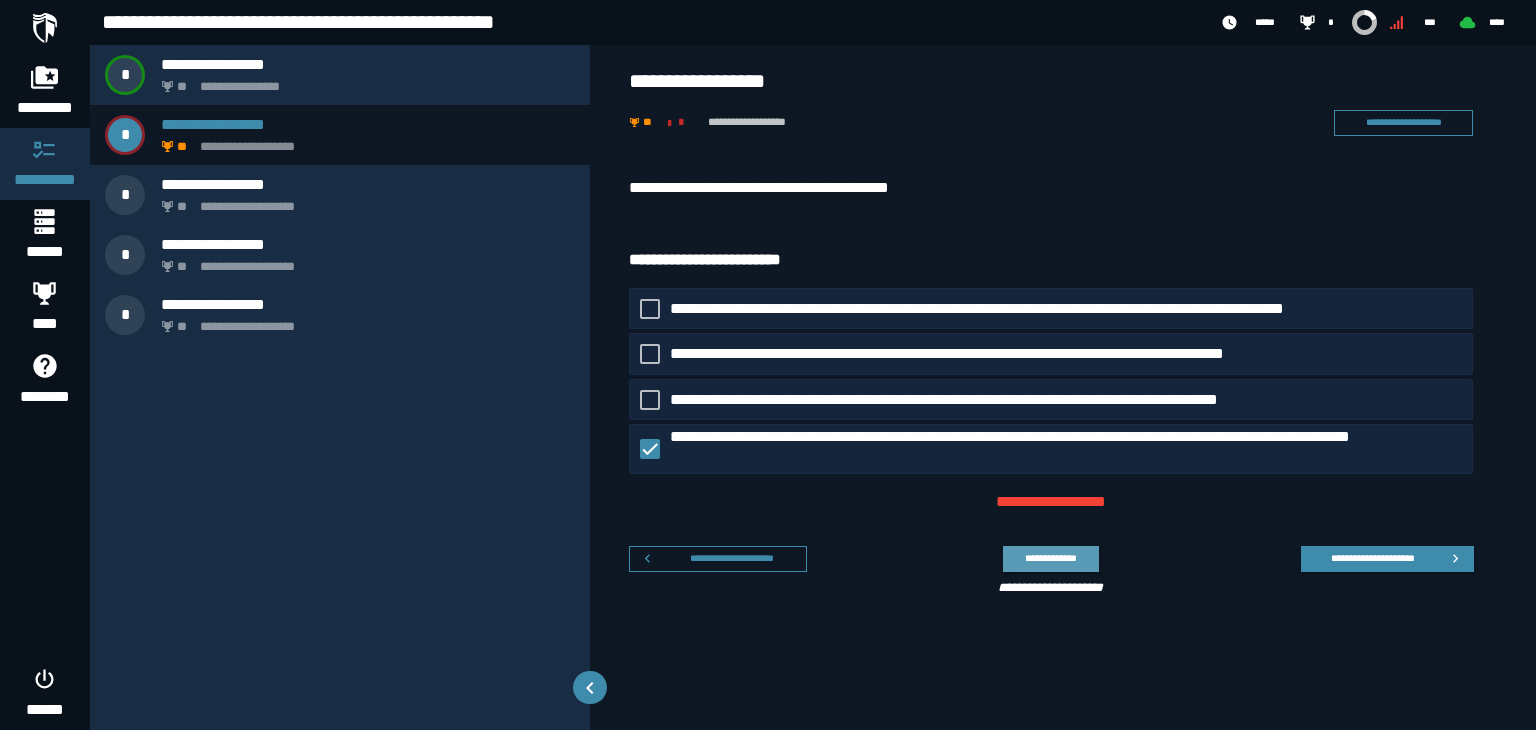 click on "**********" at bounding box center (1051, 558) 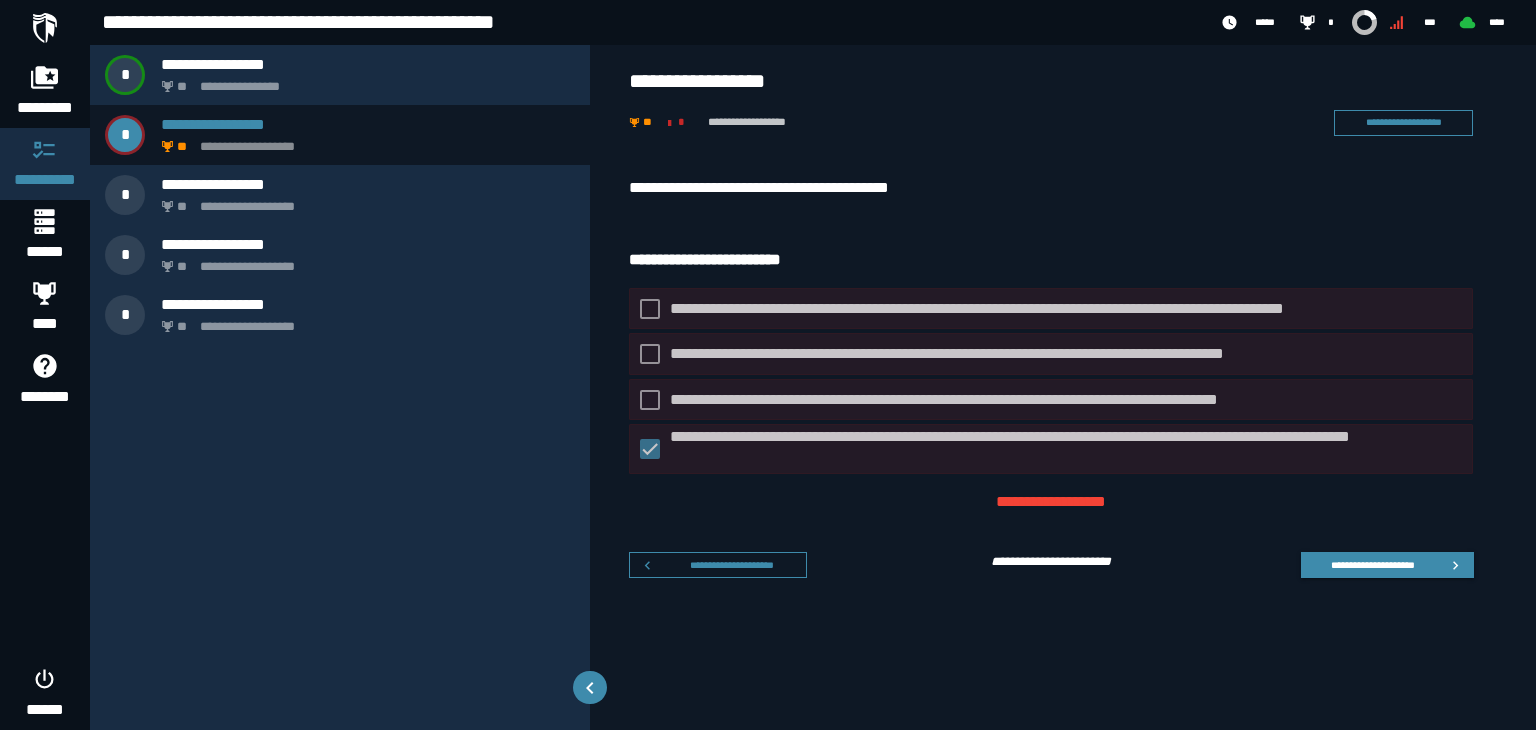 click on "**********" at bounding box center (944, 399) 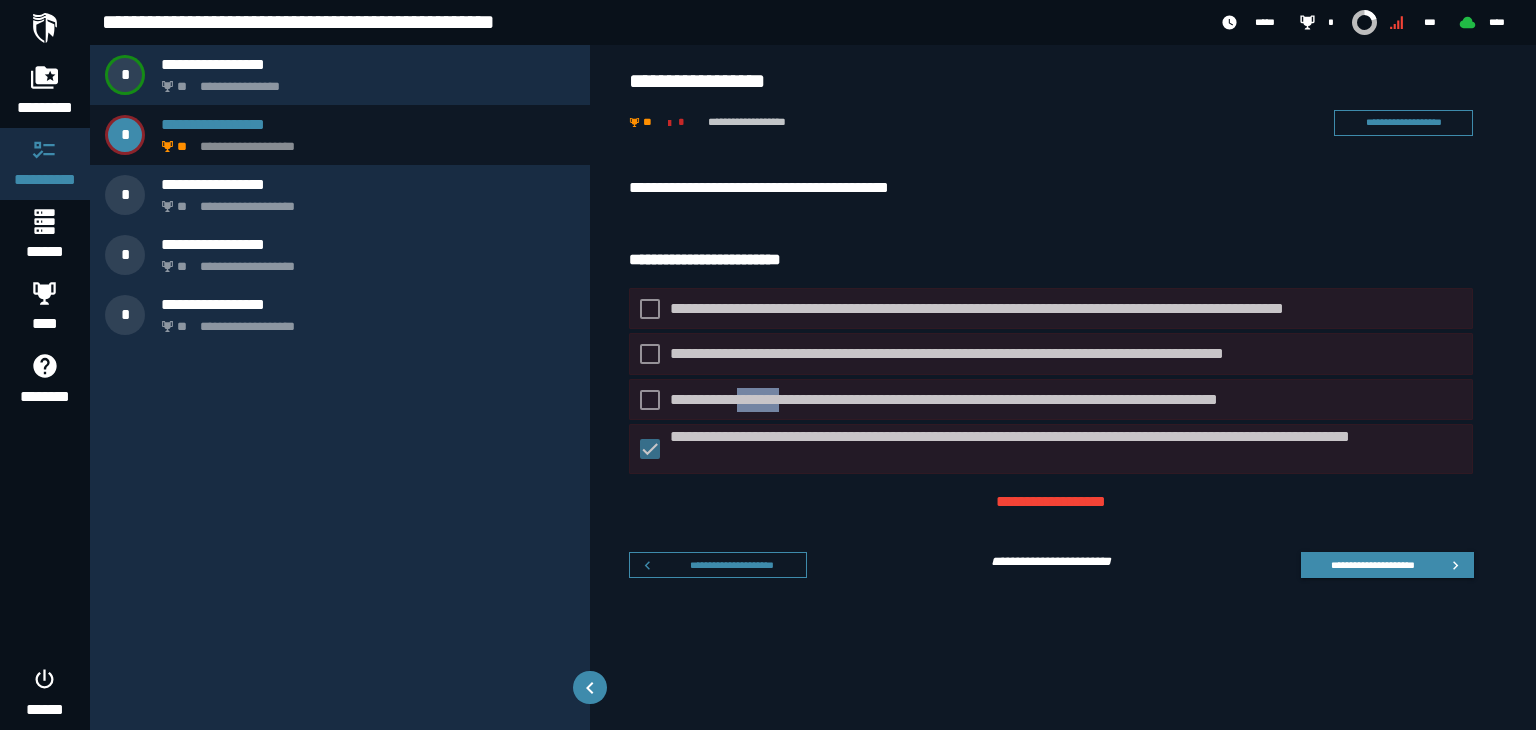 click on "**********" 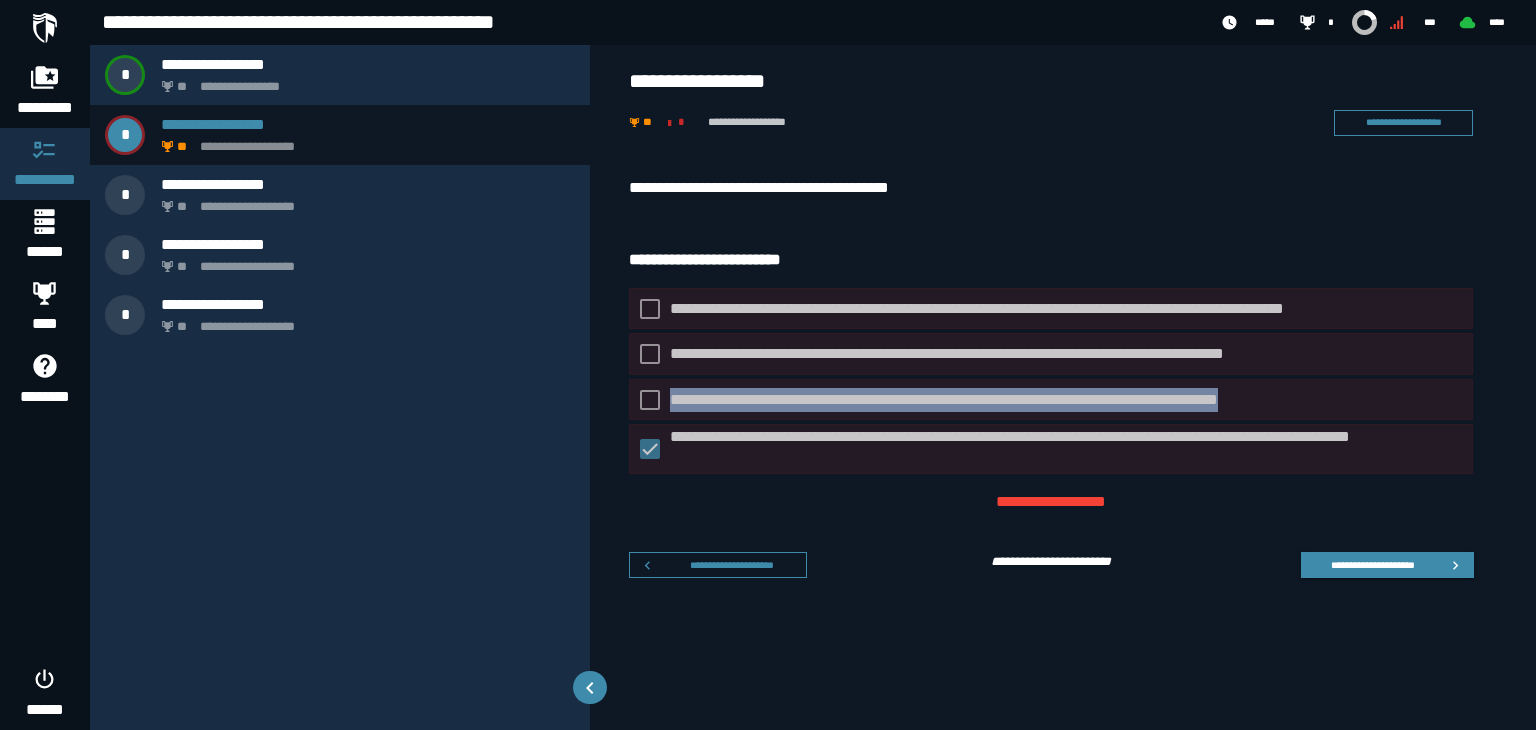 click on "**********" 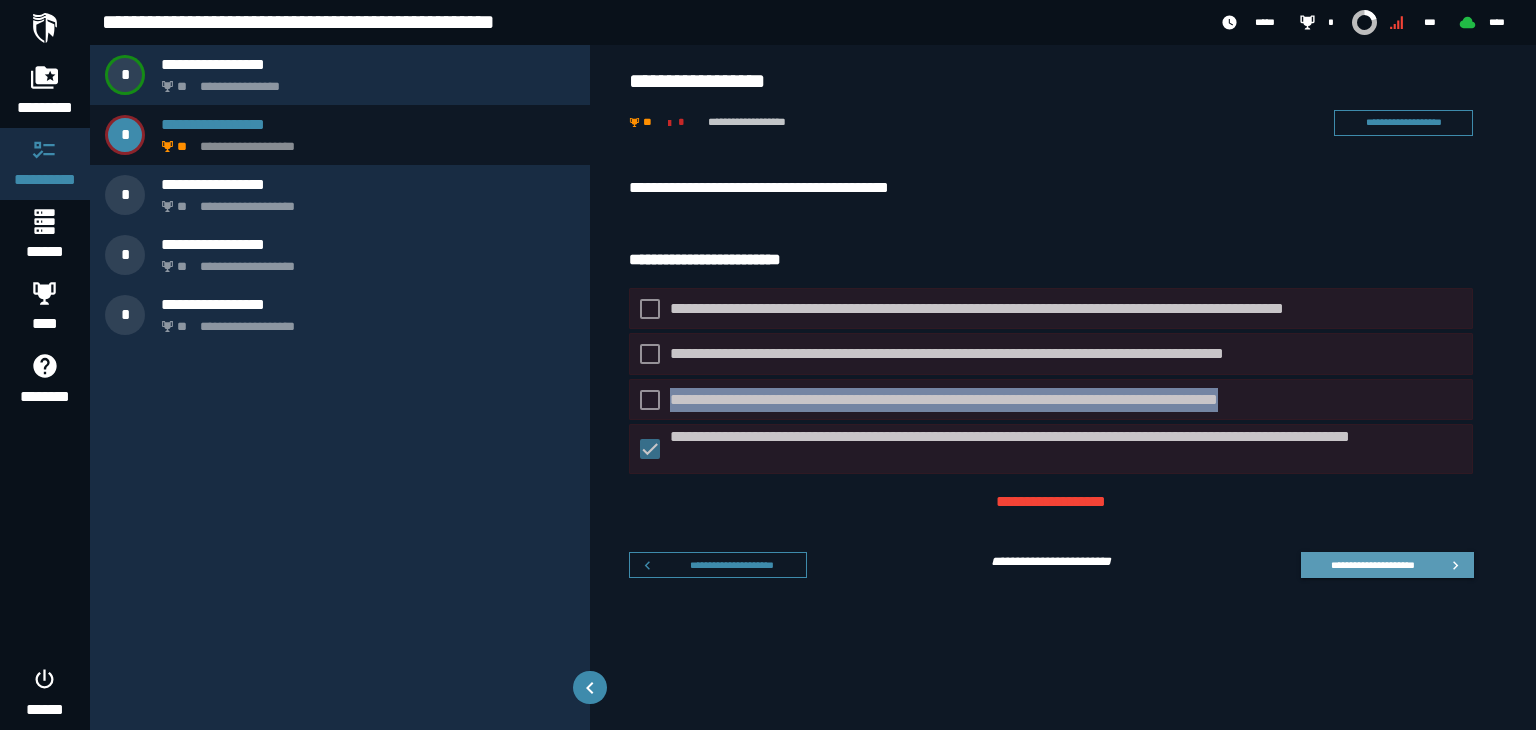 click on "**********" at bounding box center [1373, 565] 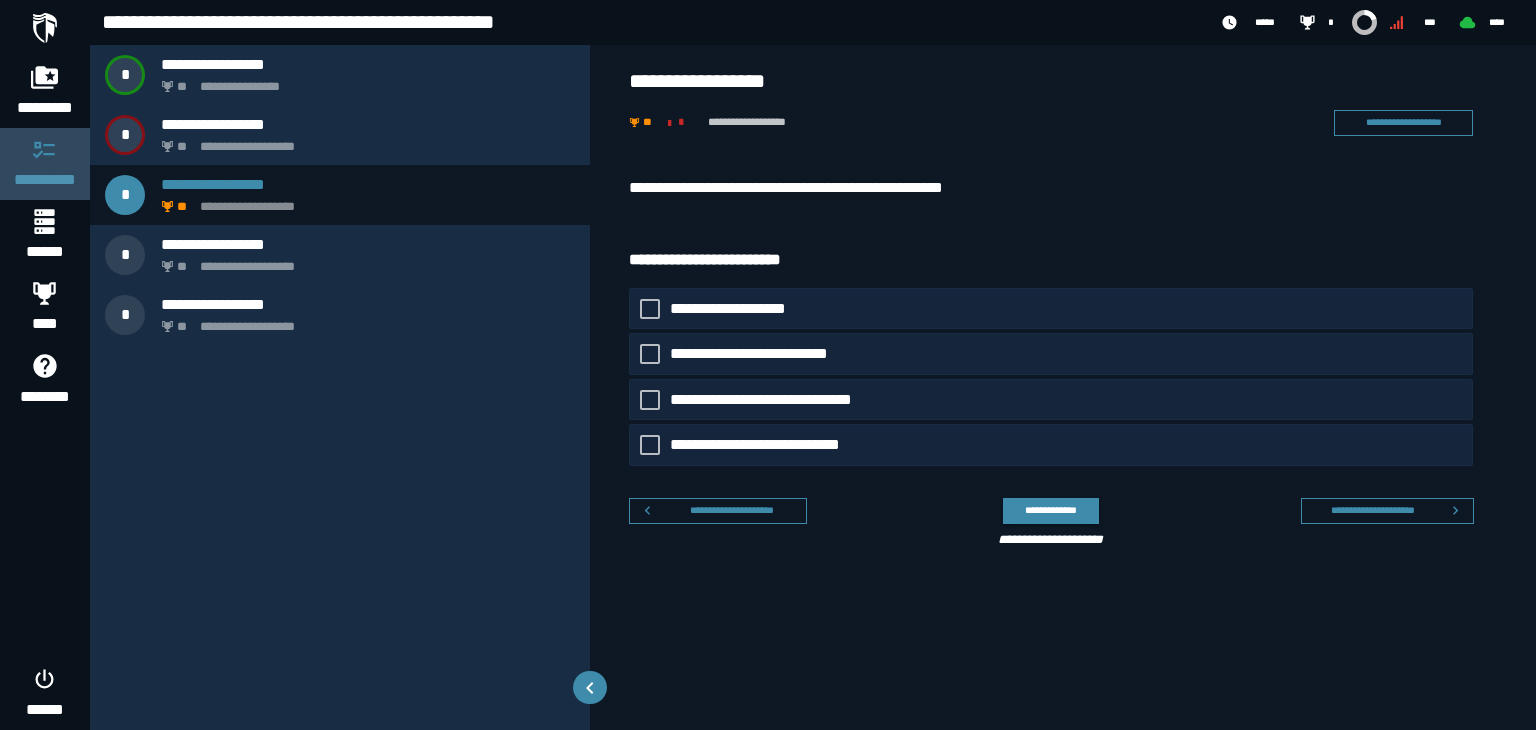click on "**********" 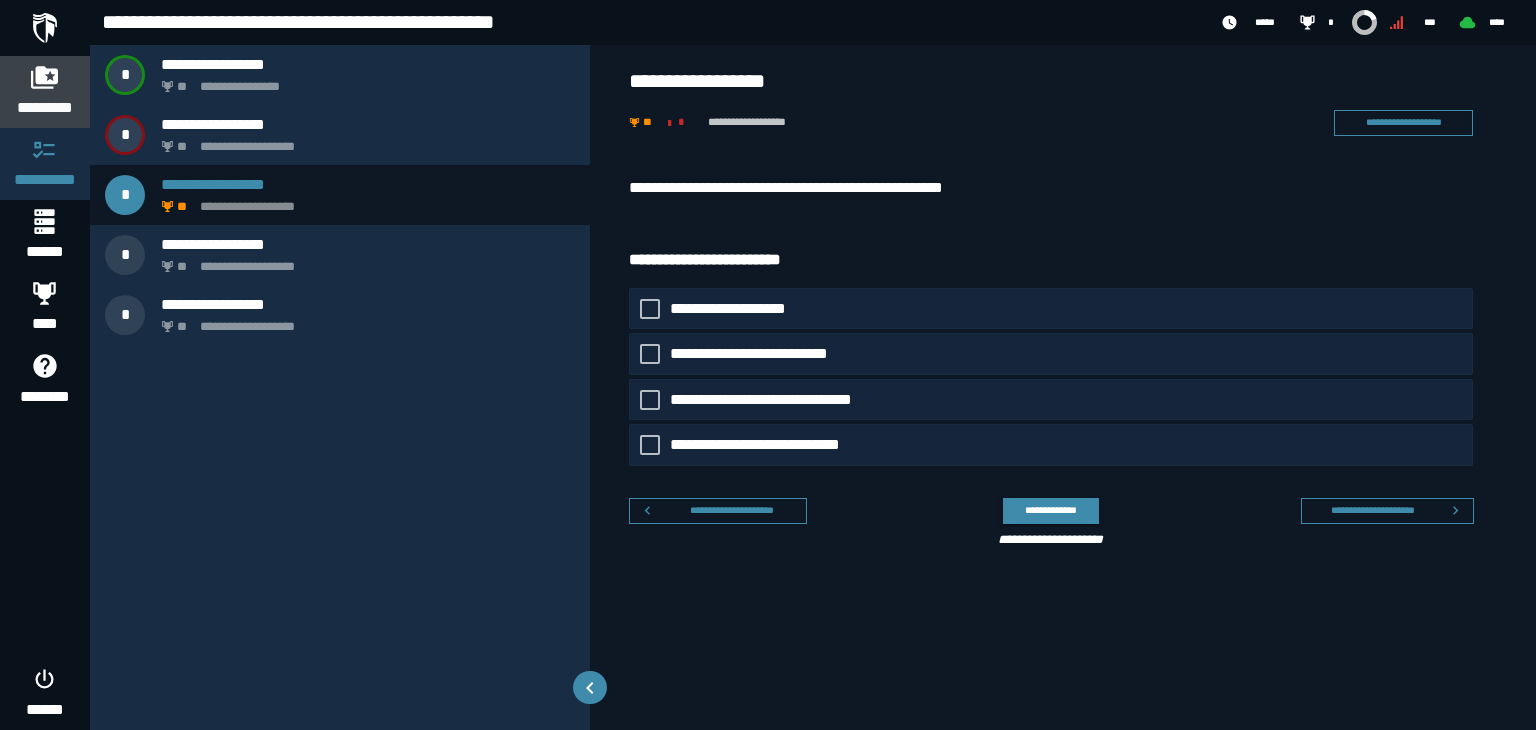 click at bounding box center [45, 77] 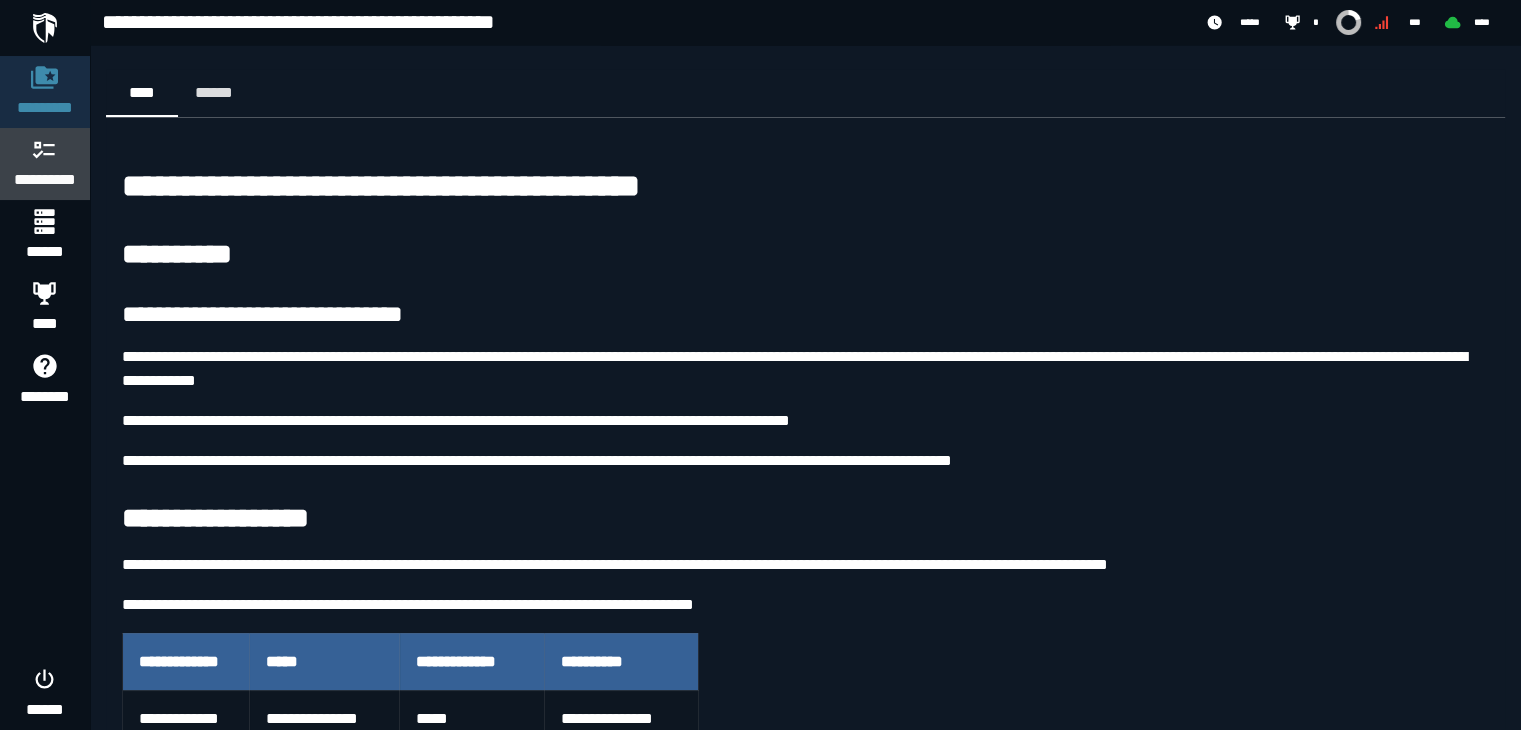 click on "**********" at bounding box center [45, 179] 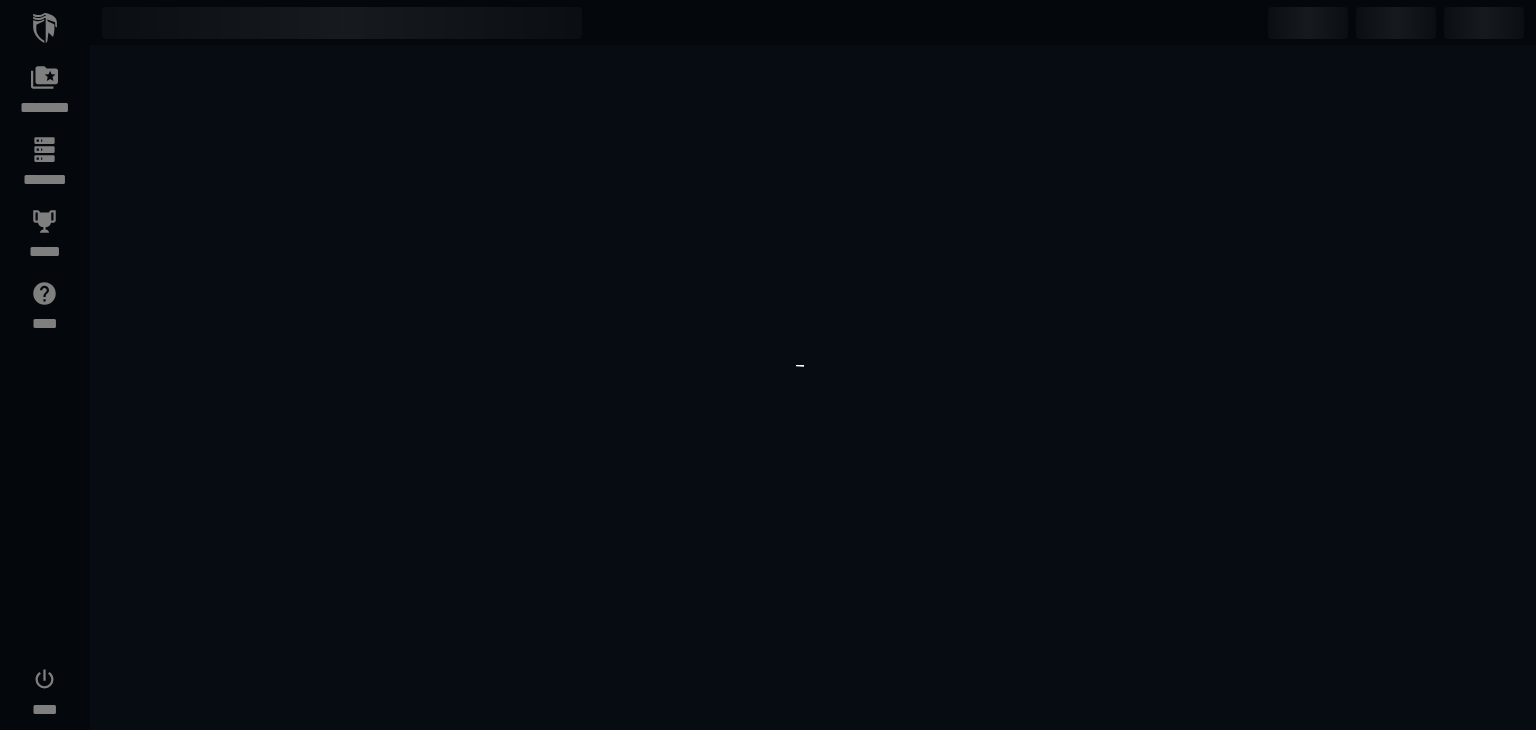 scroll, scrollTop: 0, scrollLeft: 0, axis: both 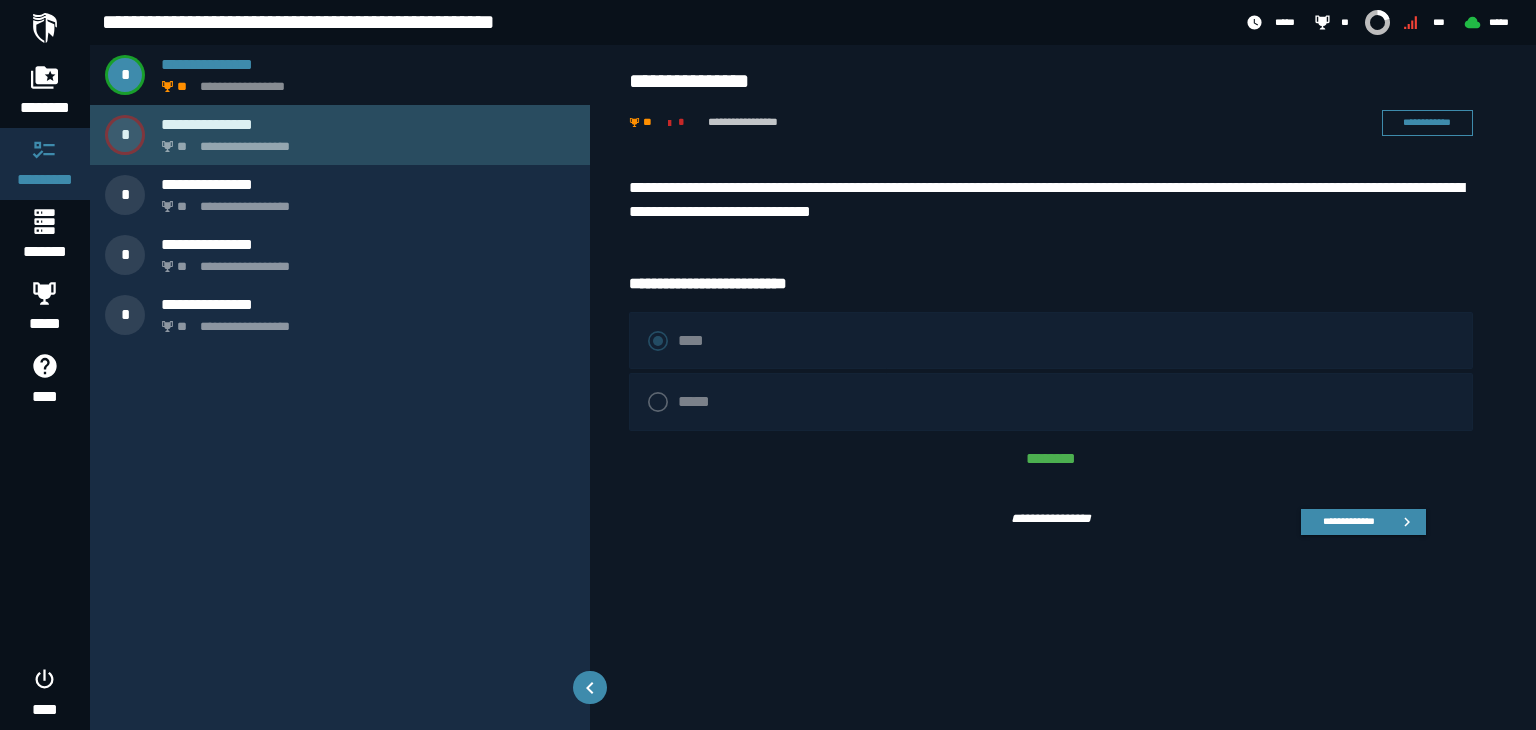 click on "**********" at bounding box center (364, 141) 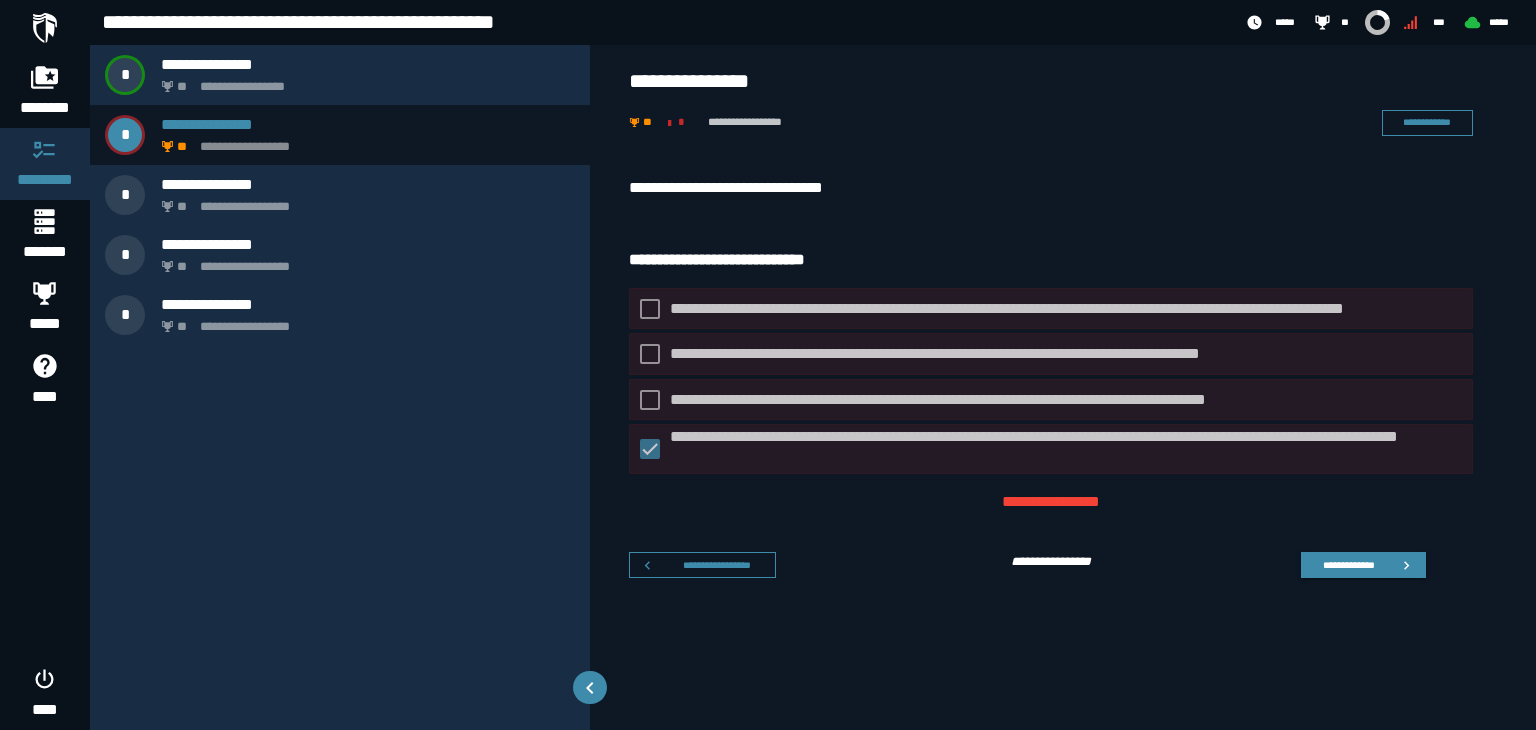 click 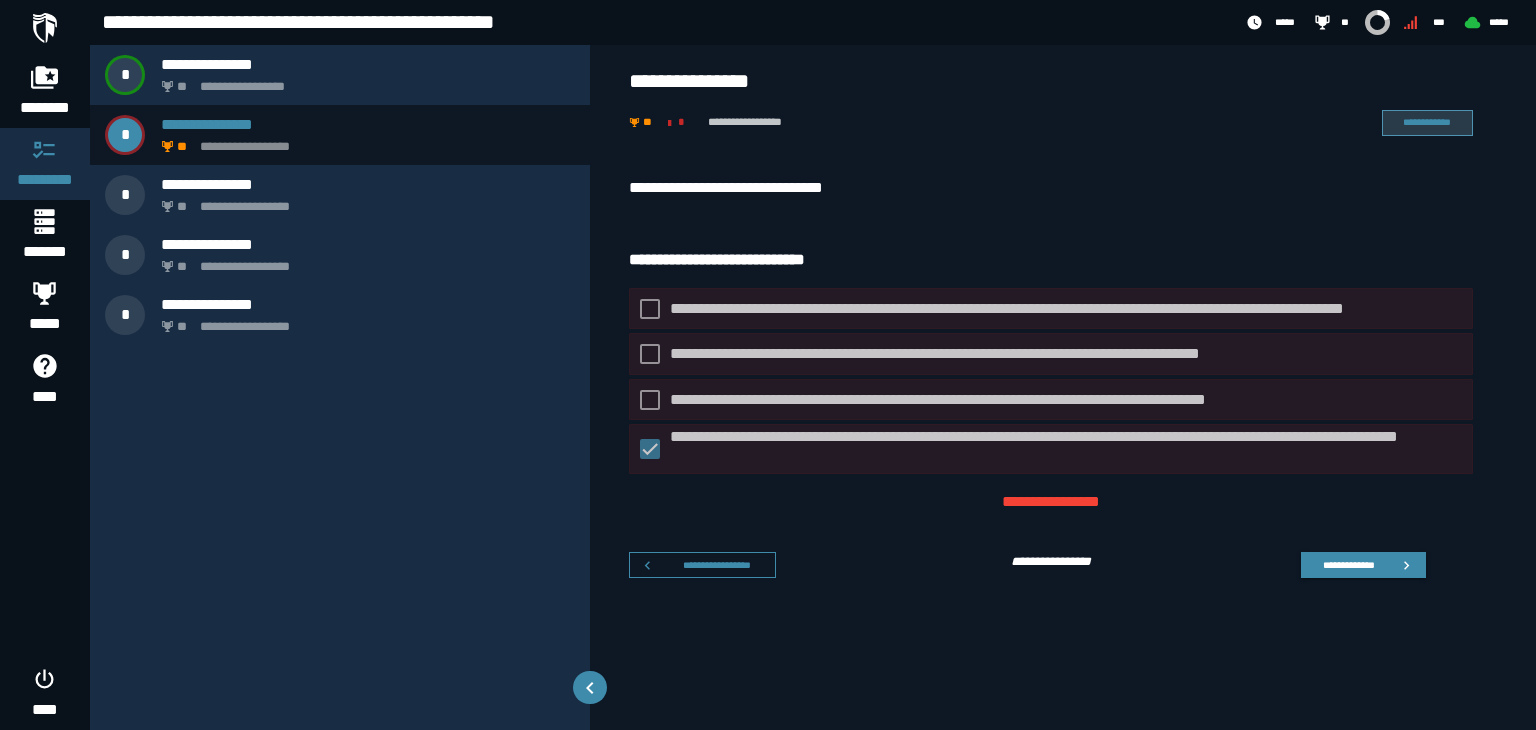 click on "**********" at bounding box center (1427, 123) 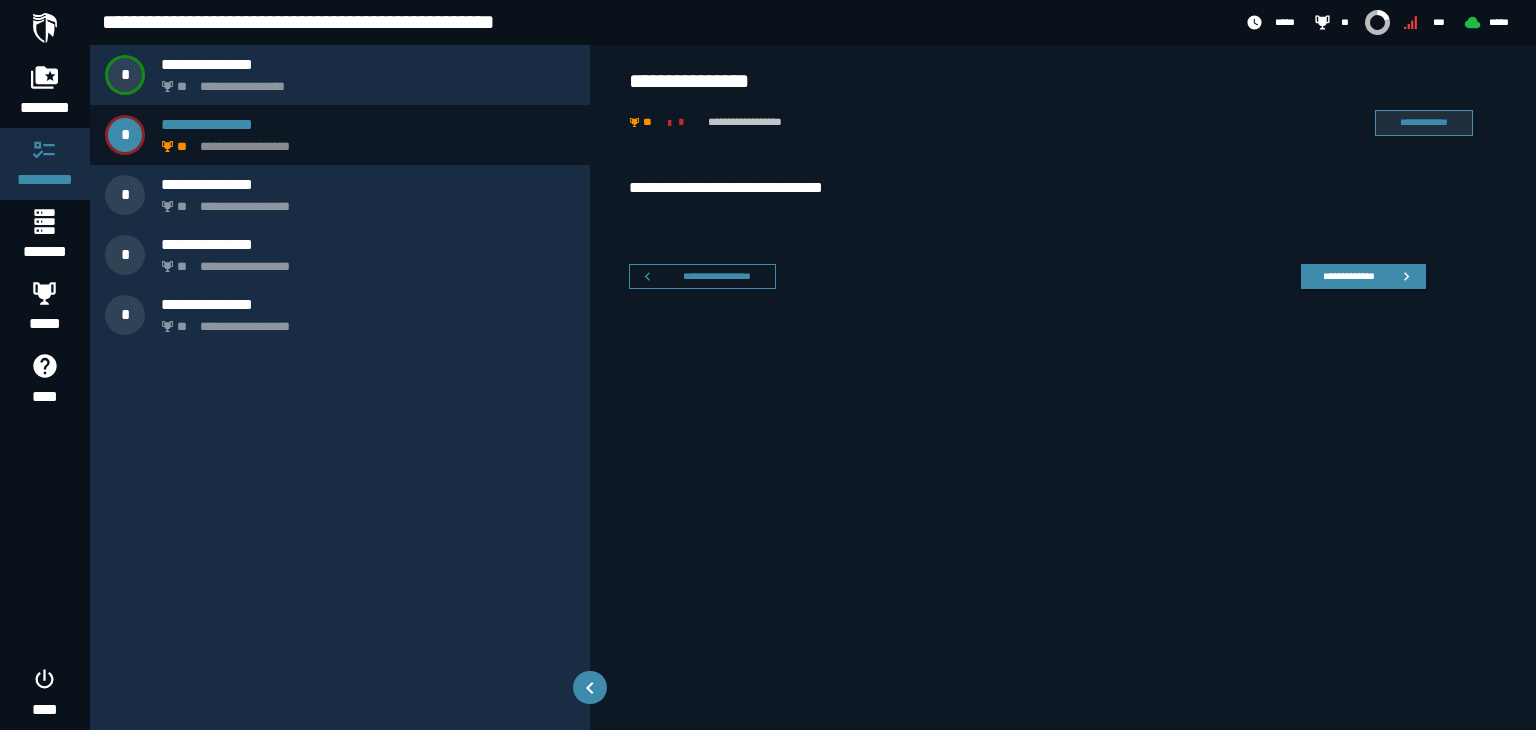 click on "**********" at bounding box center (1424, 123) 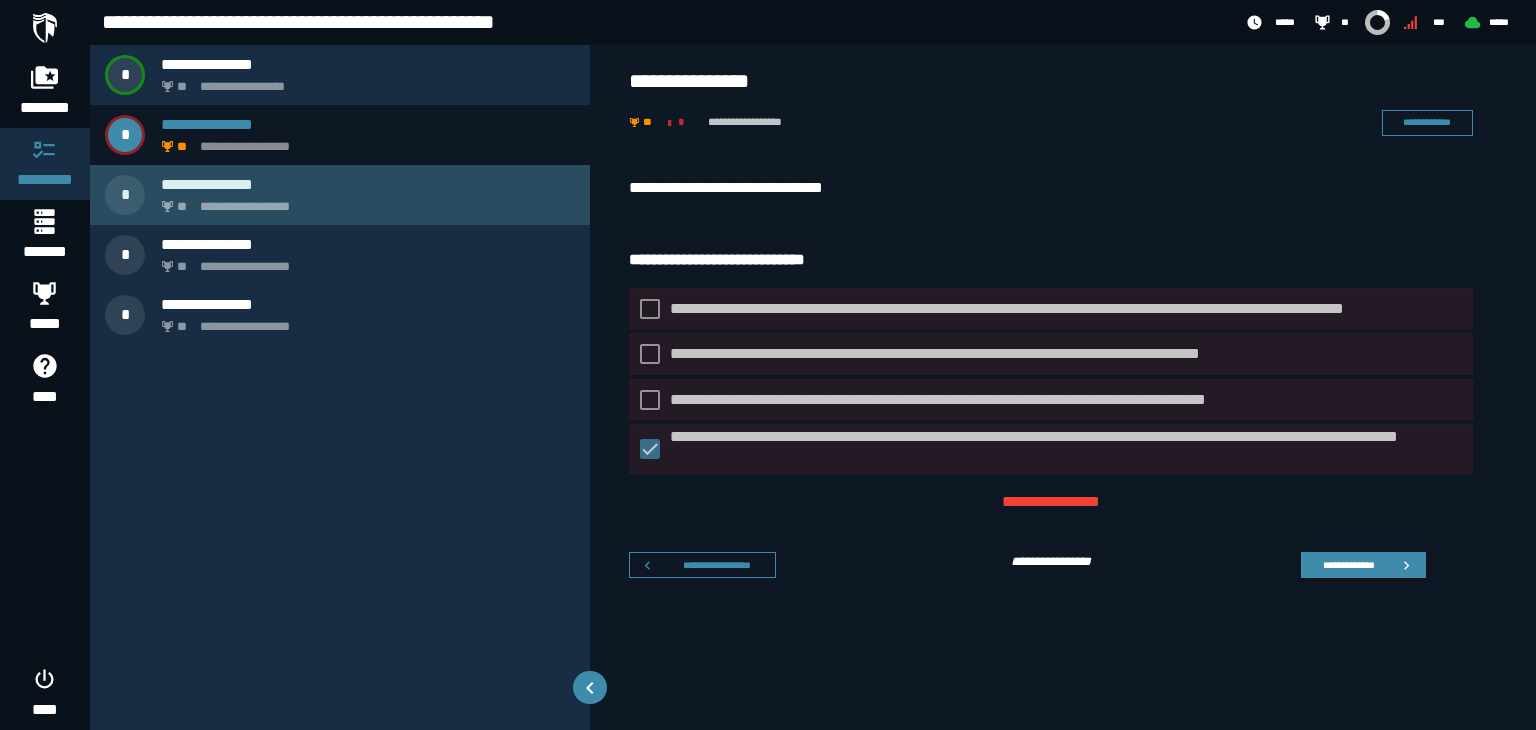 click on "**********" at bounding box center (340, 195) 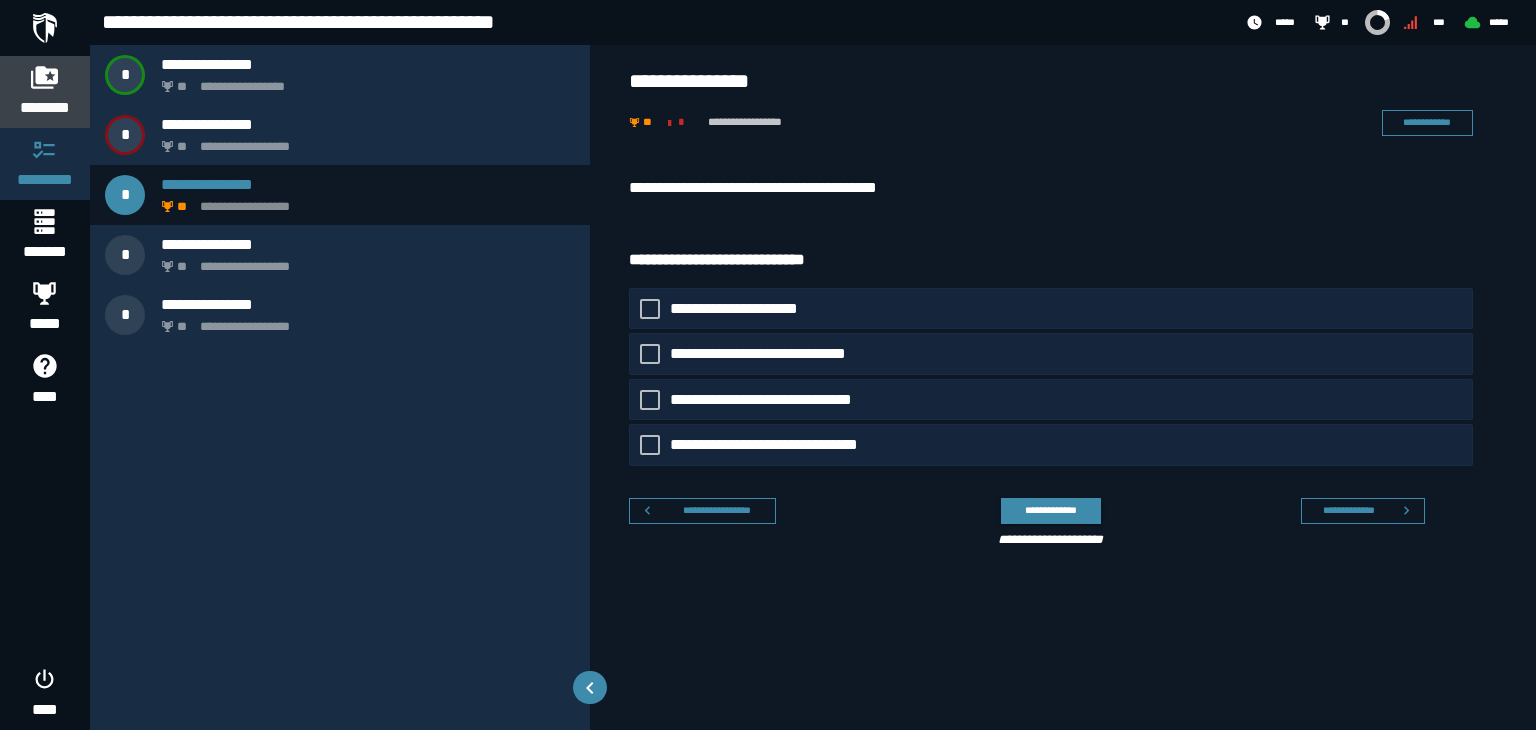 click at bounding box center (45, 77) 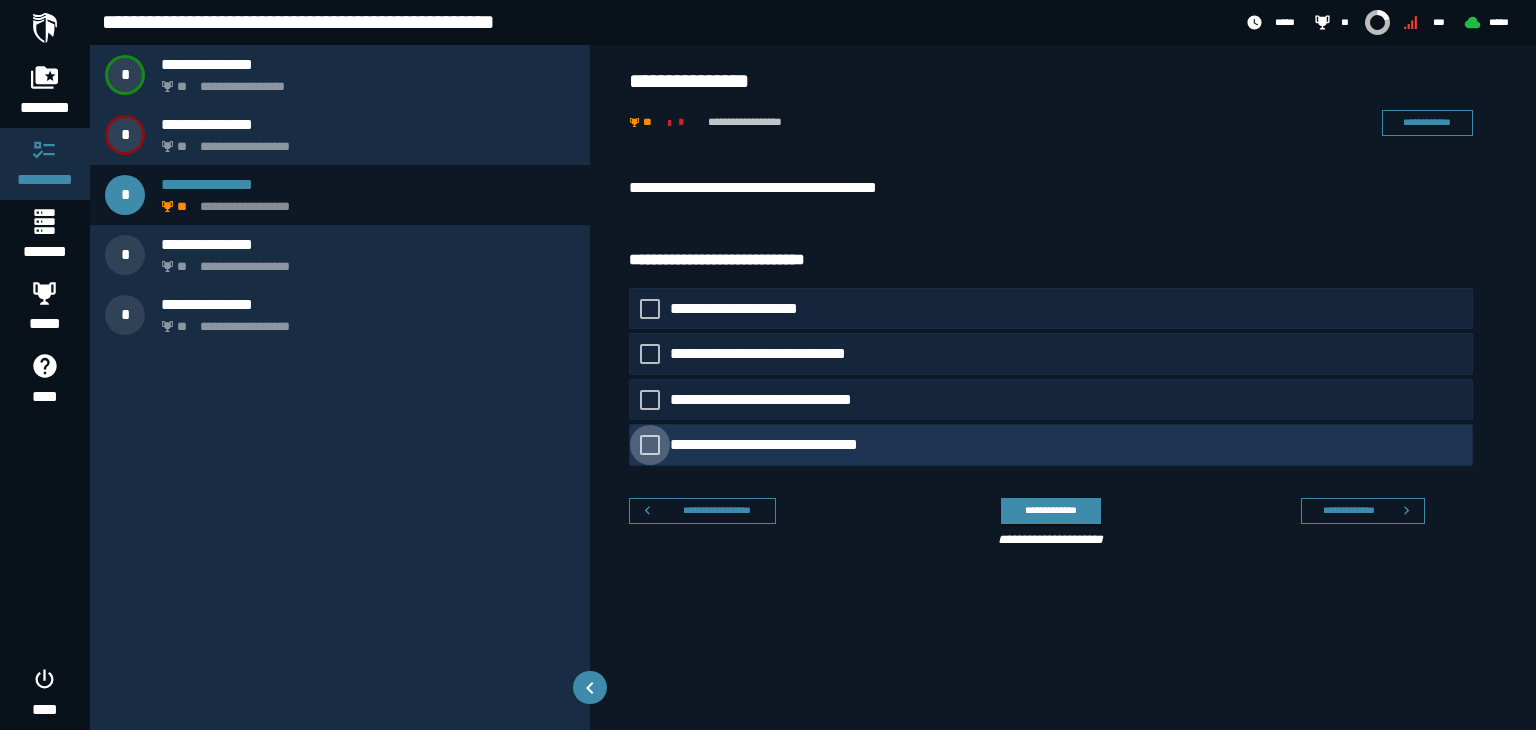 click on "**********" at bounding box center (791, 445) 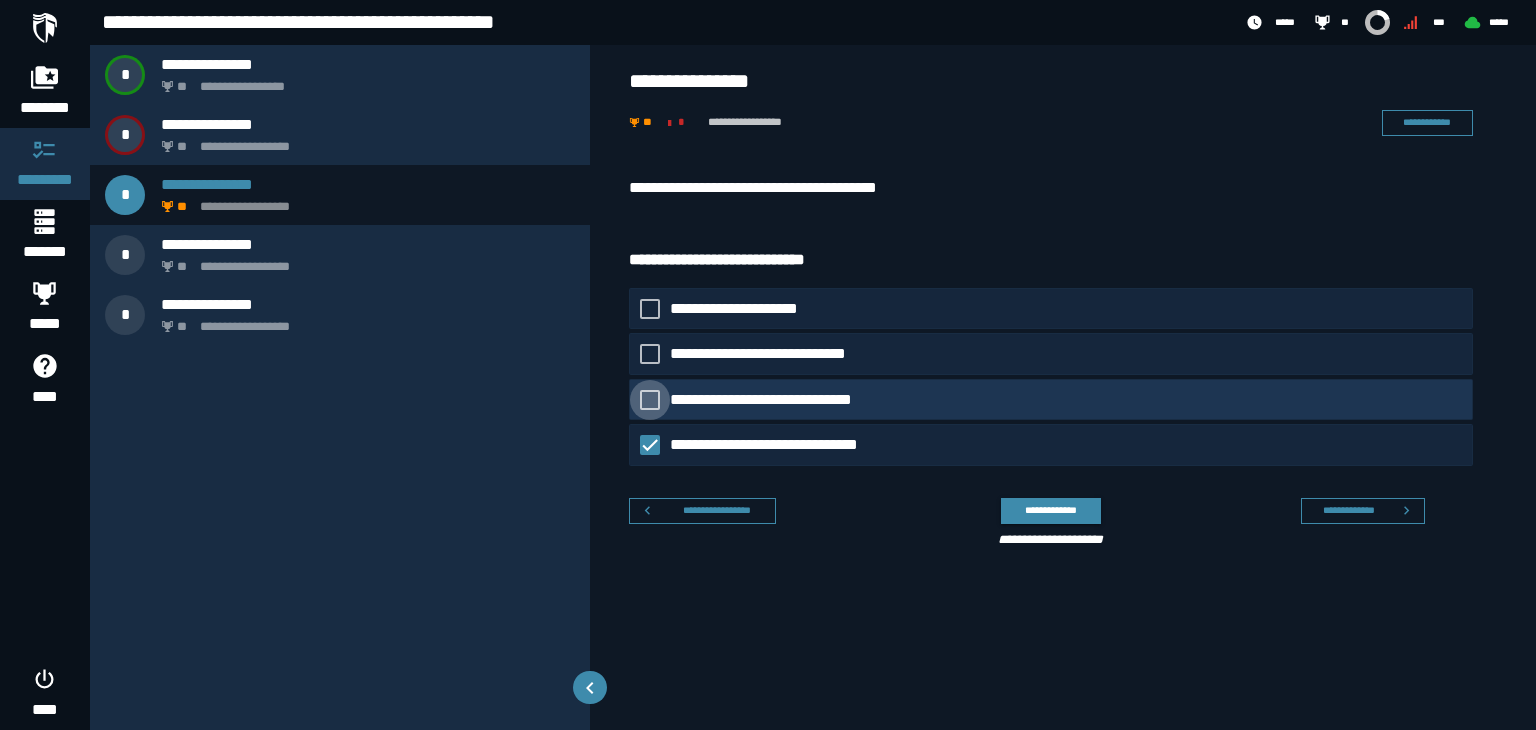 click on "**********" at bounding box center [779, 400] 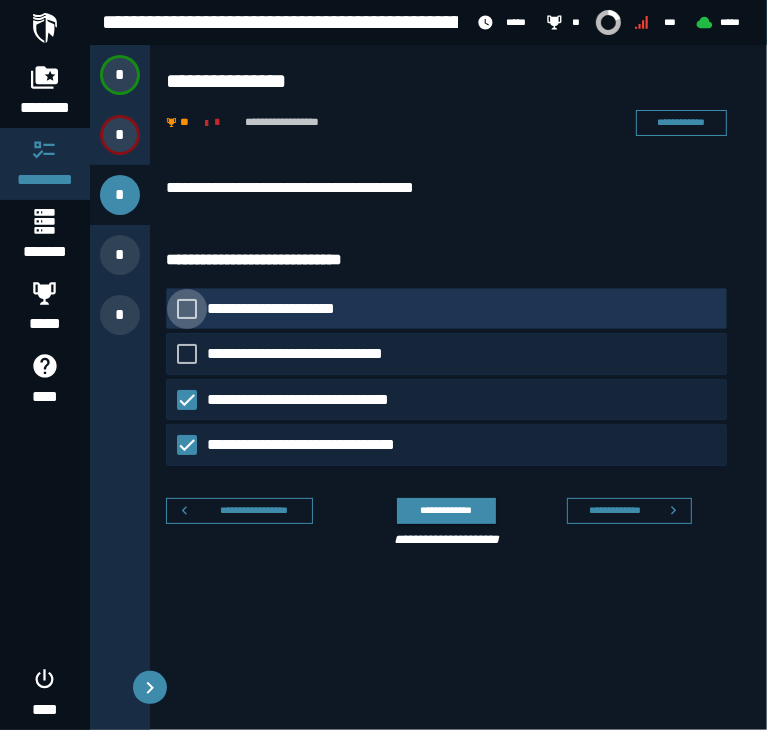 click on "**********" at bounding box center (289, 309) 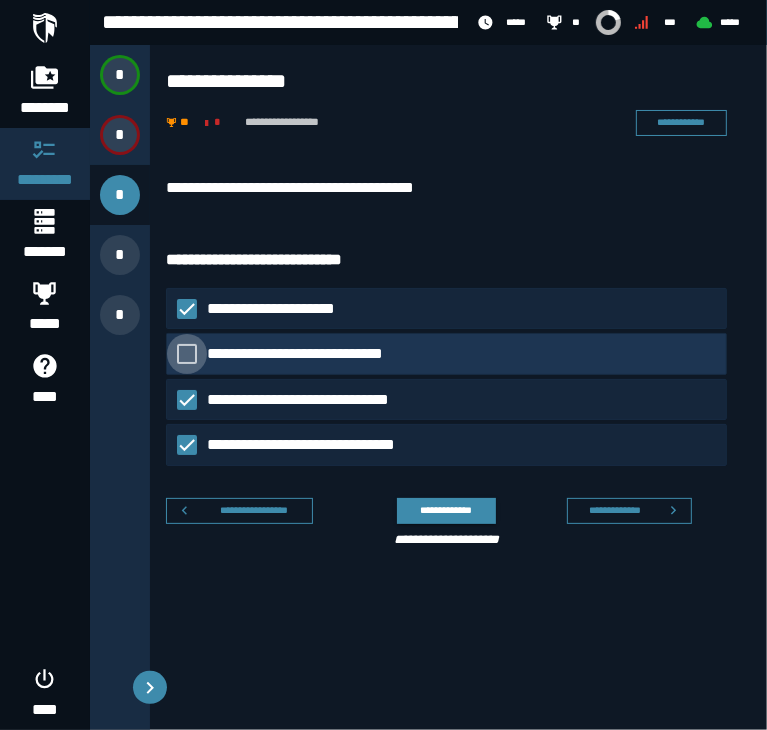 click on "**********" at bounding box center (318, 354) 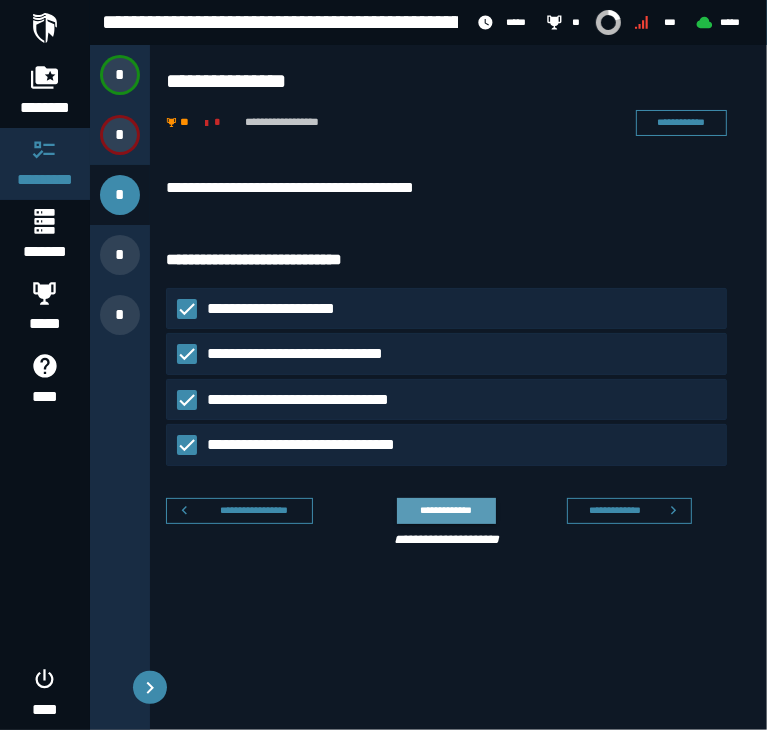 click on "**********" at bounding box center (446, 510) 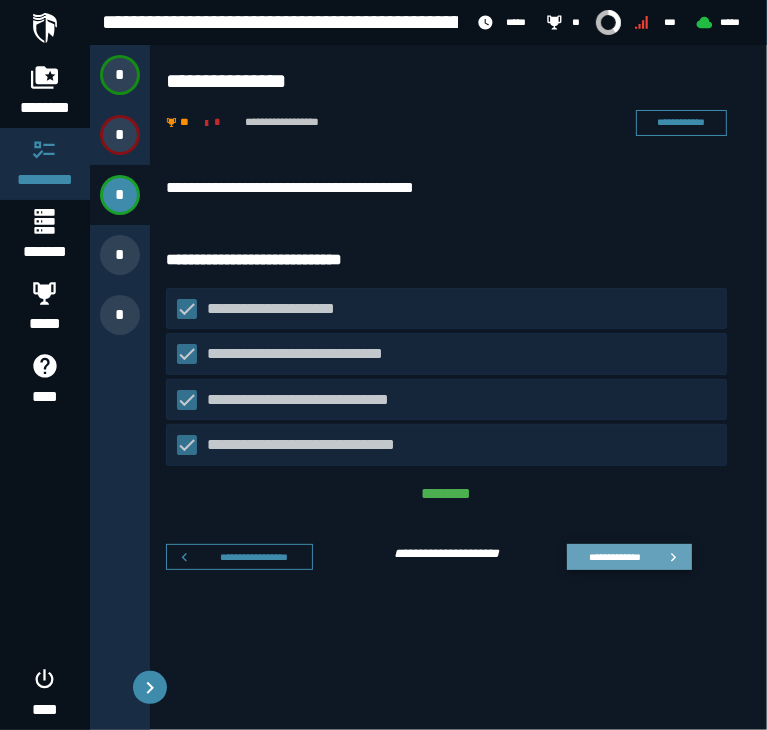 click on "**********" at bounding box center [614, 557] 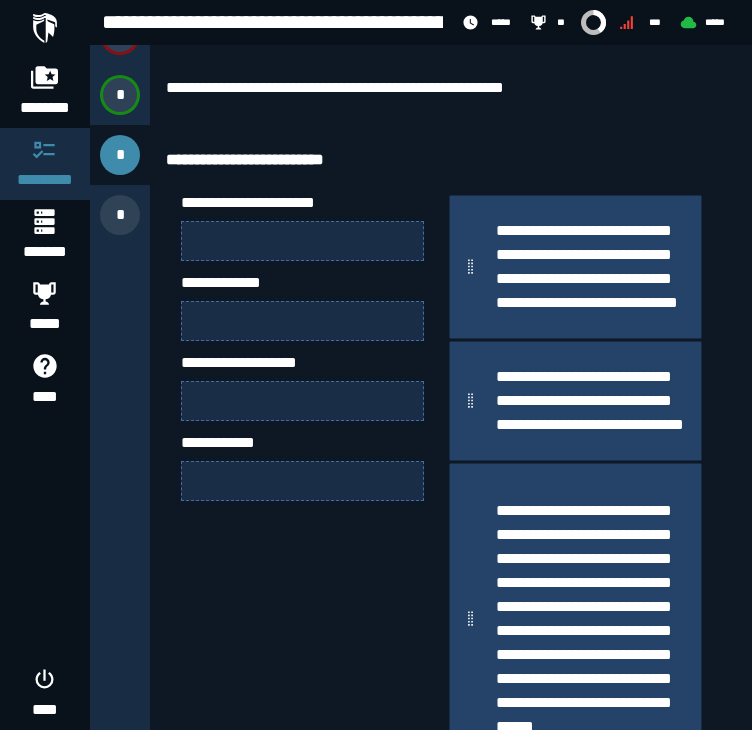 scroll, scrollTop: 96, scrollLeft: 0, axis: vertical 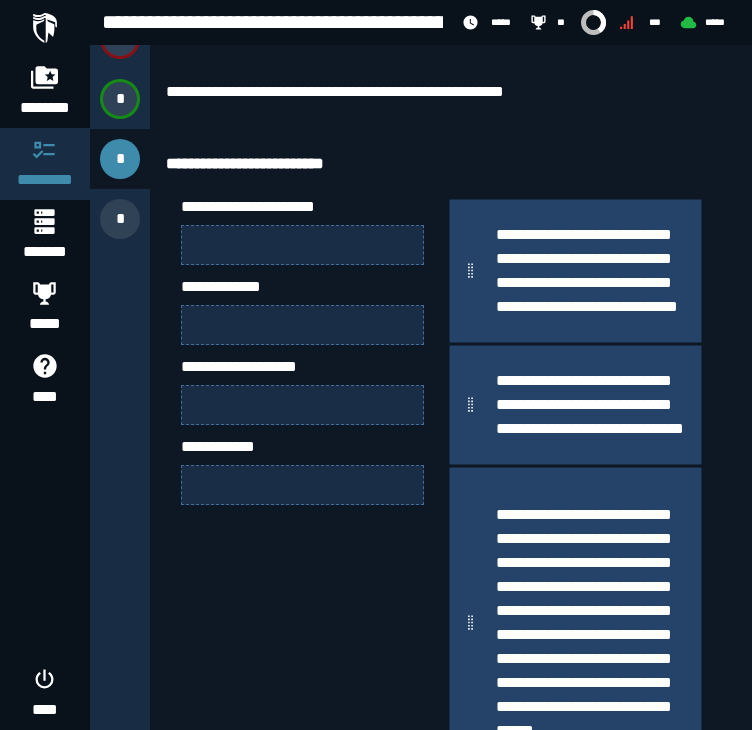 click at bounding box center [302, 245] 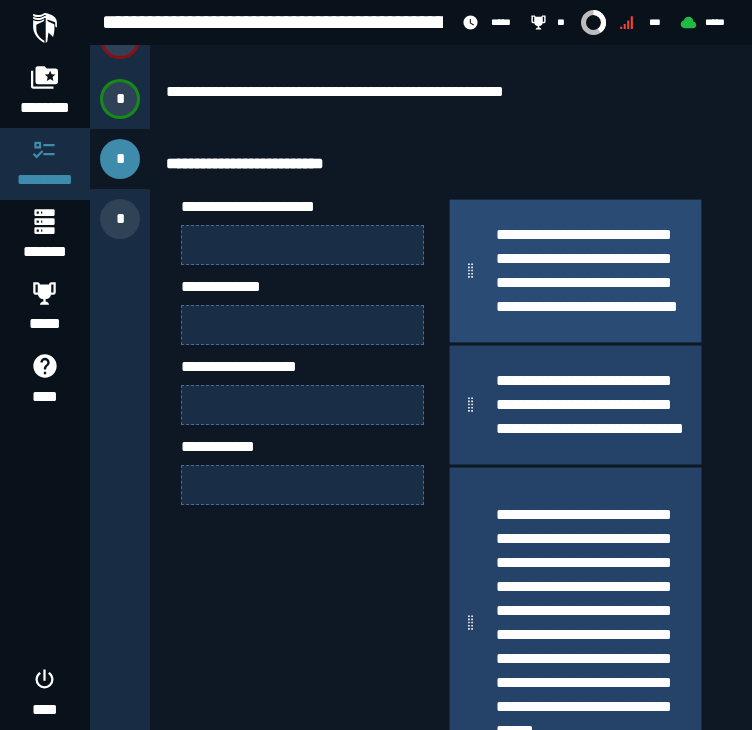 type 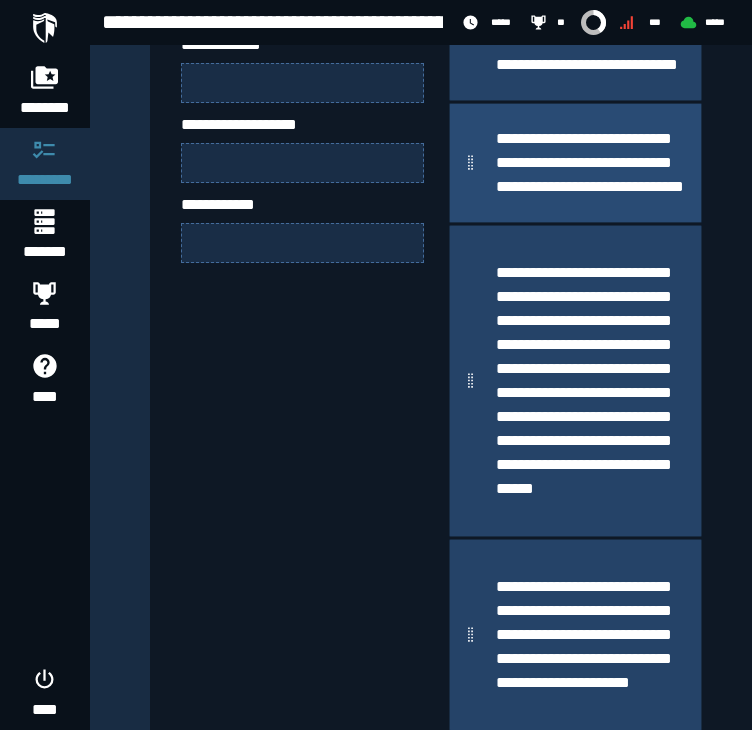 scroll, scrollTop: 476, scrollLeft: 0, axis: vertical 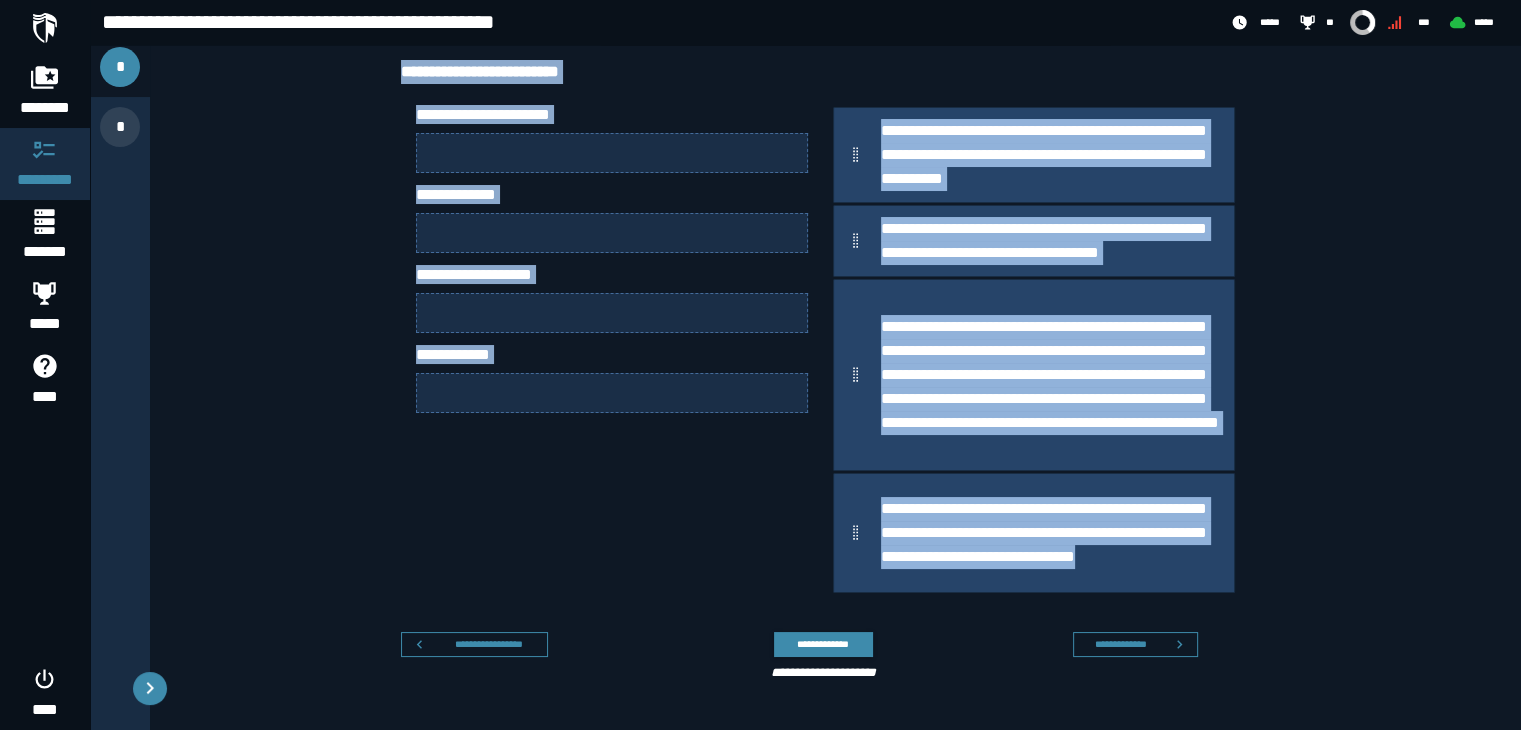 drag, startPoint x: 358, startPoint y: 56, endPoint x: 1361, endPoint y: 578, distance: 1130.7046 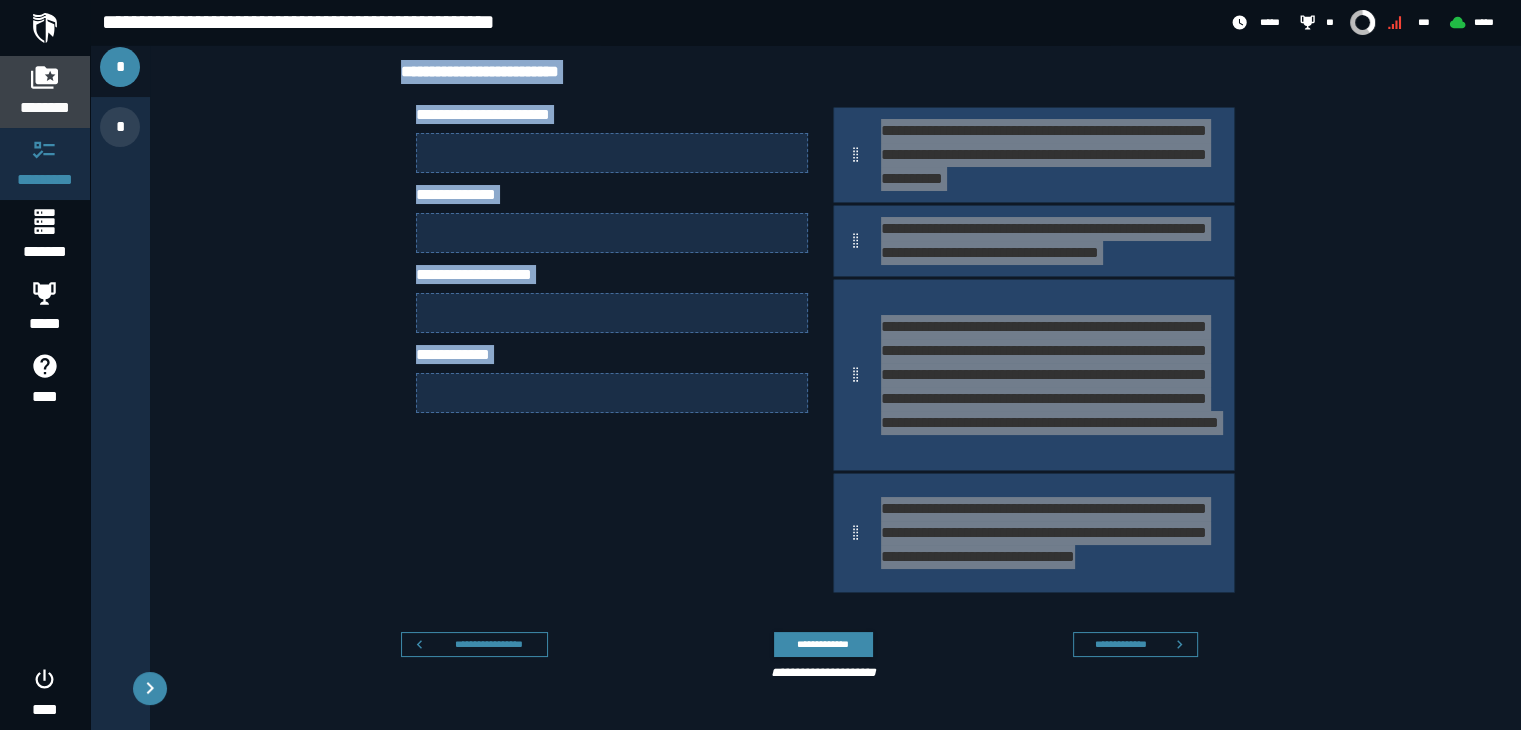 click 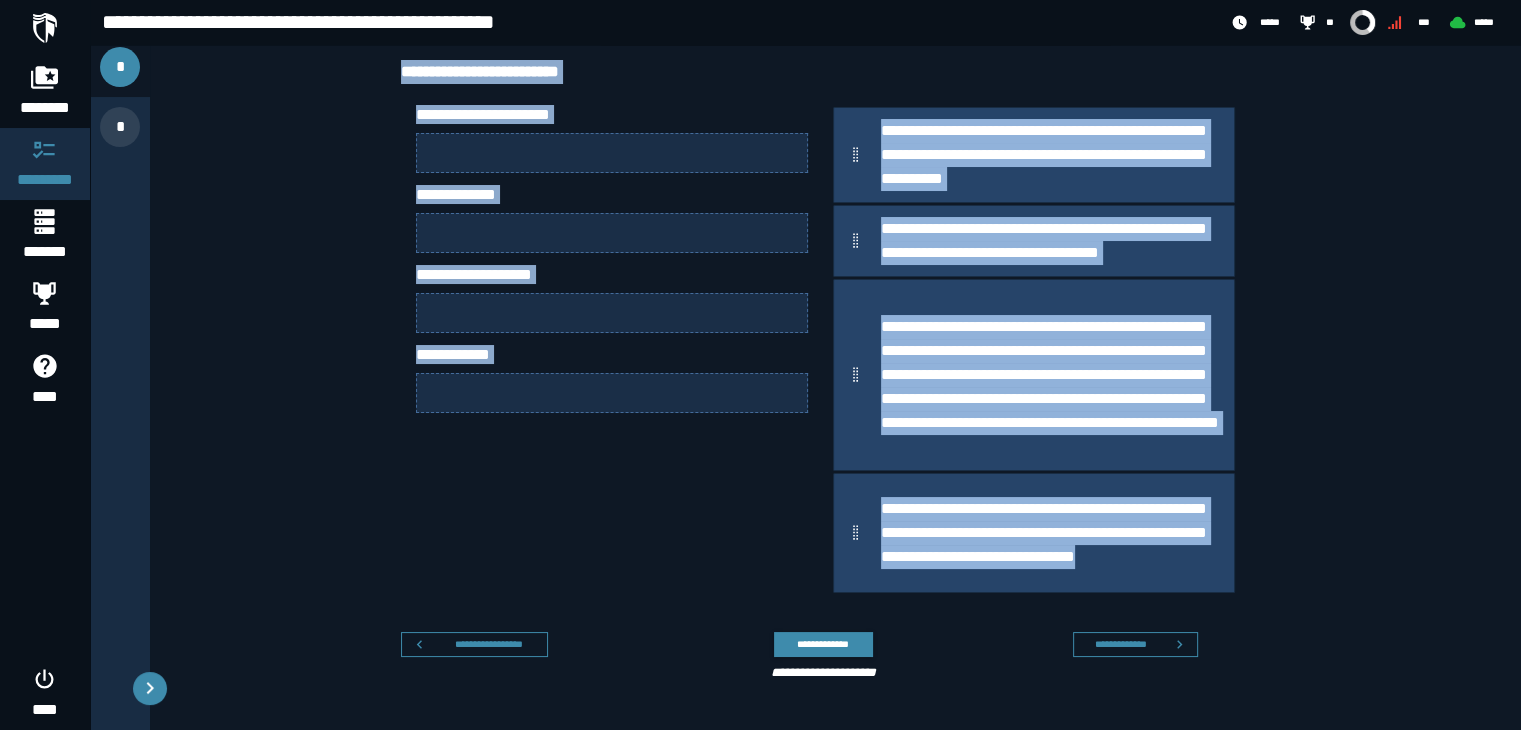 click on "**********" at bounding box center (835, 339) 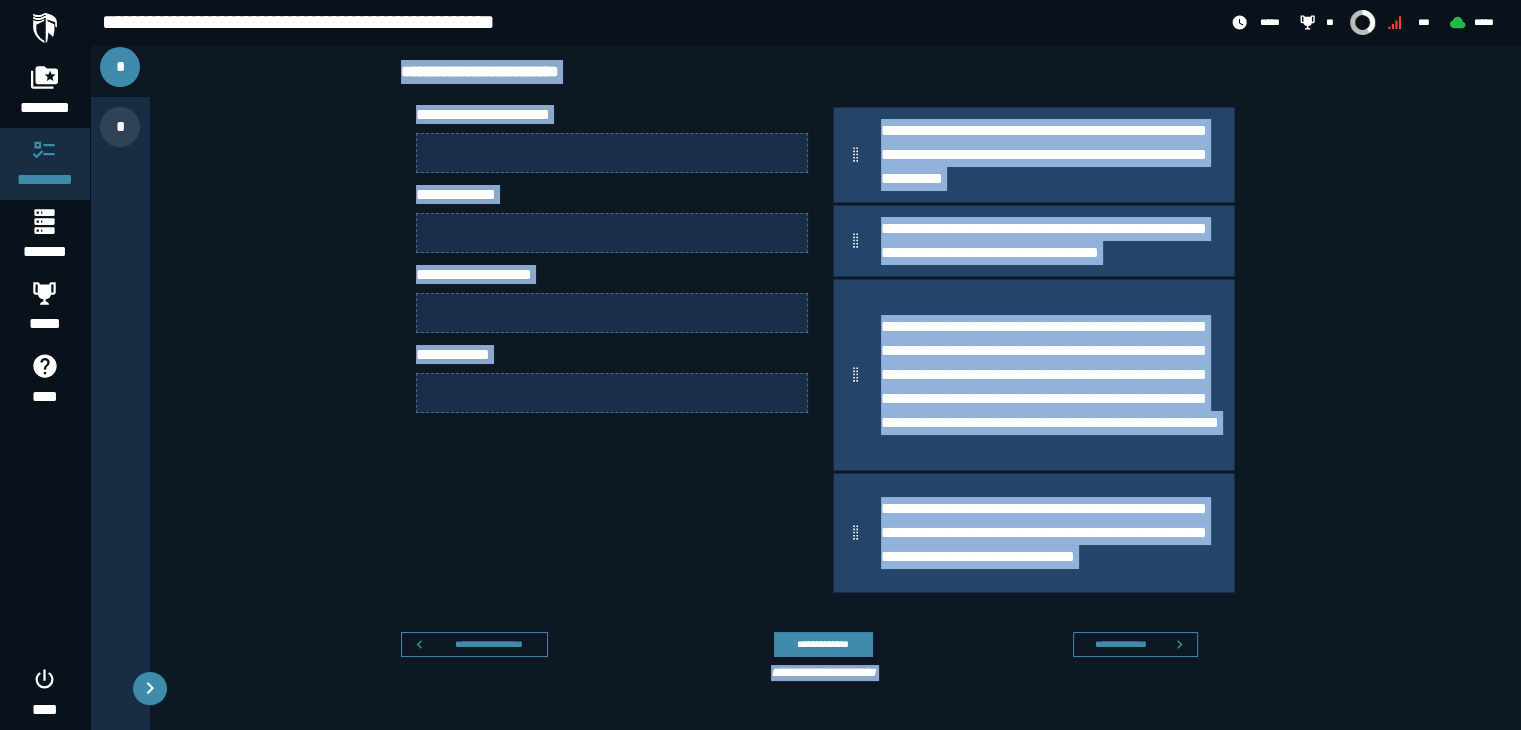 drag, startPoint x: 382, startPoint y: 52, endPoint x: 1402, endPoint y: 726, distance: 1222.5695 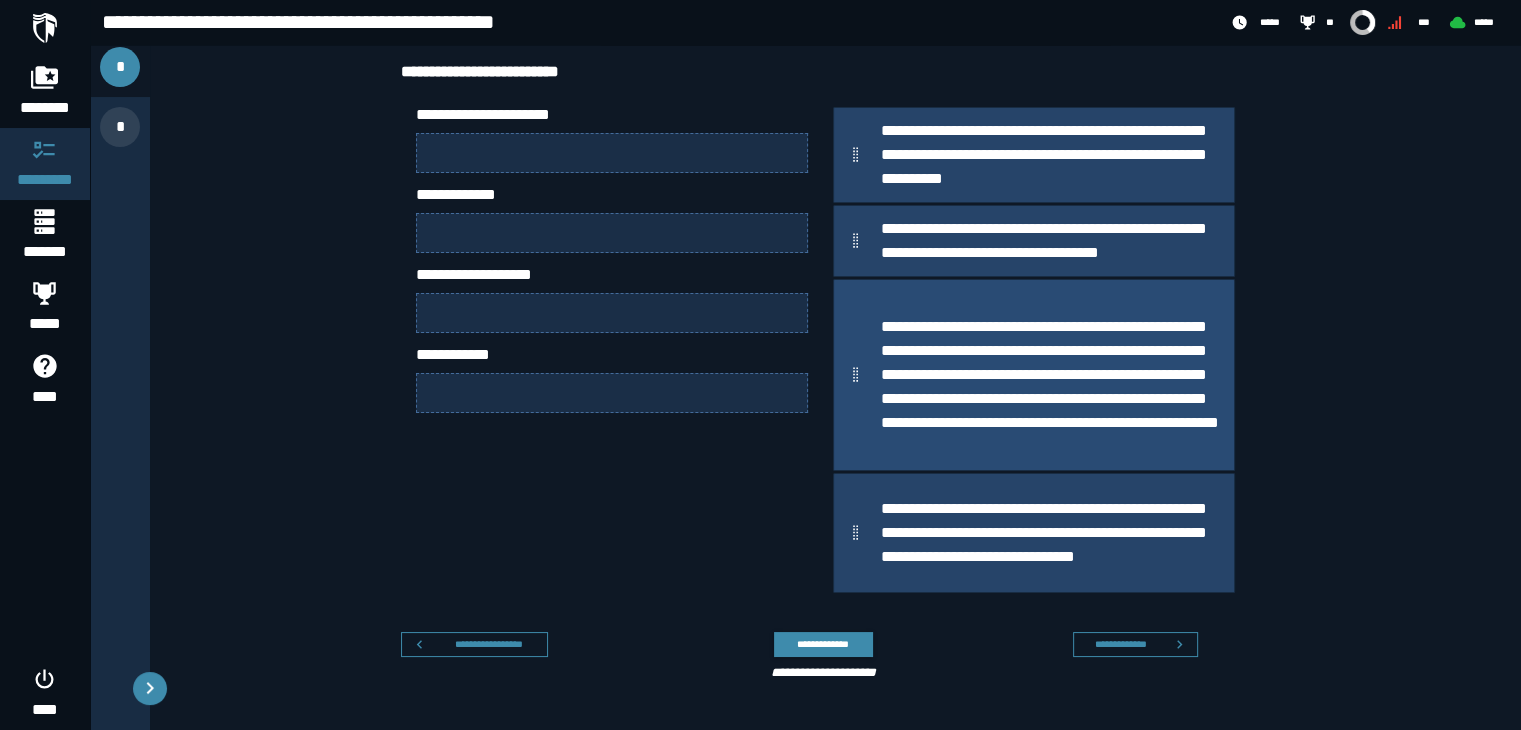 click on "**********" 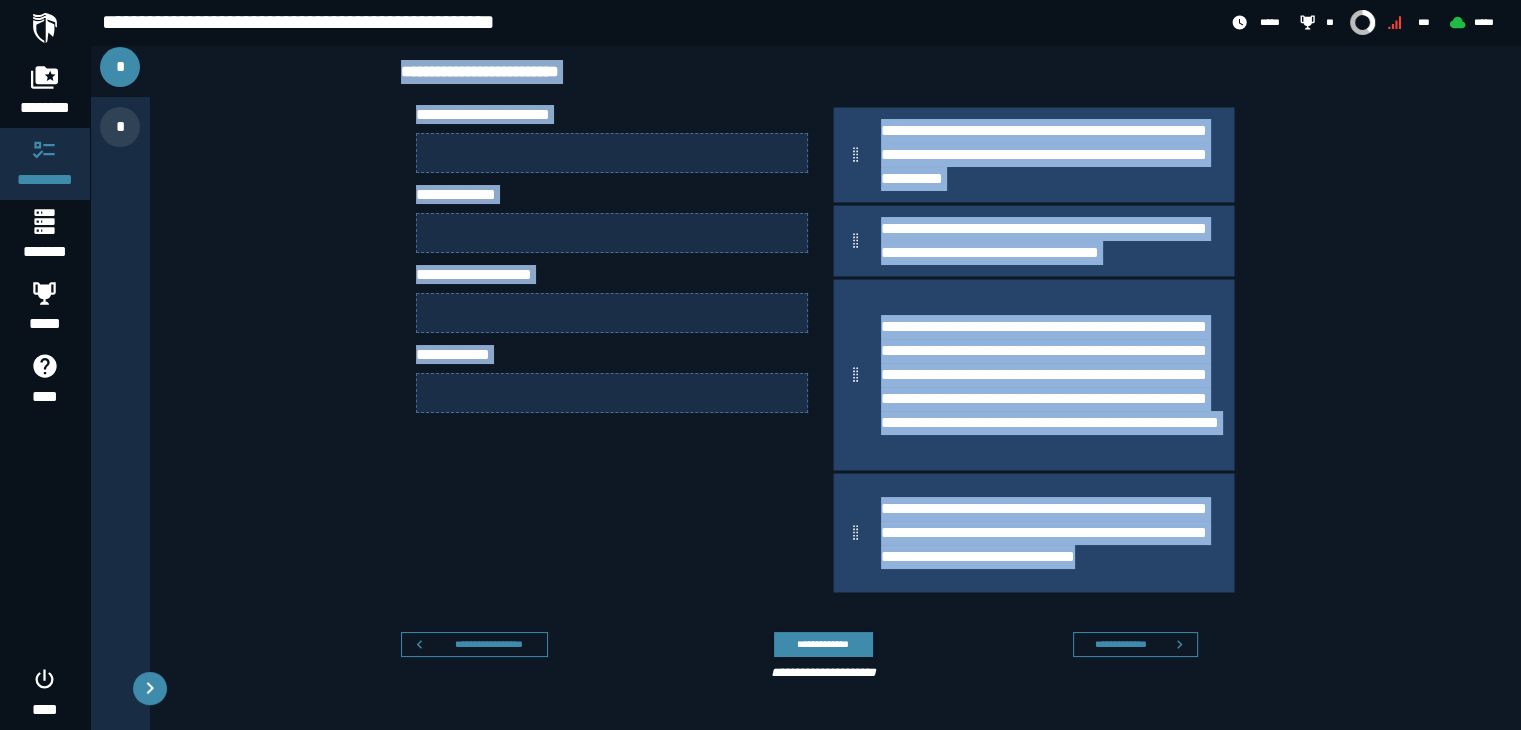drag, startPoint x: 402, startPoint y: 59, endPoint x: 1349, endPoint y: 589, distance: 1085.223 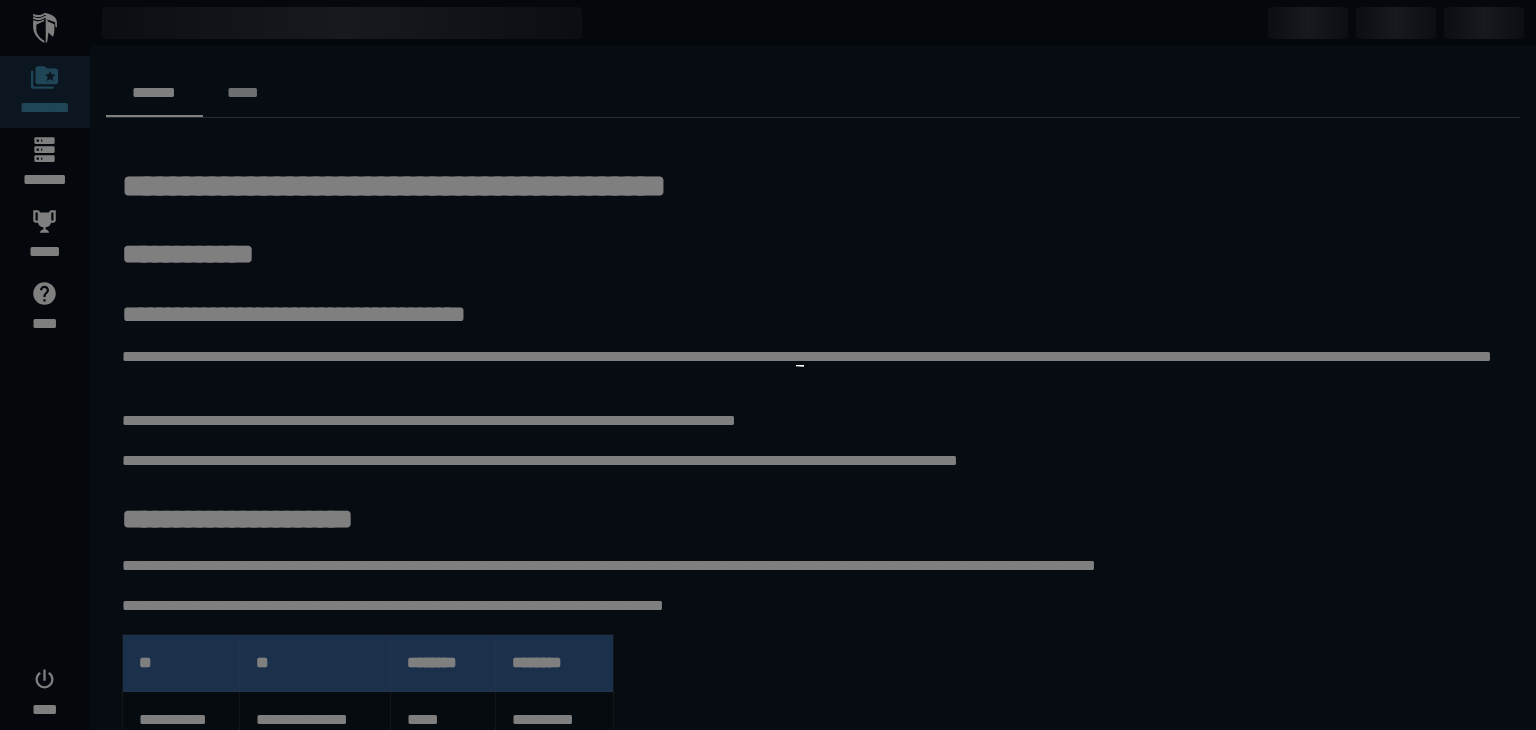 scroll, scrollTop: 0, scrollLeft: 0, axis: both 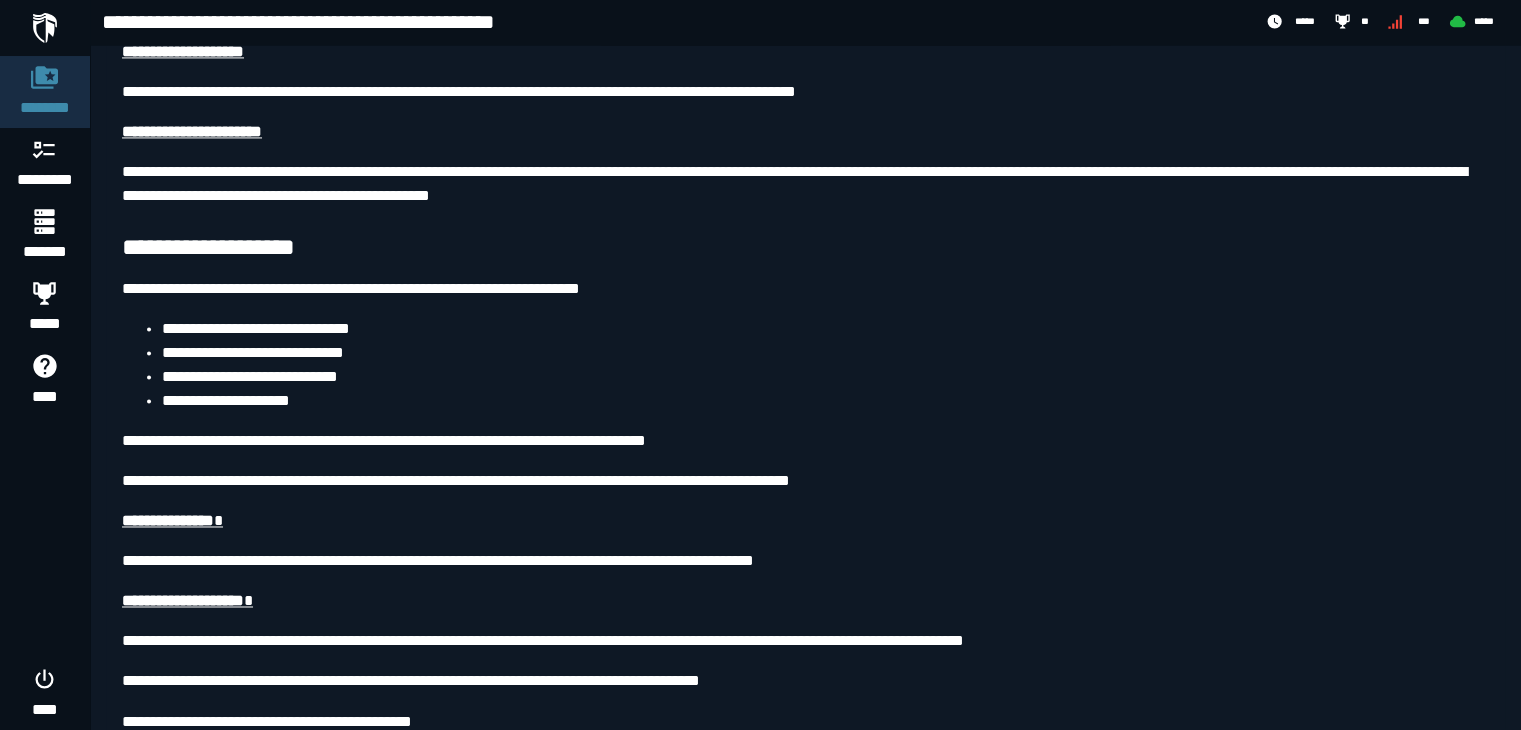 click on "**********" at bounding box center (825, 329) 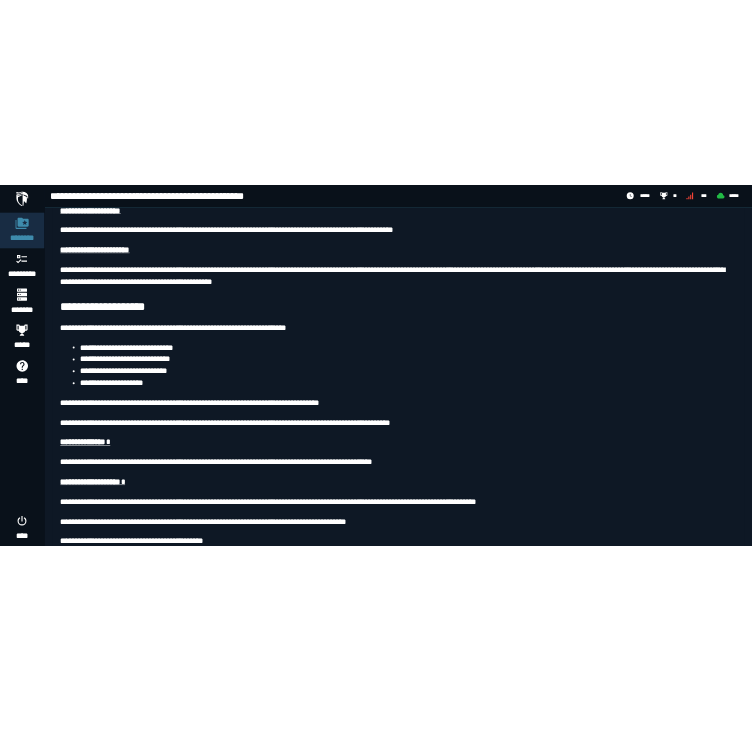 scroll, scrollTop: 3596, scrollLeft: 0, axis: vertical 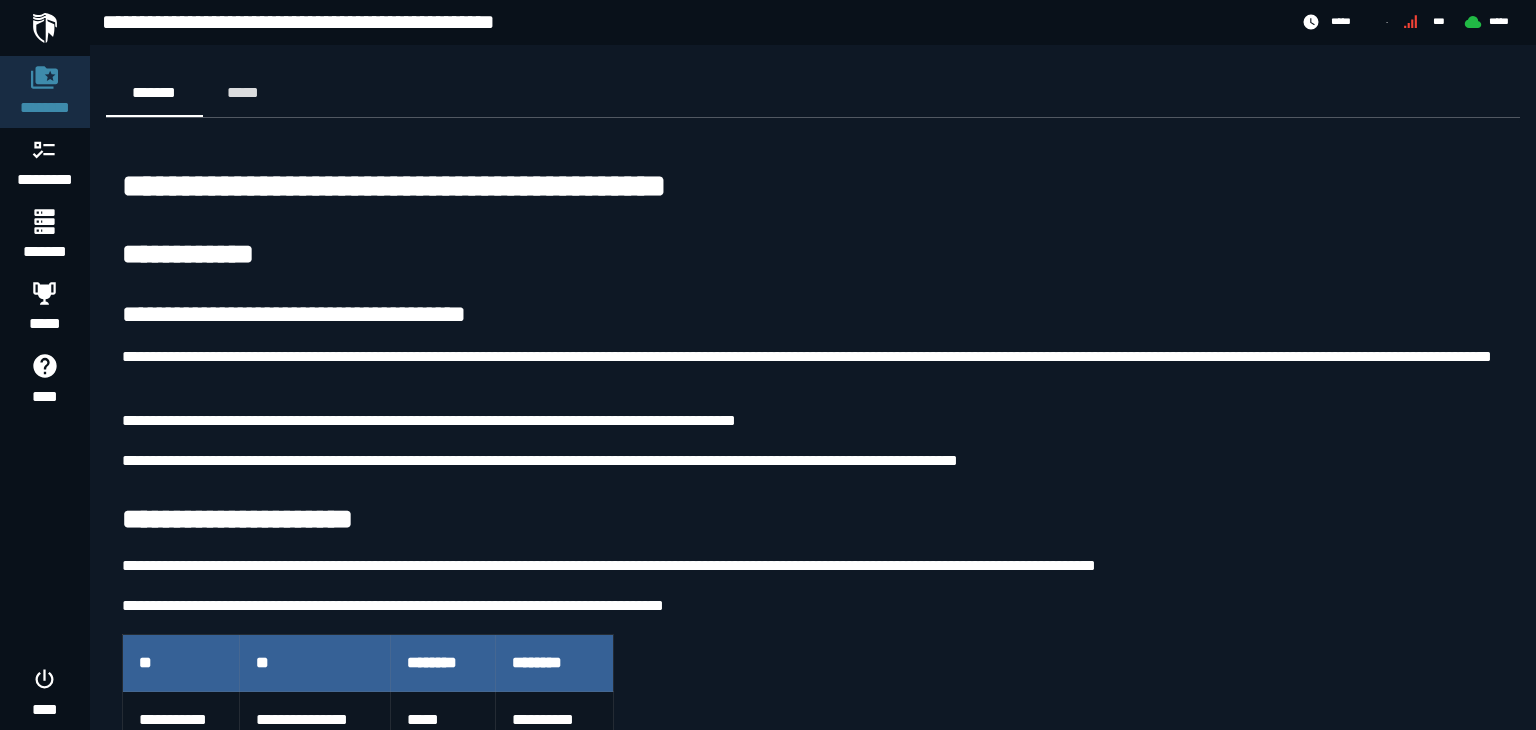 click at bounding box center [768, 365] 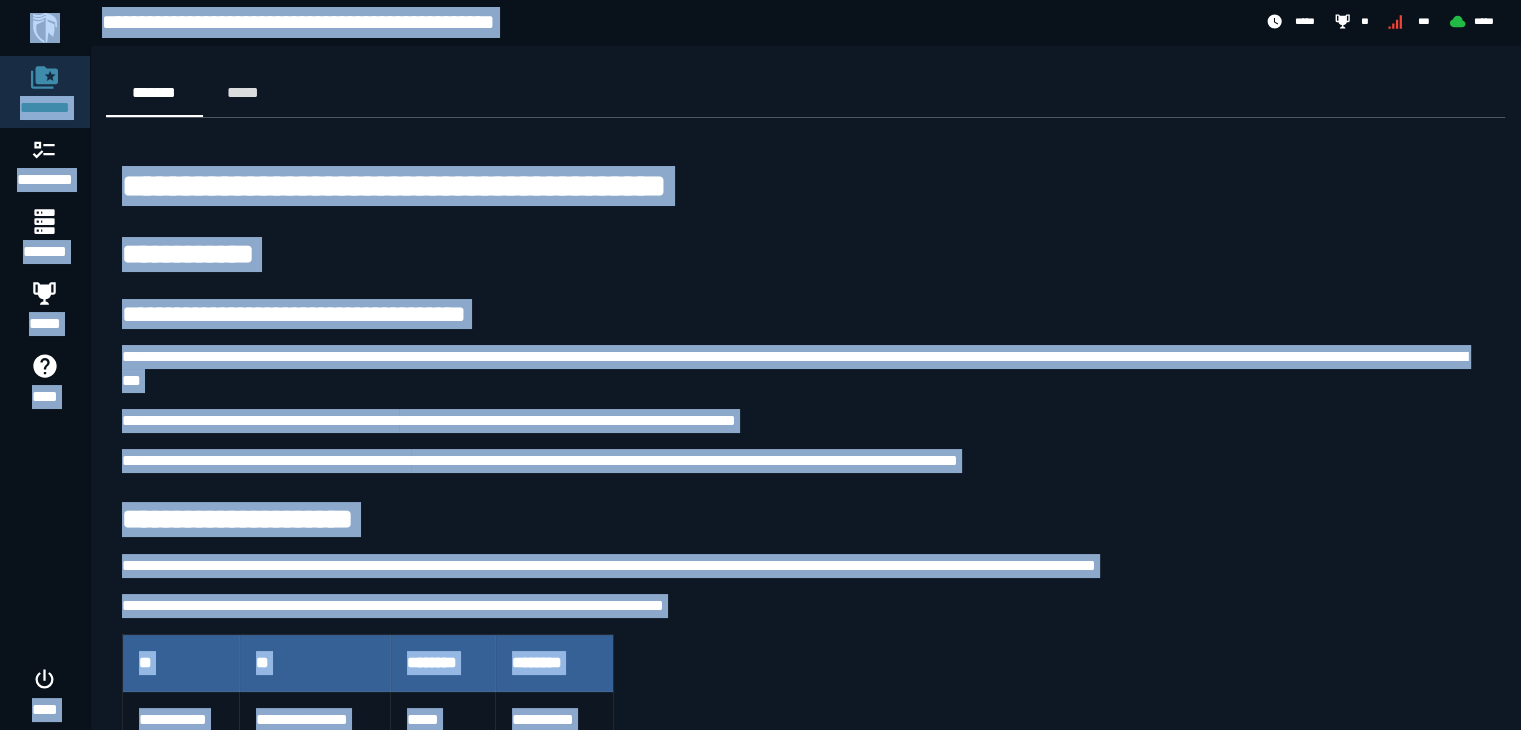click on "**********" at bounding box center (805, 461) 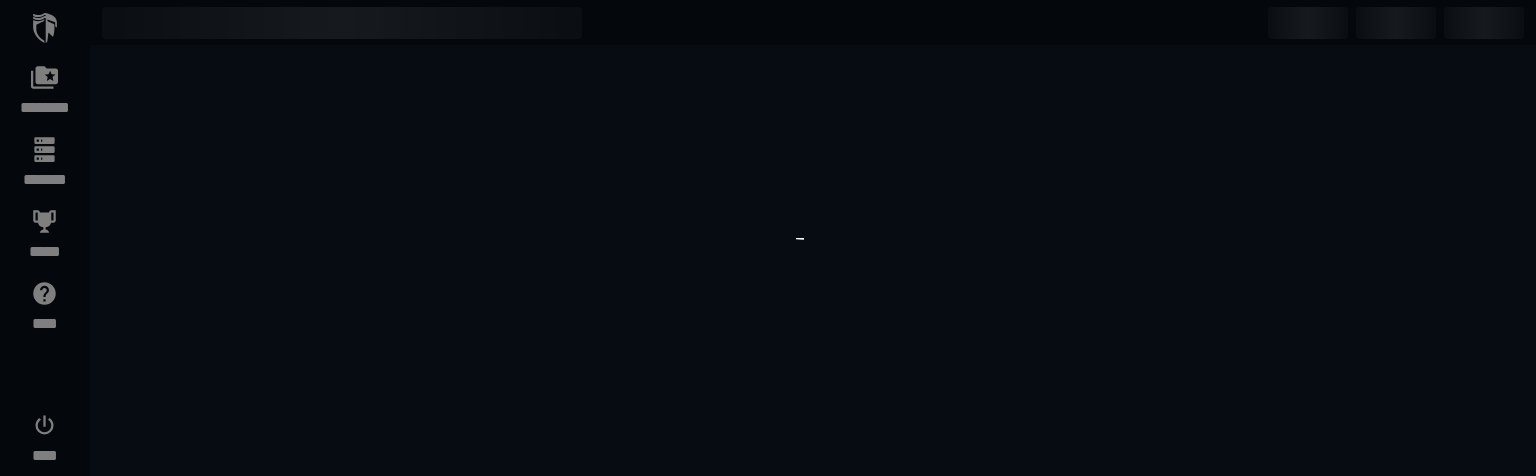 scroll, scrollTop: 0, scrollLeft: 0, axis: both 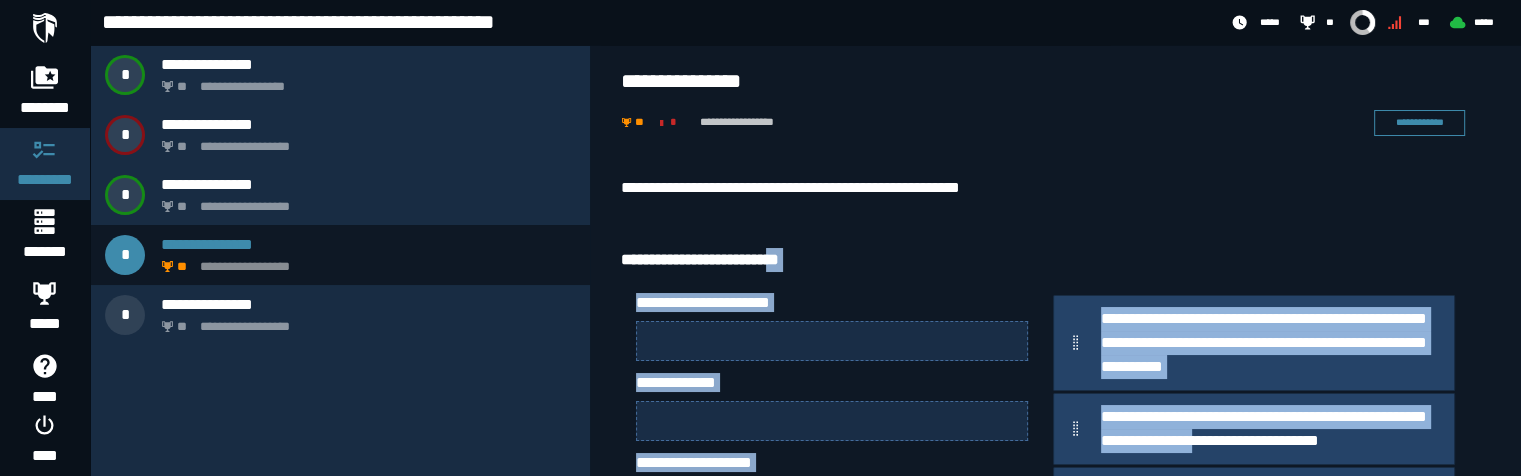 drag, startPoint x: 805, startPoint y: 240, endPoint x: 1268, endPoint y: 442, distance: 505.1465 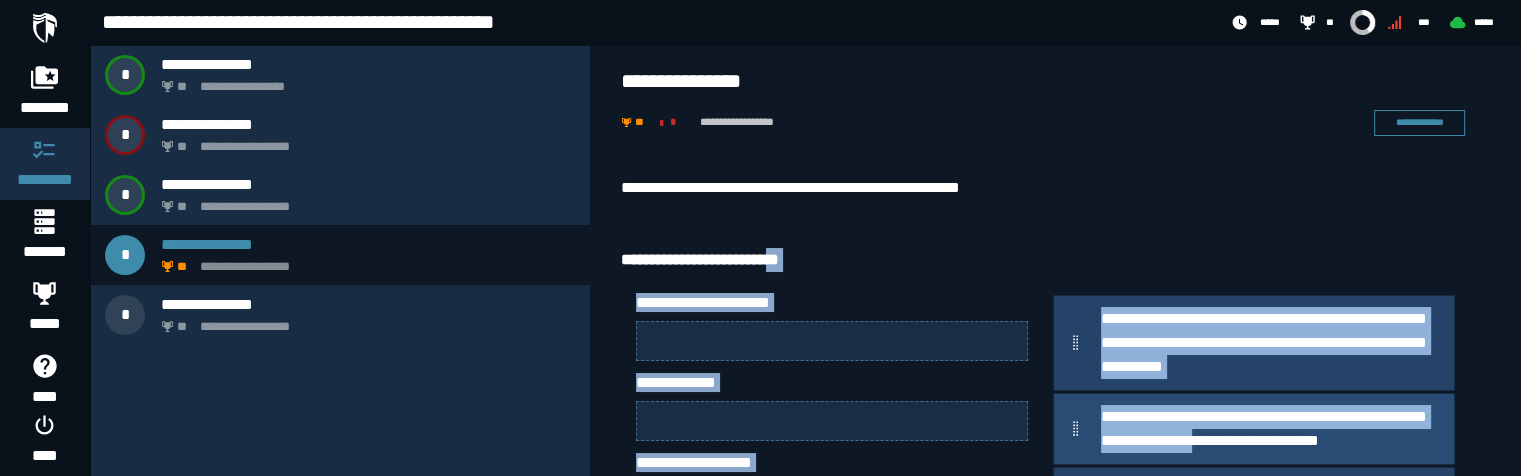 copy on "**********" 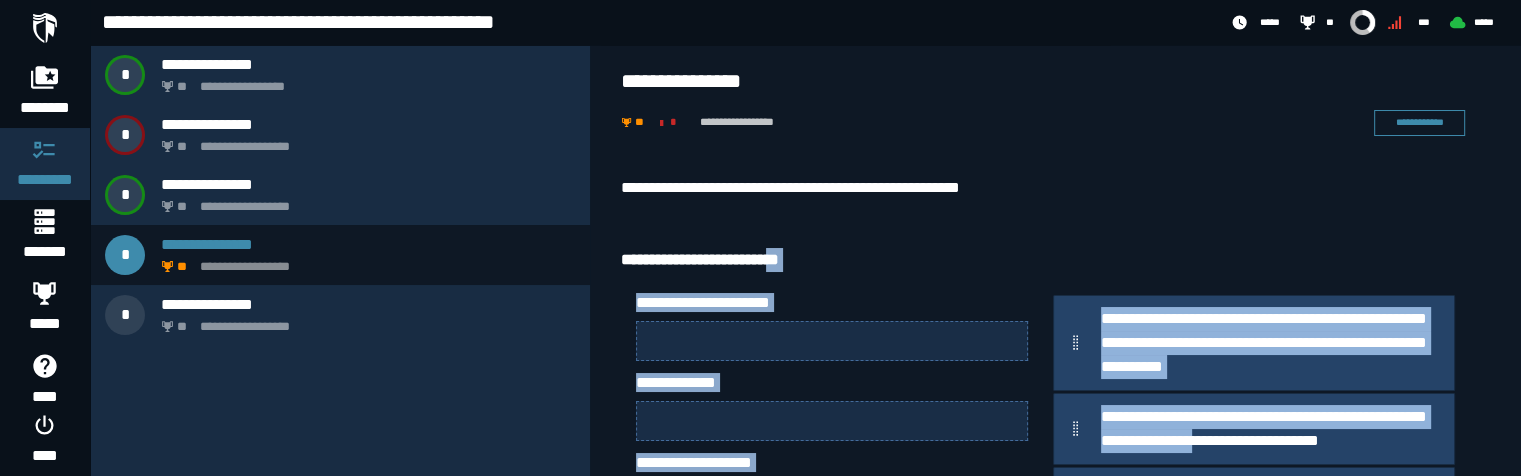 copy on "**********" 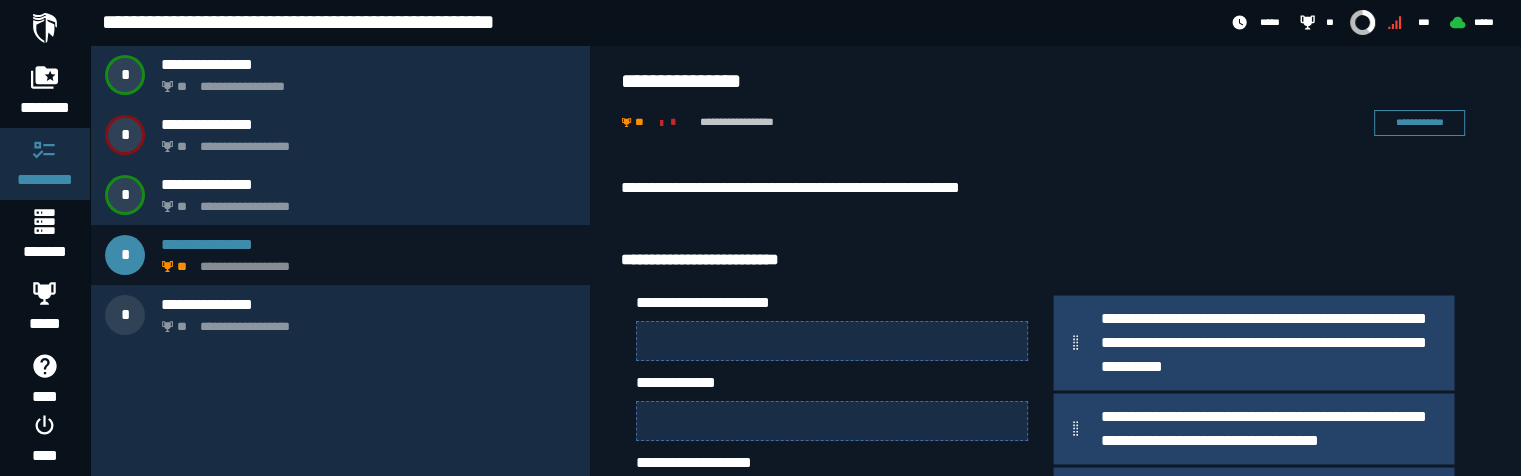 click on "**********" 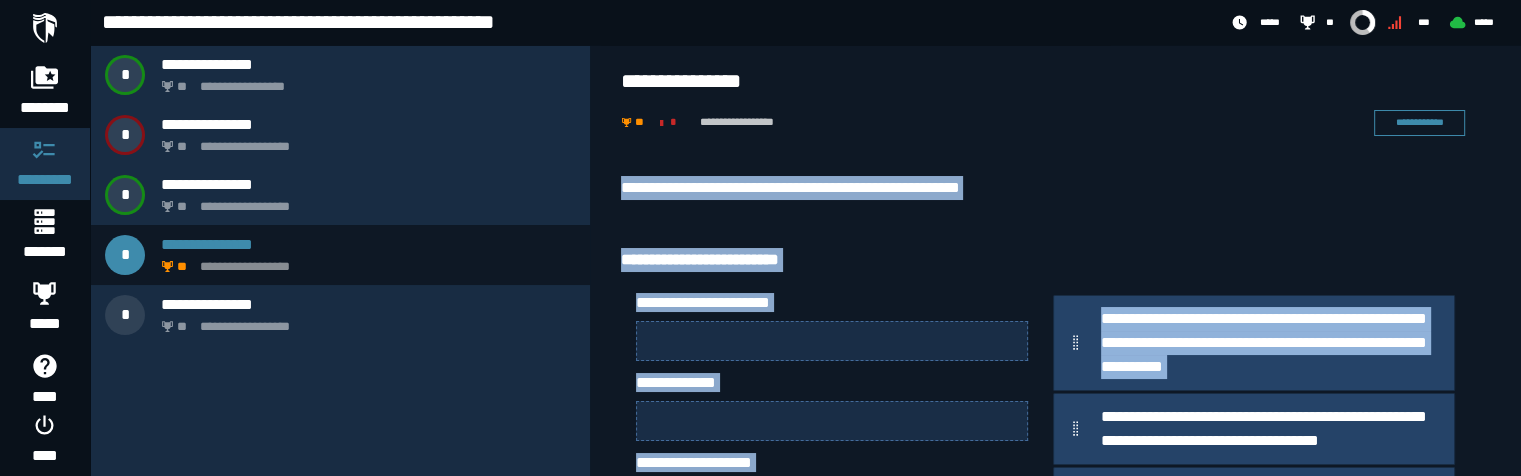 drag, startPoint x: 606, startPoint y: 179, endPoint x: 1170, endPoint y: 393, distance: 603.2346 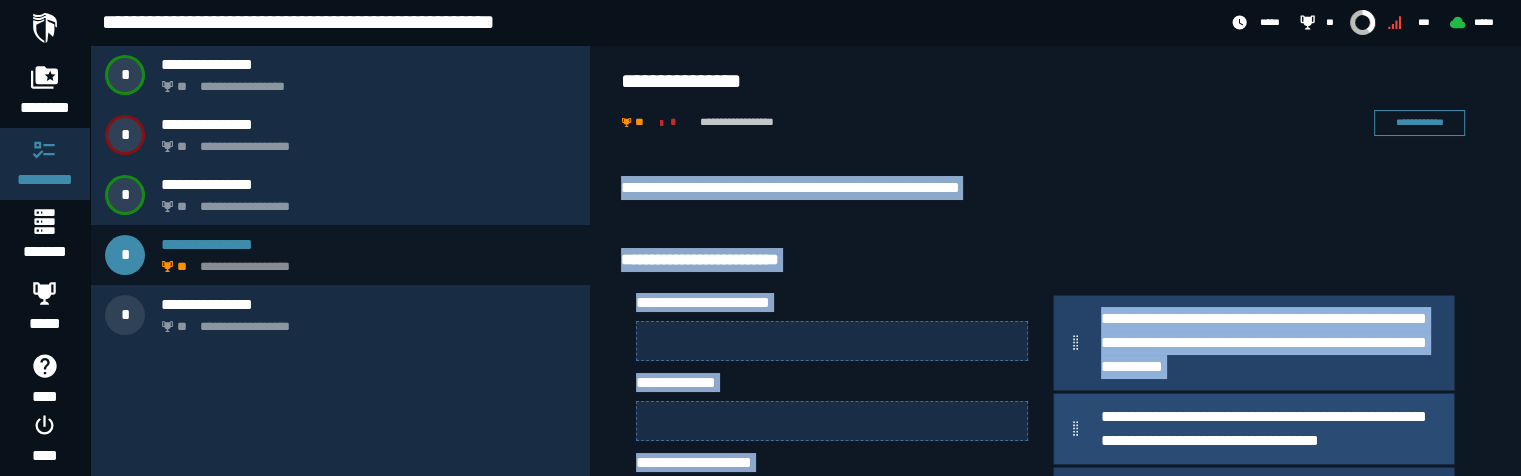 copy on "**********" 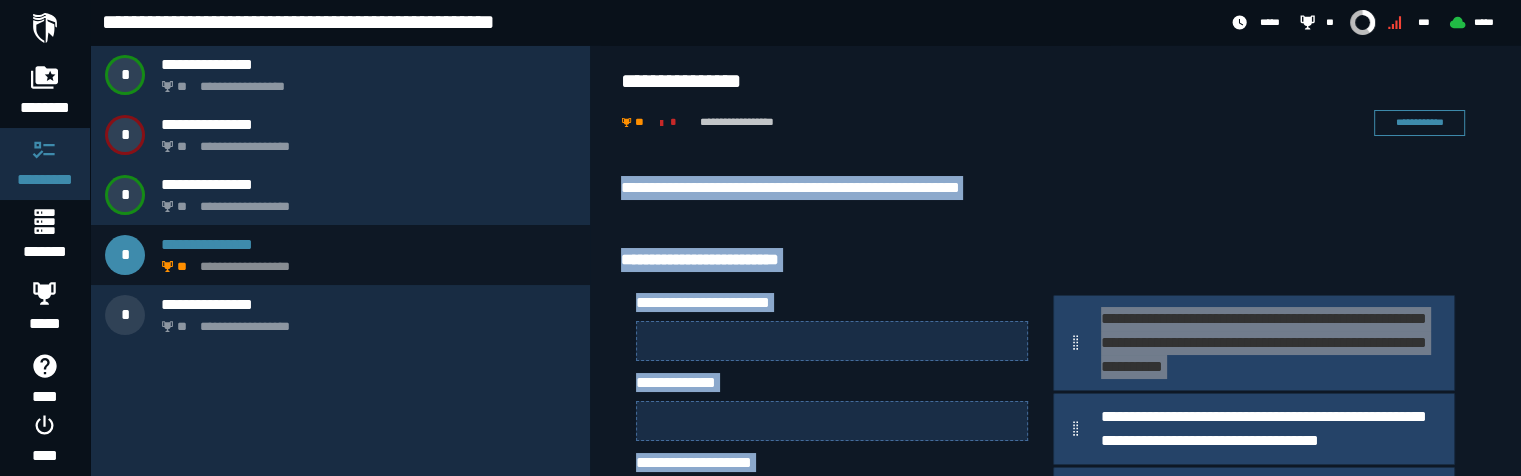 click on "**********" at bounding box center (1043, 188) 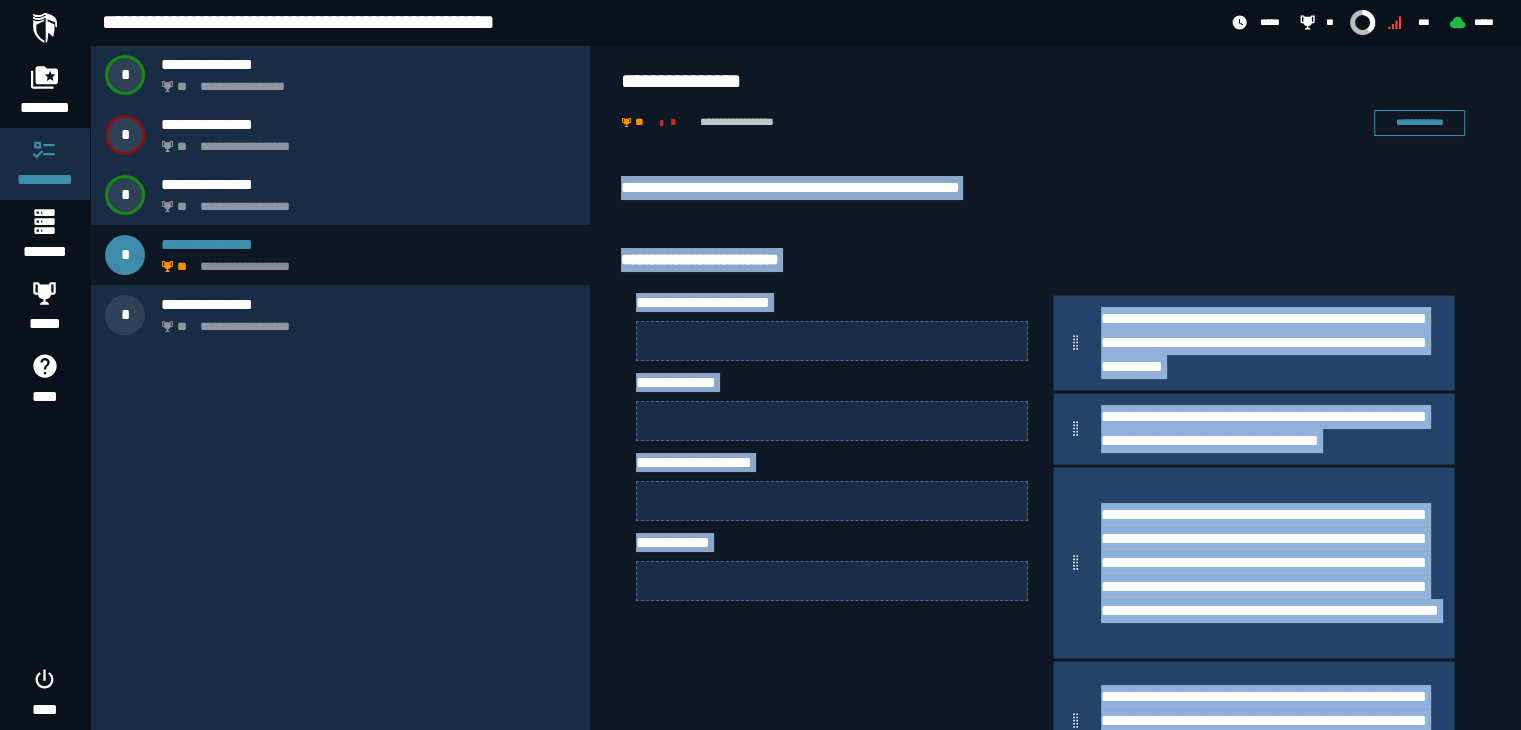 scroll, scrollTop: 188, scrollLeft: 0, axis: vertical 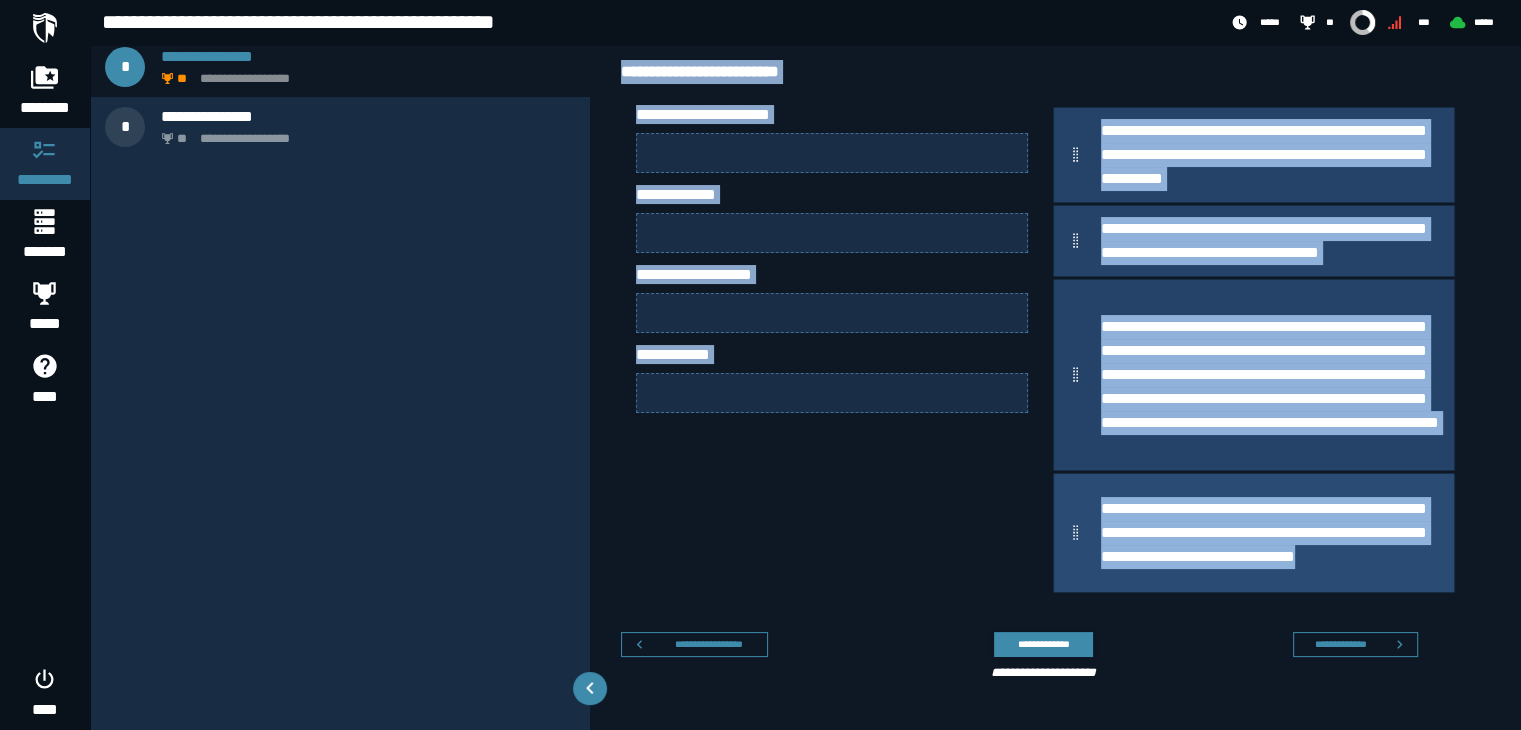 drag, startPoint x: 601, startPoint y: 172, endPoint x: 1416, endPoint y: 560, distance: 902.64557 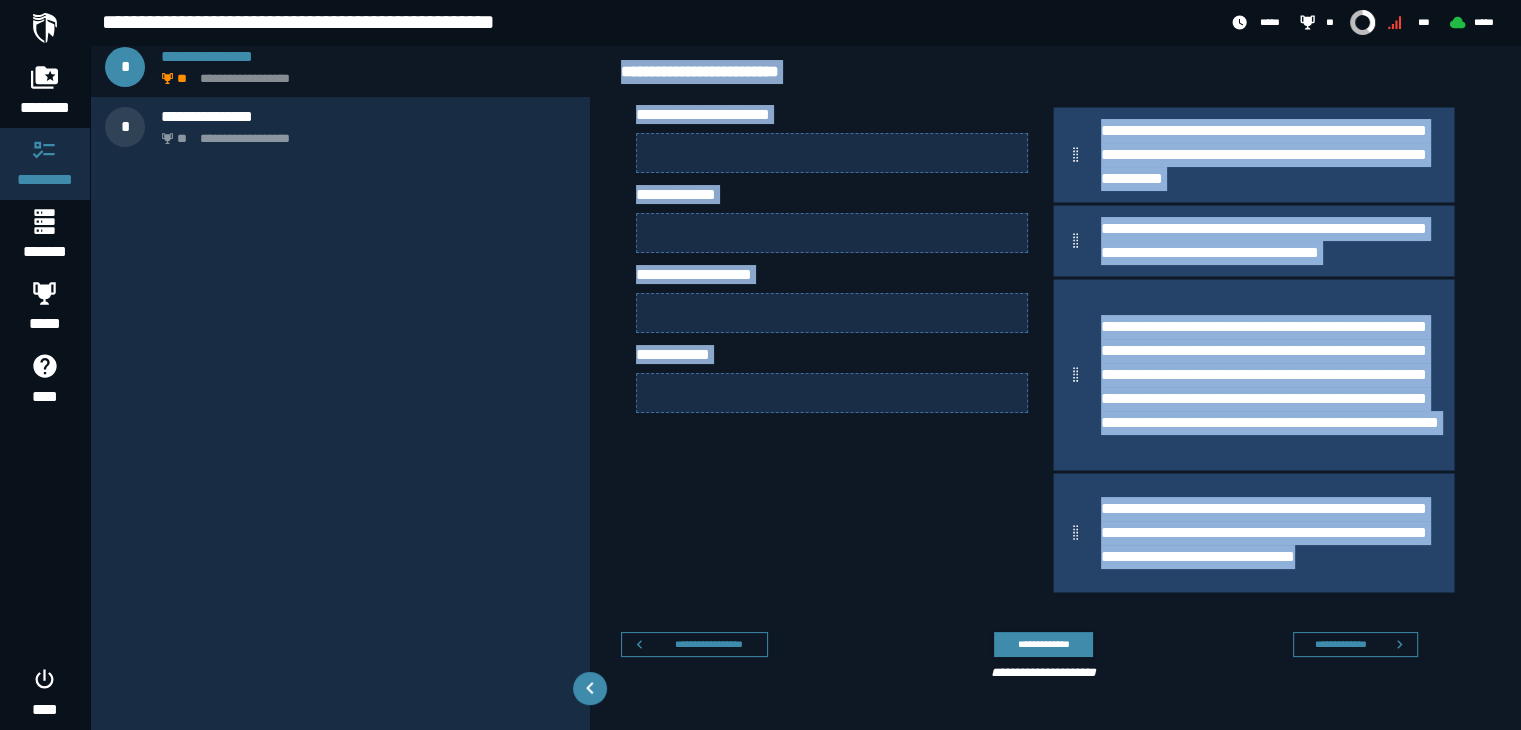 click on "**********" at bounding box center [832, 350] 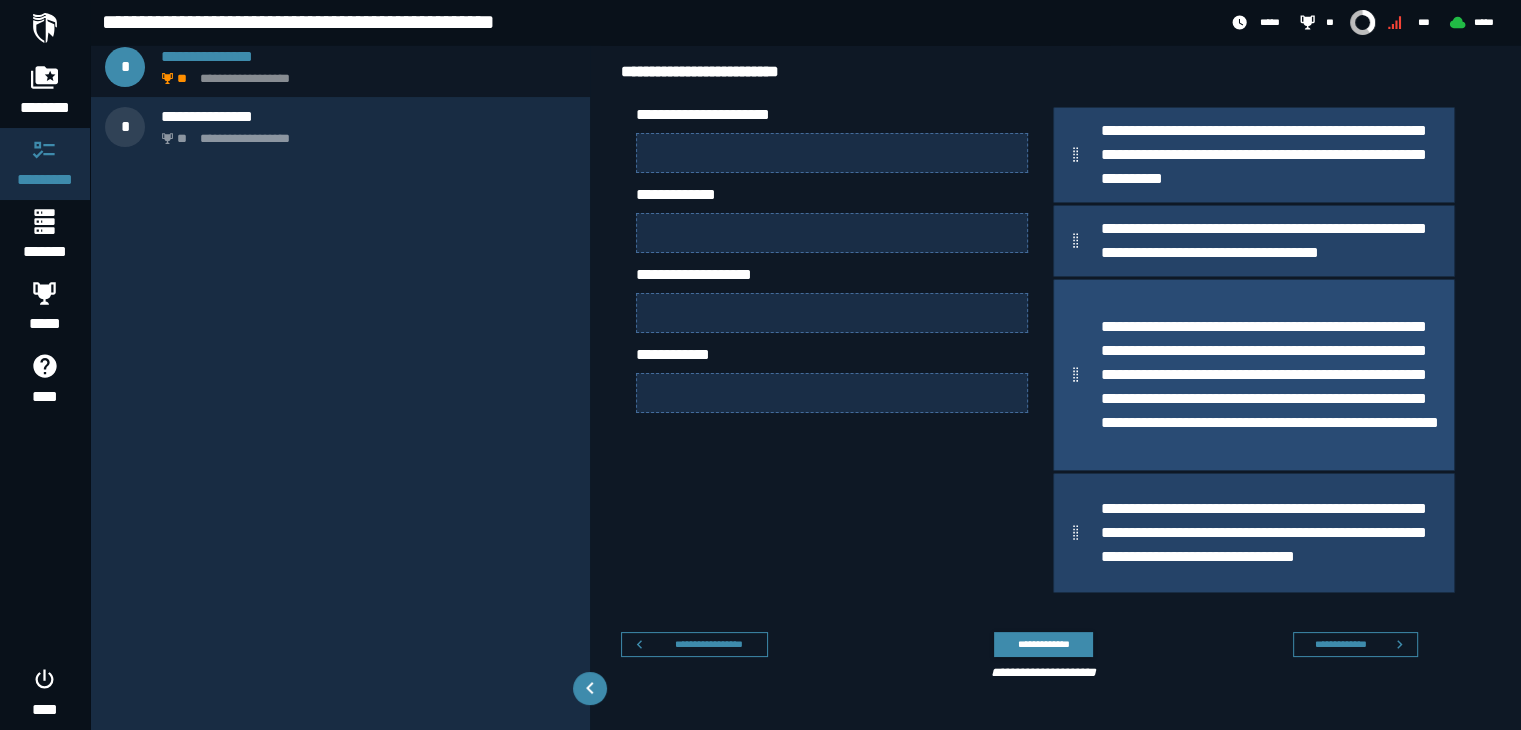 type 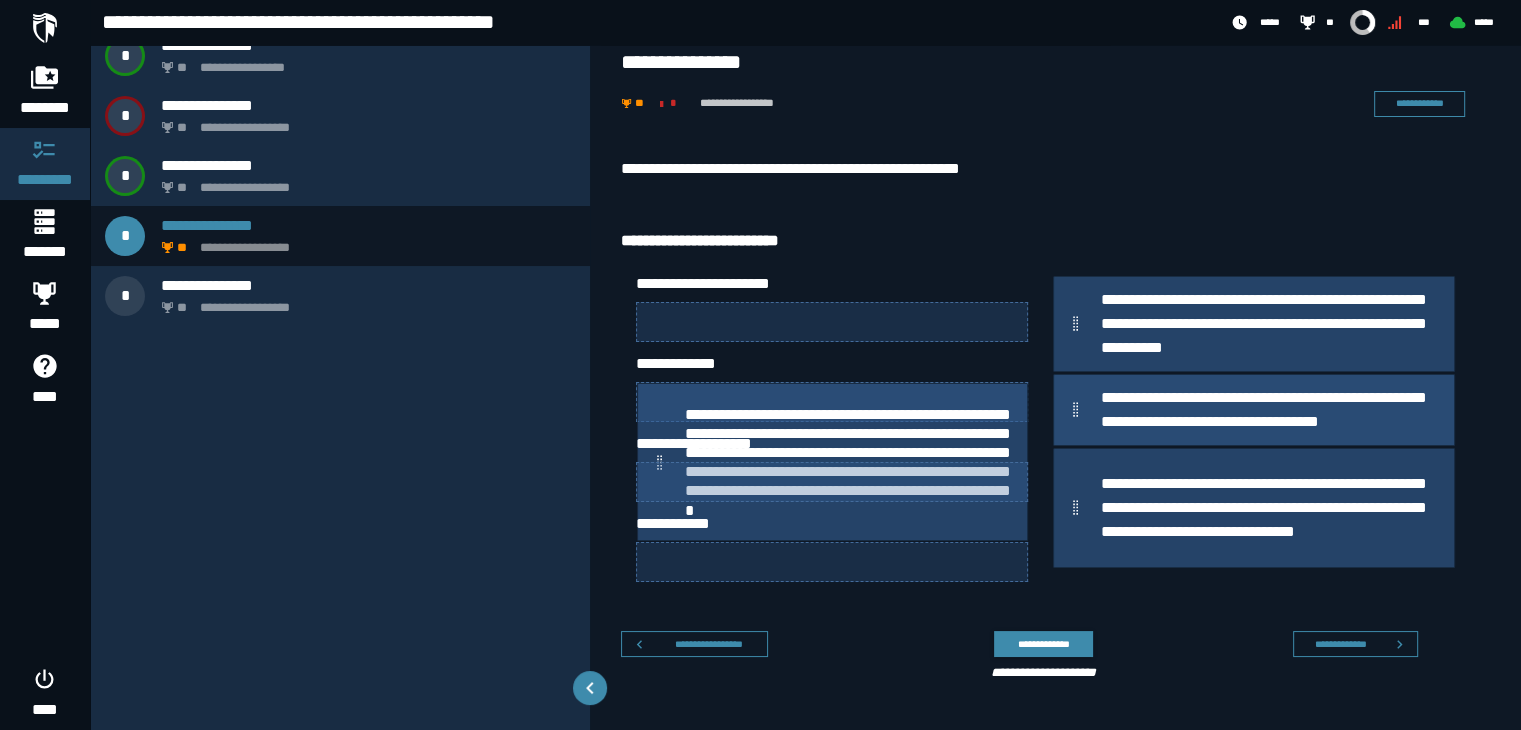 scroll, scrollTop: 138, scrollLeft: 0, axis: vertical 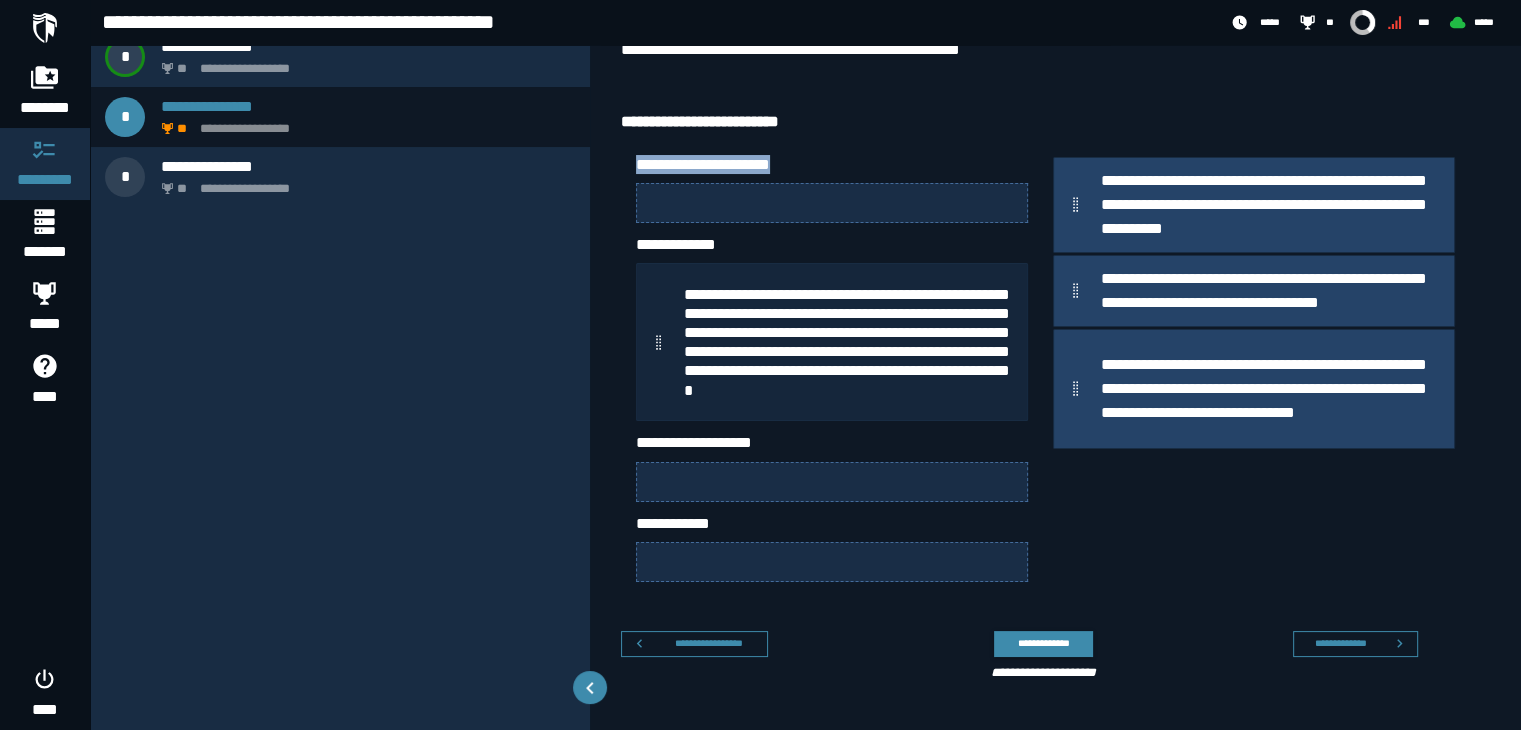 drag, startPoint x: 990, startPoint y: 132, endPoint x: 846, endPoint y: 231, distance: 174.7484 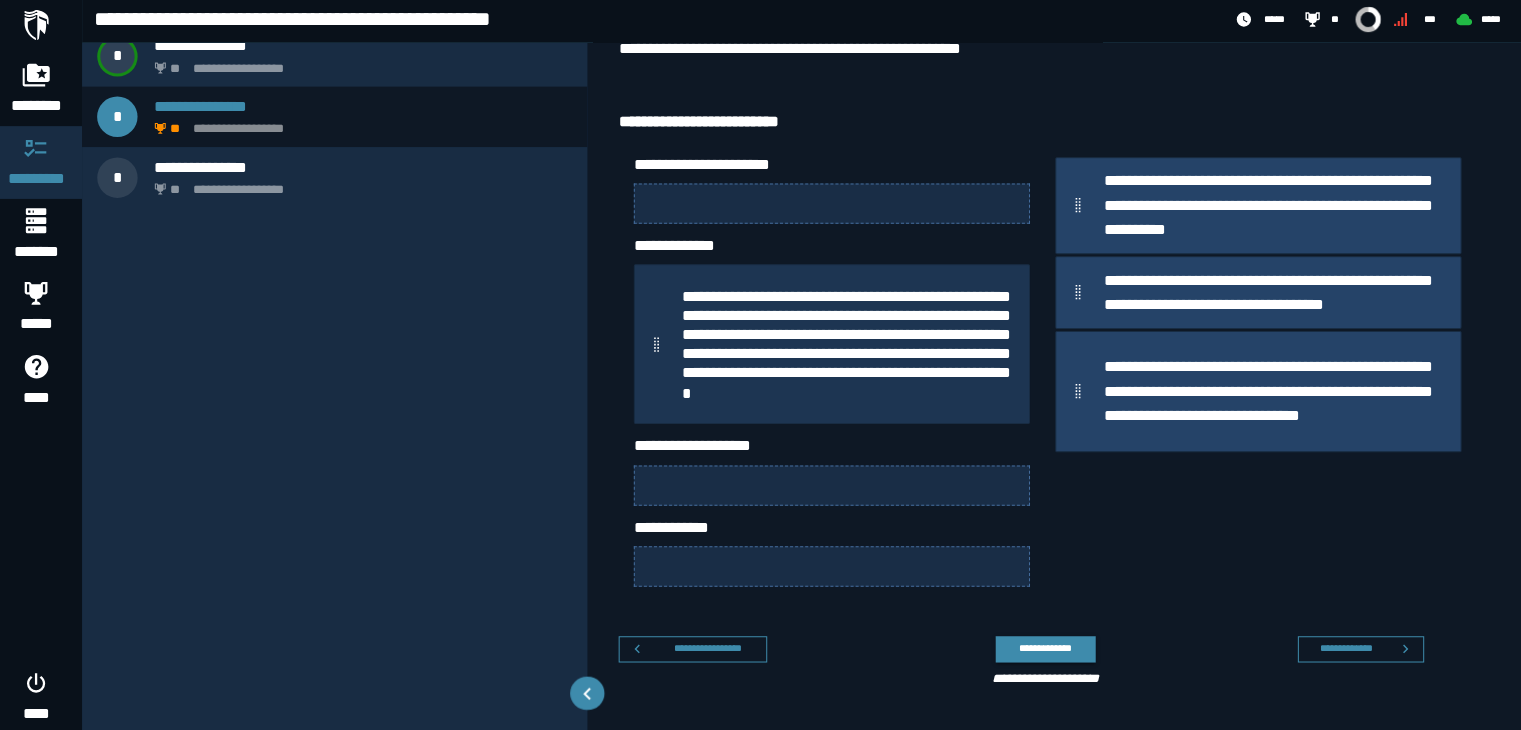 scroll, scrollTop: 136, scrollLeft: 0, axis: vertical 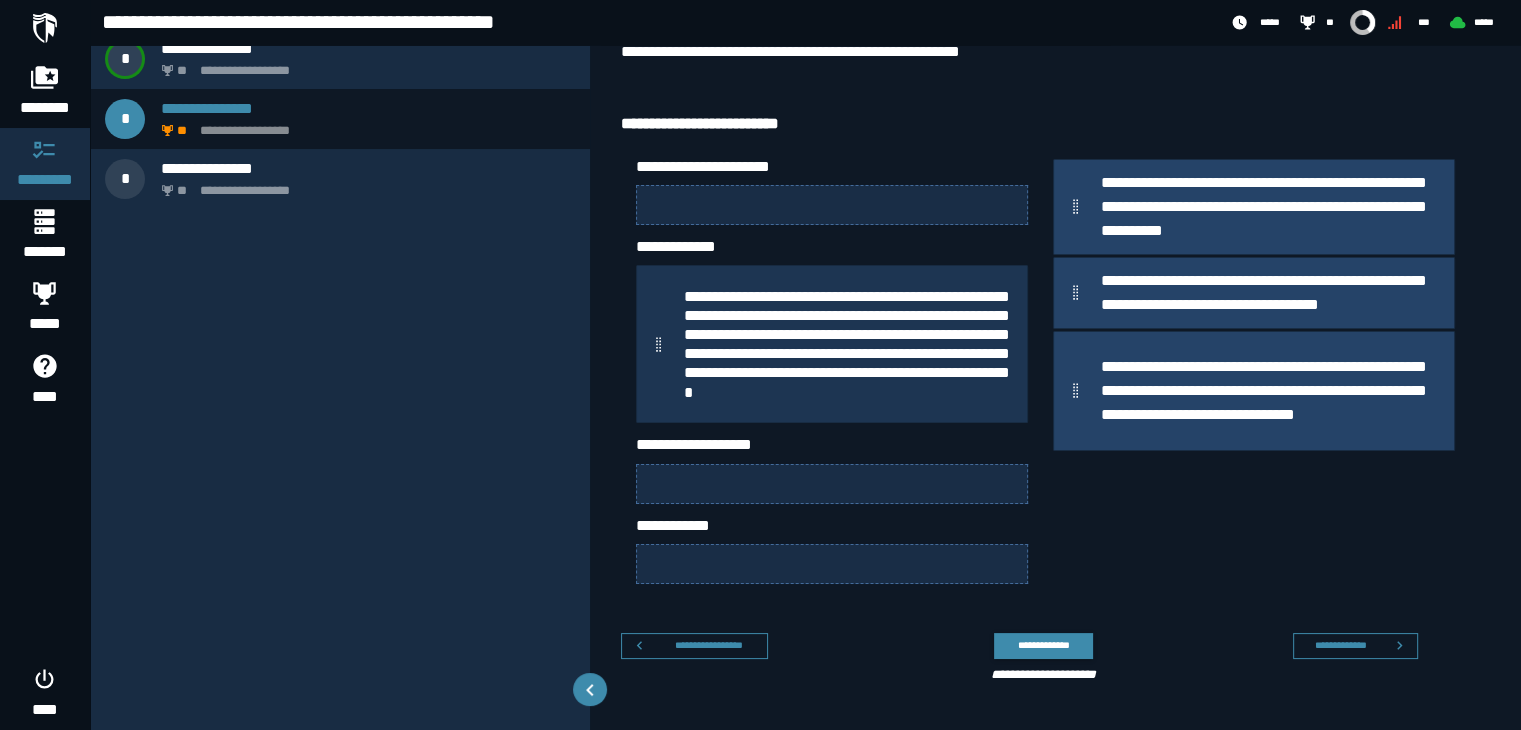 type 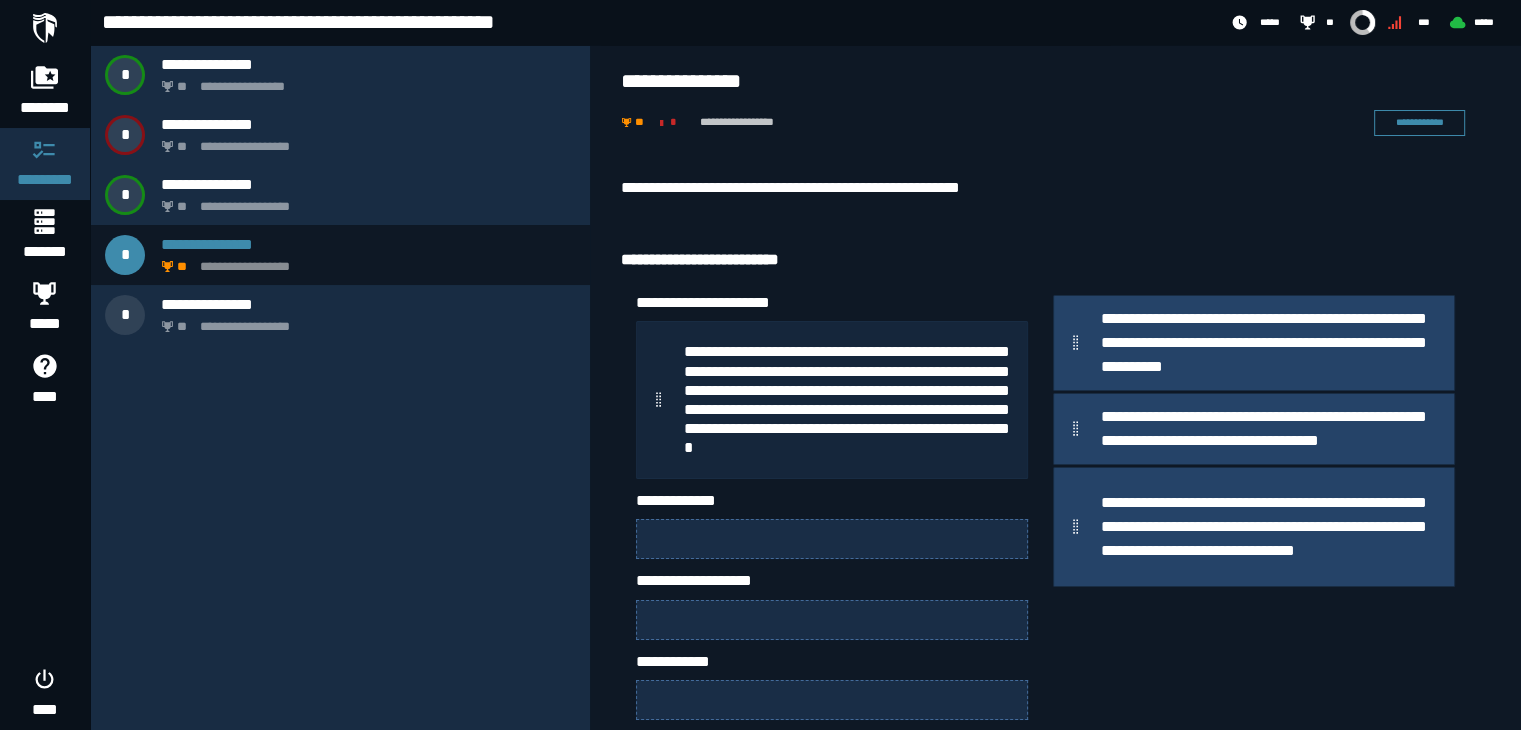 click on "**********" at bounding box center (1055, 501) 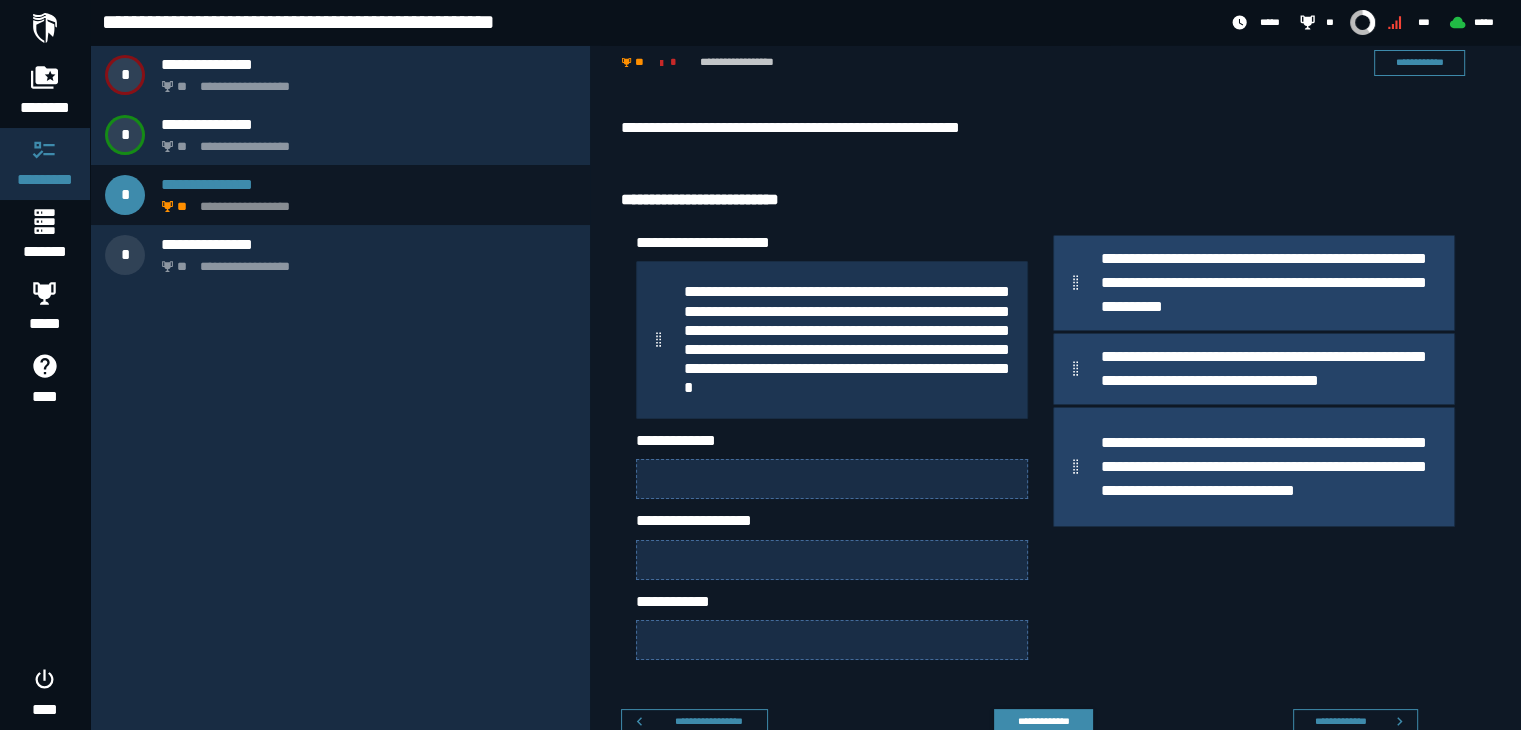 scroll, scrollTop: 64, scrollLeft: 0, axis: vertical 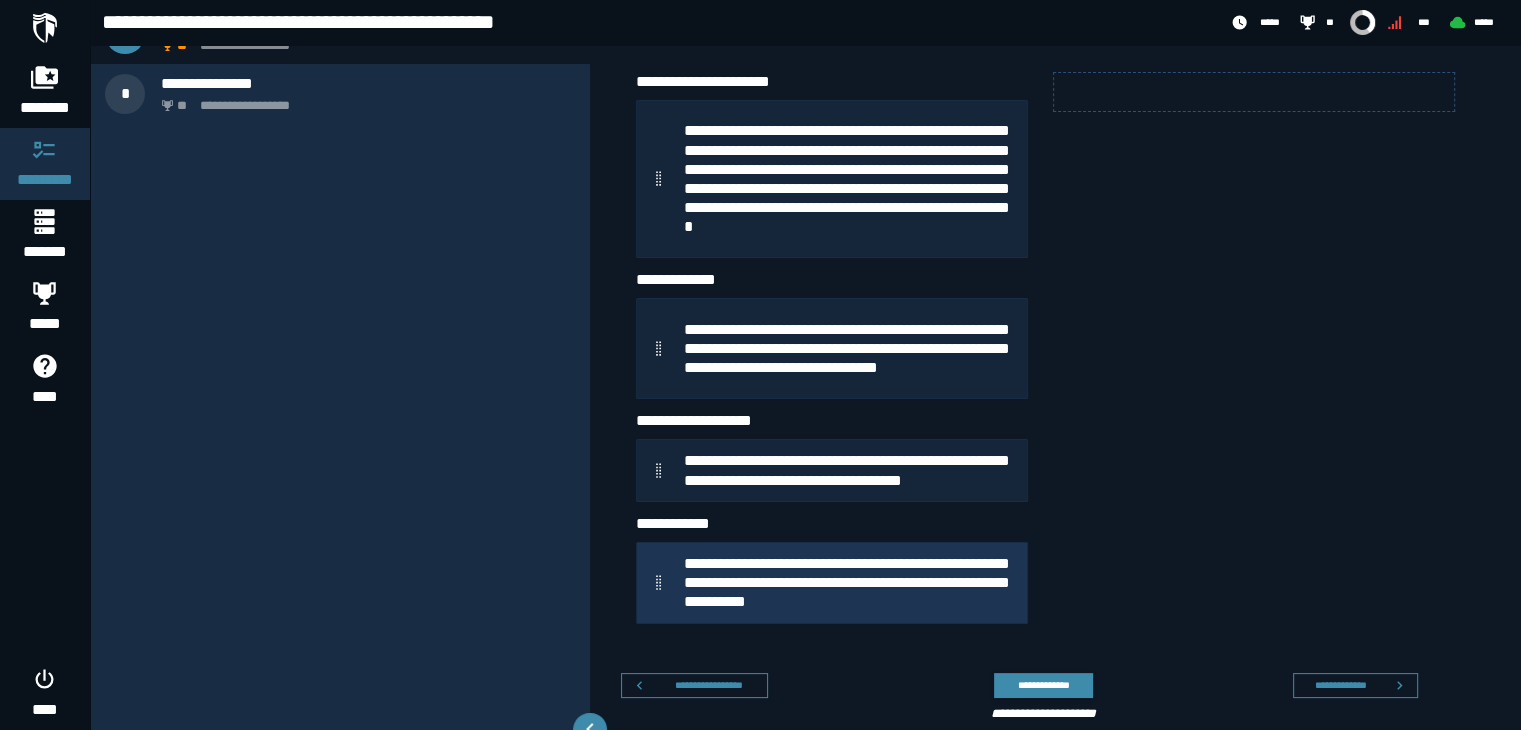 type 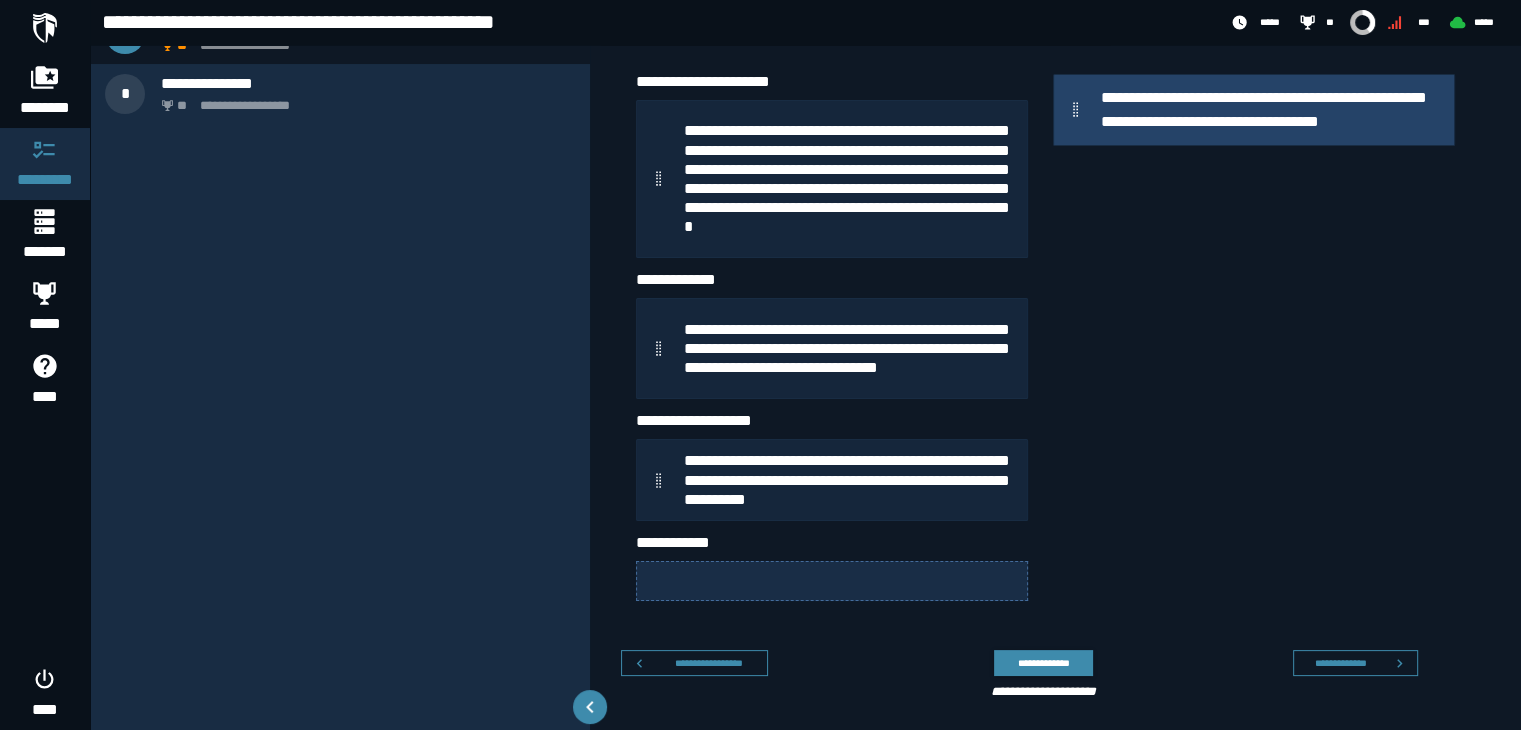 click on "**********" at bounding box center (1254, 343) 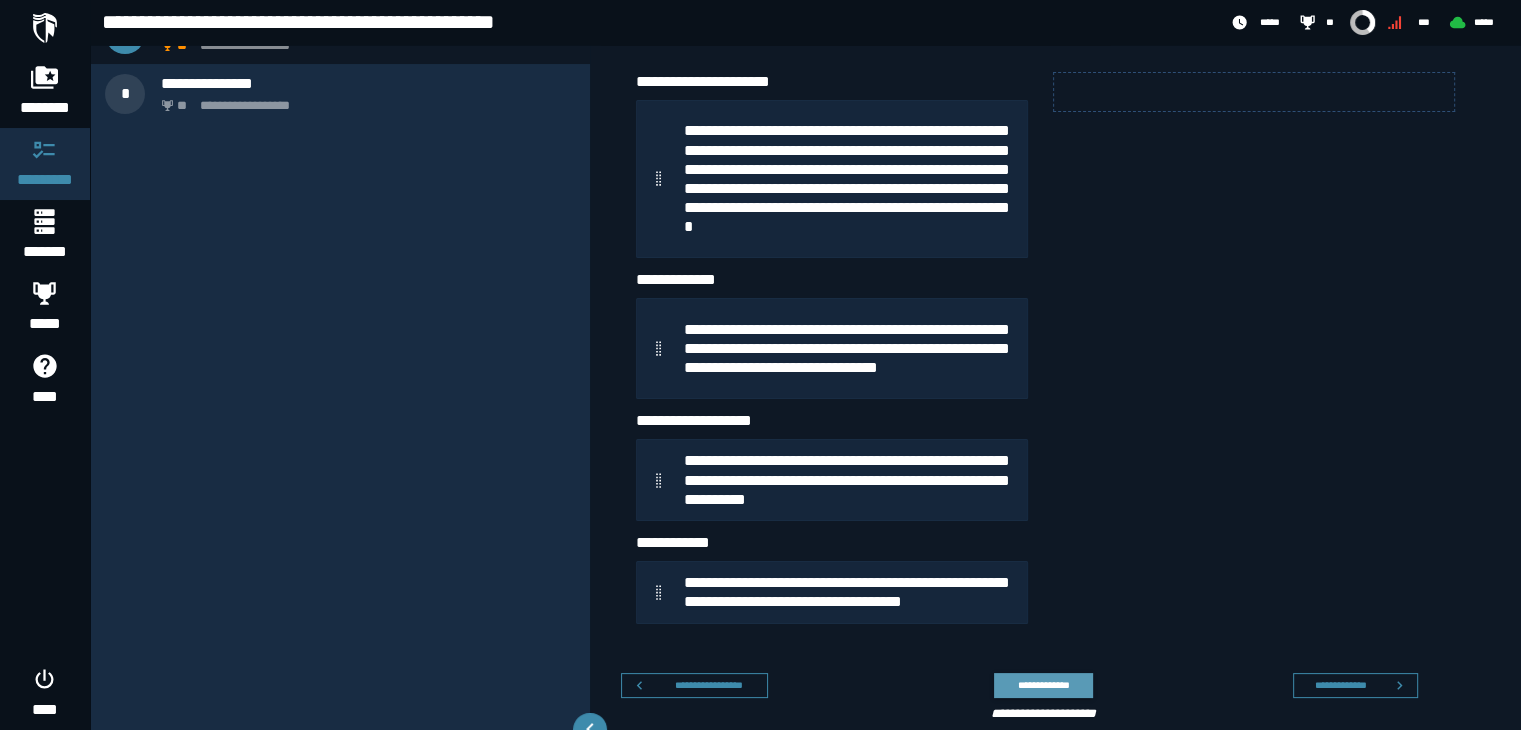 click on "**********" 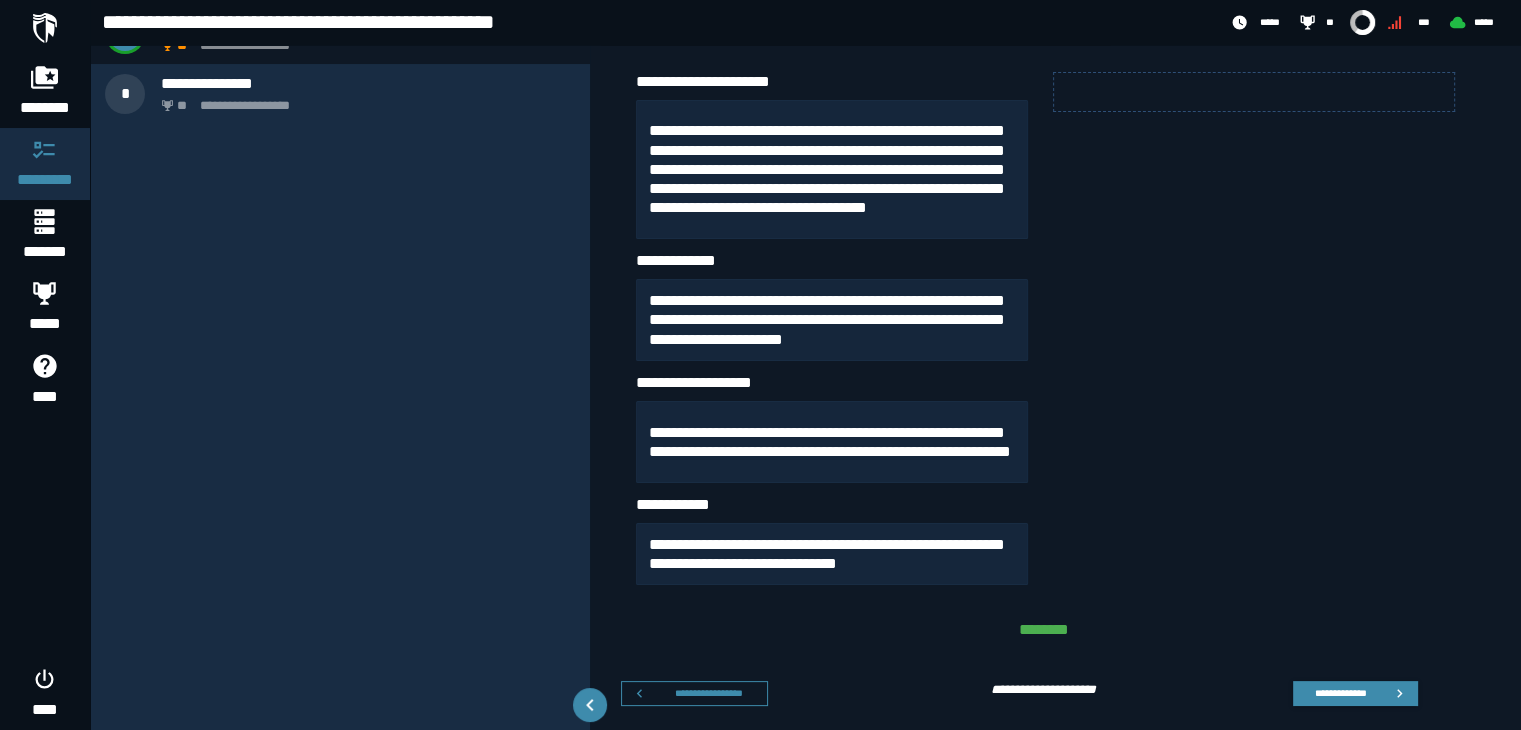 click on "**********" at bounding box center (1035, 682) 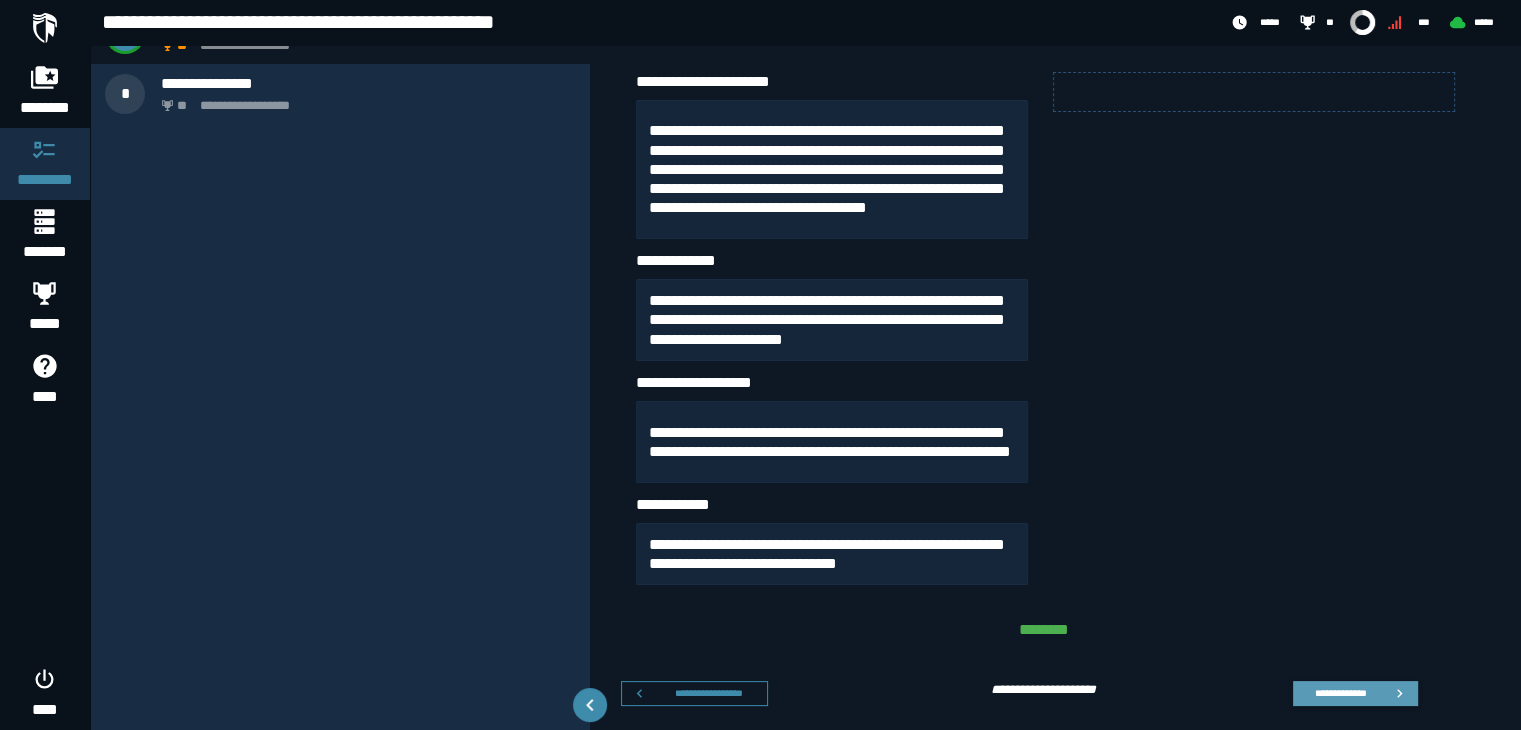 click on "**********" at bounding box center (1340, 693) 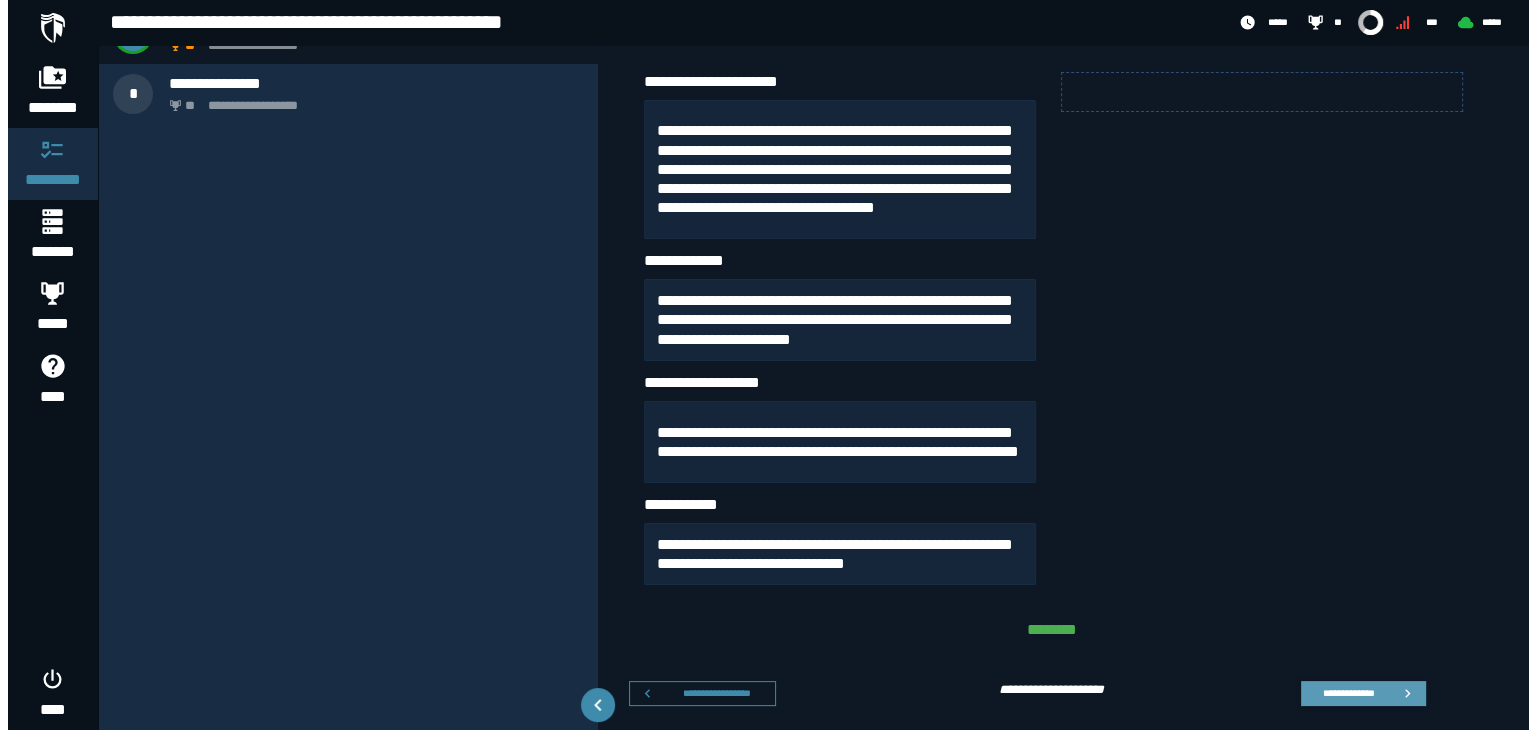 scroll, scrollTop: 0, scrollLeft: 0, axis: both 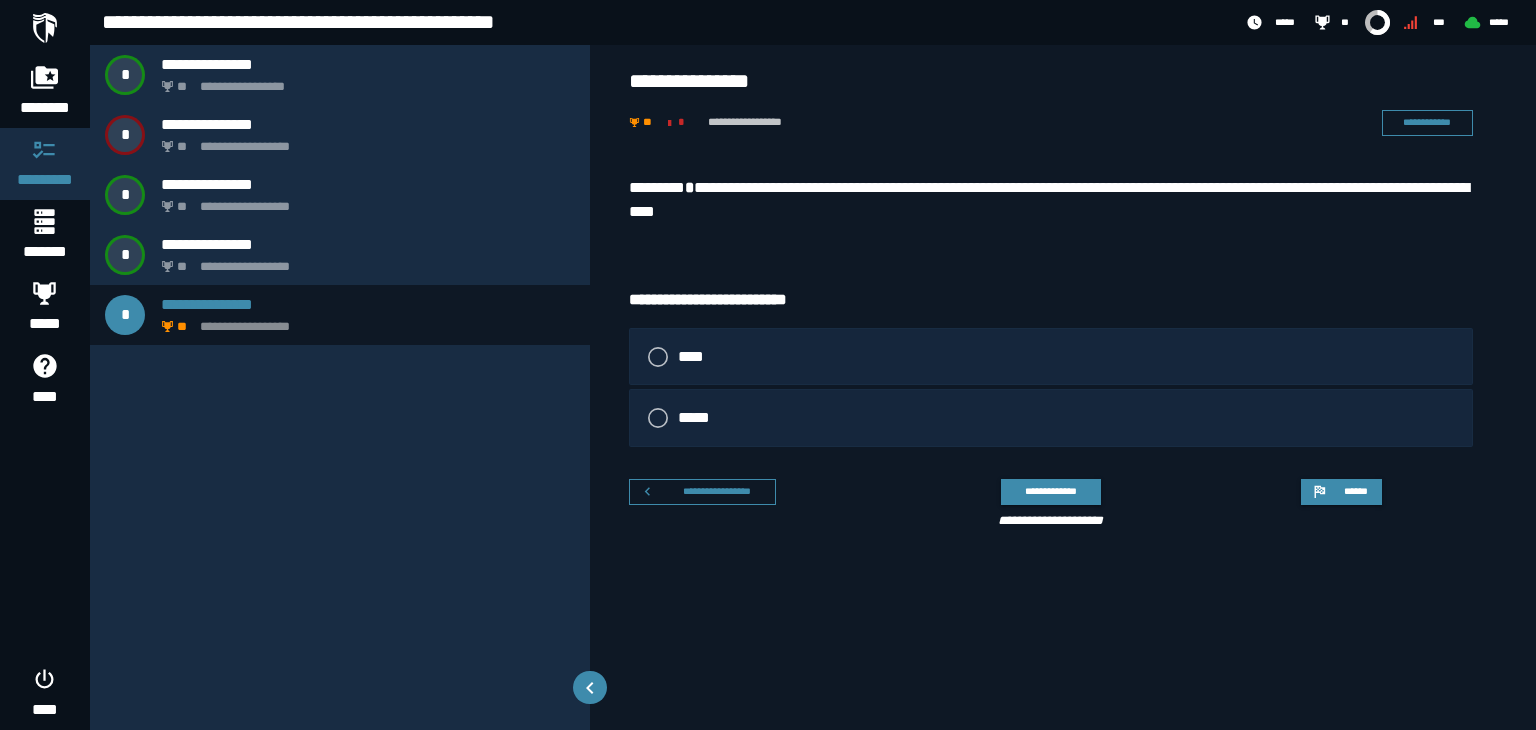 drag, startPoint x: 629, startPoint y: 159, endPoint x: 679, endPoint y: 309, distance: 158.11388 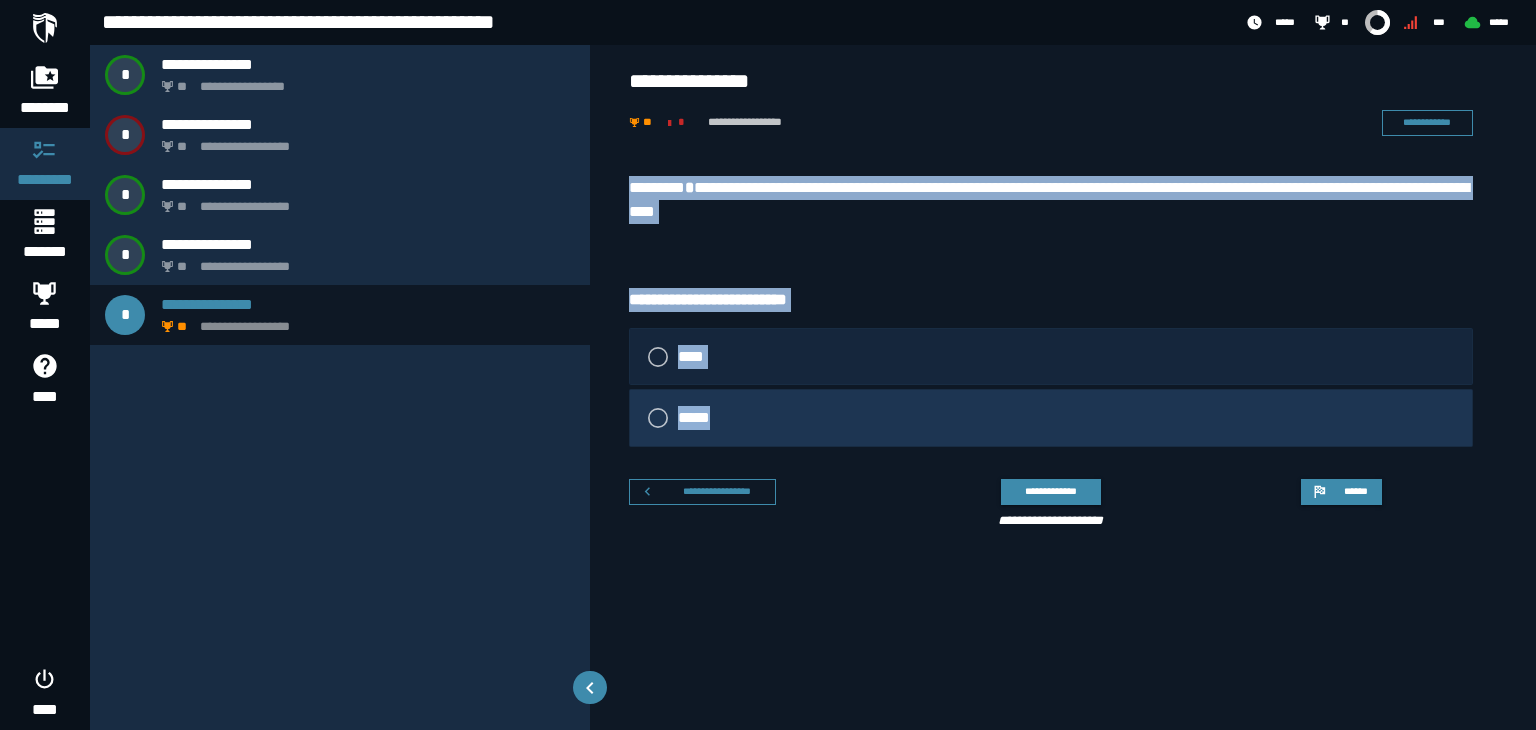 drag, startPoint x: 604, startPoint y: 177, endPoint x: 796, endPoint y: 413, distance: 304.23676 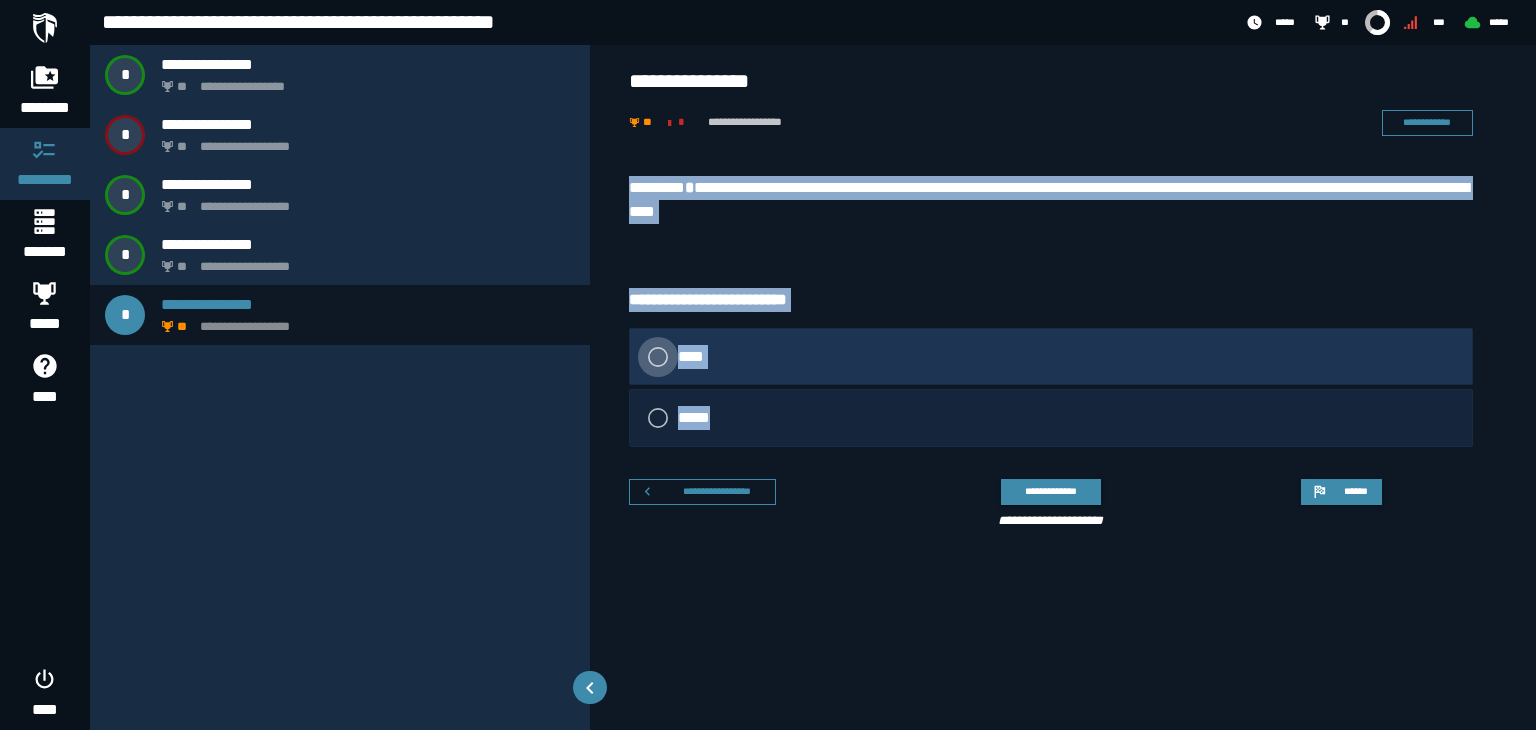 click at bounding box center (658, 357) 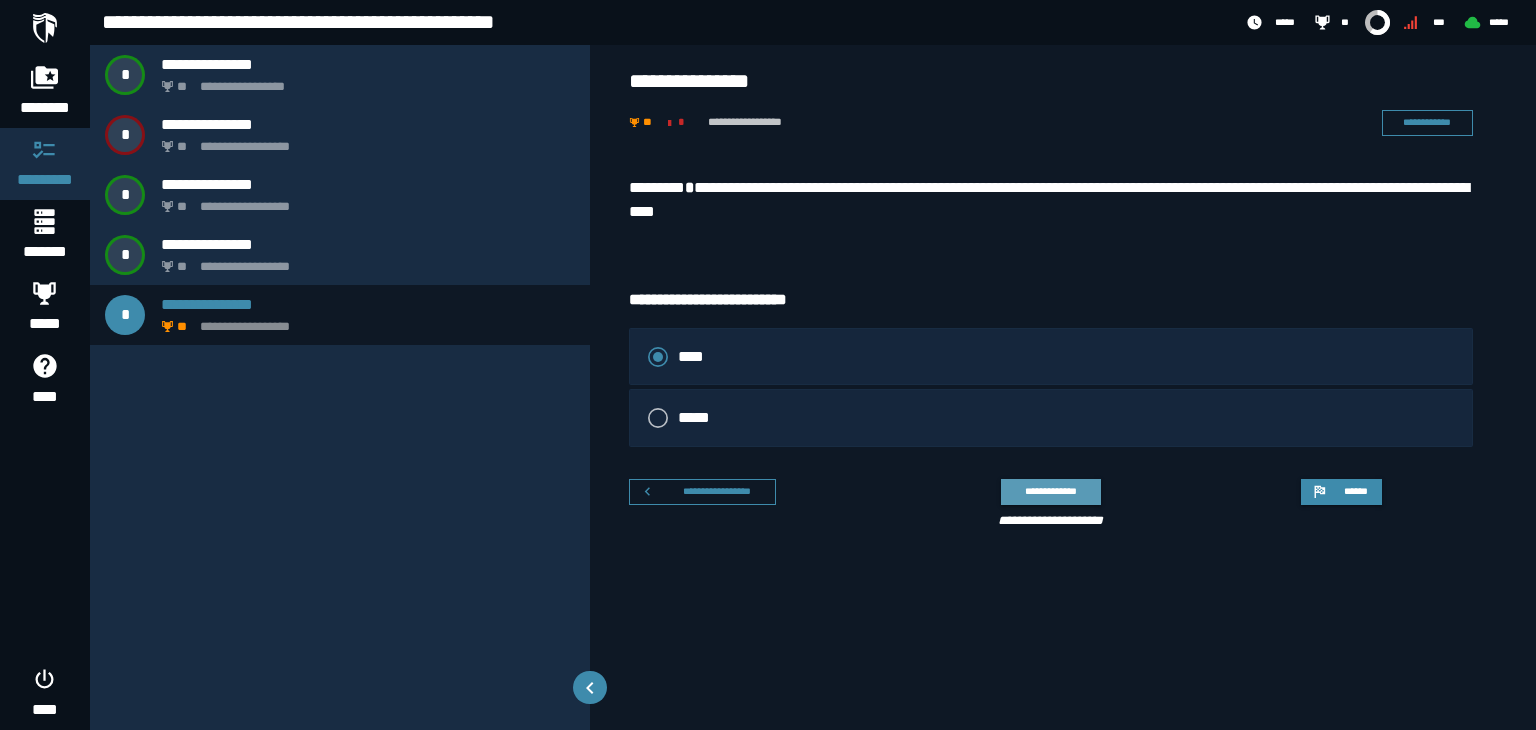 click on "**********" at bounding box center (1050, 491) 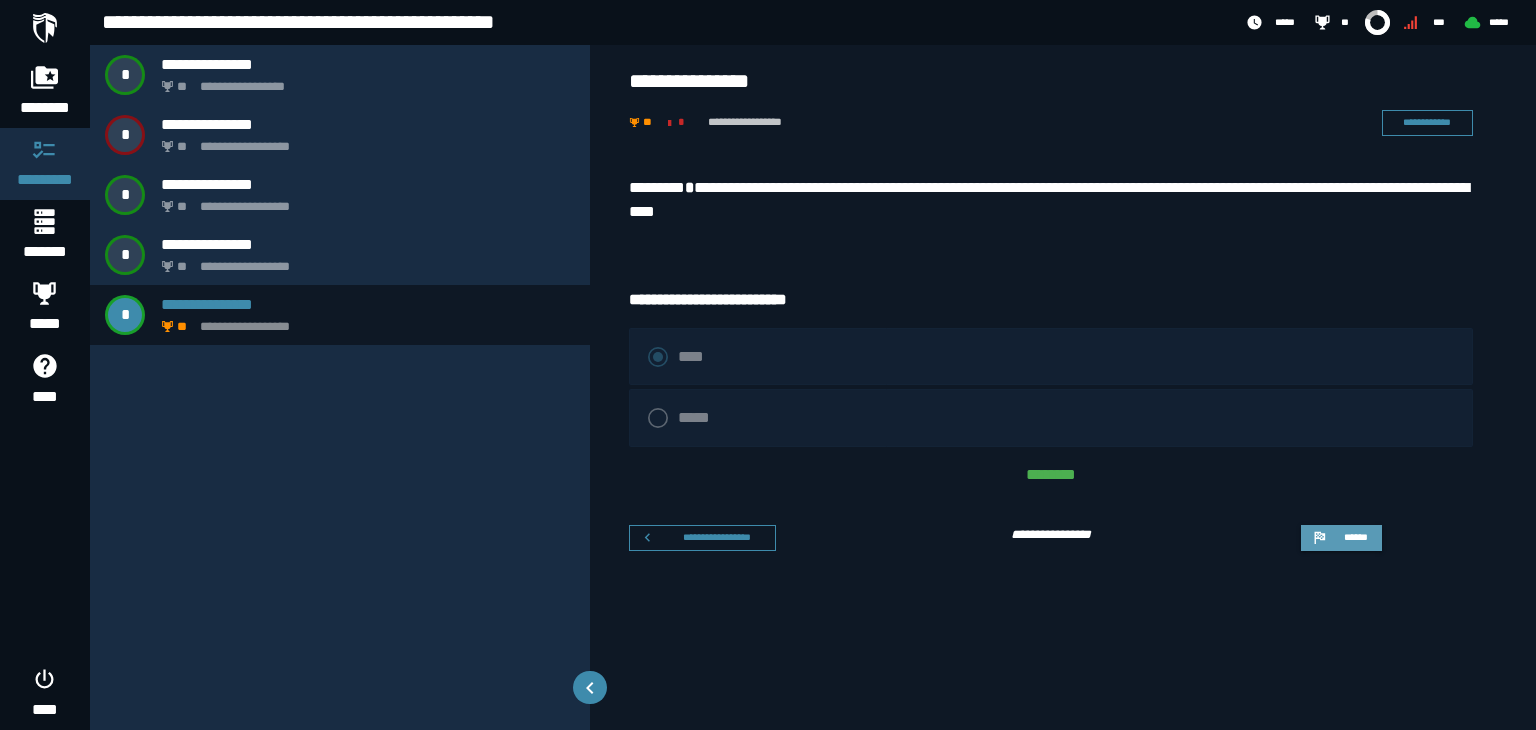 click on "******" at bounding box center [1355, 537] 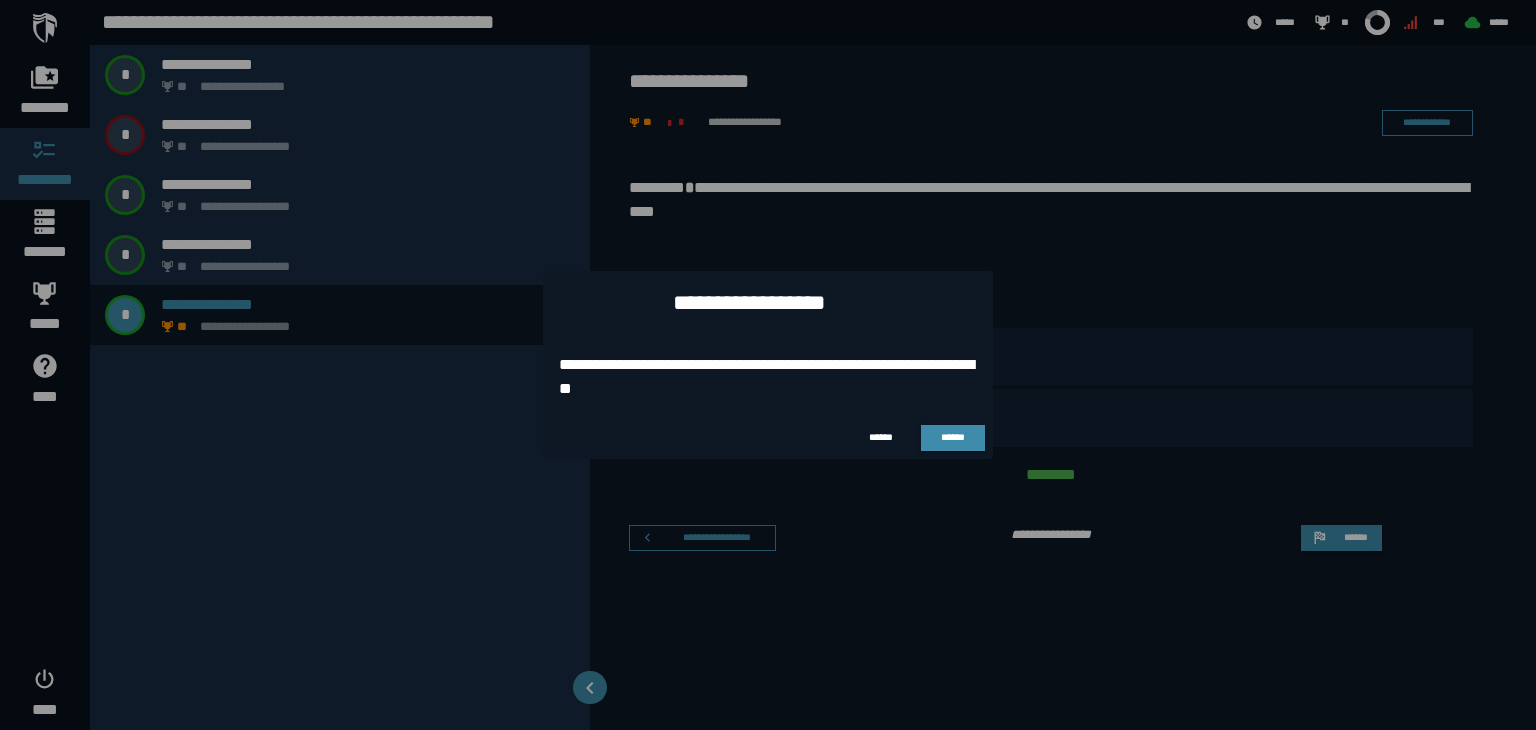 click on "****** ******" at bounding box center (768, 438) 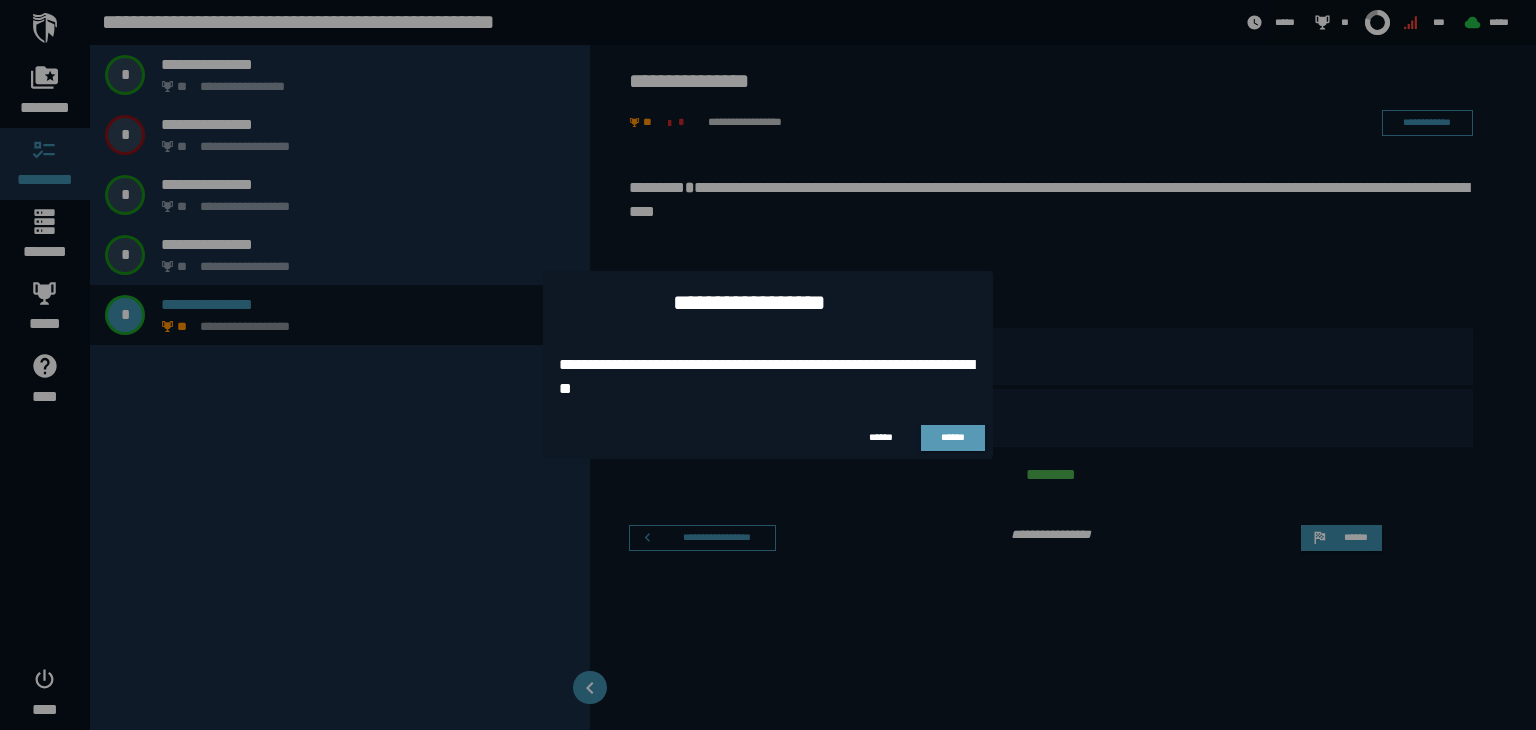click on "******" at bounding box center (953, 438) 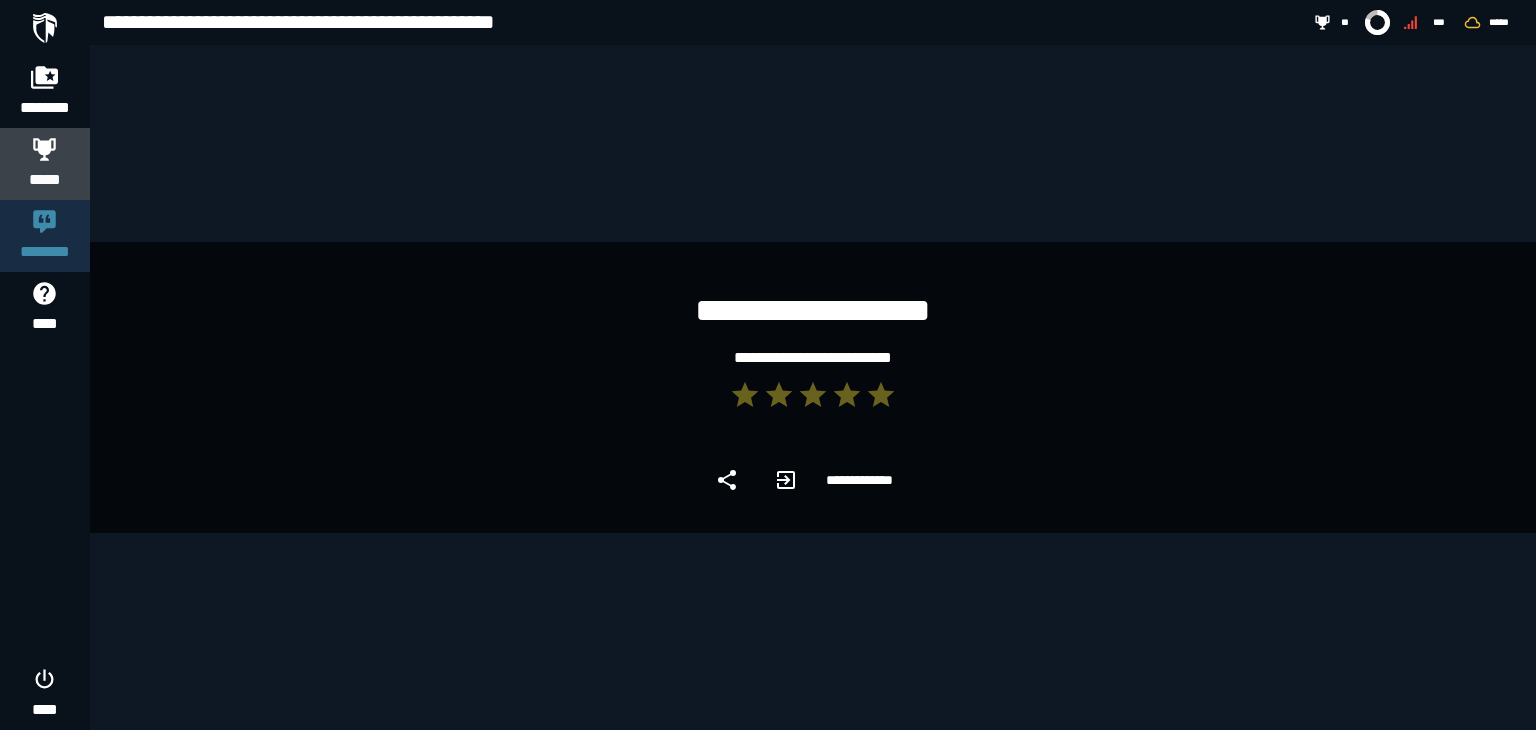 click 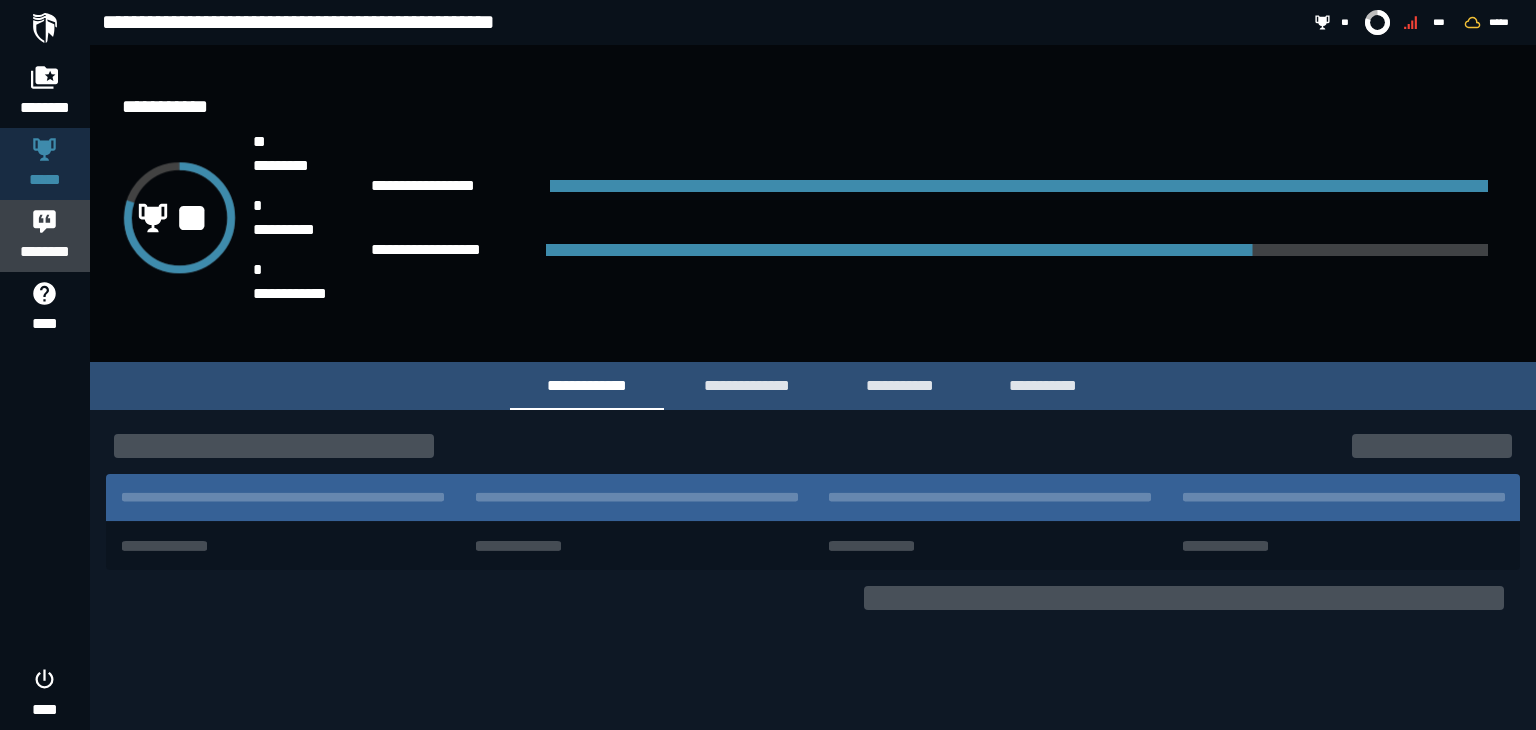 click 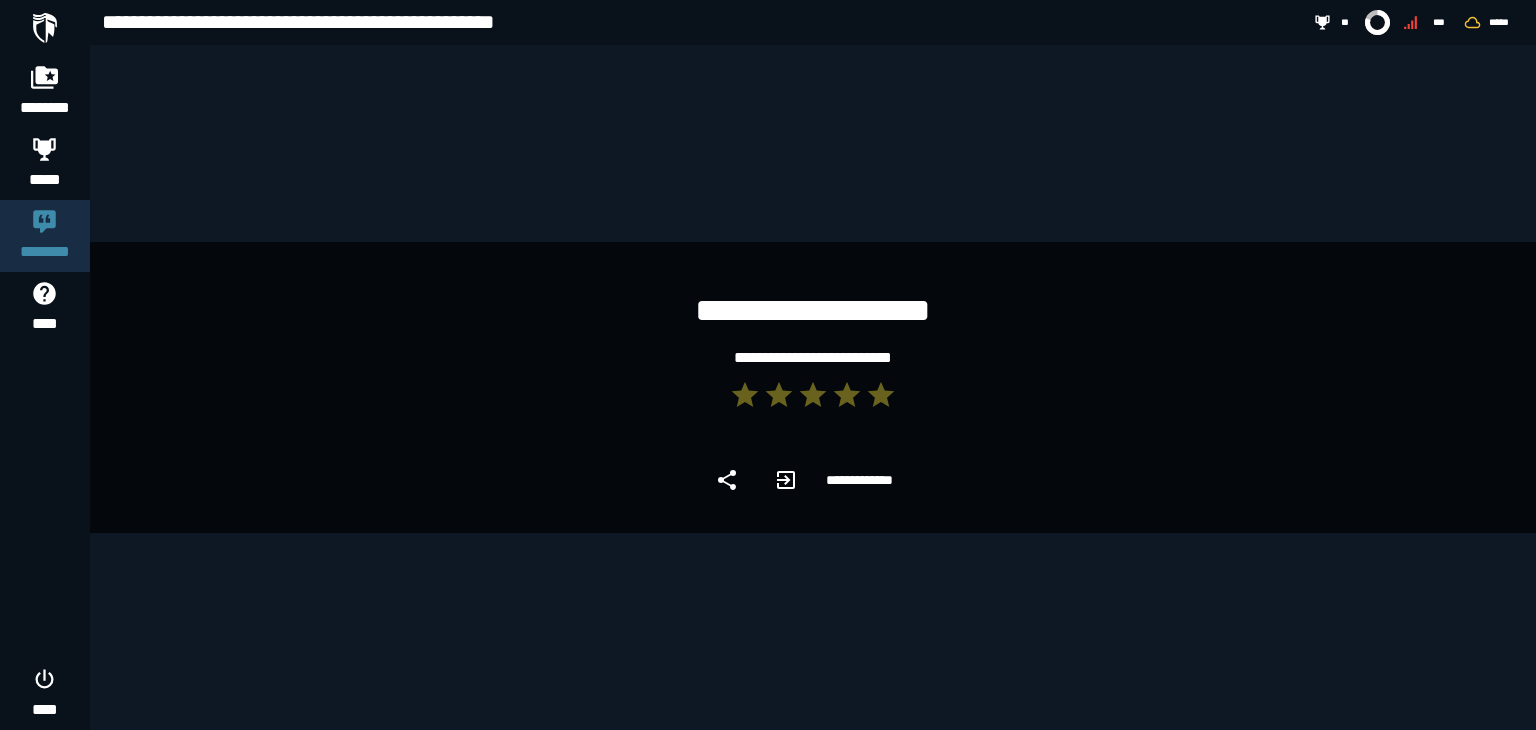 click on "**********" at bounding box center [813, 388] 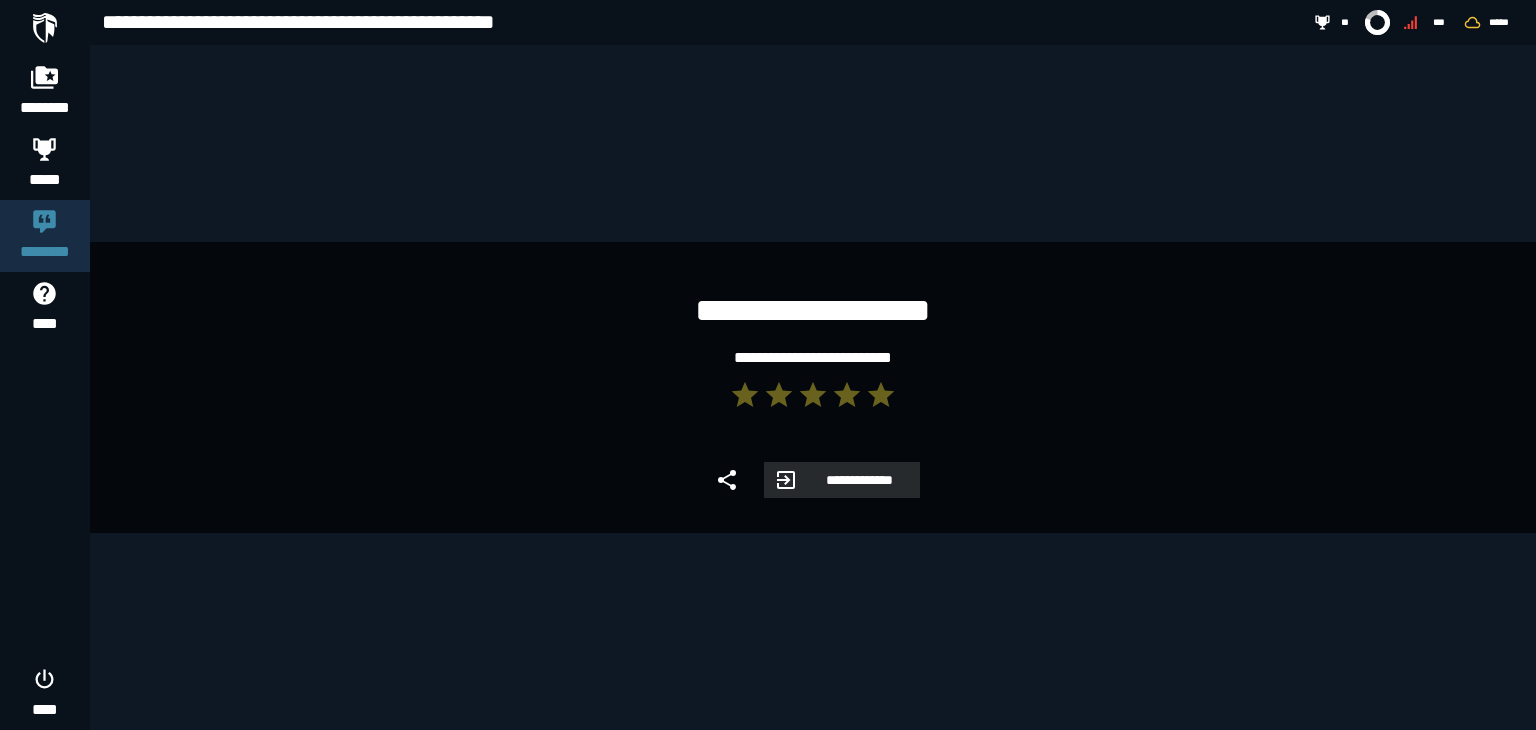 click on "**********" at bounding box center [859, 480] 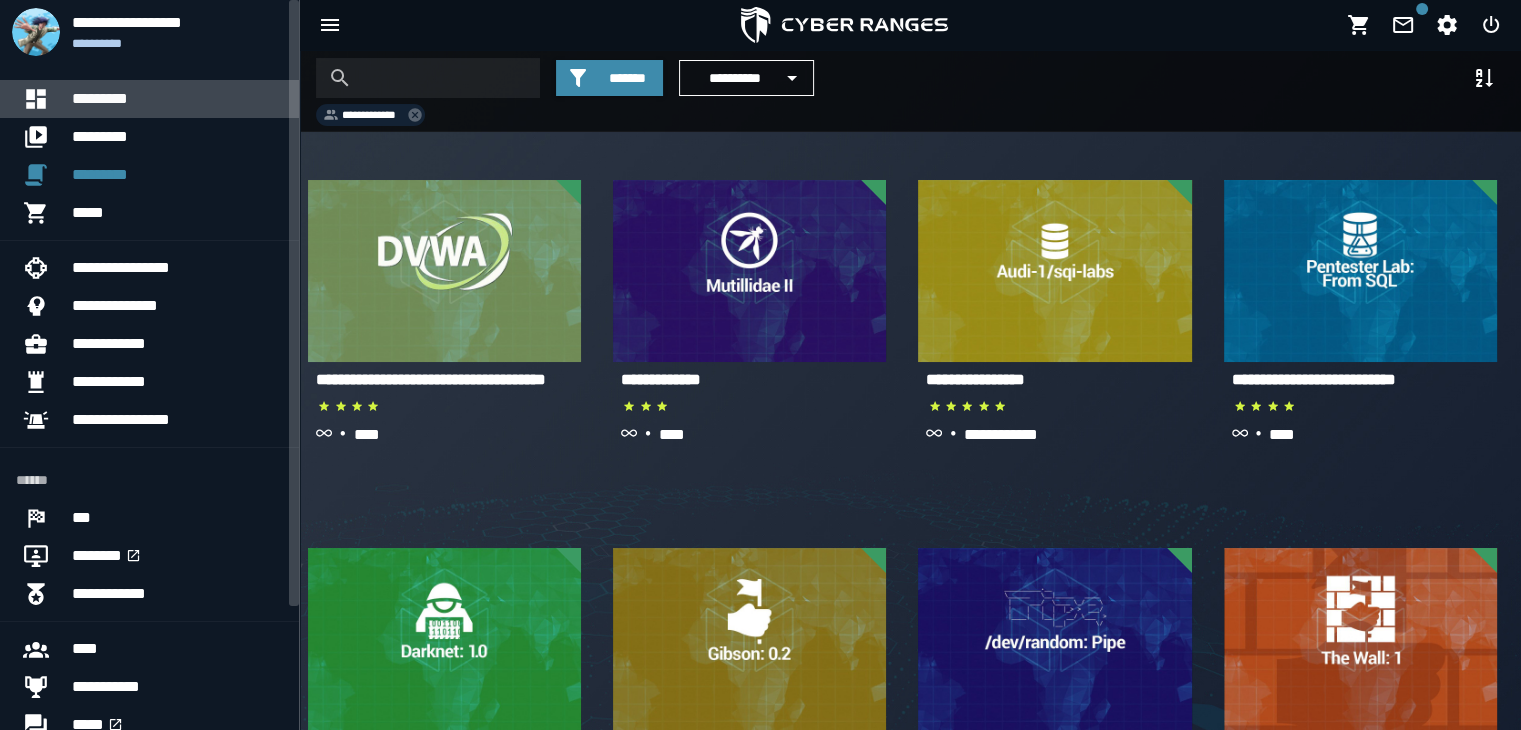 click on "*********" at bounding box center [177, 99] 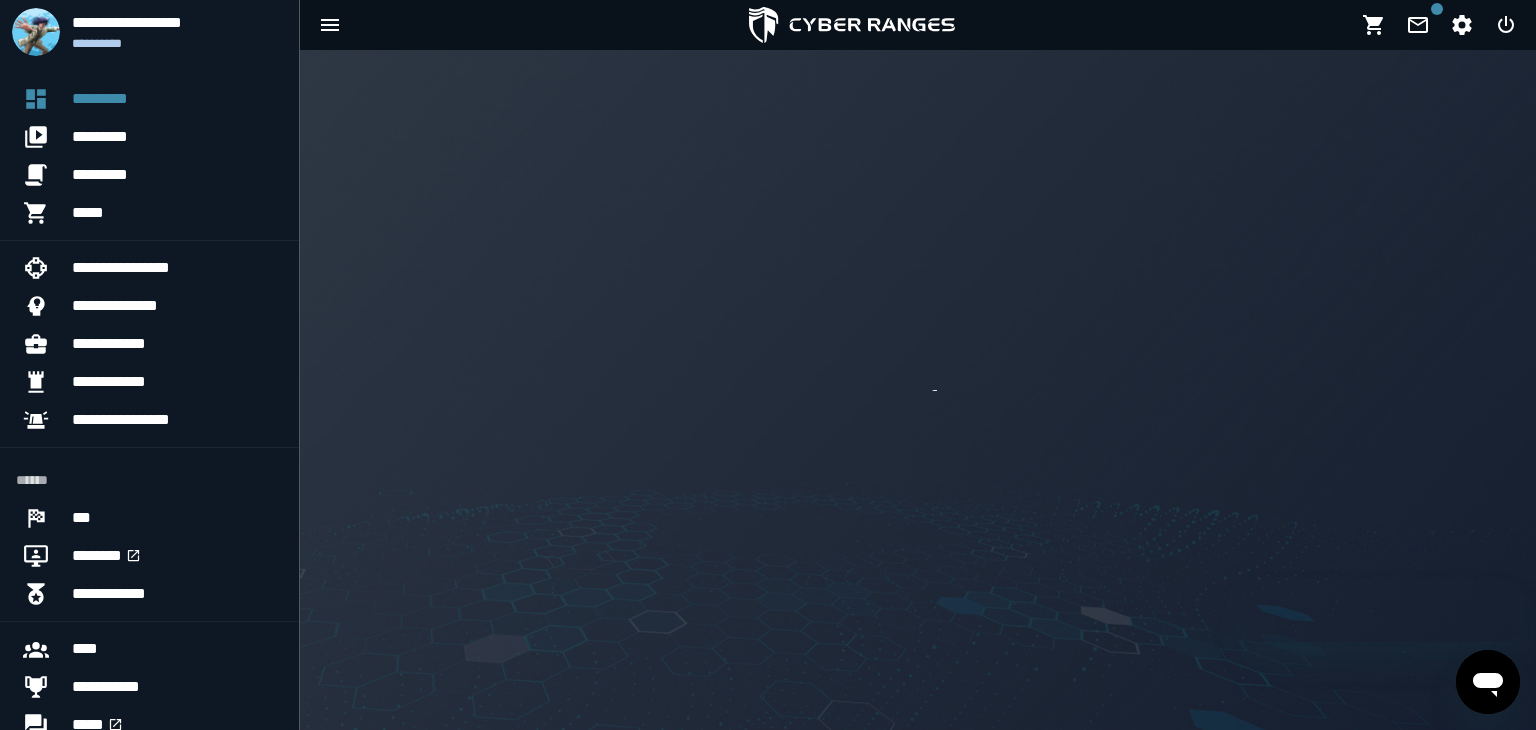 scroll, scrollTop: 0, scrollLeft: 0, axis: both 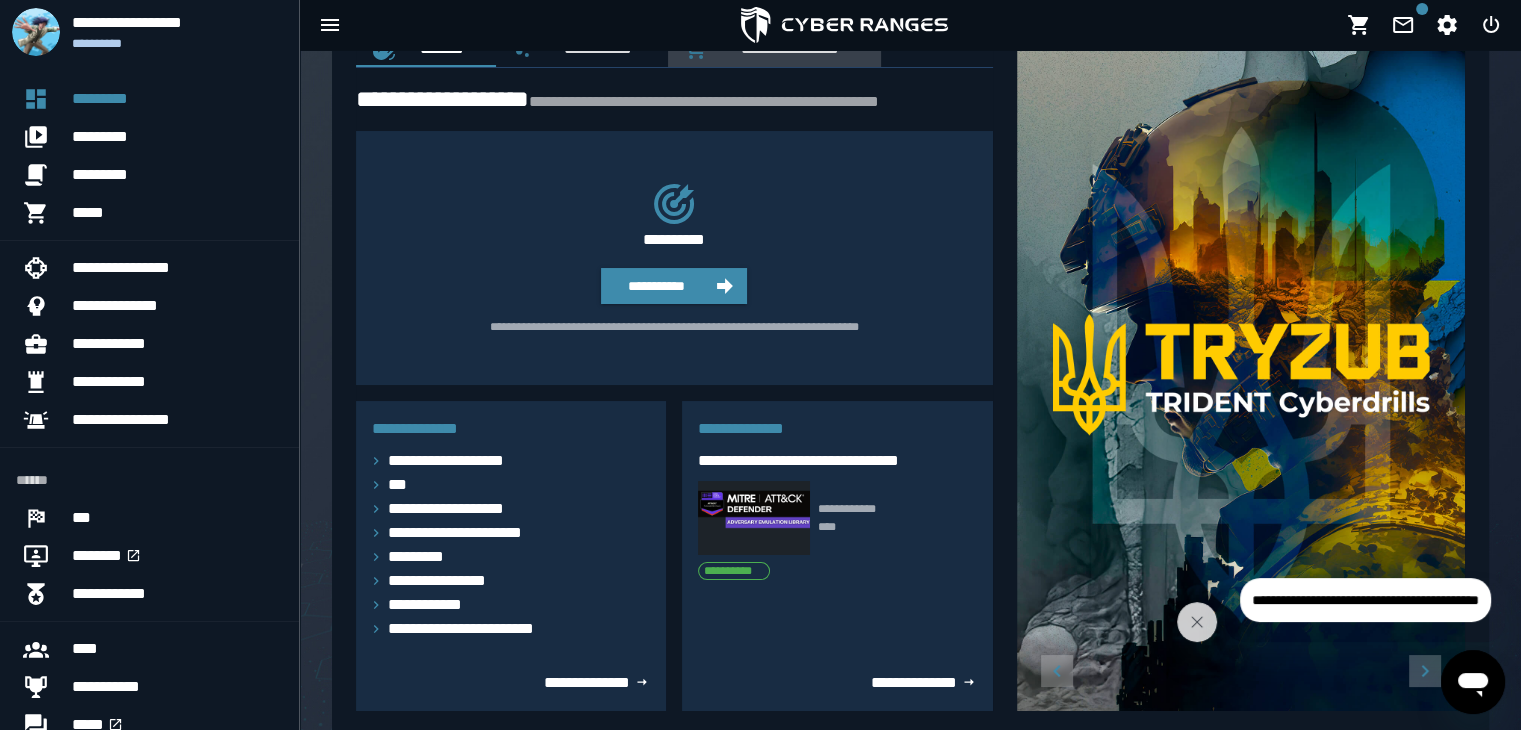 click on "**********" at bounding box center [786, 48] 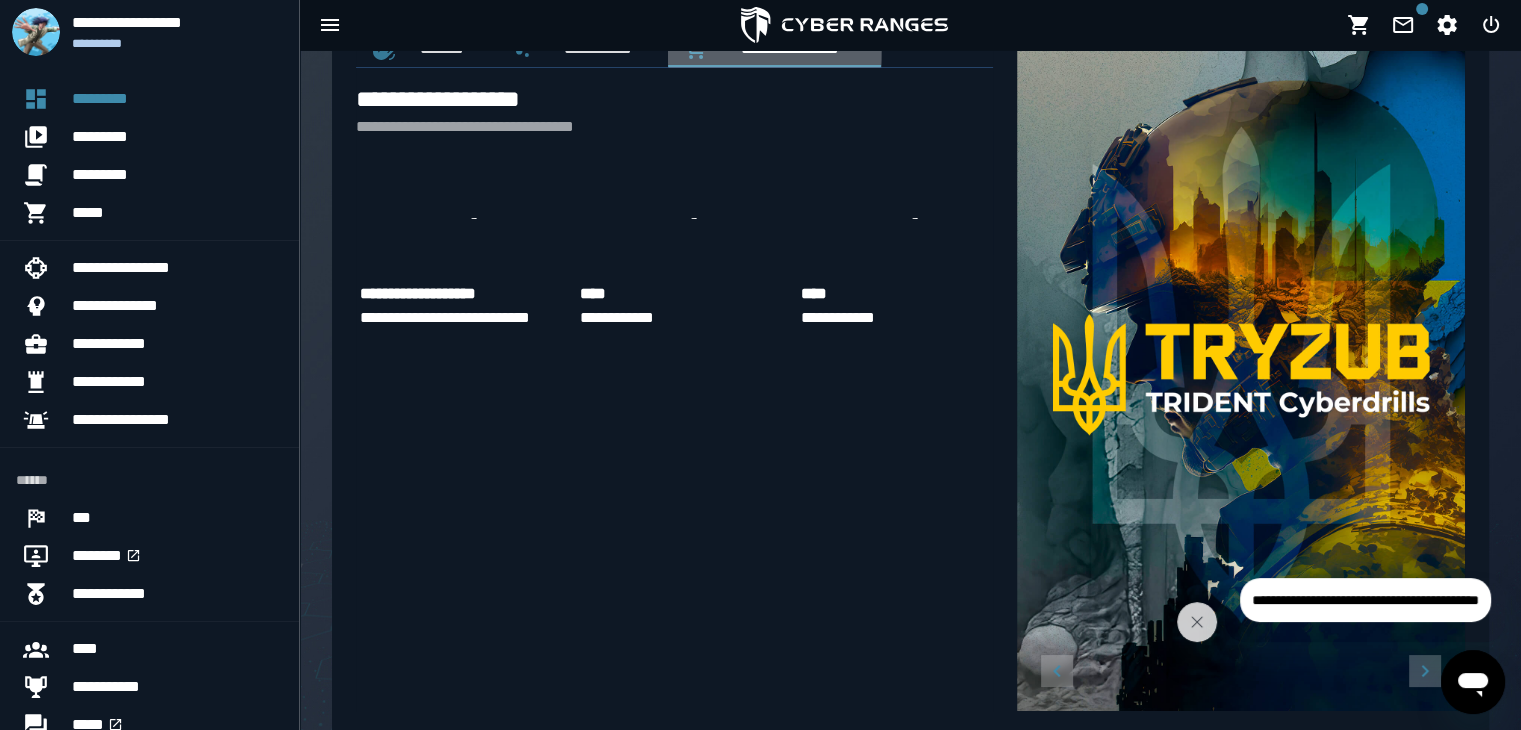 scroll, scrollTop: 0, scrollLeft: 0, axis: both 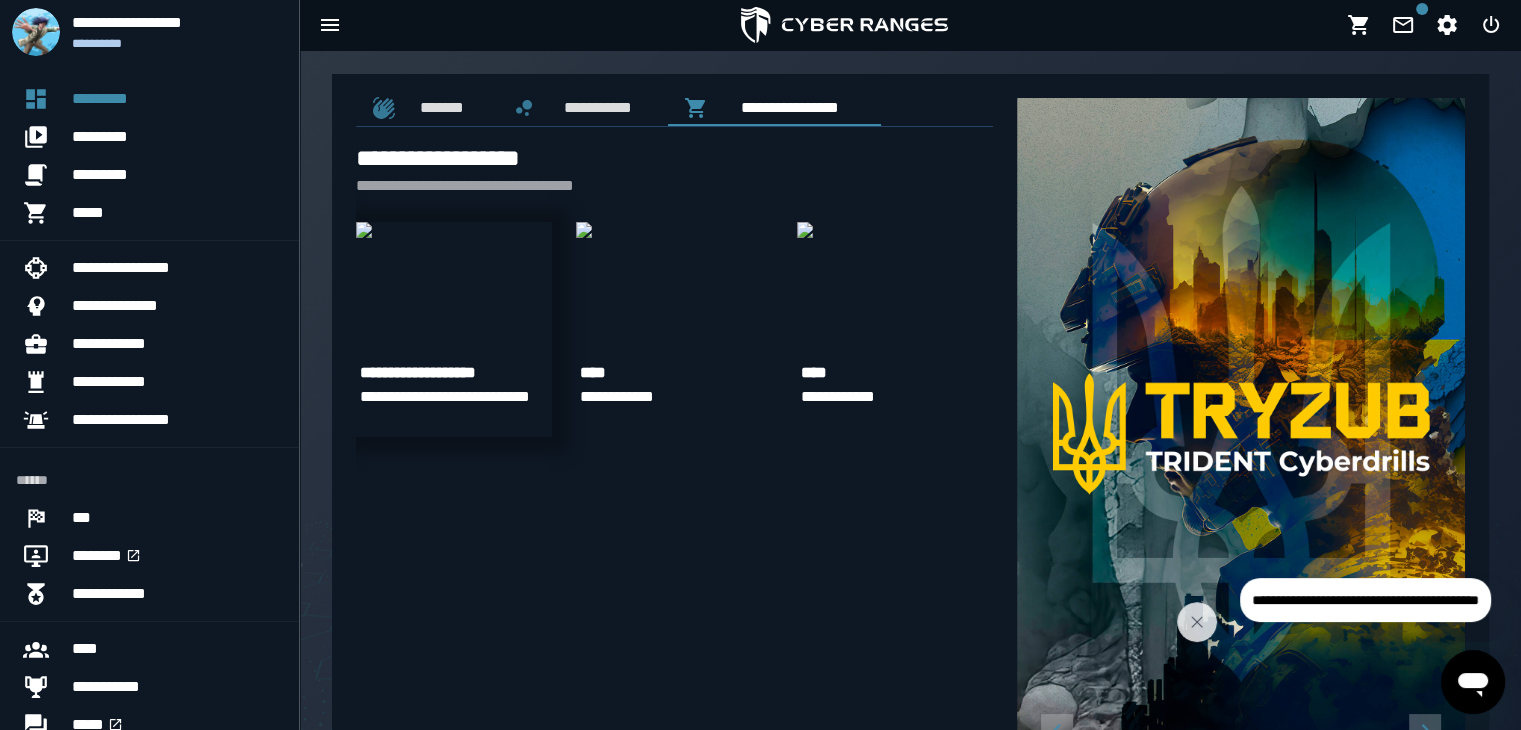 click at bounding box center [364, 230] 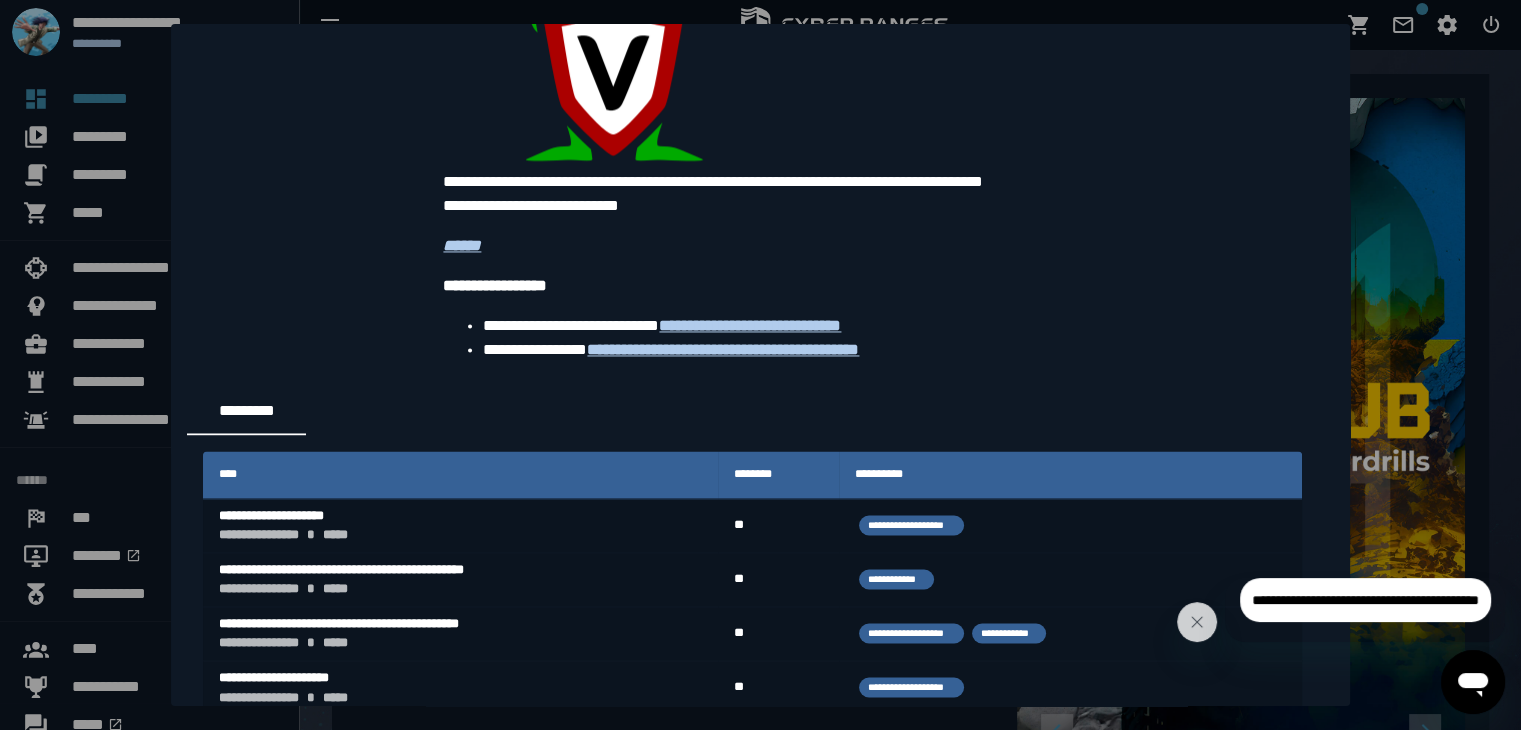 scroll, scrollTop: 3320, scrollLeft: 0, axis: vertical 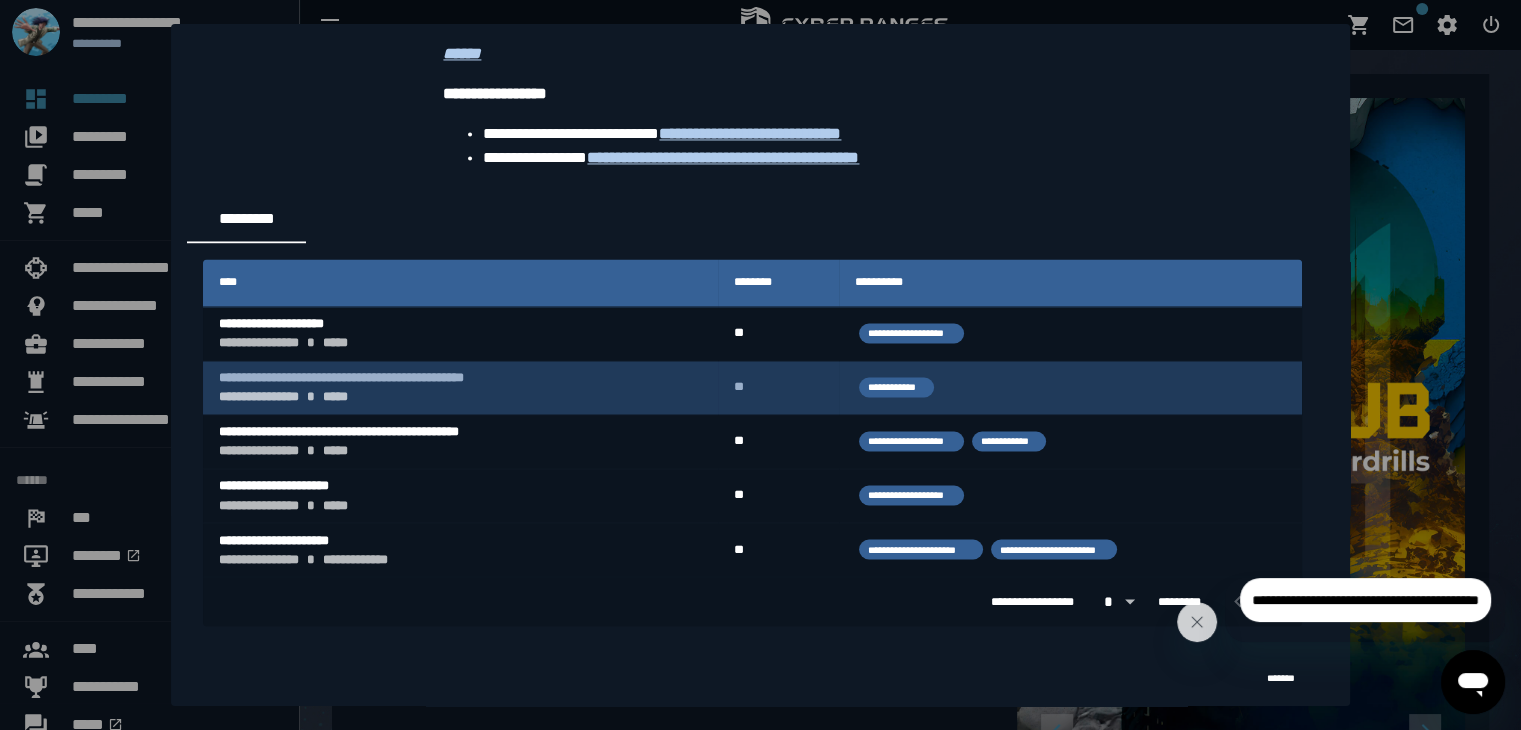 click on "**********" at bounding box center (460, 388) 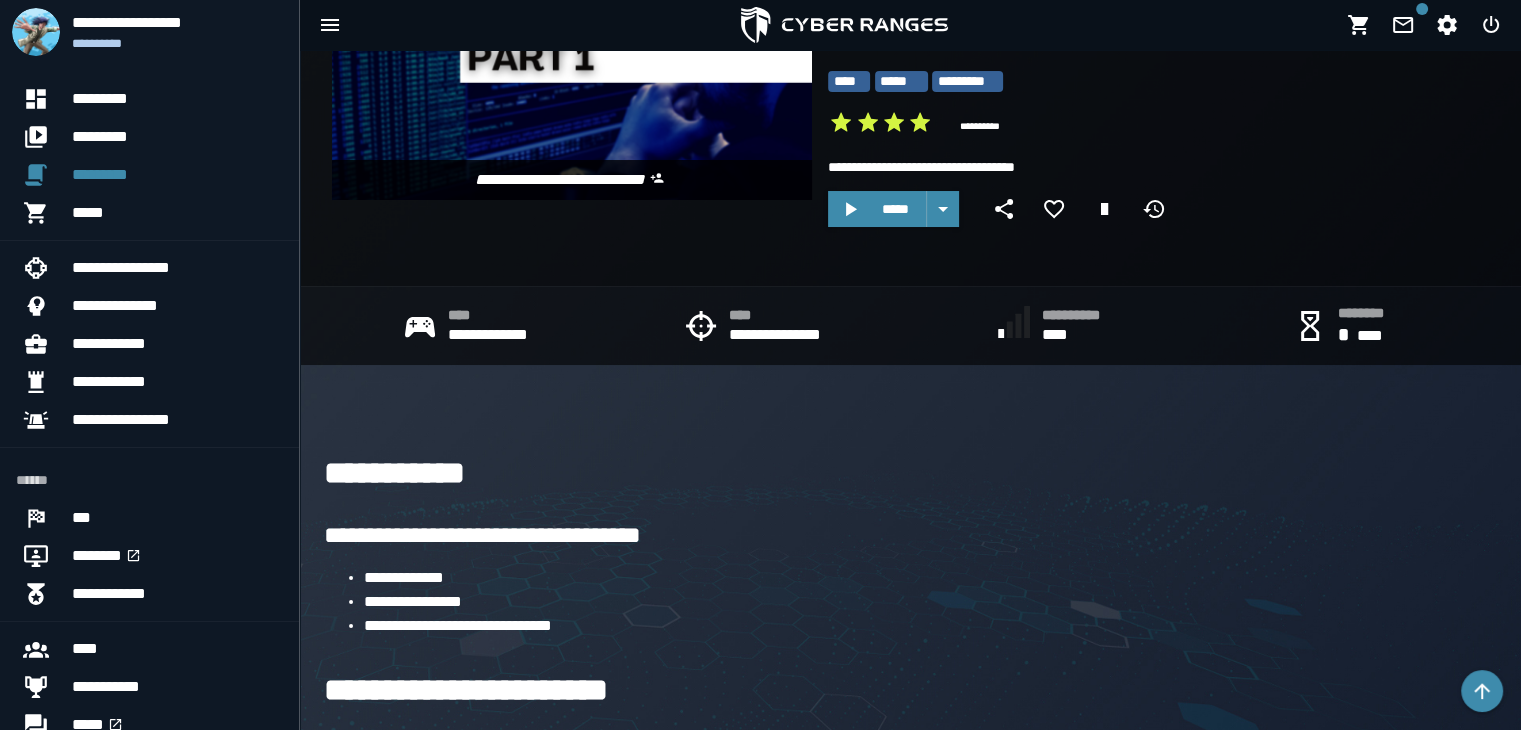 scroll, scrollTop: 250, scrollLeft: 0, axis: vertical 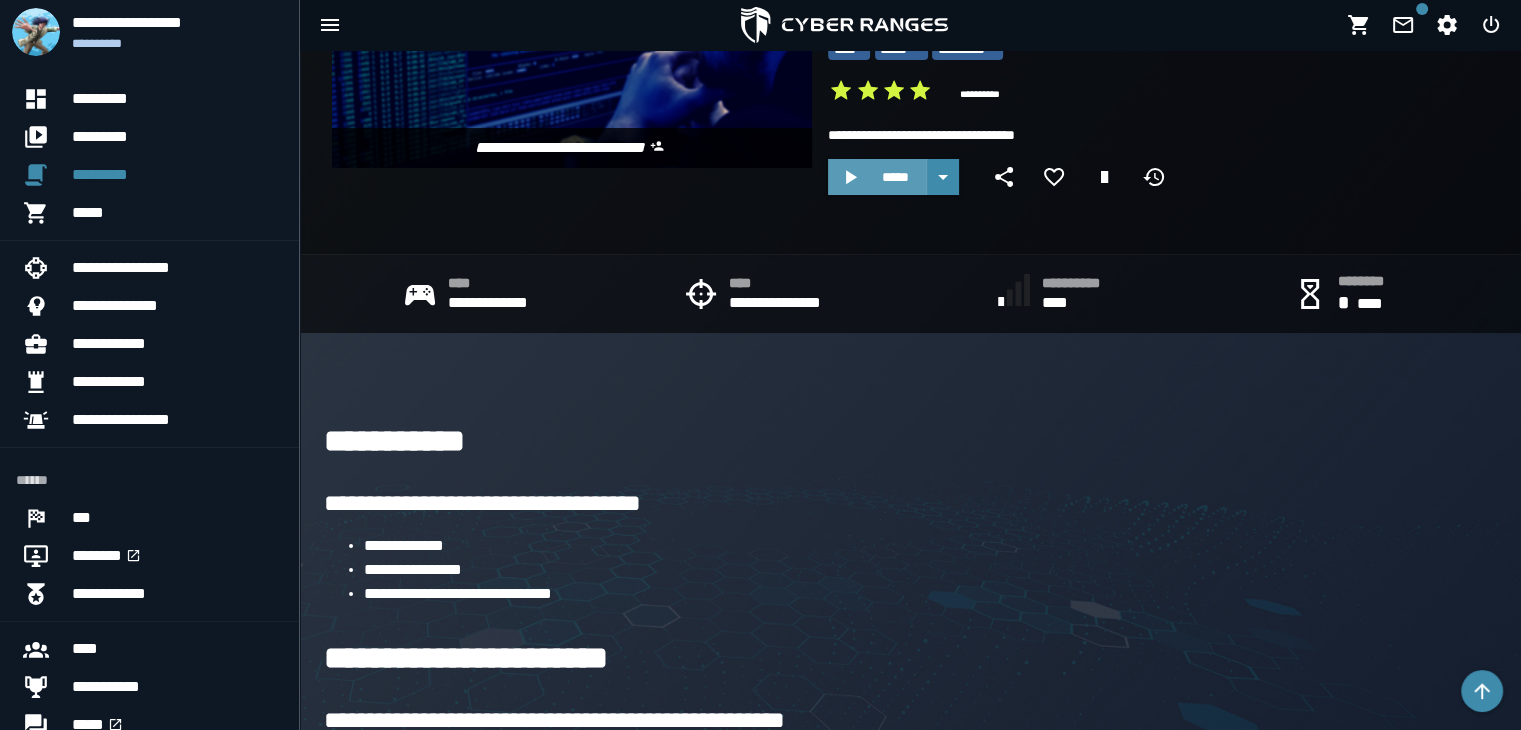 click on "*****" at bounding box center (877, 177) 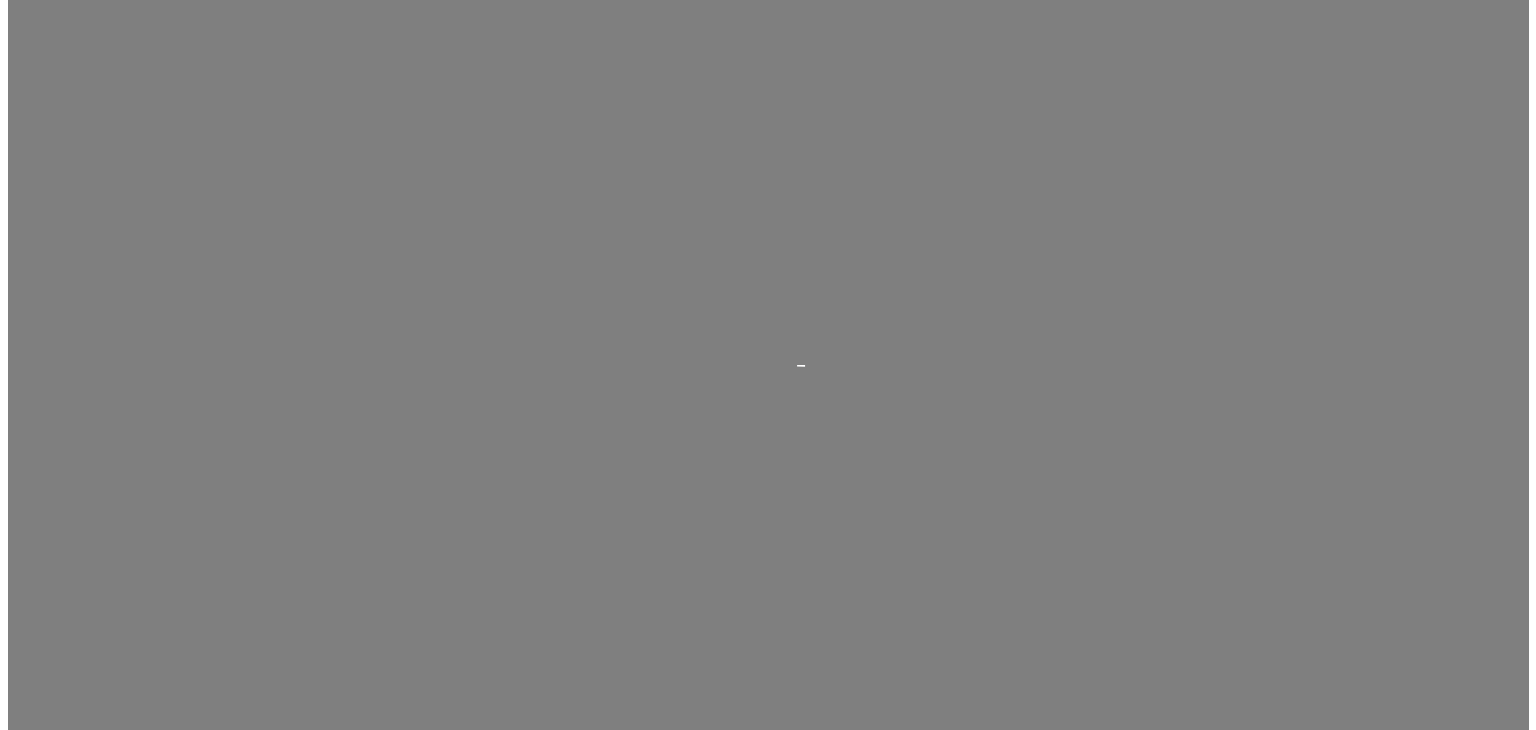 scroll, scrollTop: 0, scrollLeft: 0, axis: both 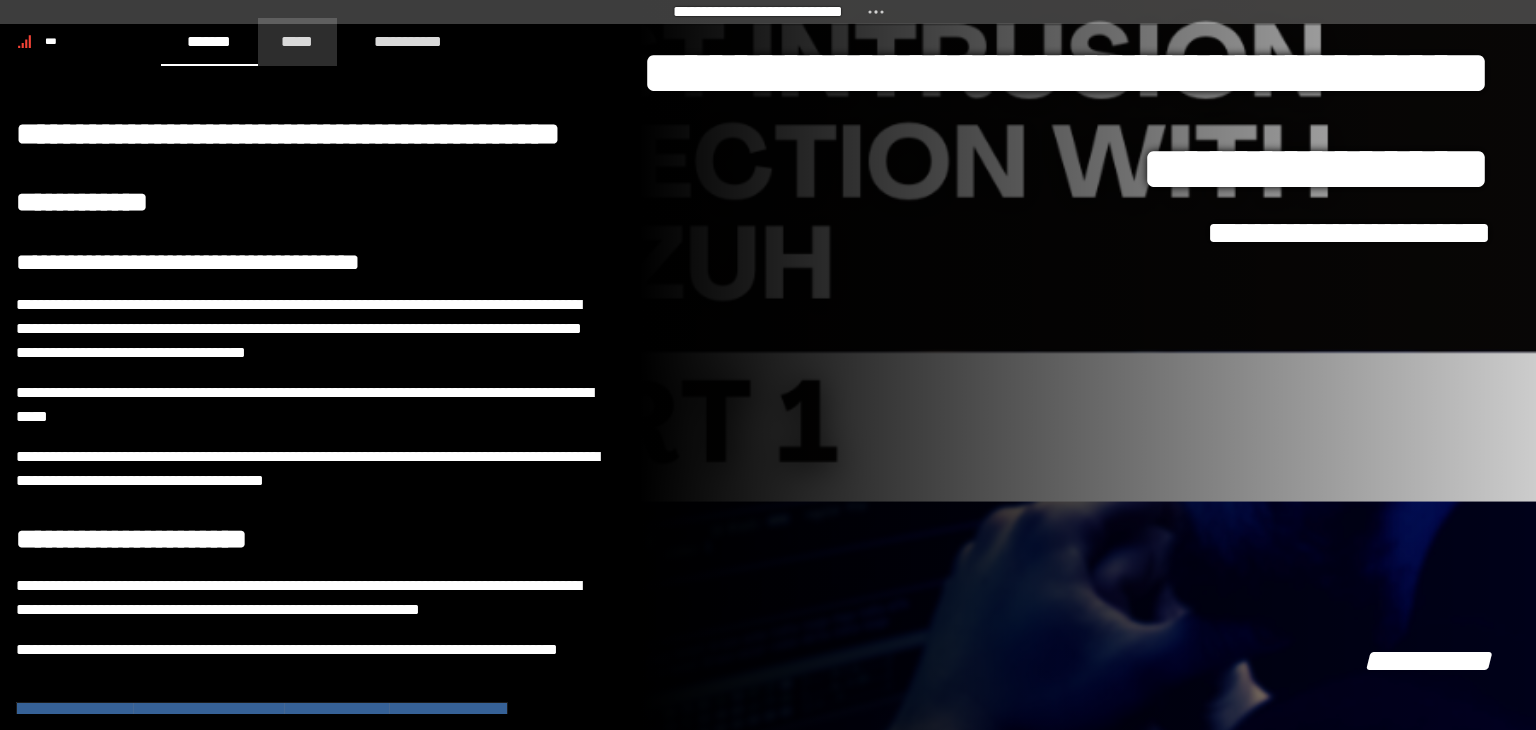 click on "*****" at bounding box center [298, 41] 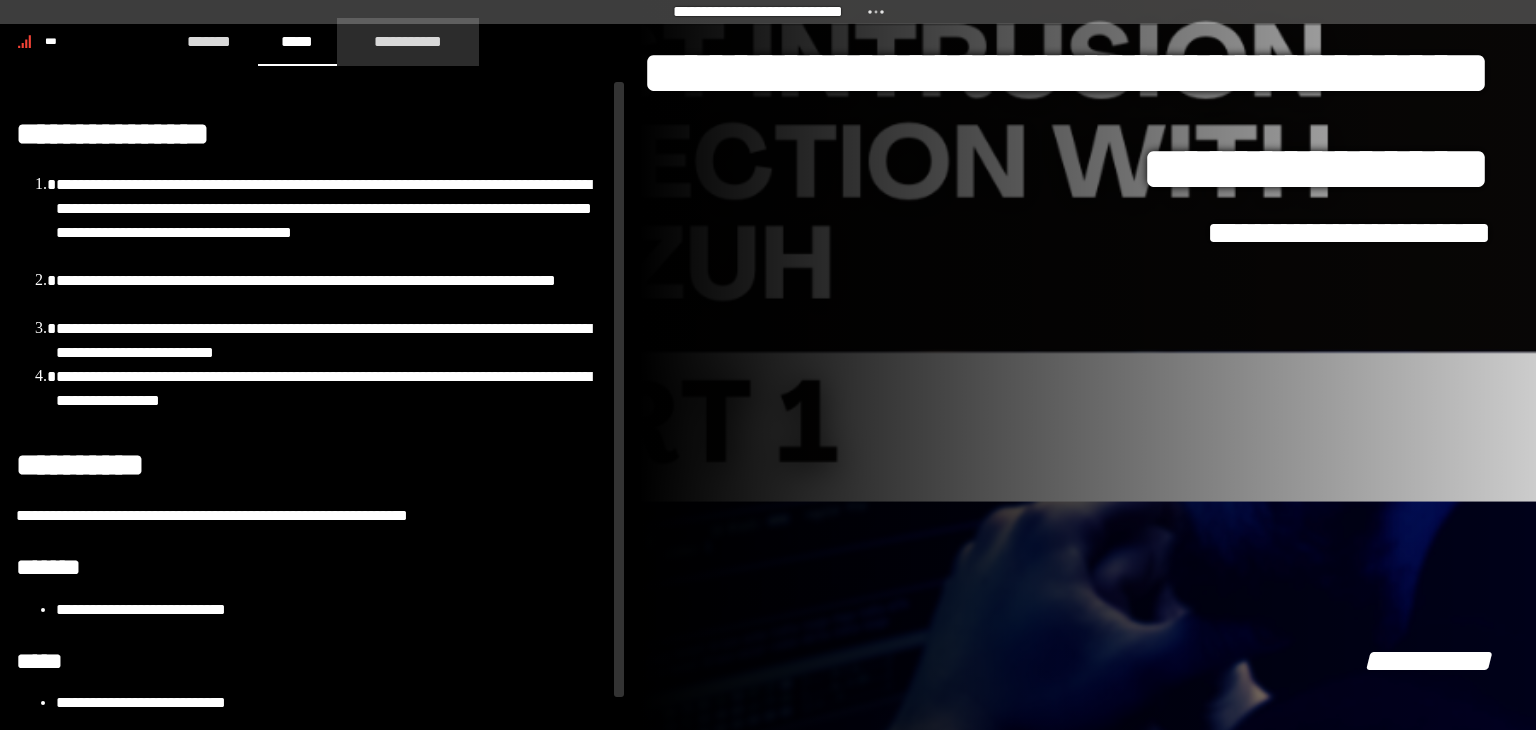click on "**********" at bounding box center [408, 41] 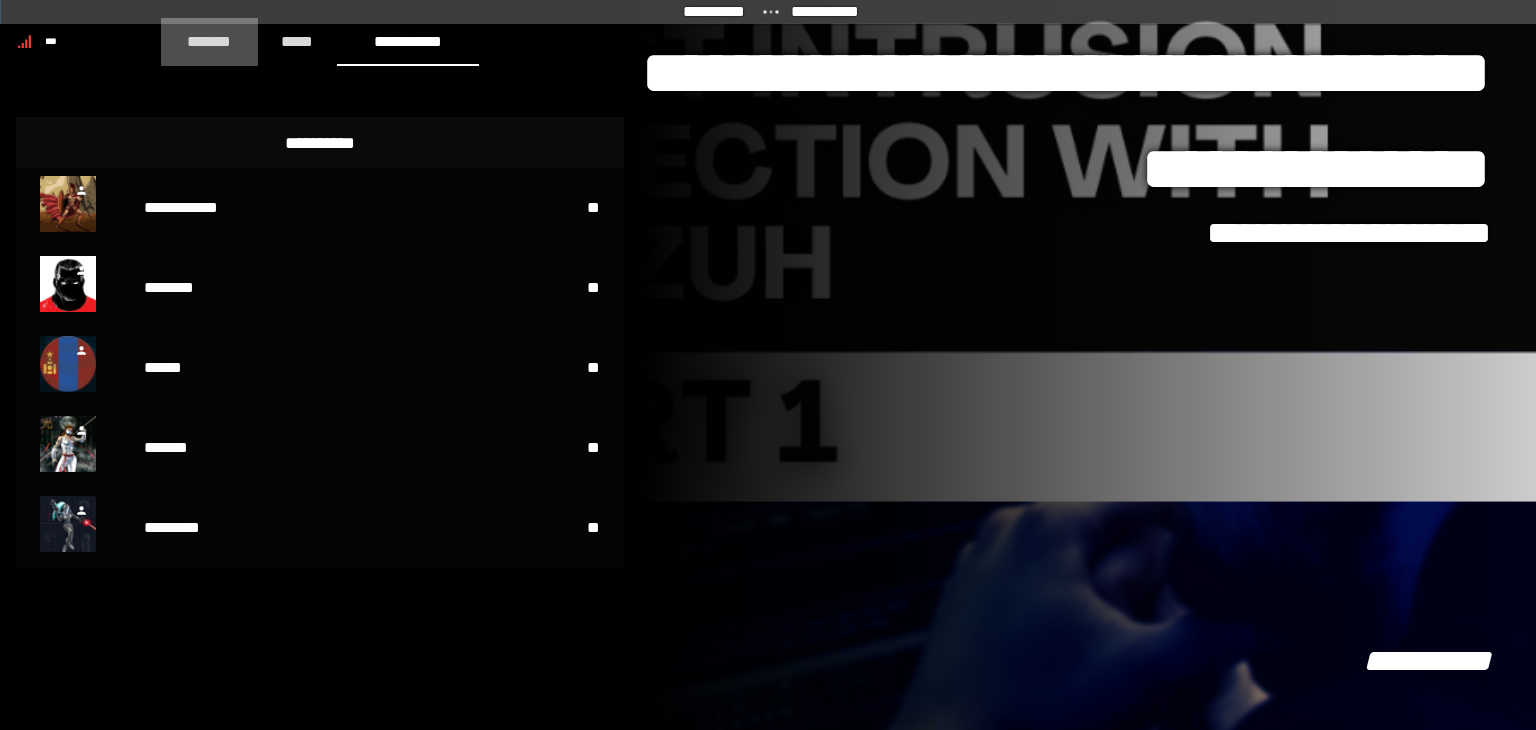 click on "*******" at bounding box center [209, 41] 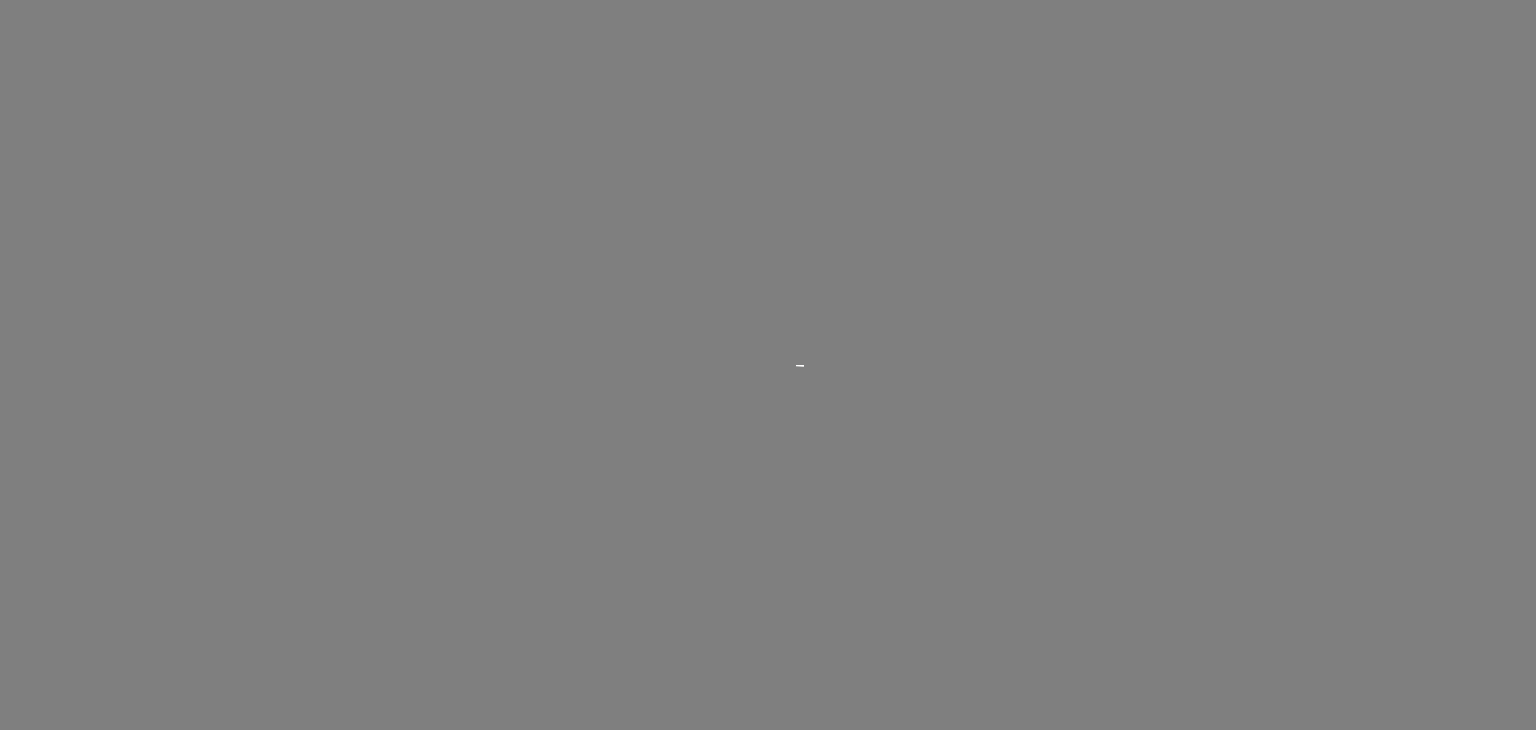 scroll, scrollTop: 0, scrollLeft: 0, axis: both 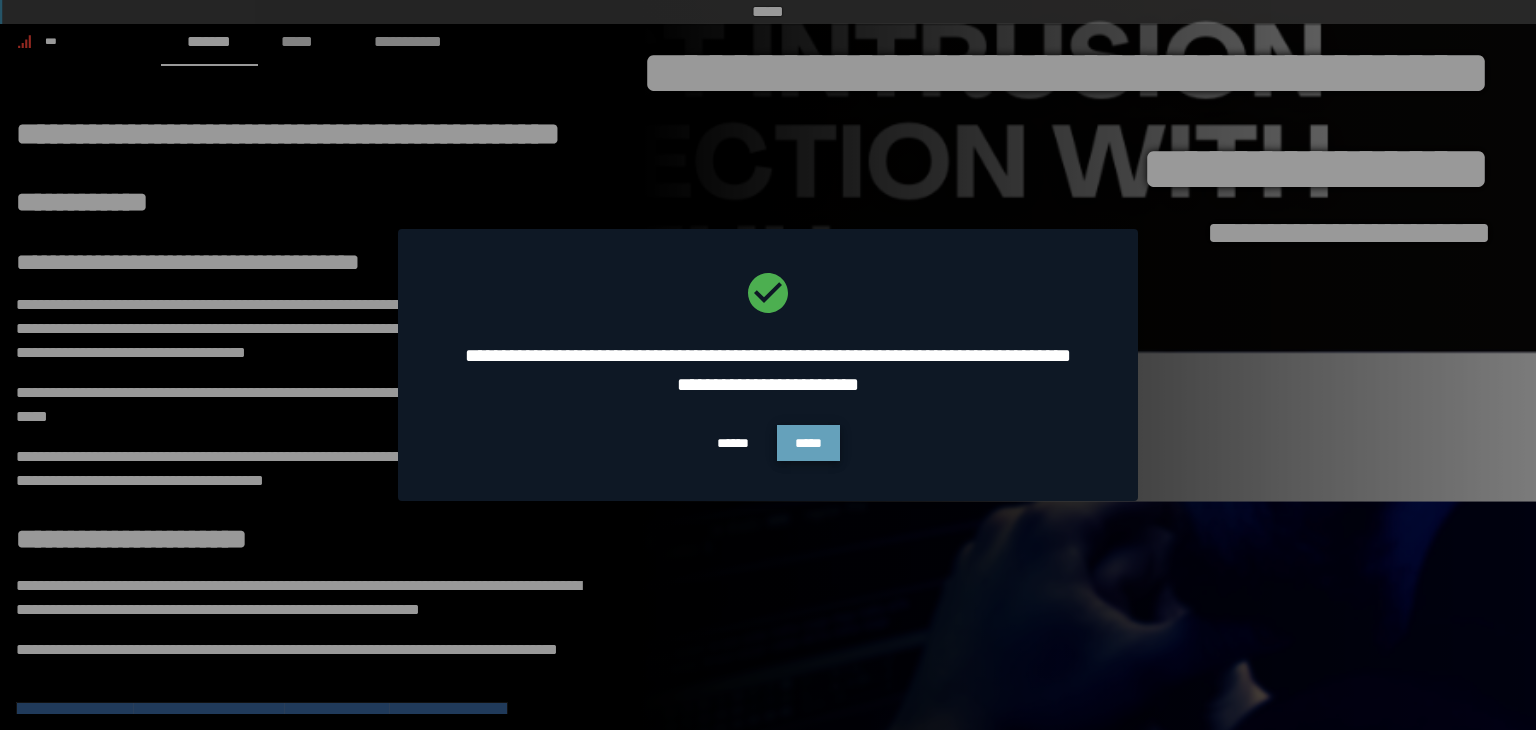 click on "*****" at bounding box center [808, 443] 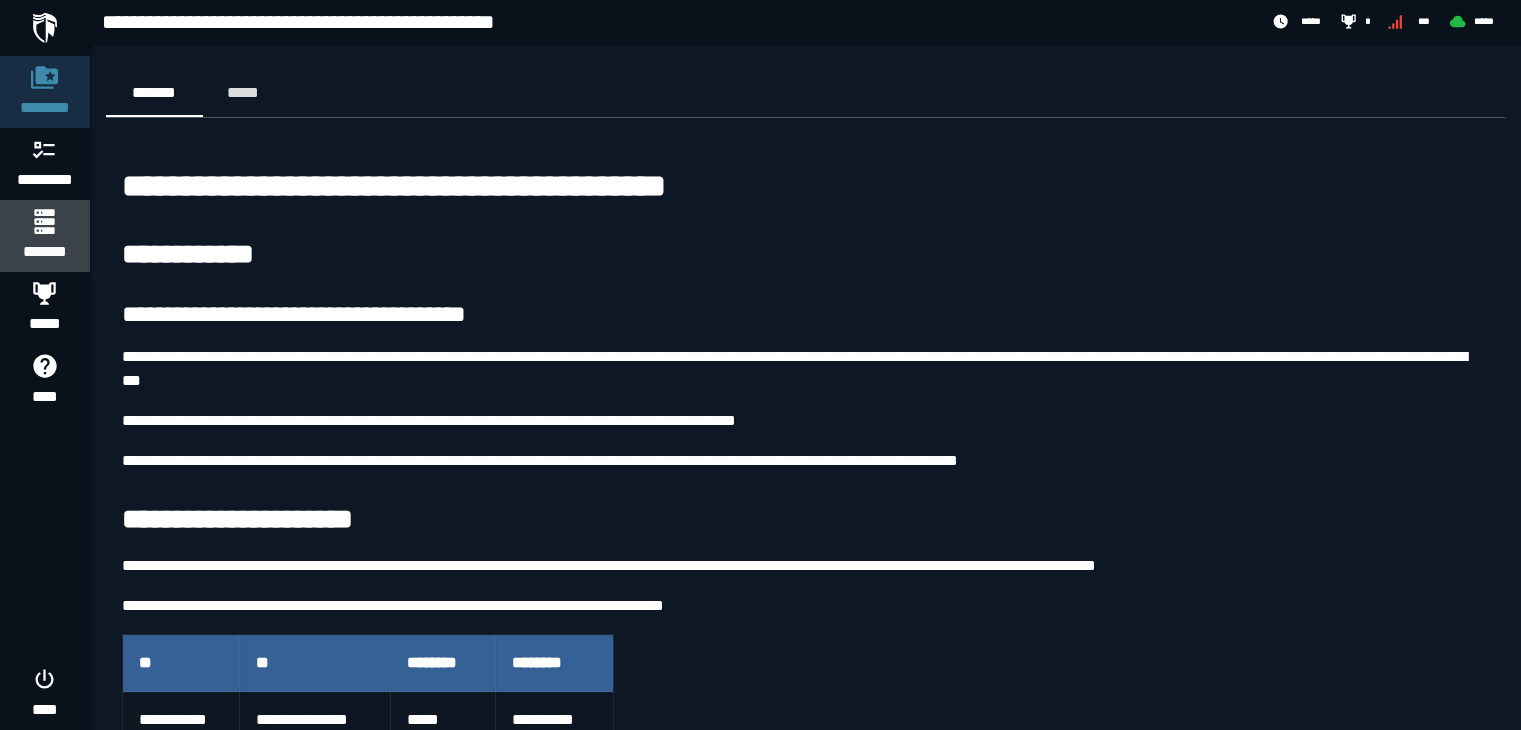 click 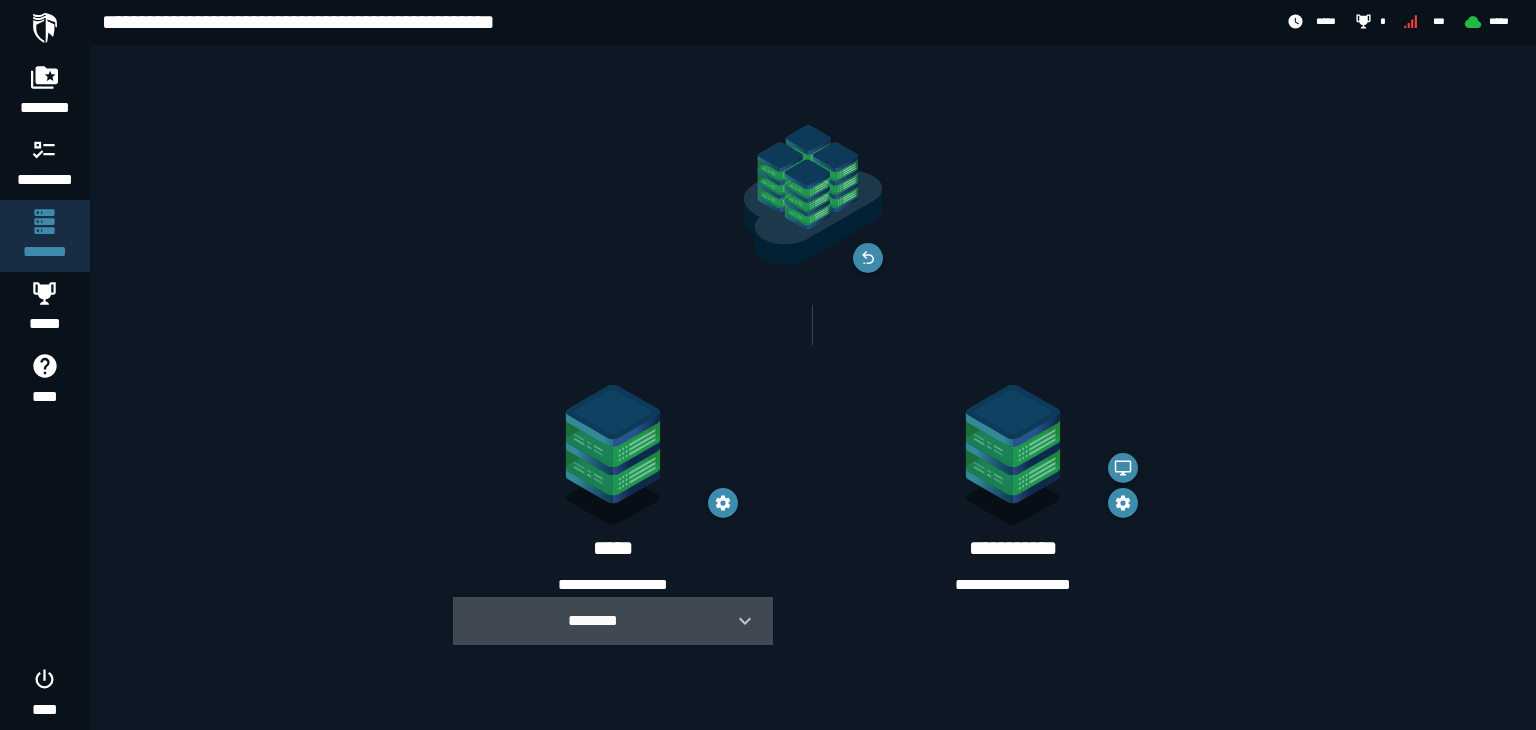 click on "********" at bounding box center (593, 620) 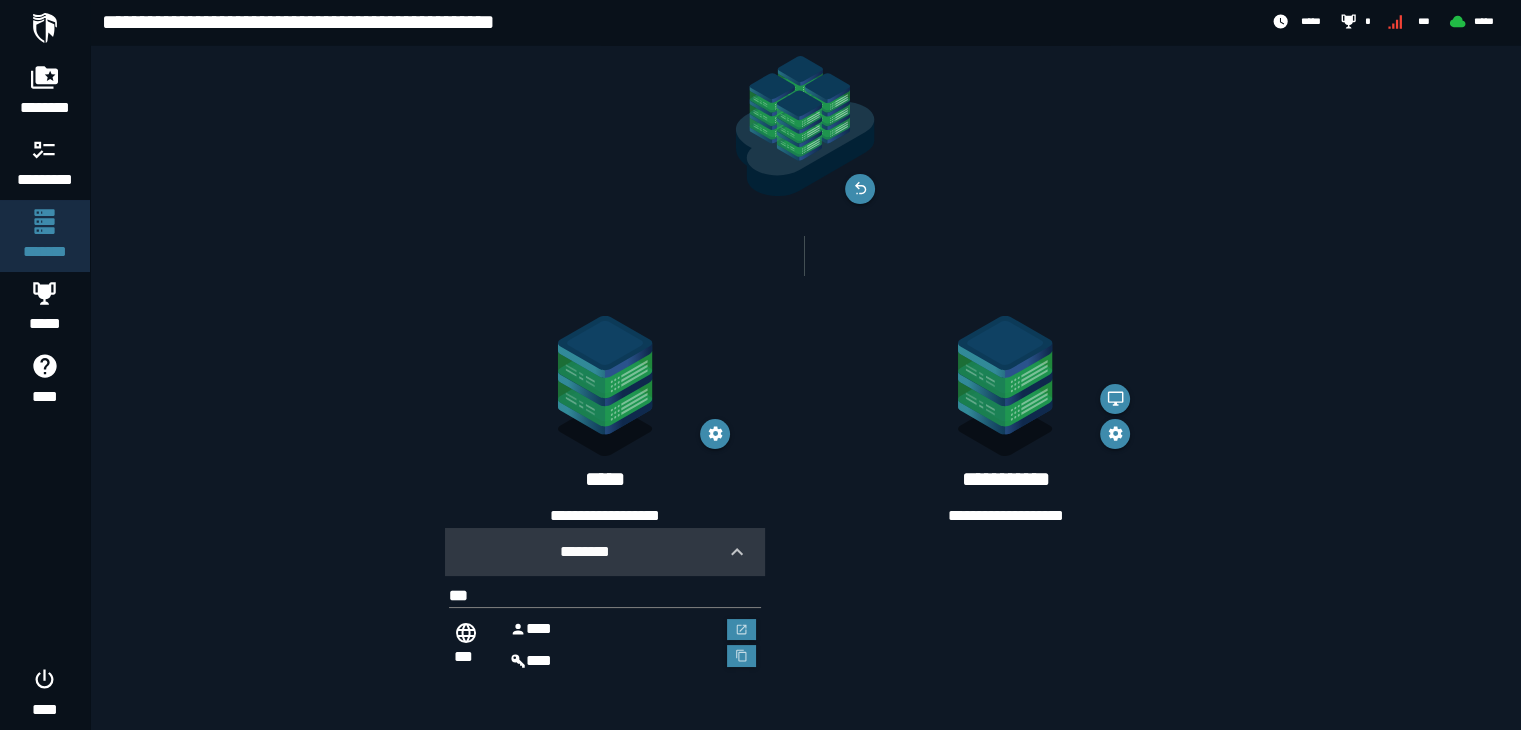 scroll, scrollTop: 70, scrollLeft: 0, axis: vertical 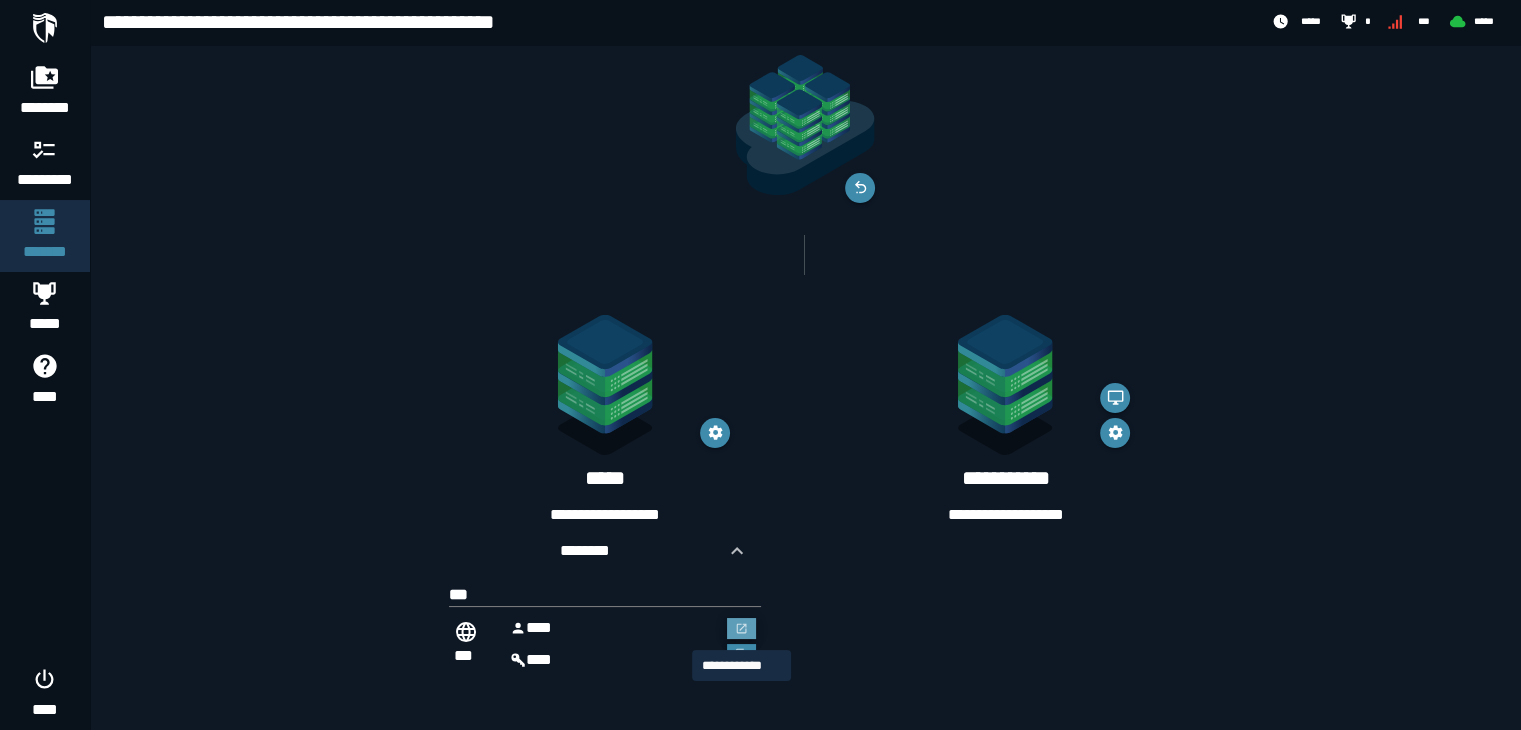 click 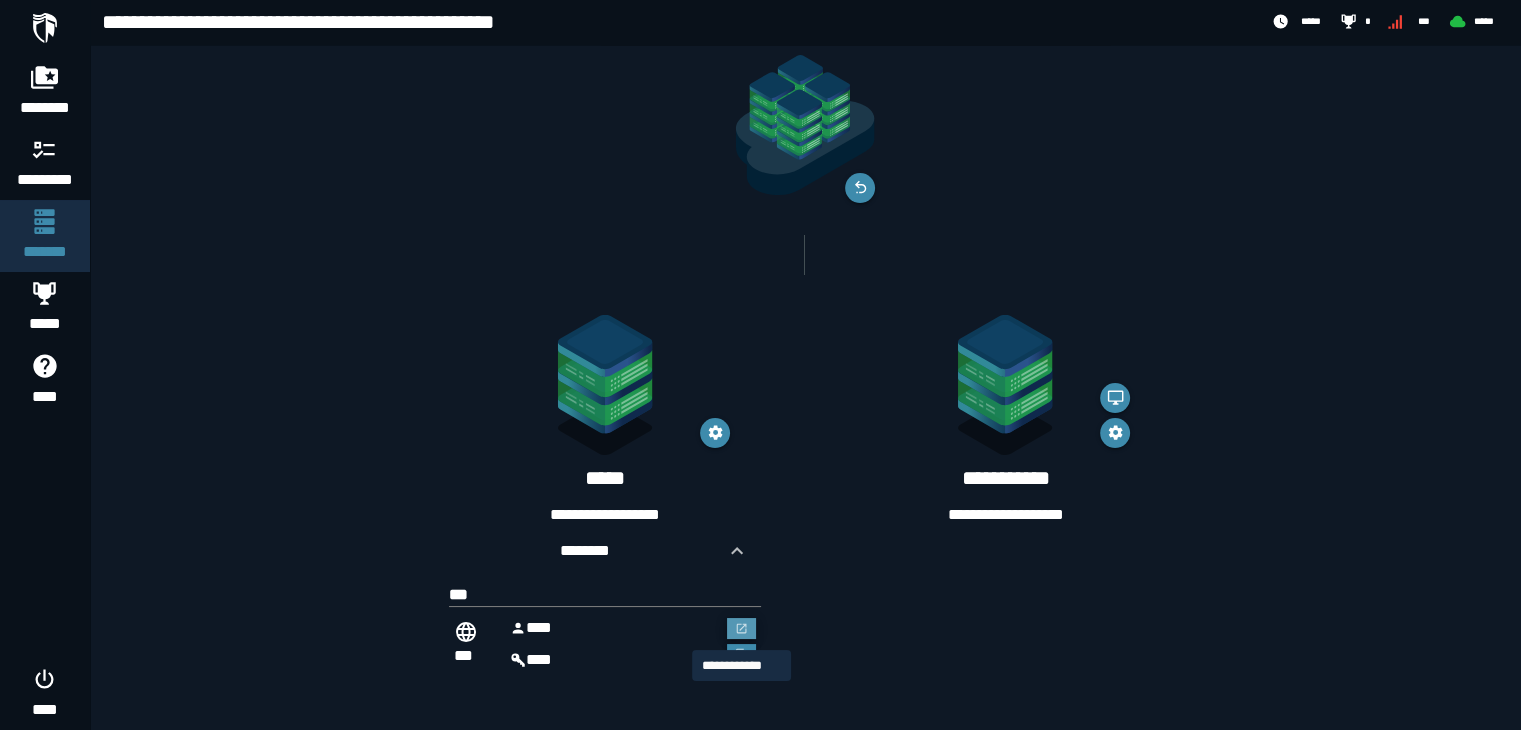 scroll, scrollTop: 0, scrollLeft: 0, axis: both 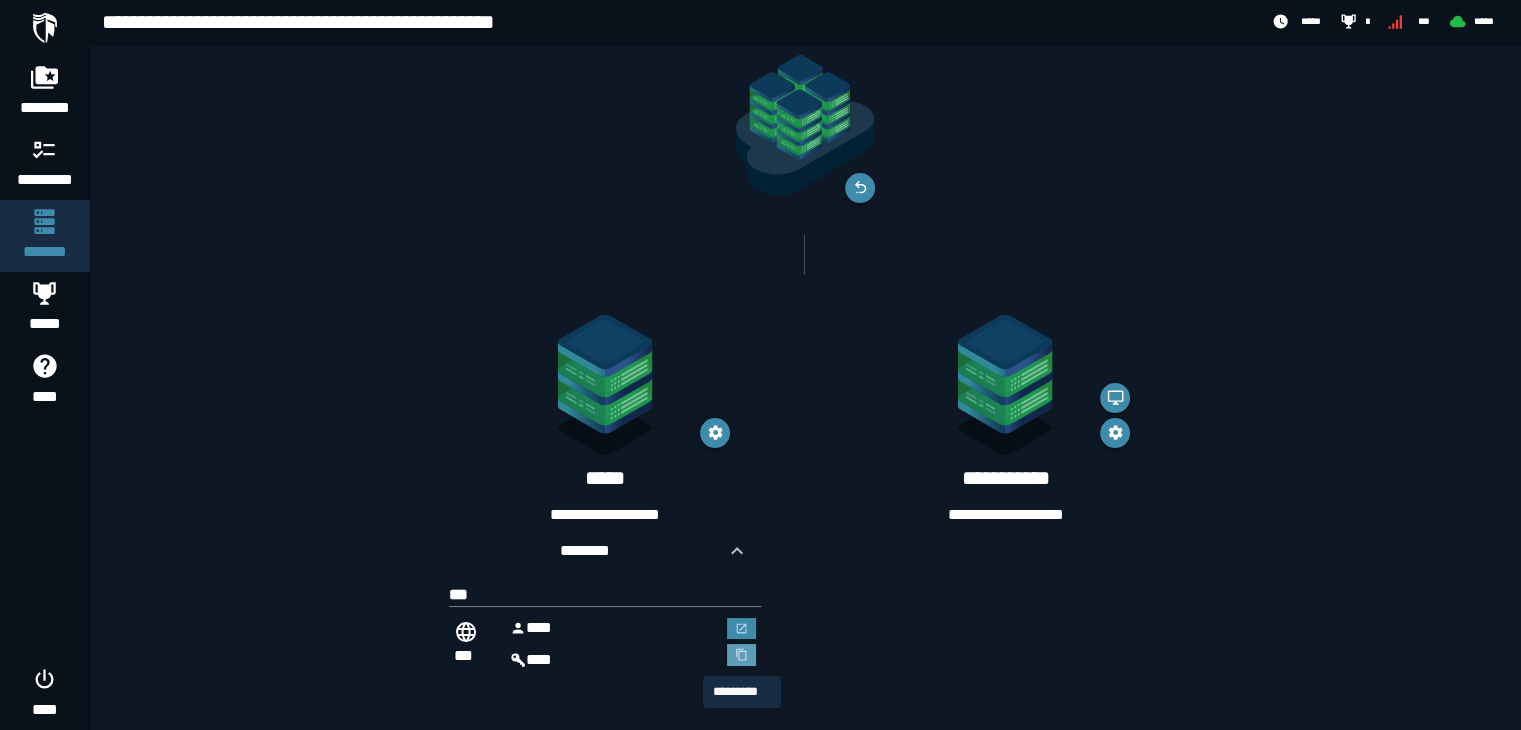 type 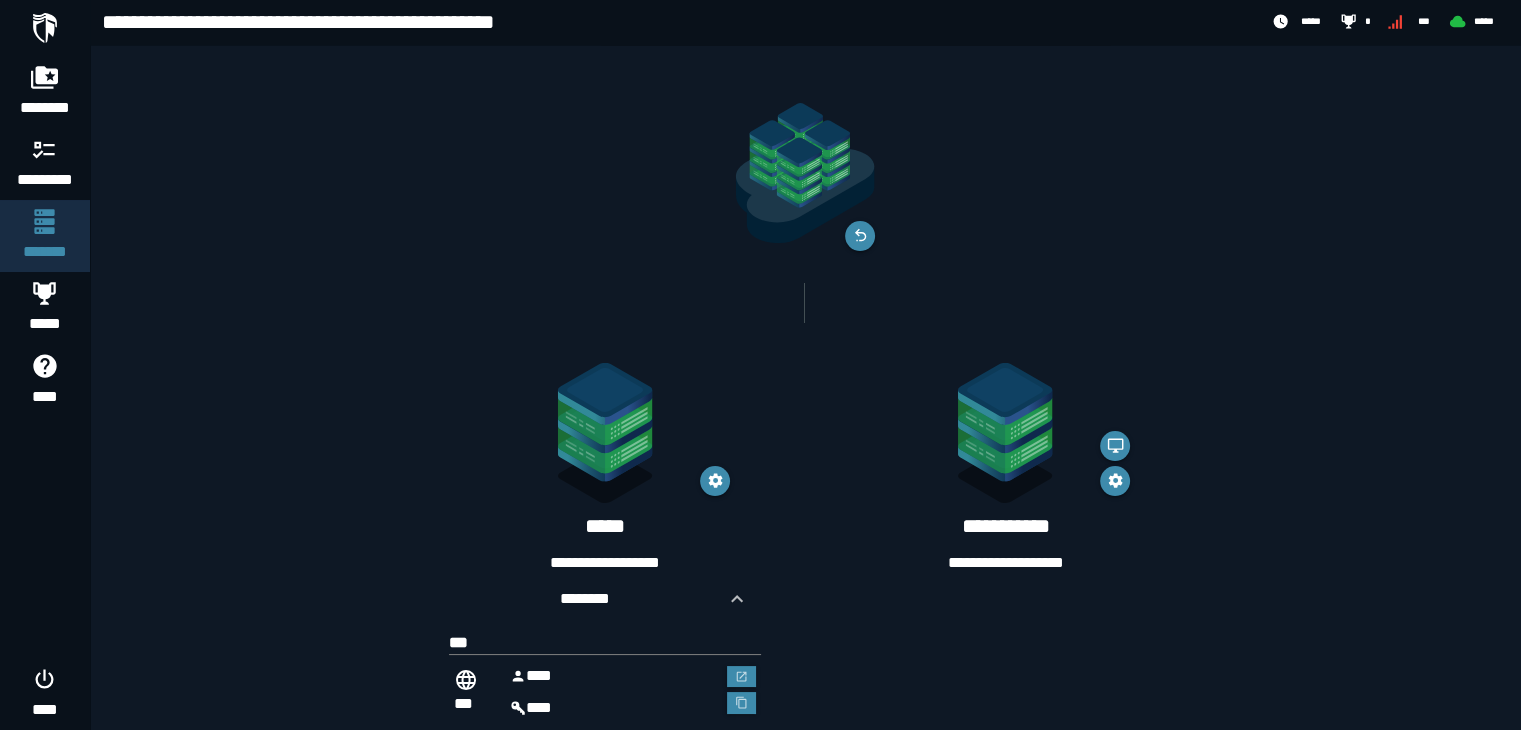 scroll, scrollTop: 70, scrollLeft: 0, axis: vertical 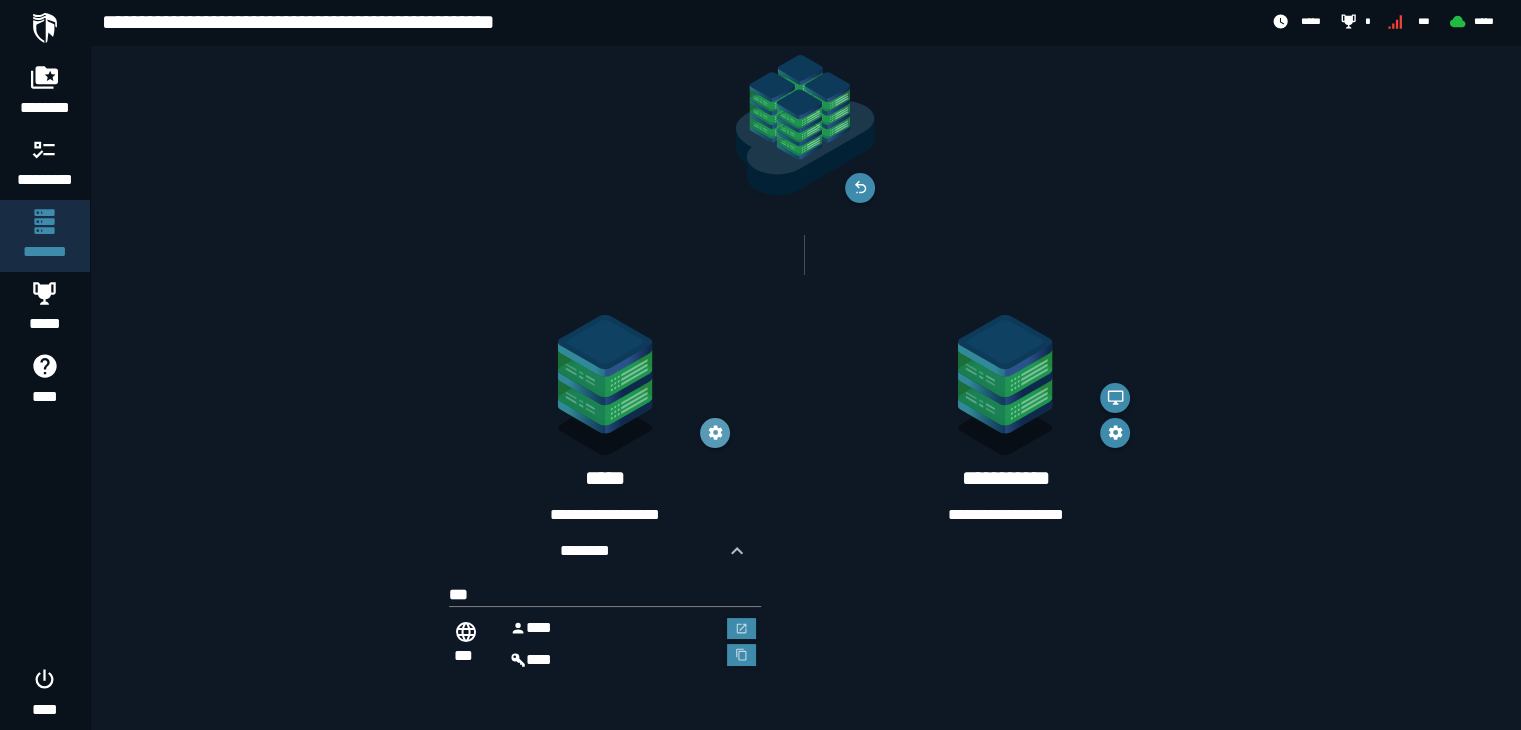 click at bounding box center [715, 433] 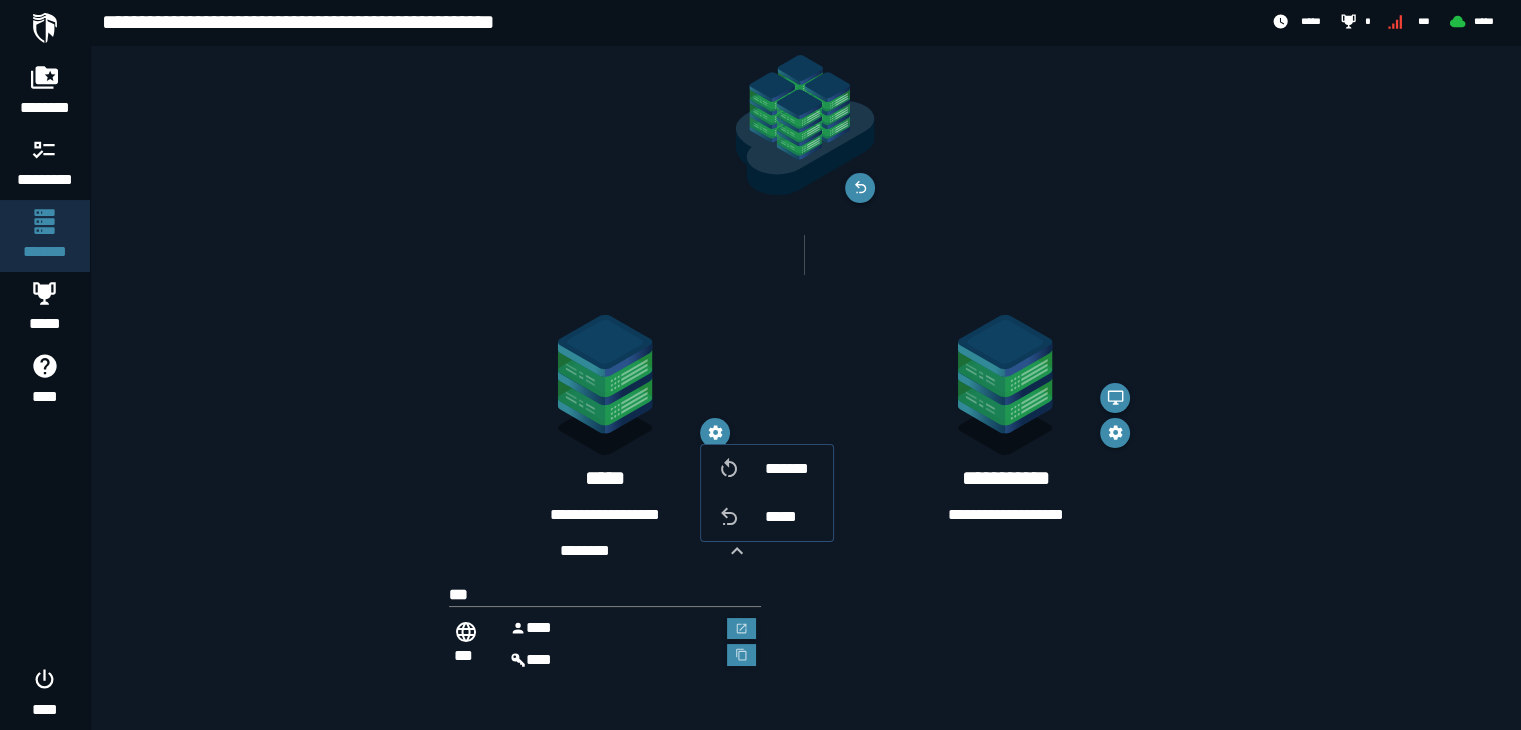 click at bounding box center [605, 389] 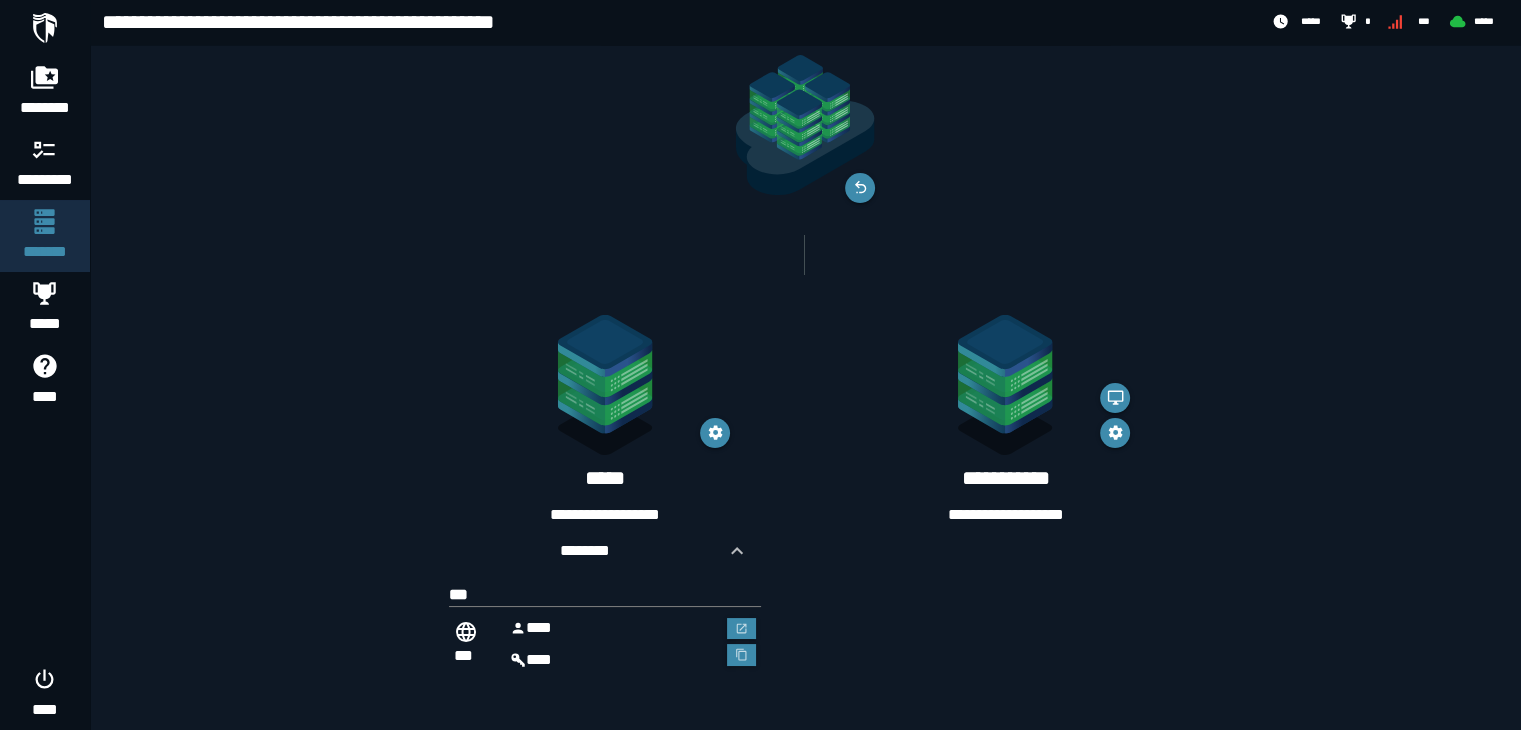 click on "***" at bounding box center (613, 628) 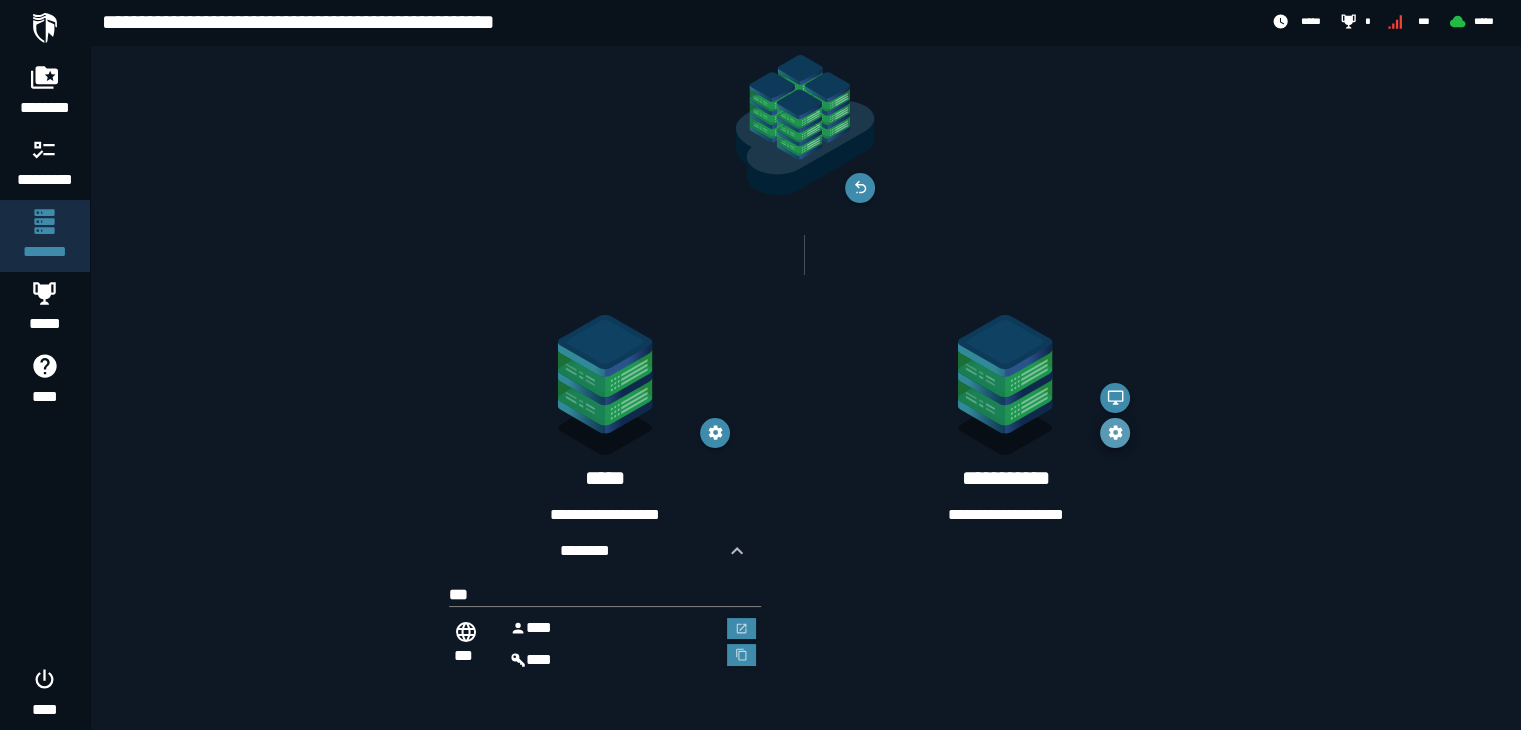 click at bounding box center [1115, 433] 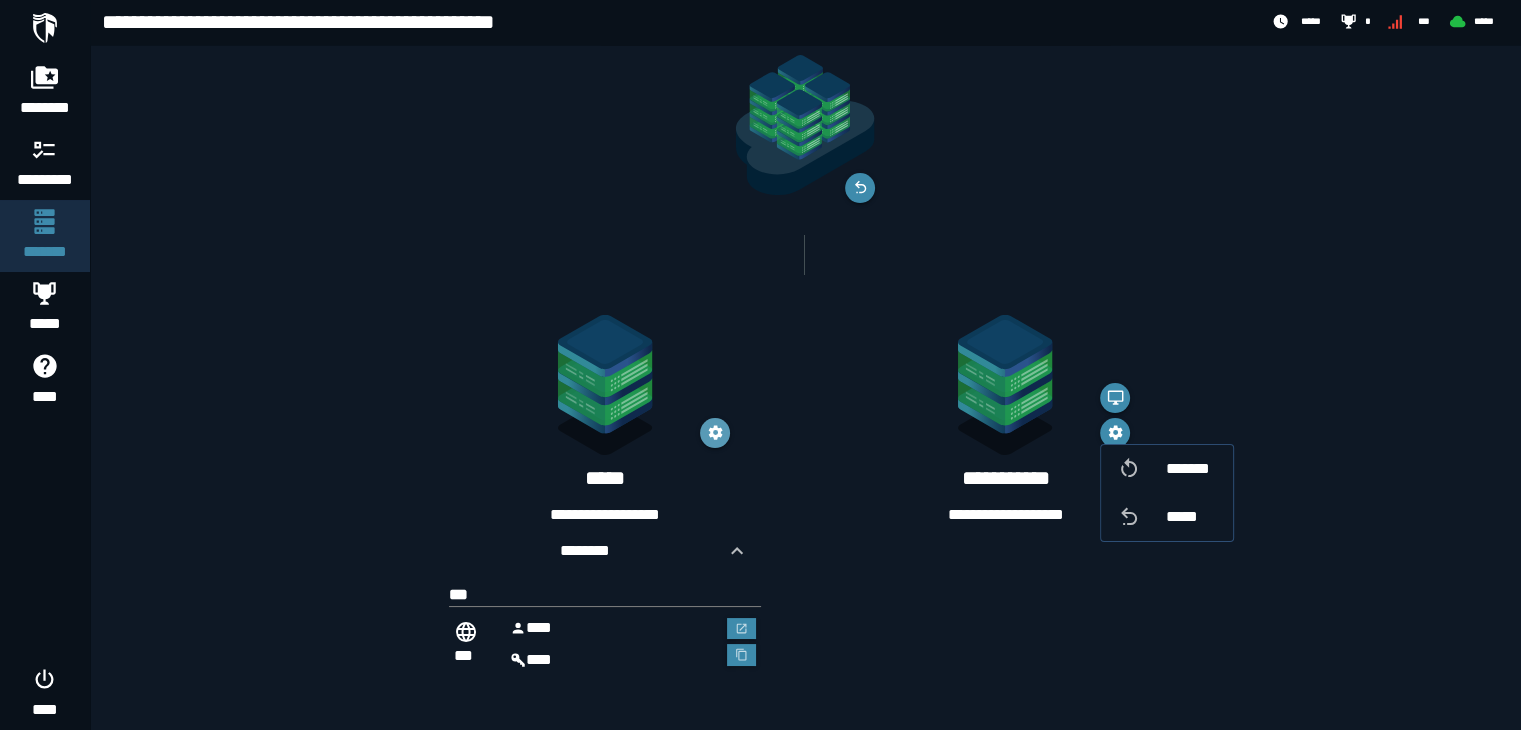 click at bounding box center [715, 433] 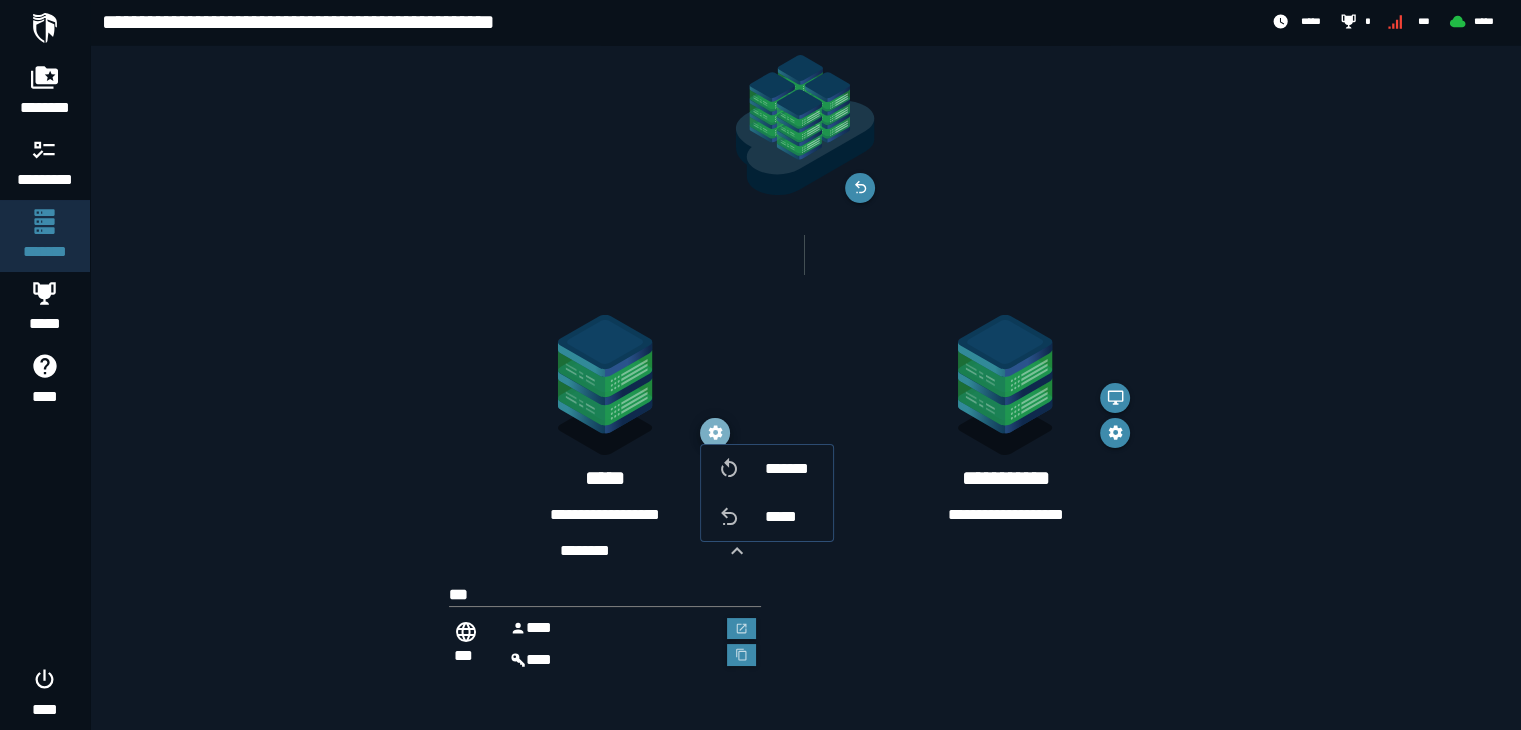 click at bounding box center [715, 433] 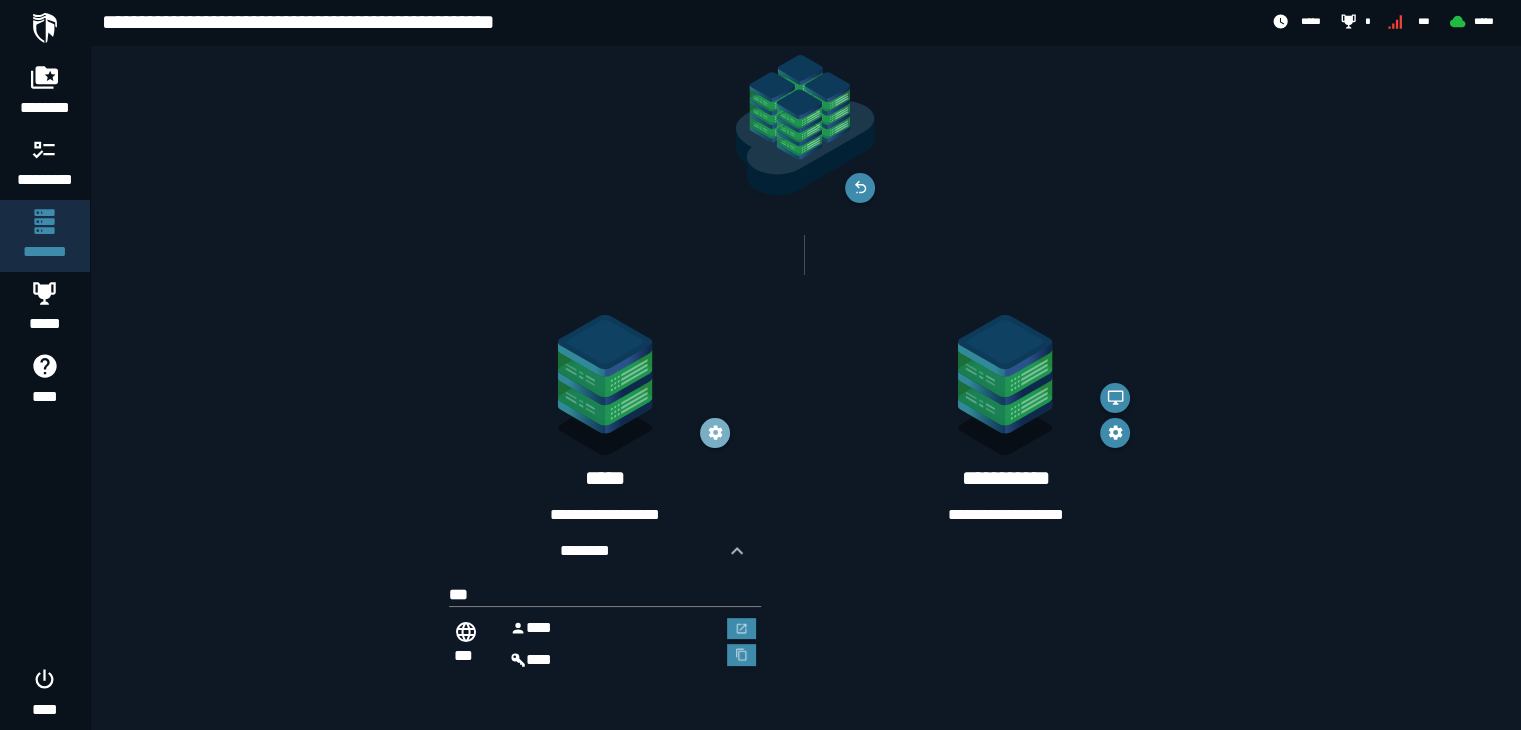 click at bounding box center (715, 433) 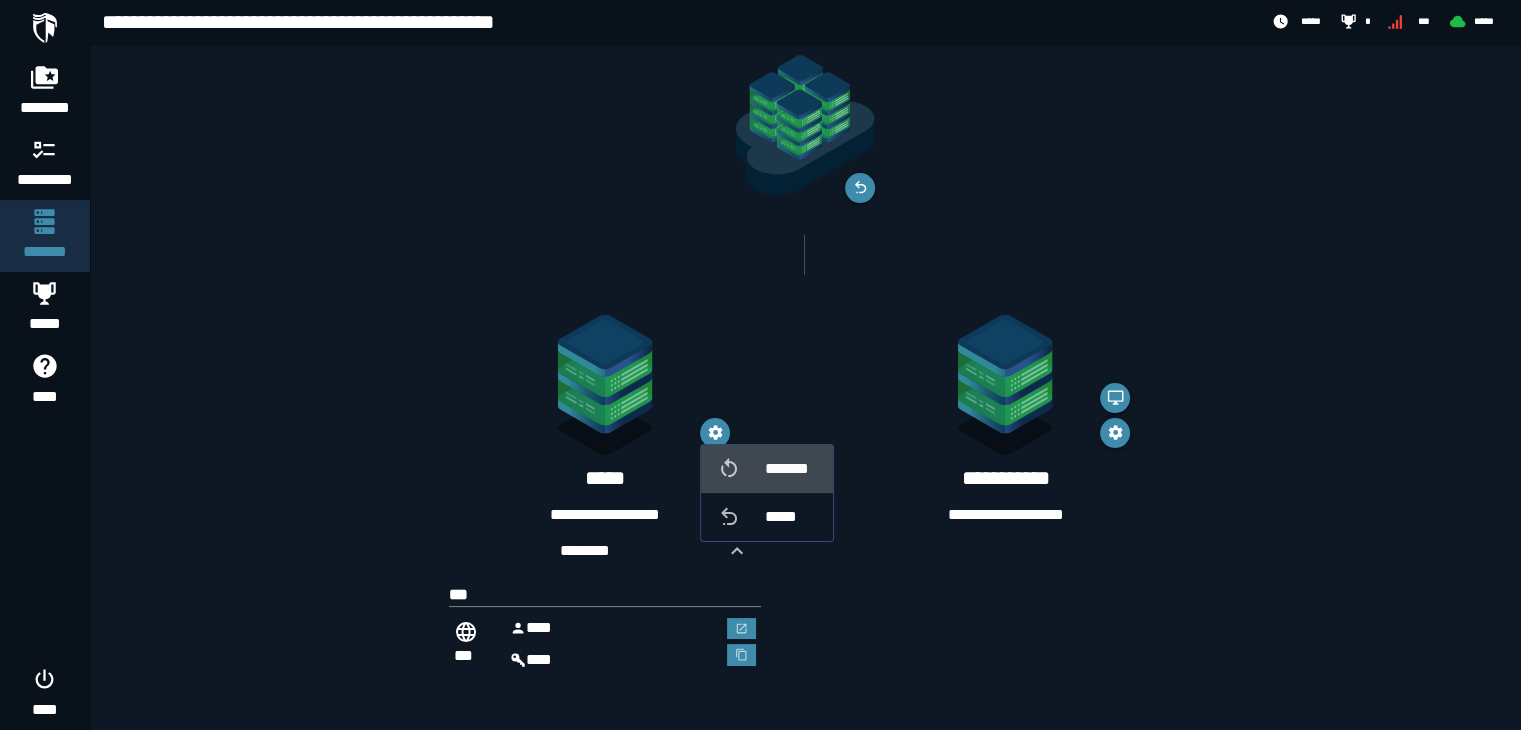 click 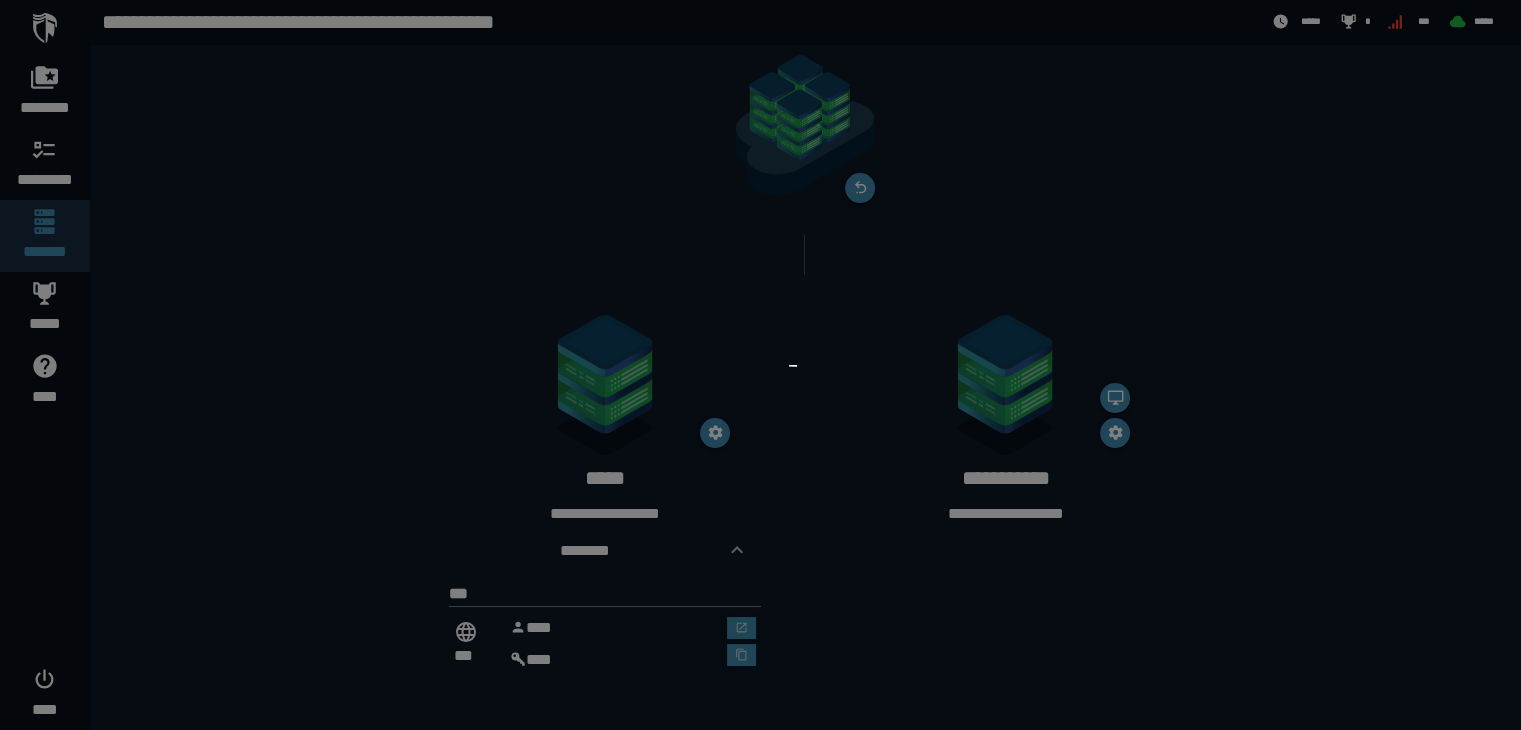 scroll, scrollTop: 0, scrollLeft: 0, axis: both 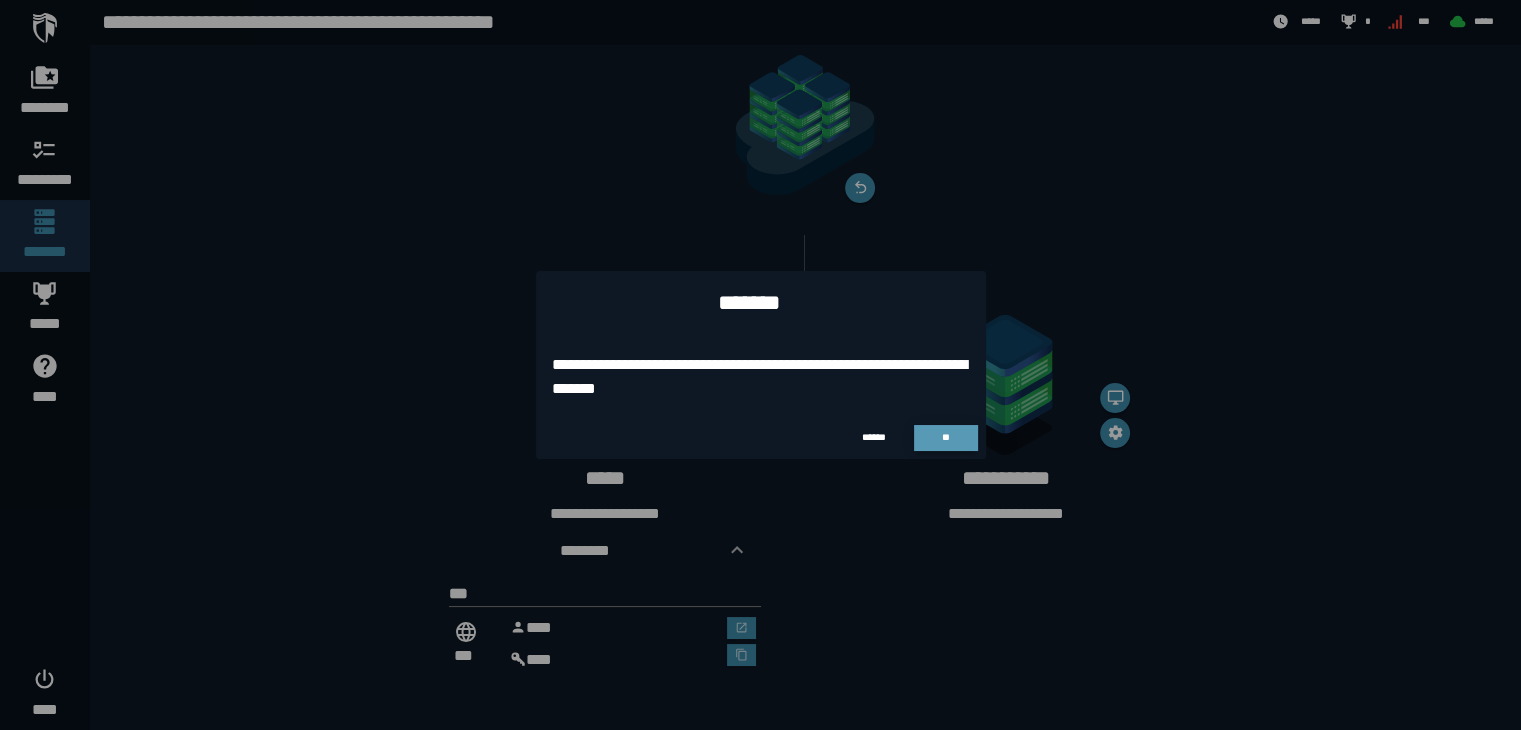click on "**" at bounding box center [945, 437] 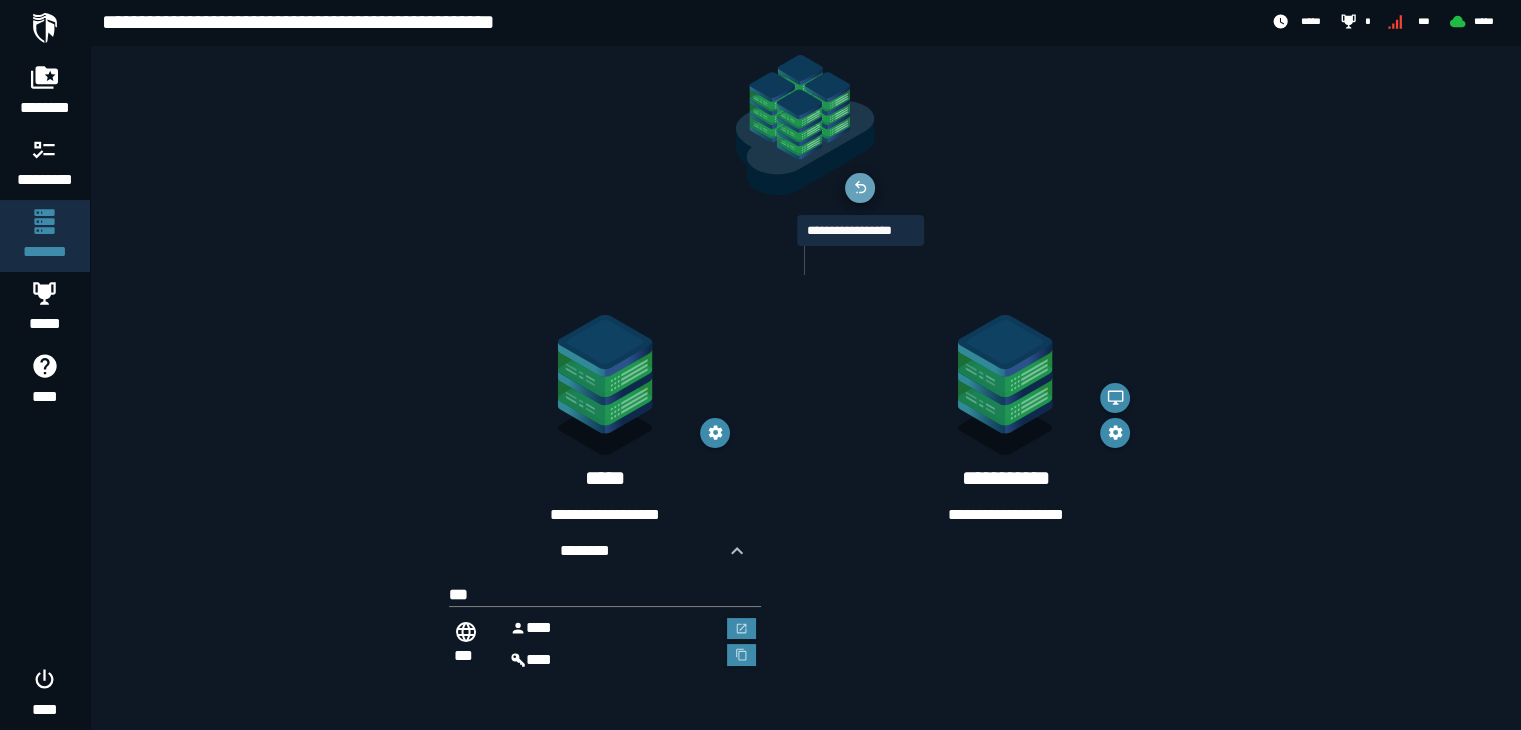 click at bounding box center [860, 188] 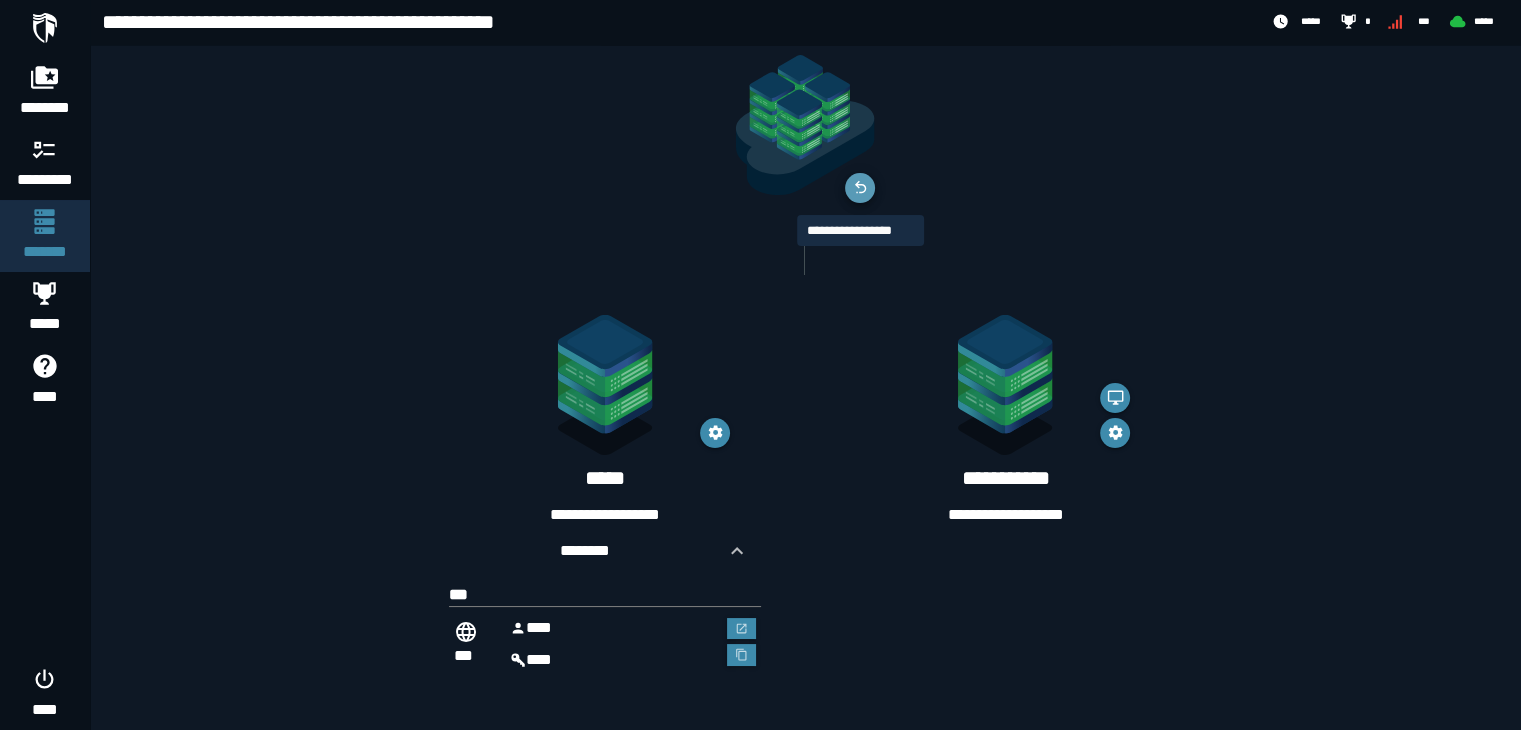 scroll, scrollTop: 0, scrollLeft: 0, axis: both 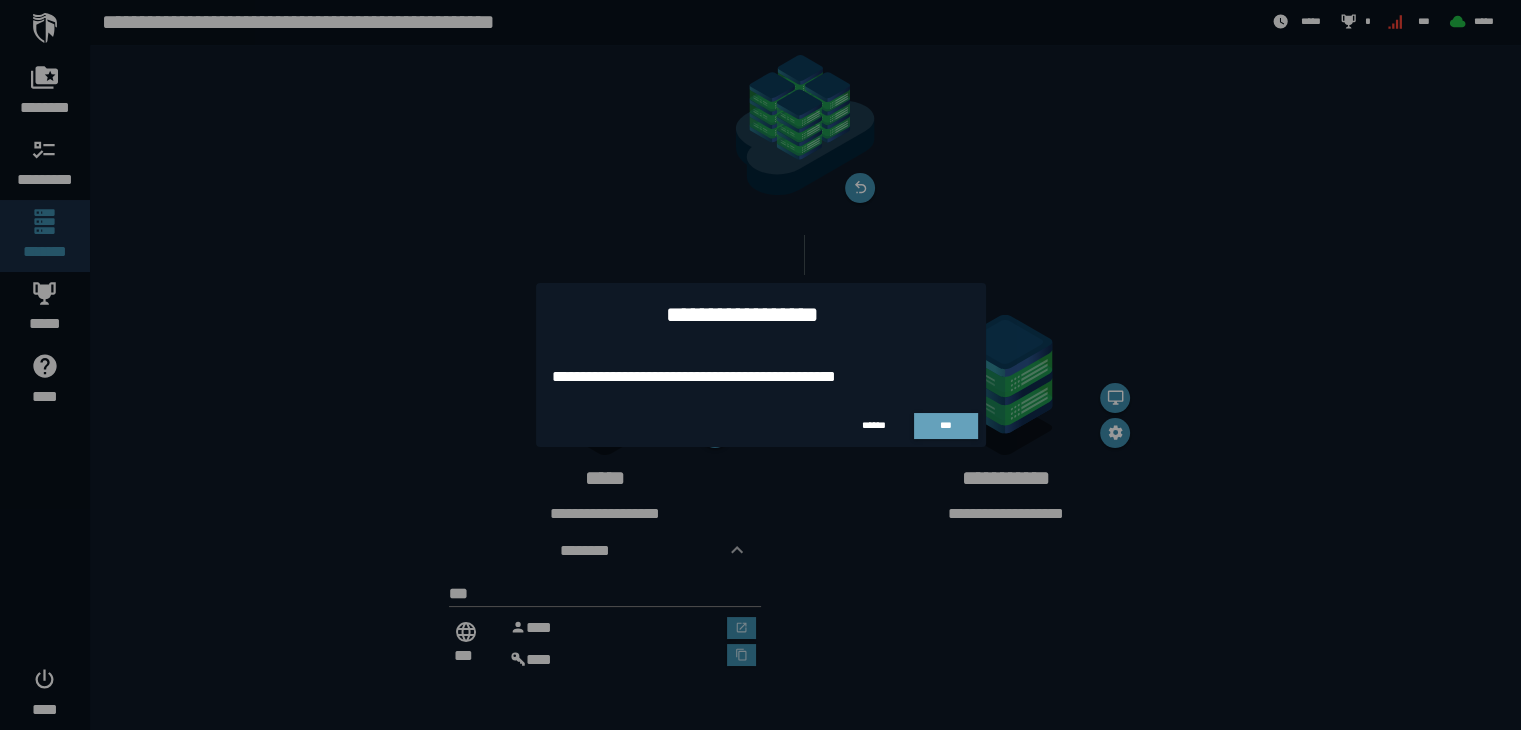 click on "***" at bounding box center [946, 426] 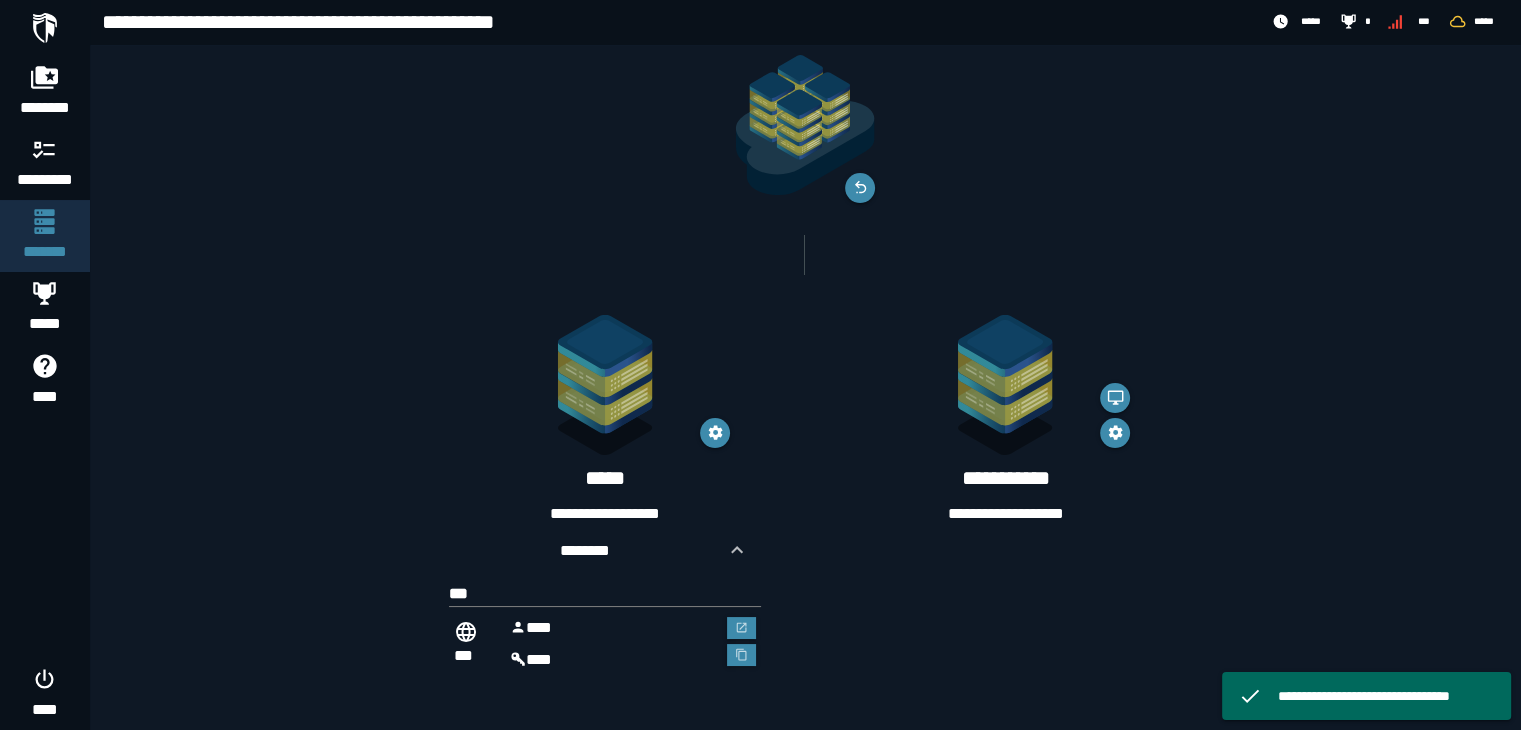 scroll, scrollTop: 70, scrollLeft: 0, axis: vertical 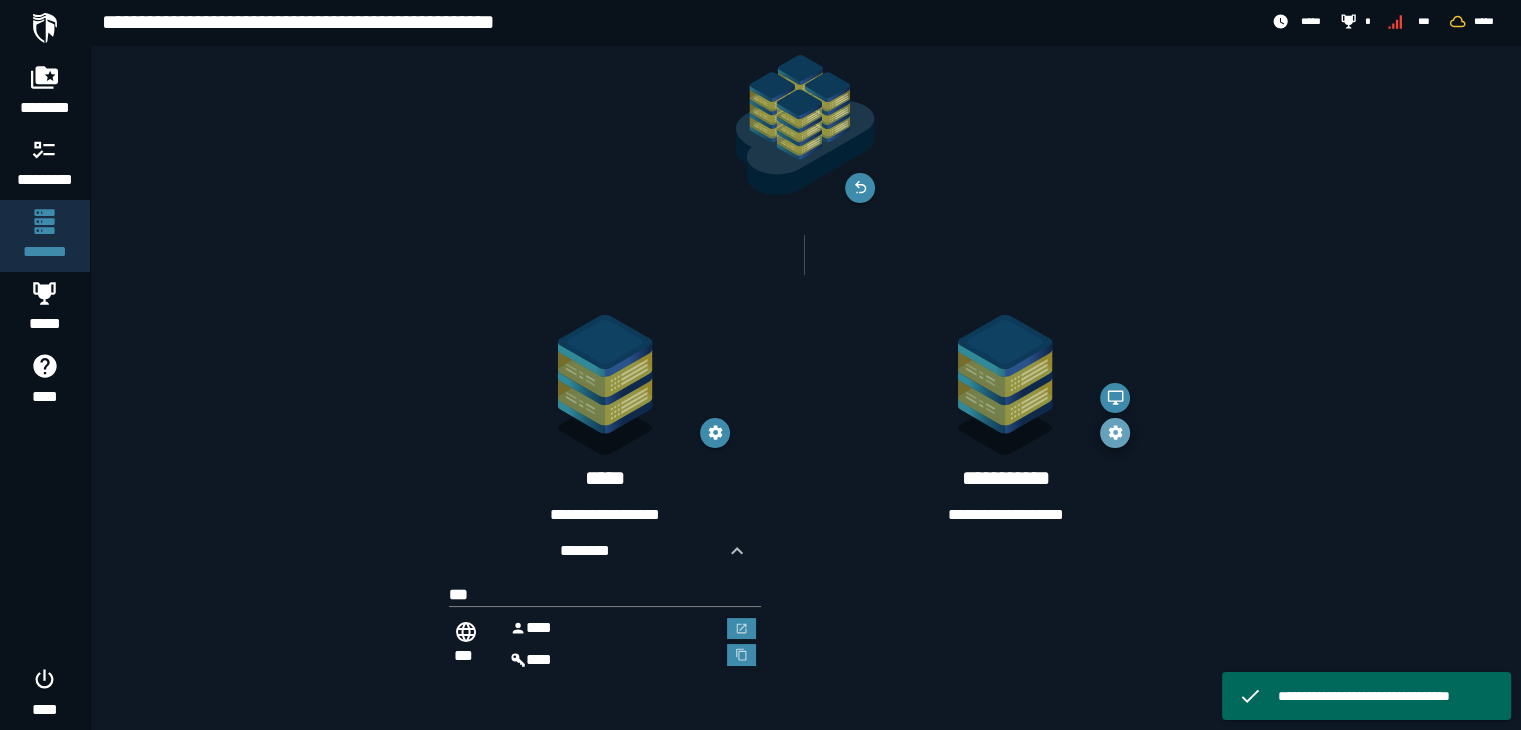 click at bounding box center (1115, 433) 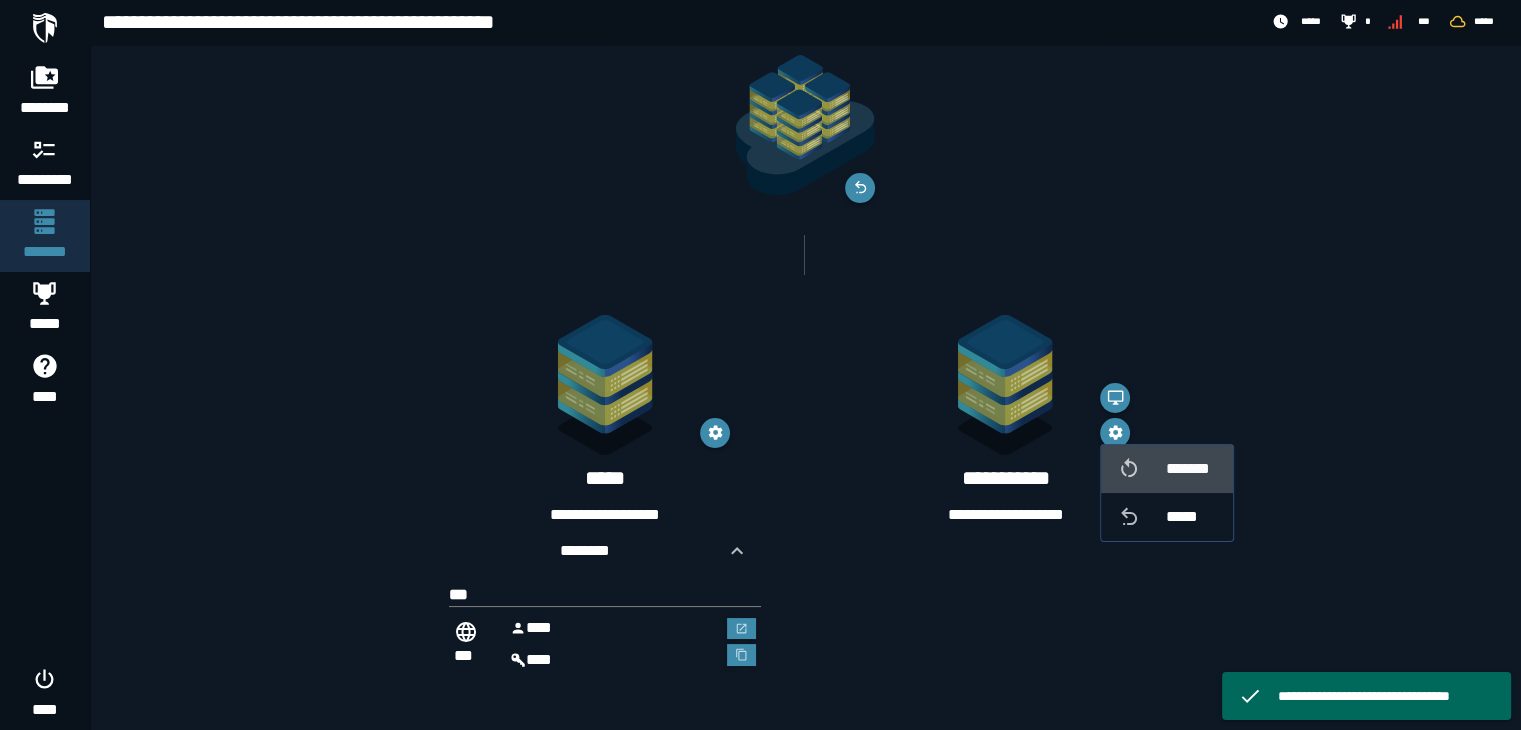 click at bounding box center (1141, 469) 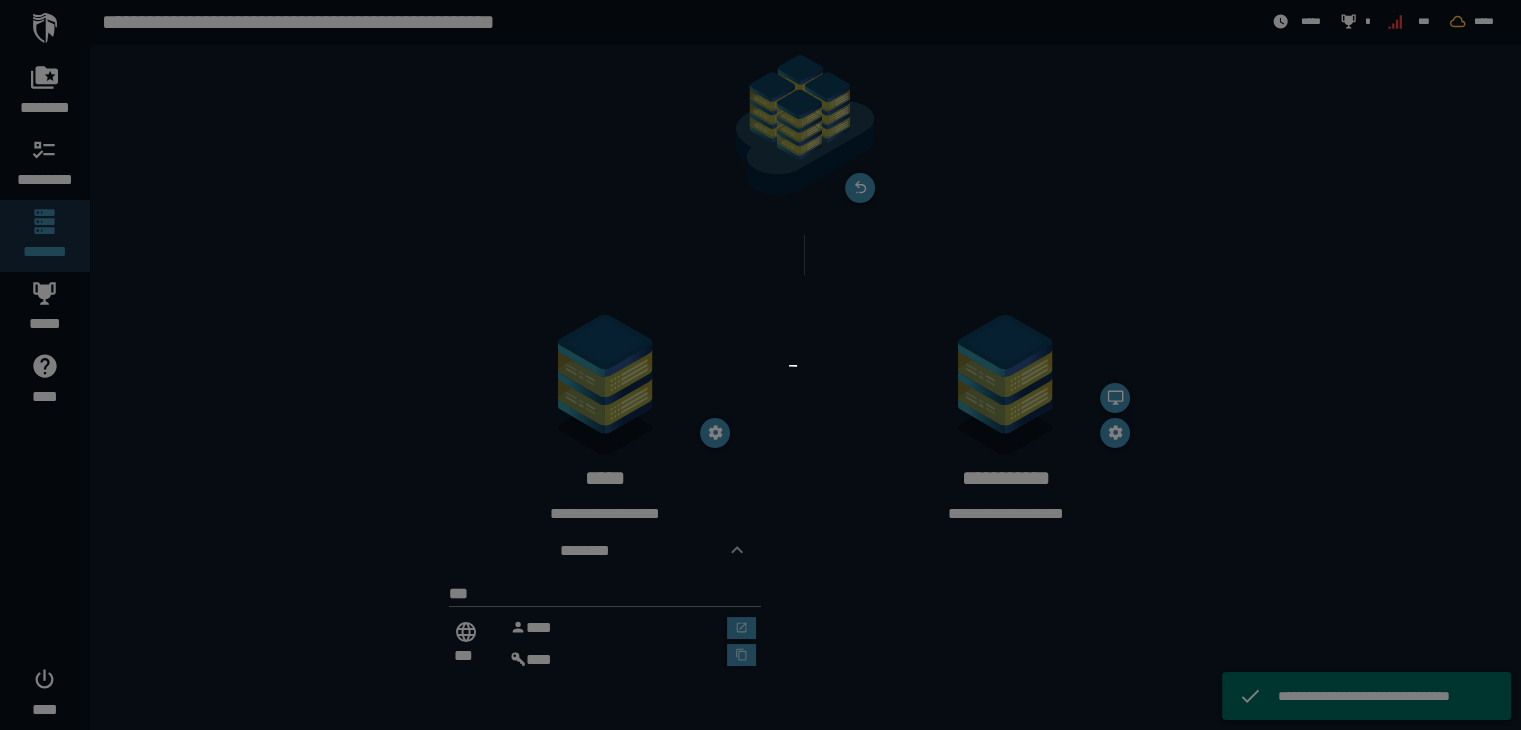 scroll, scrollTop: 0, scrollLeft: 0, axis: both 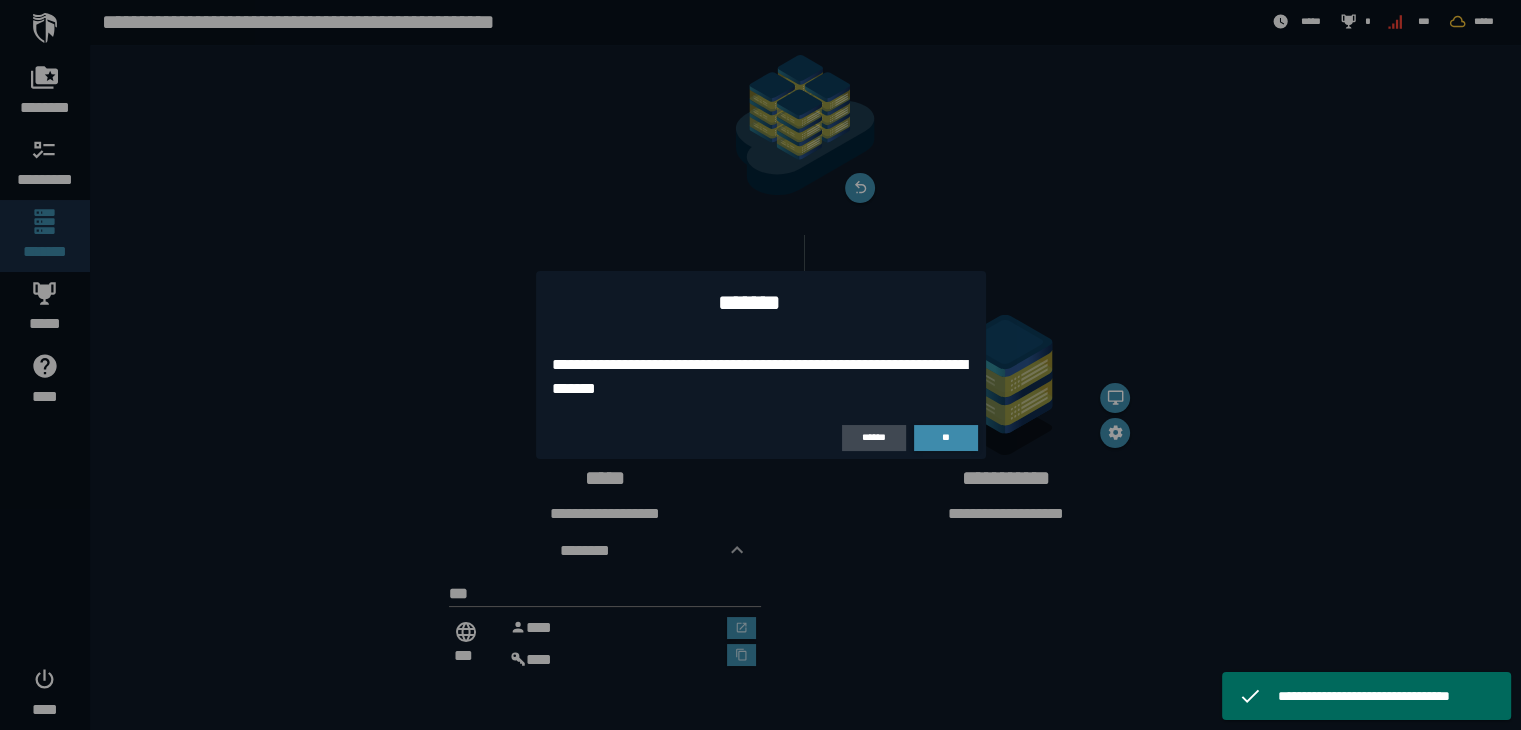 click at bounding box center (760, 365) 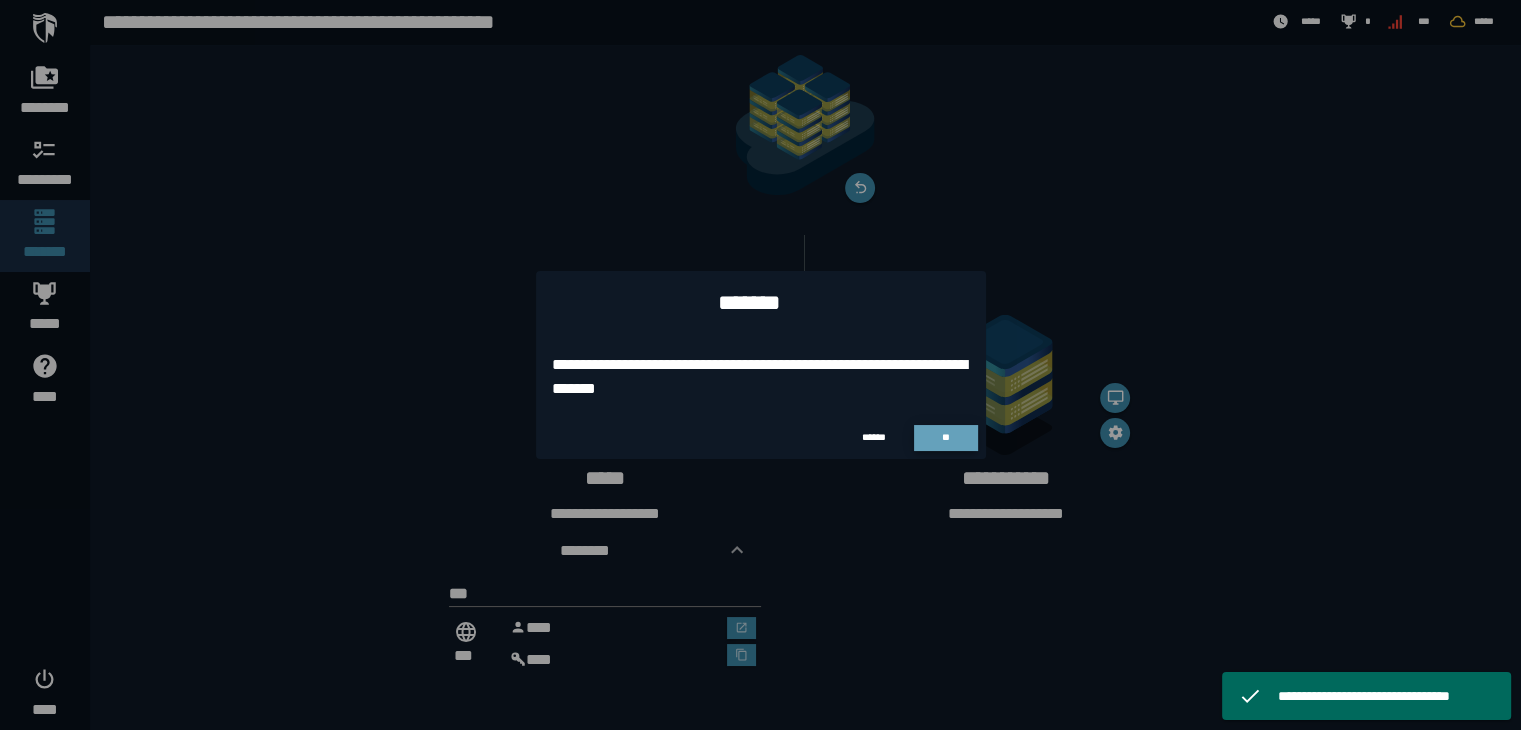 click on "**" at bounding box center (946, 438) 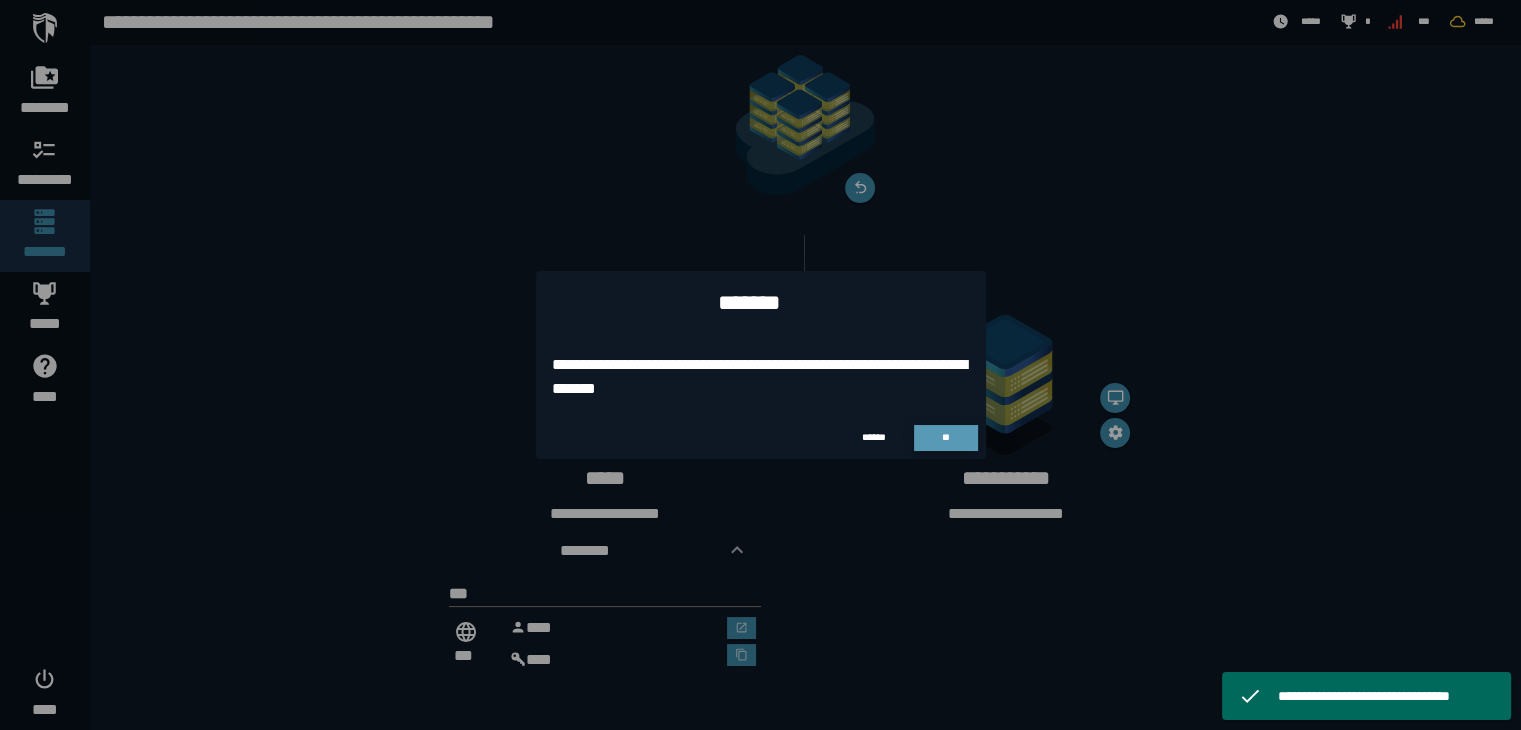 scroll, scrollTop: 70, scrollLeft: 0, axis: vertical 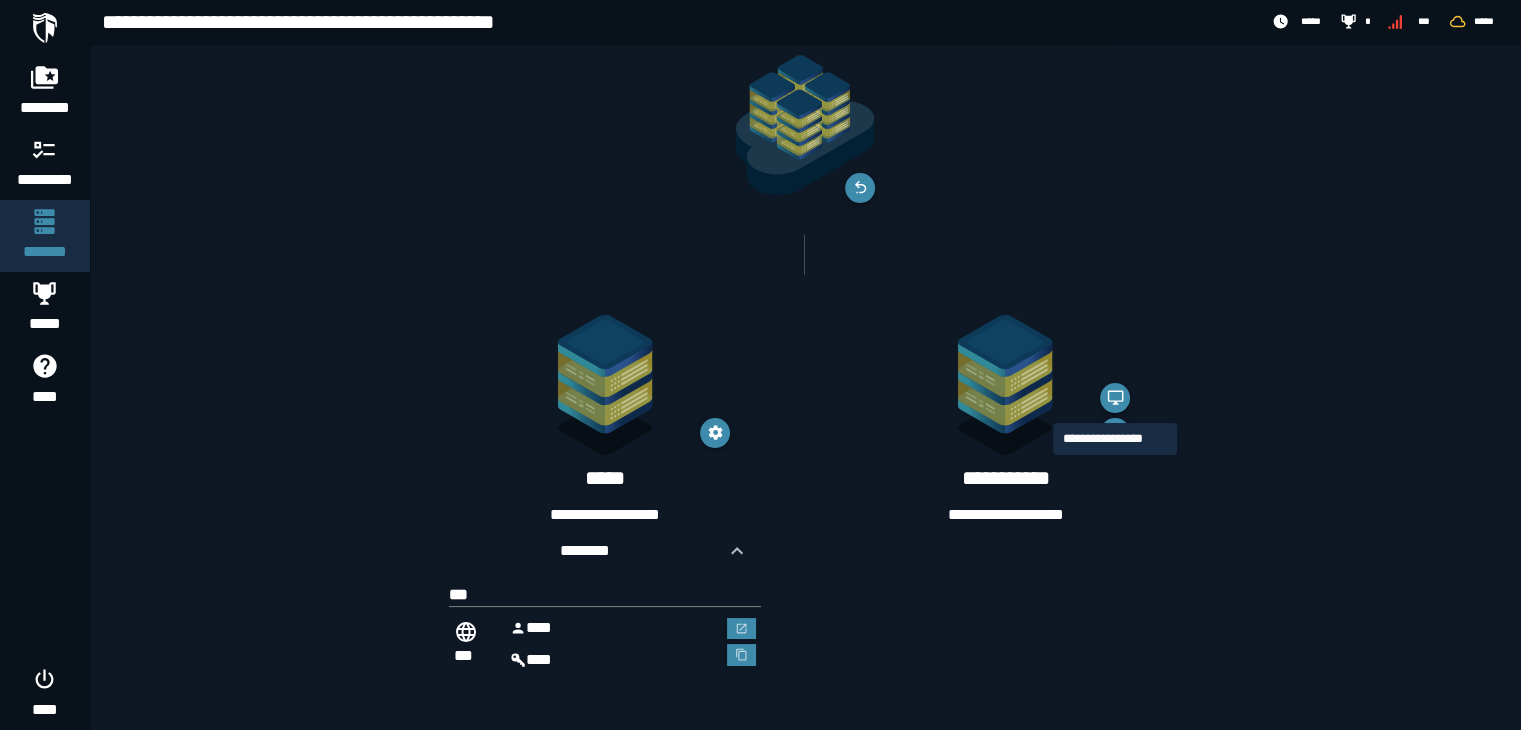 click at bounding box center (1005, 389) 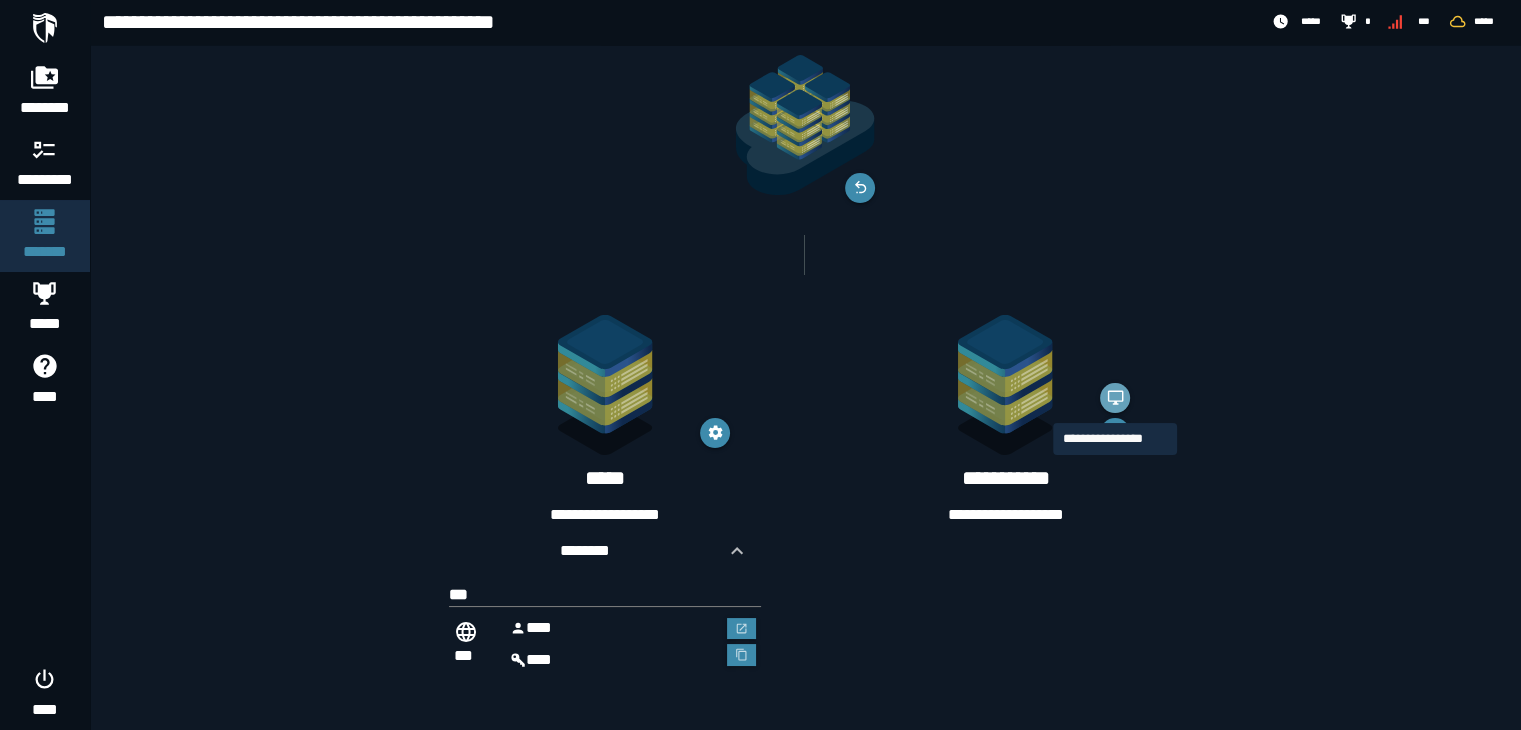 click at bounding box center (1115, 398) 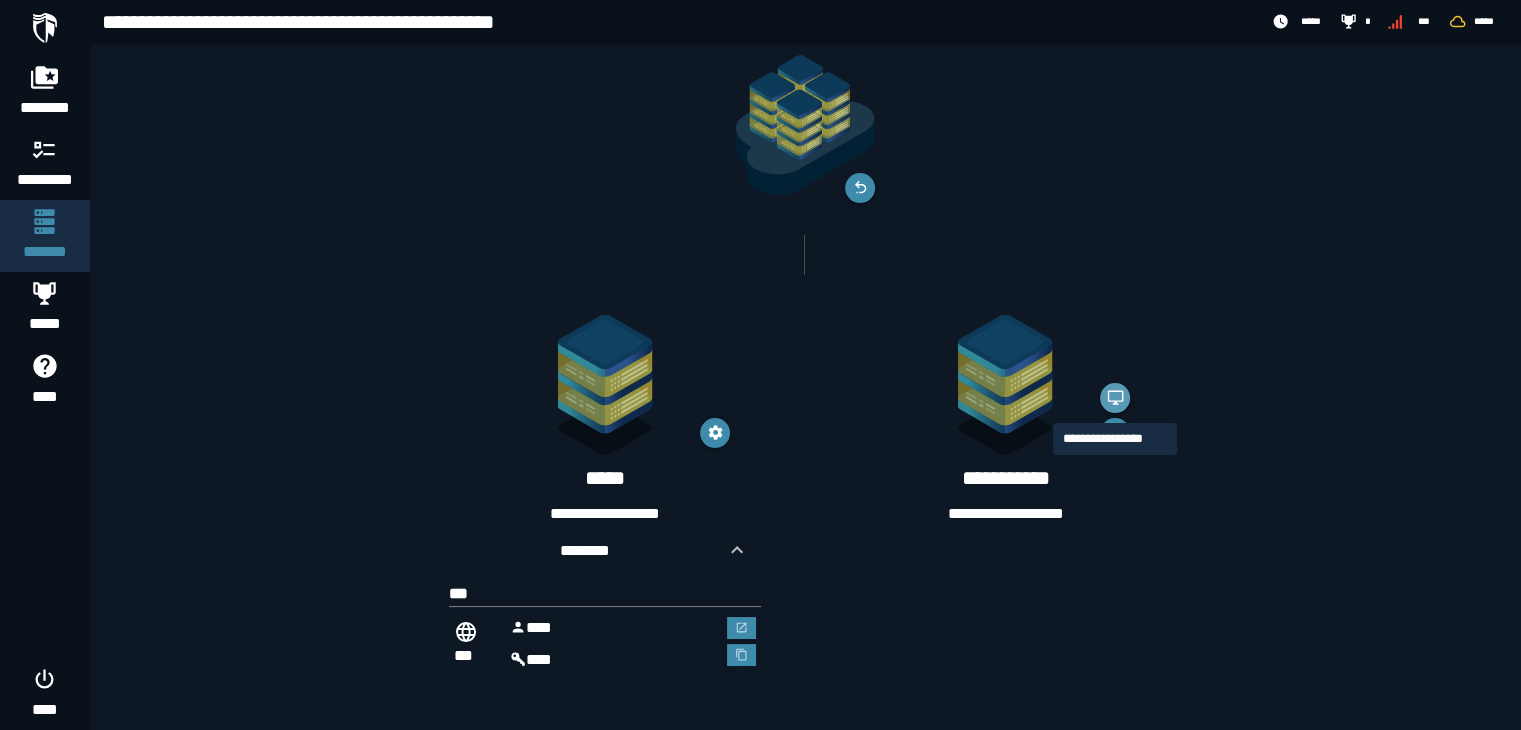 scroll, scrollTop: 0, scrollLeft: 0, axis: both 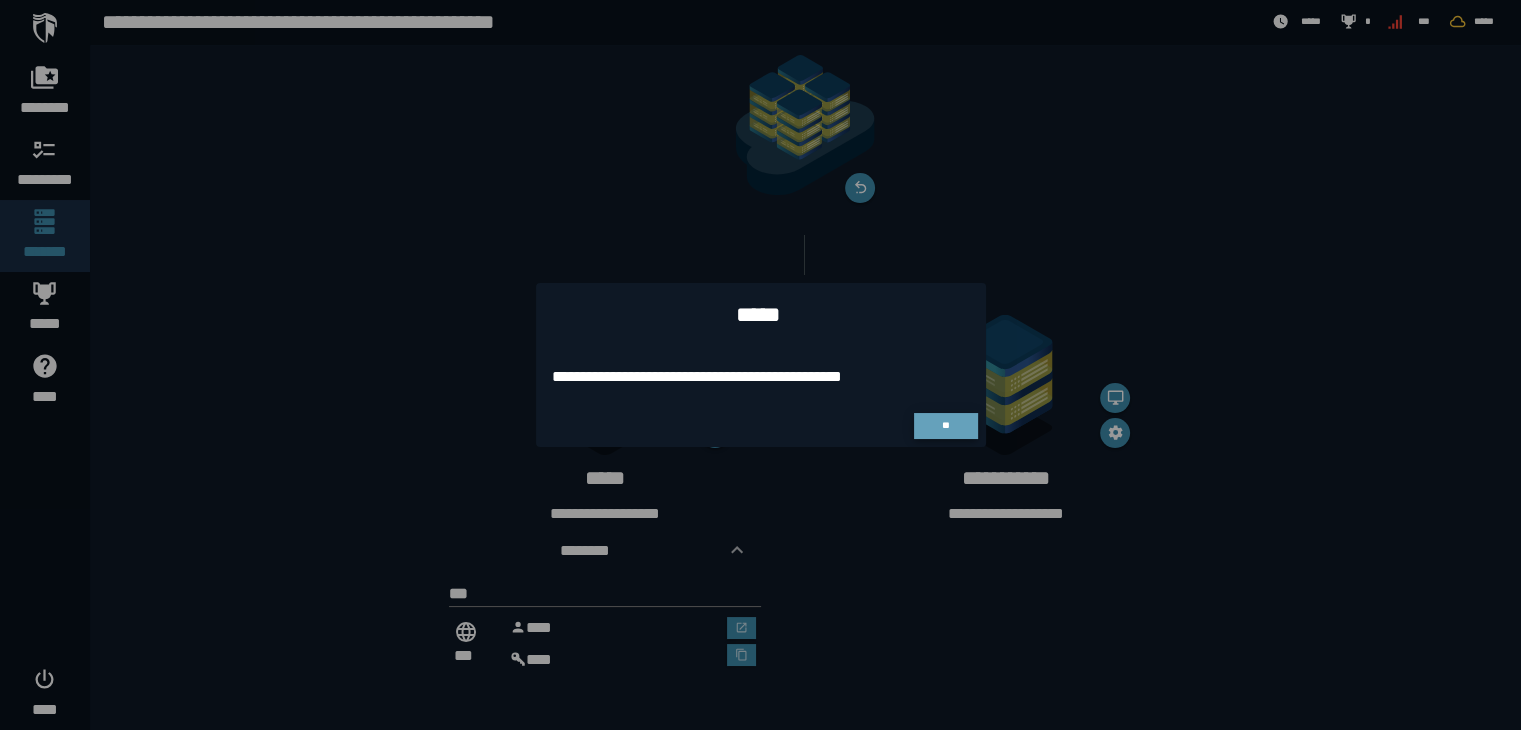 click on "**" at bounding box center (946, 426) 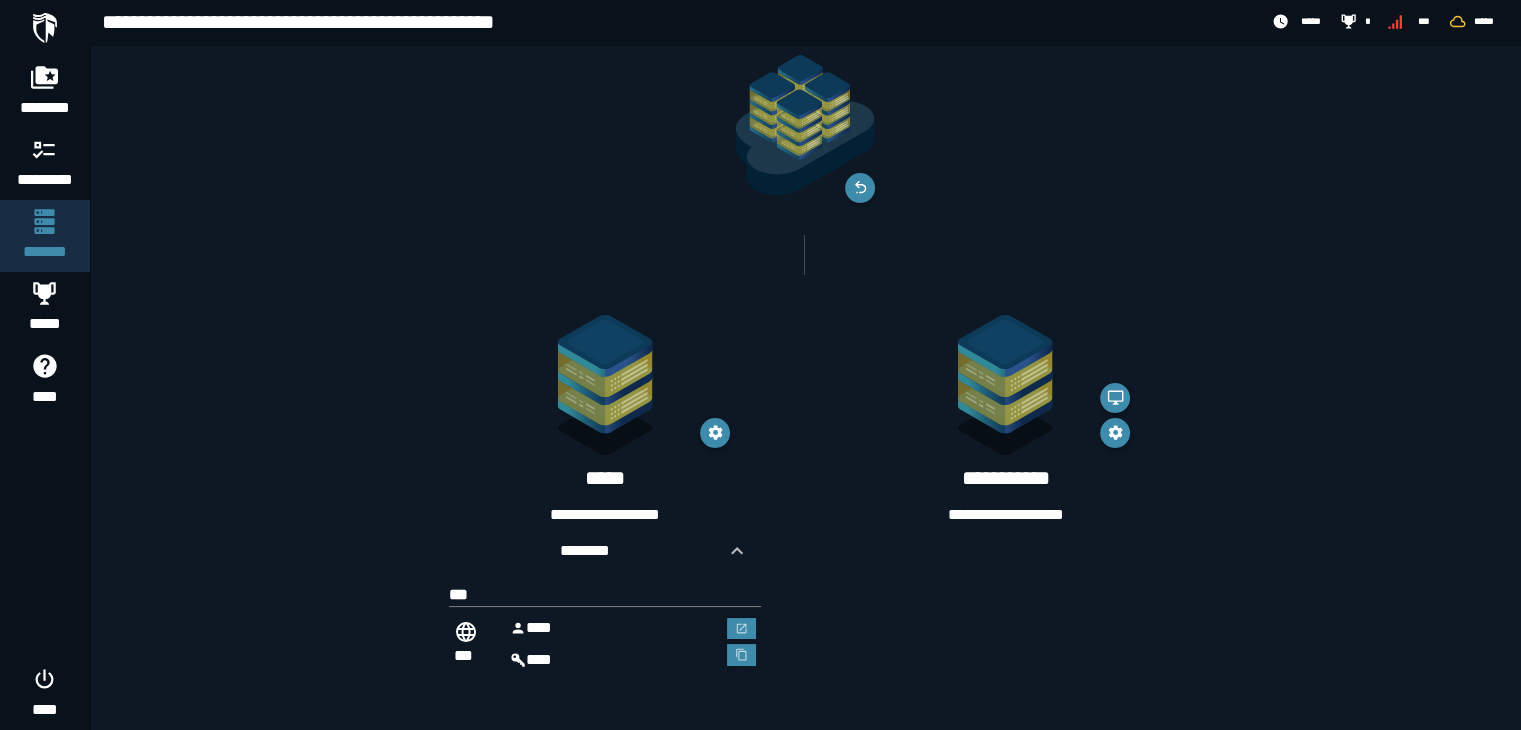 scroll, scrollTop: 0, scrollLeft: 0, axis: both 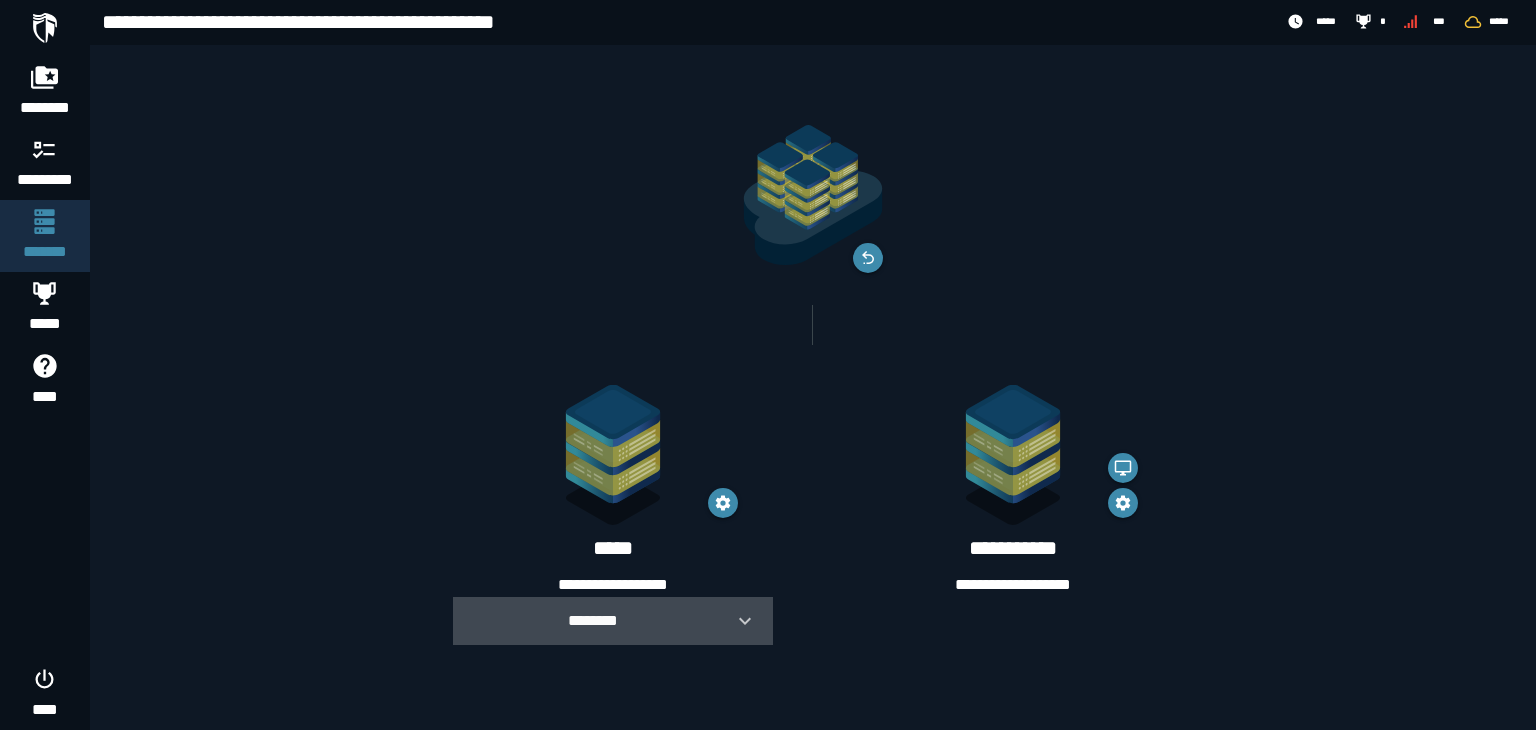 click at bounding box center (737, 621) 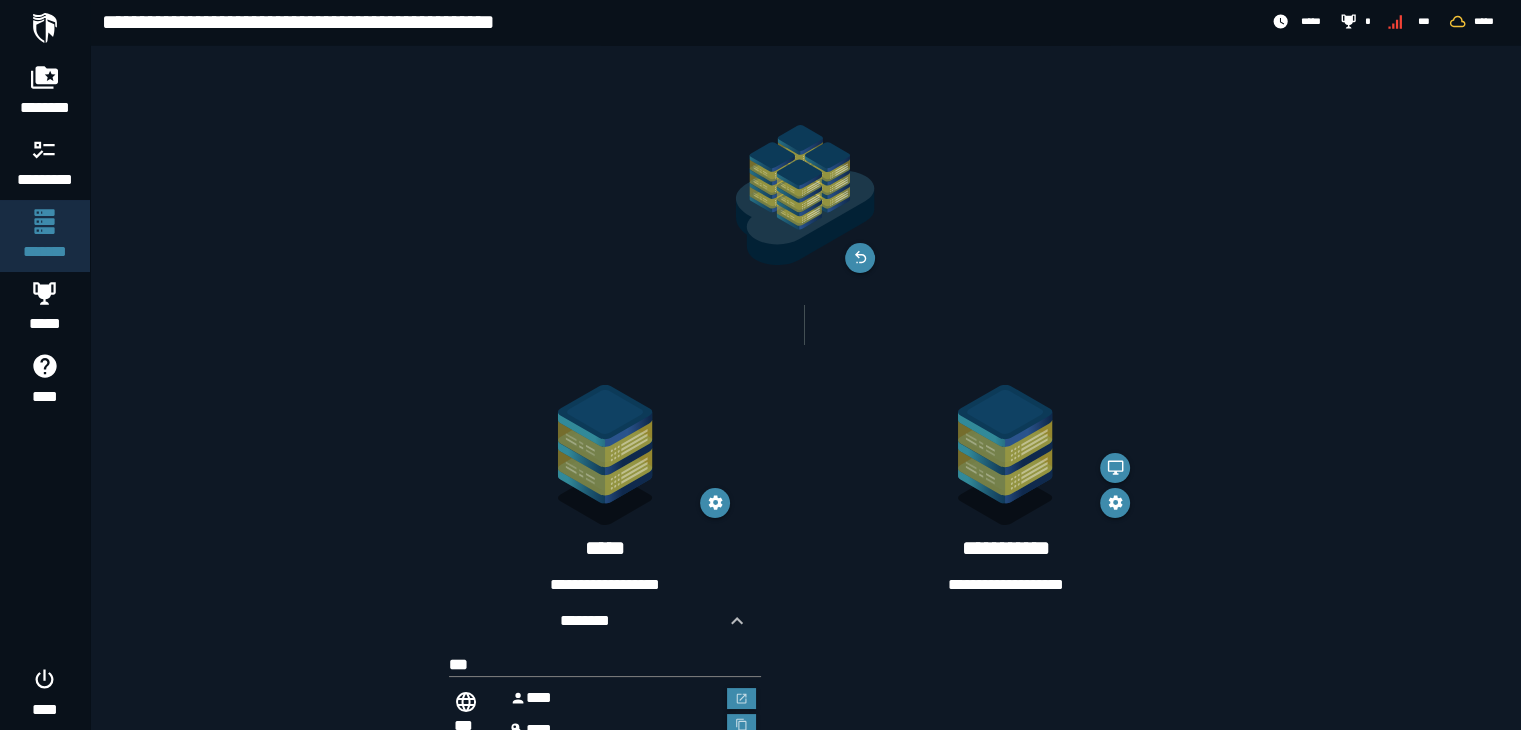 scroll, scrollTop: 70, scrollLeft: 0, axis: vertical 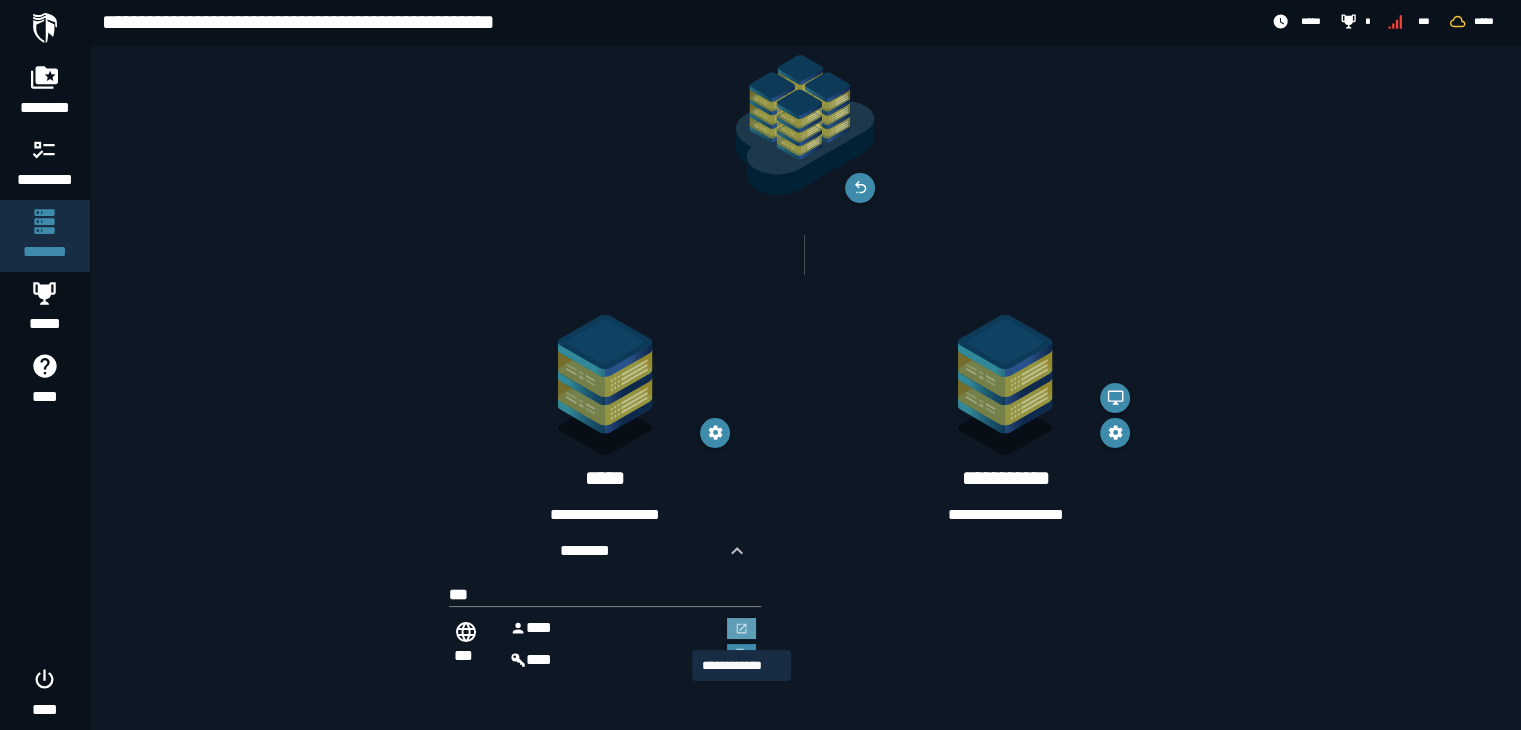 type 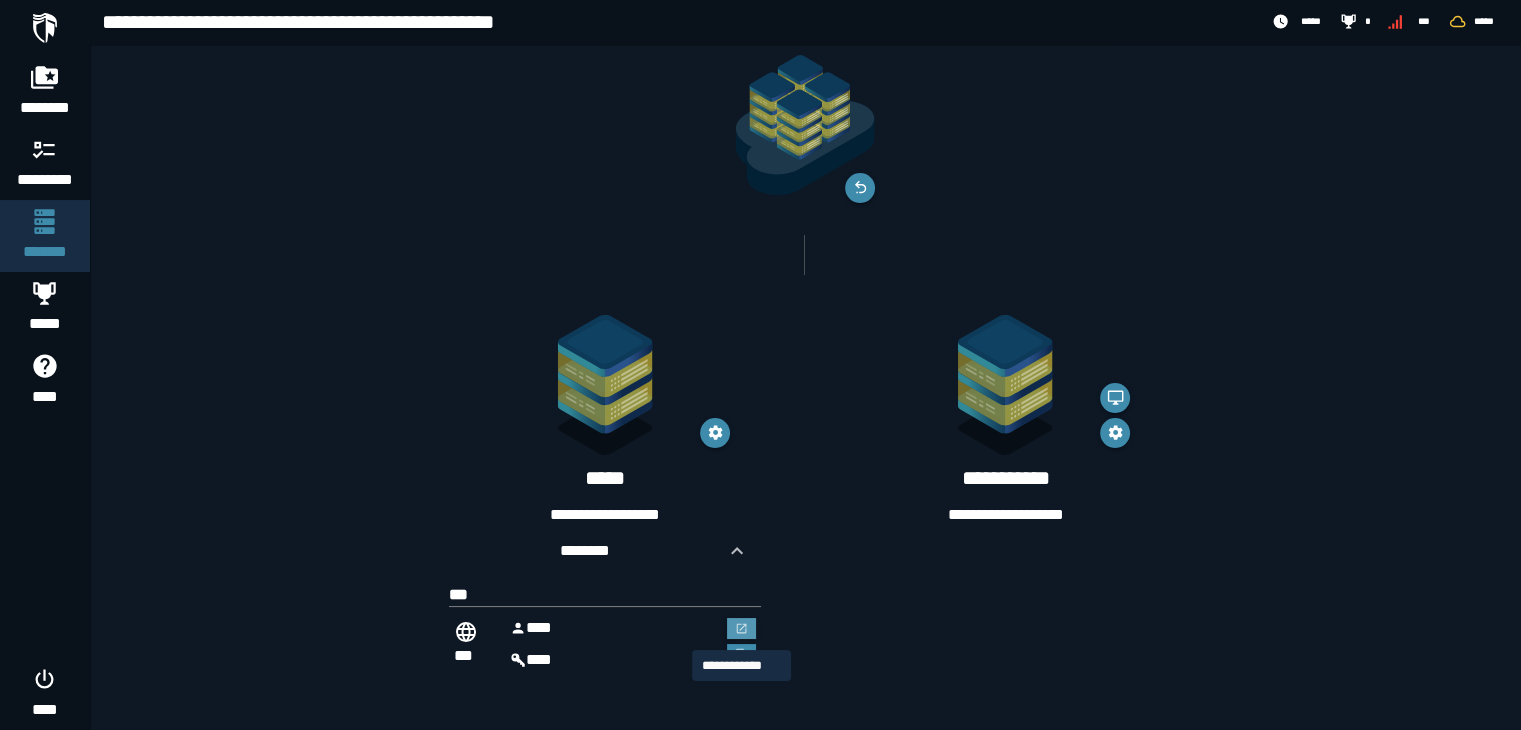 click 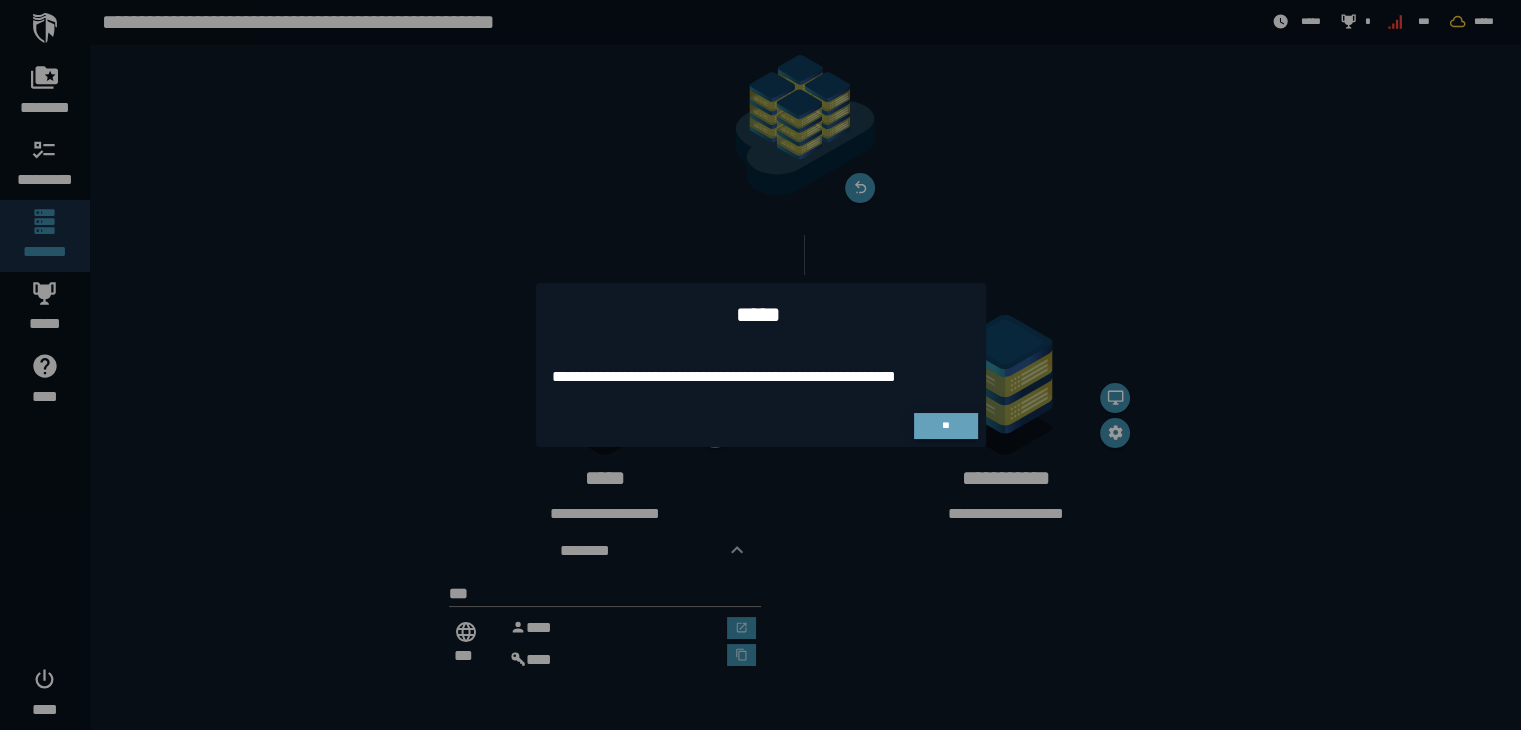 click on "**" at bounding box center [946, 426] 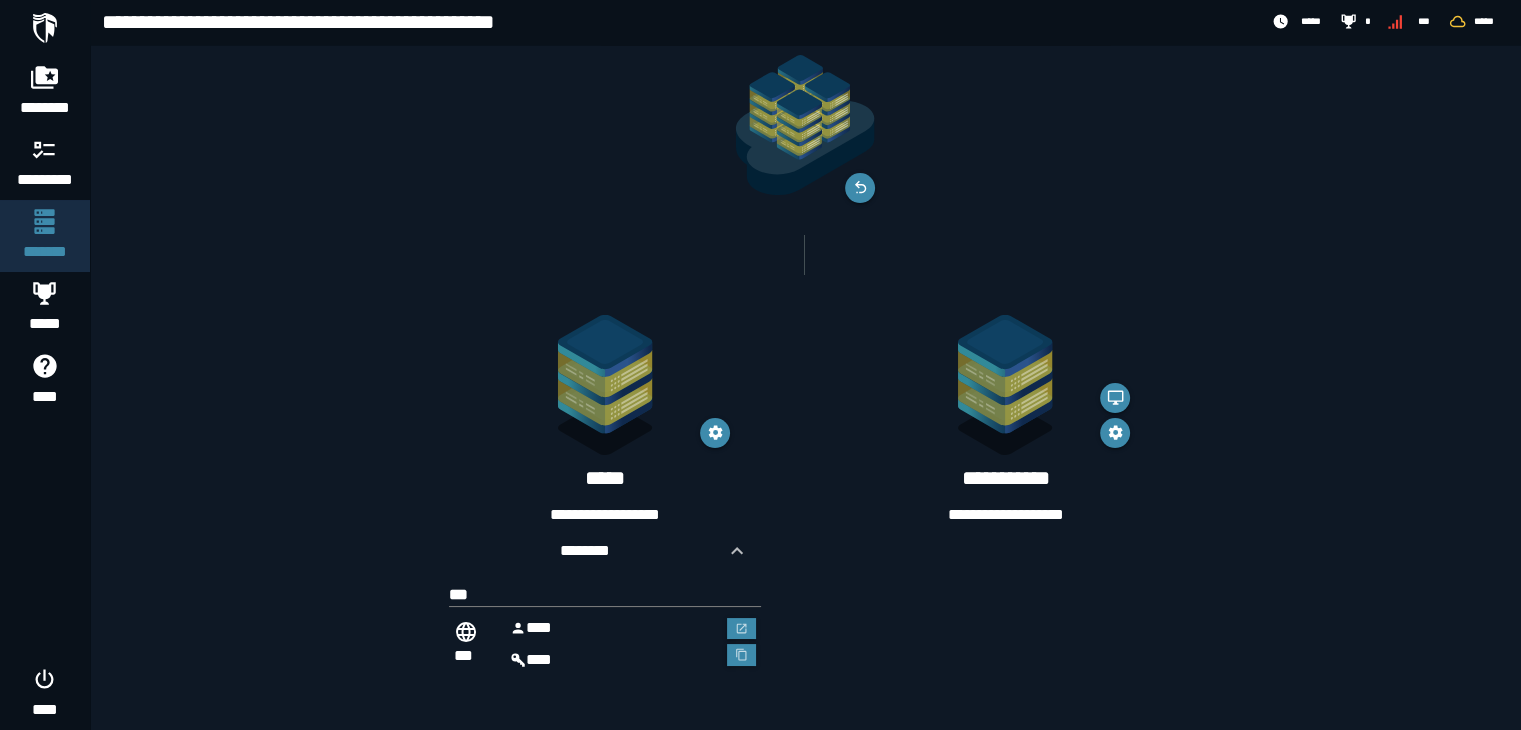scroll, scrollTop: 0, scrollLeft: 0, axis: both 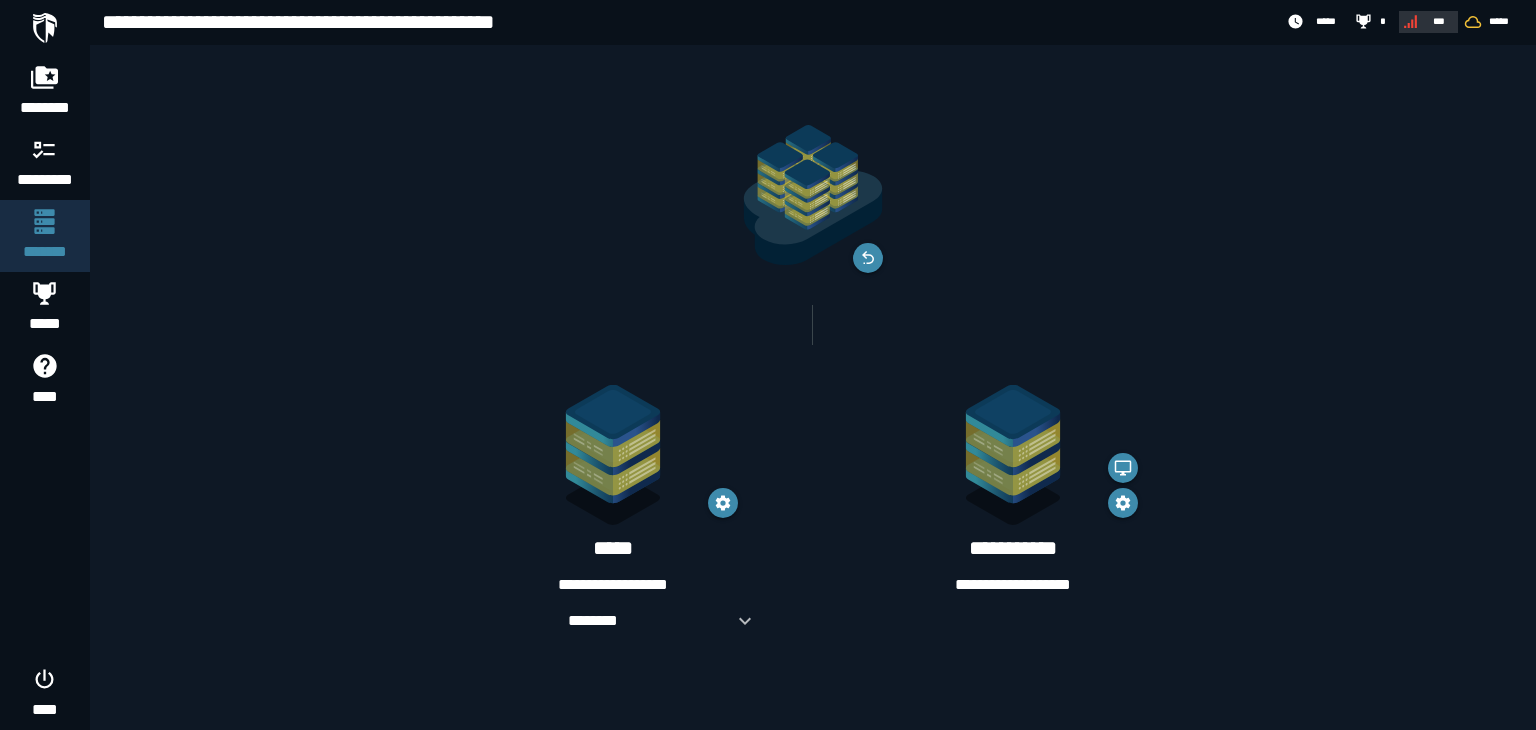 click 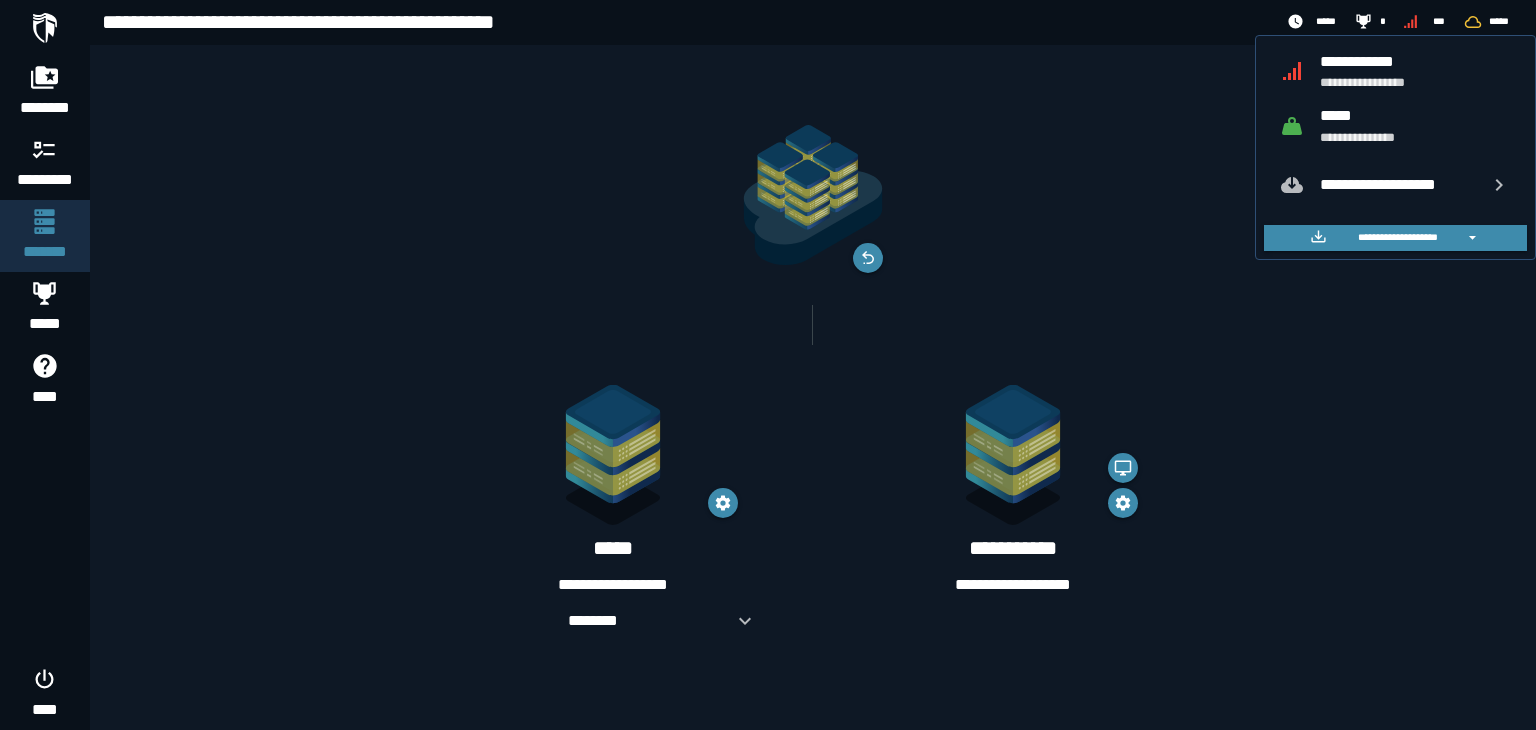 click 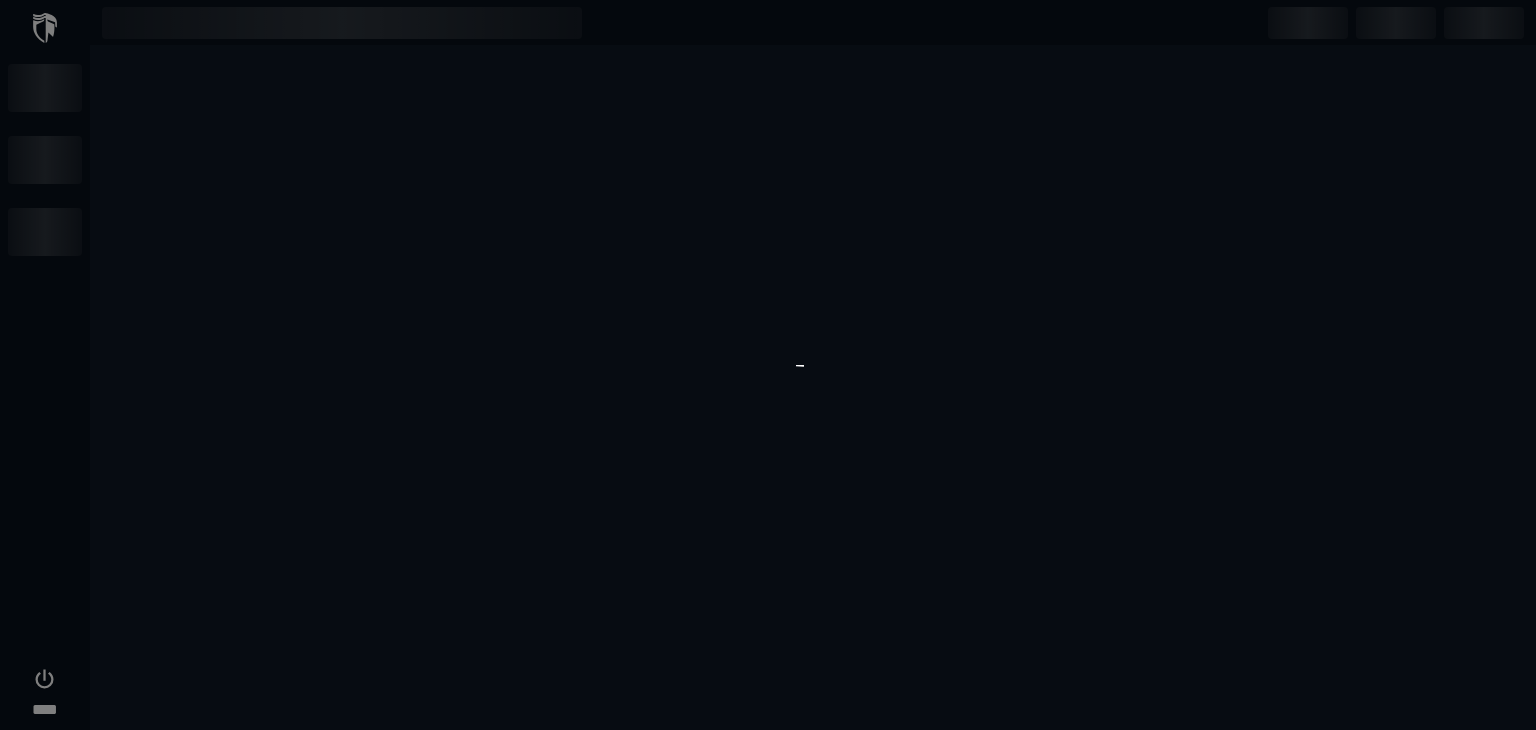 scroll, scrollTop: 0, scrollLeft: 0, axis: both 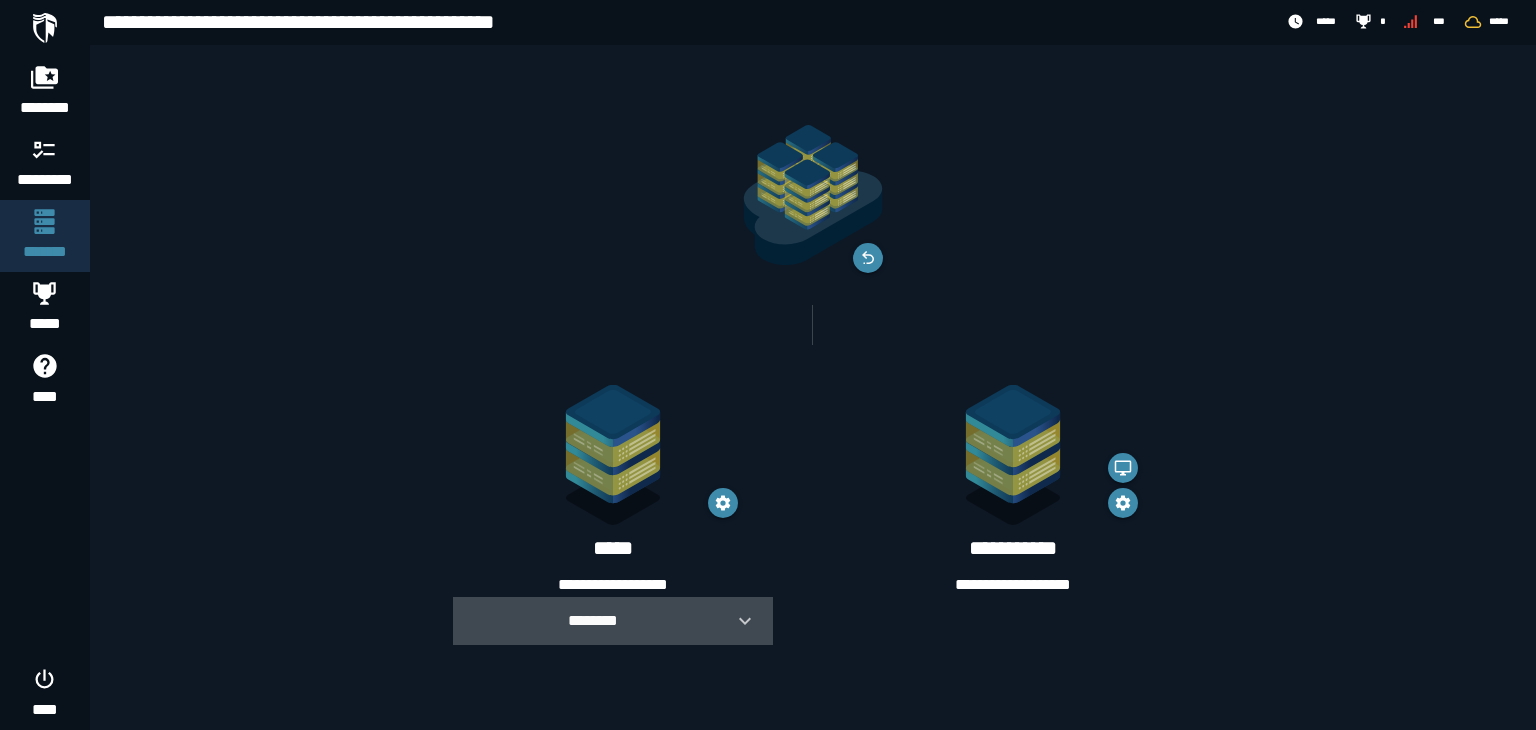 click on "********" at bounding box center (593, 621) 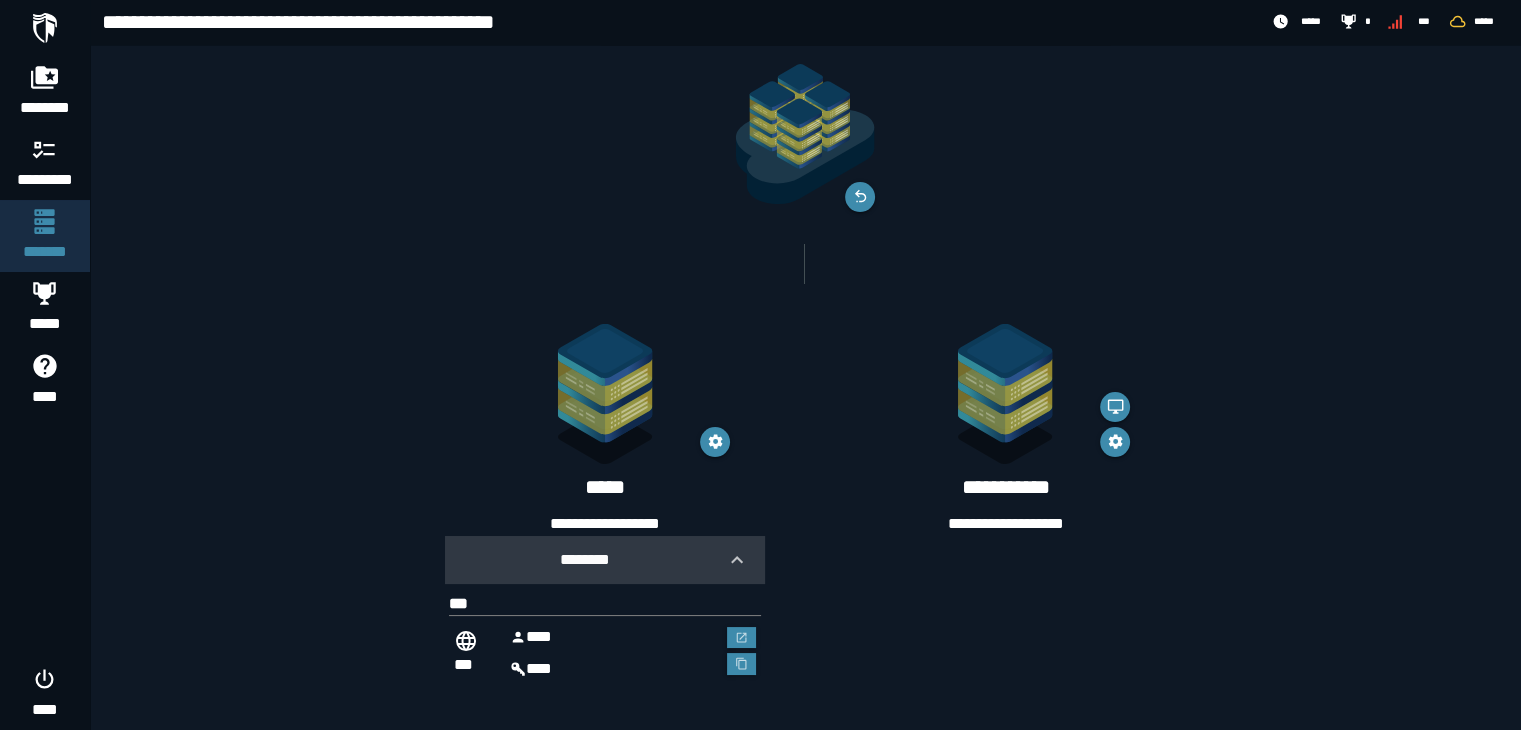 scroll, scrollTop: 70, scrollLeft: 0, axis: vertical 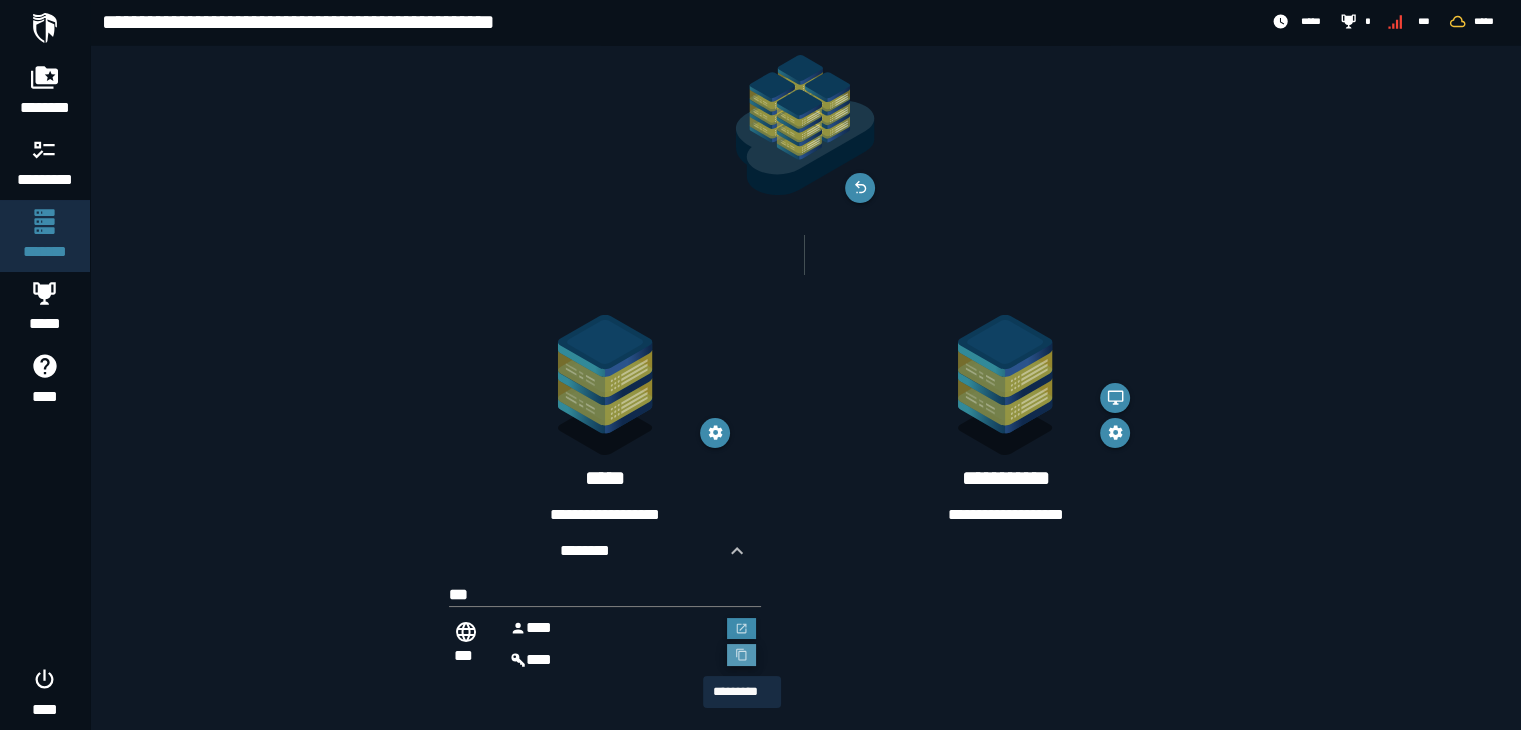 click 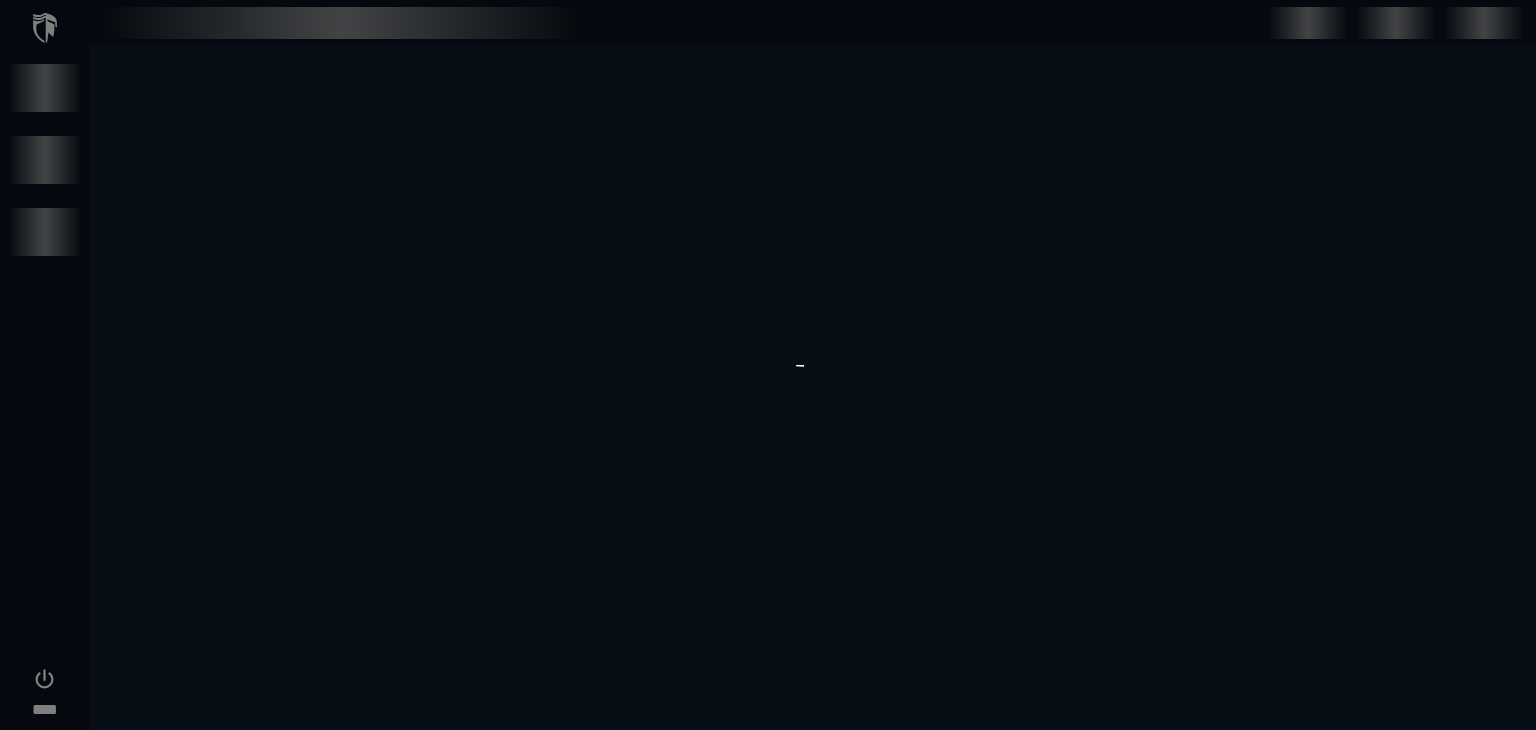 scroll, scrollTop: 0, scrollLeft: 0, axis: both 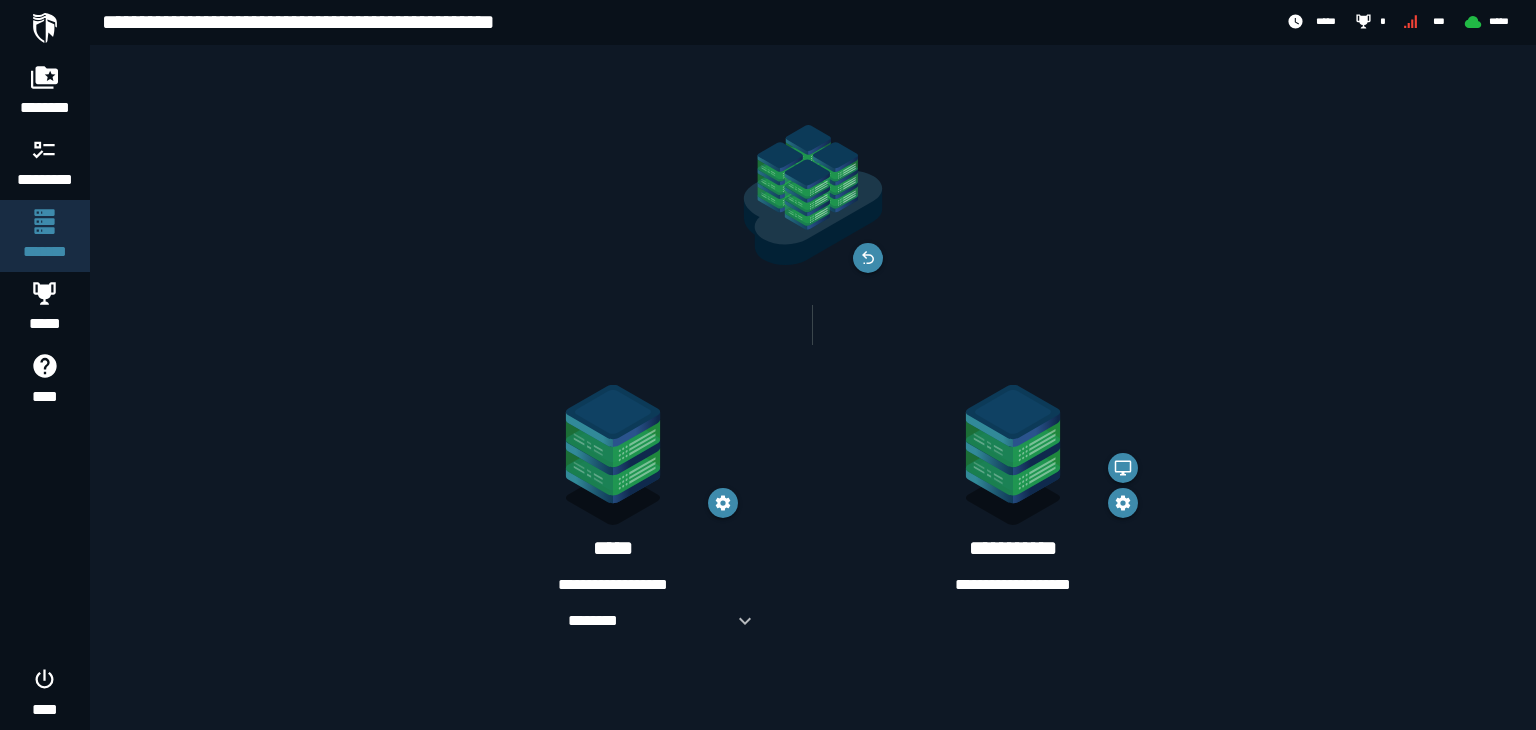 click 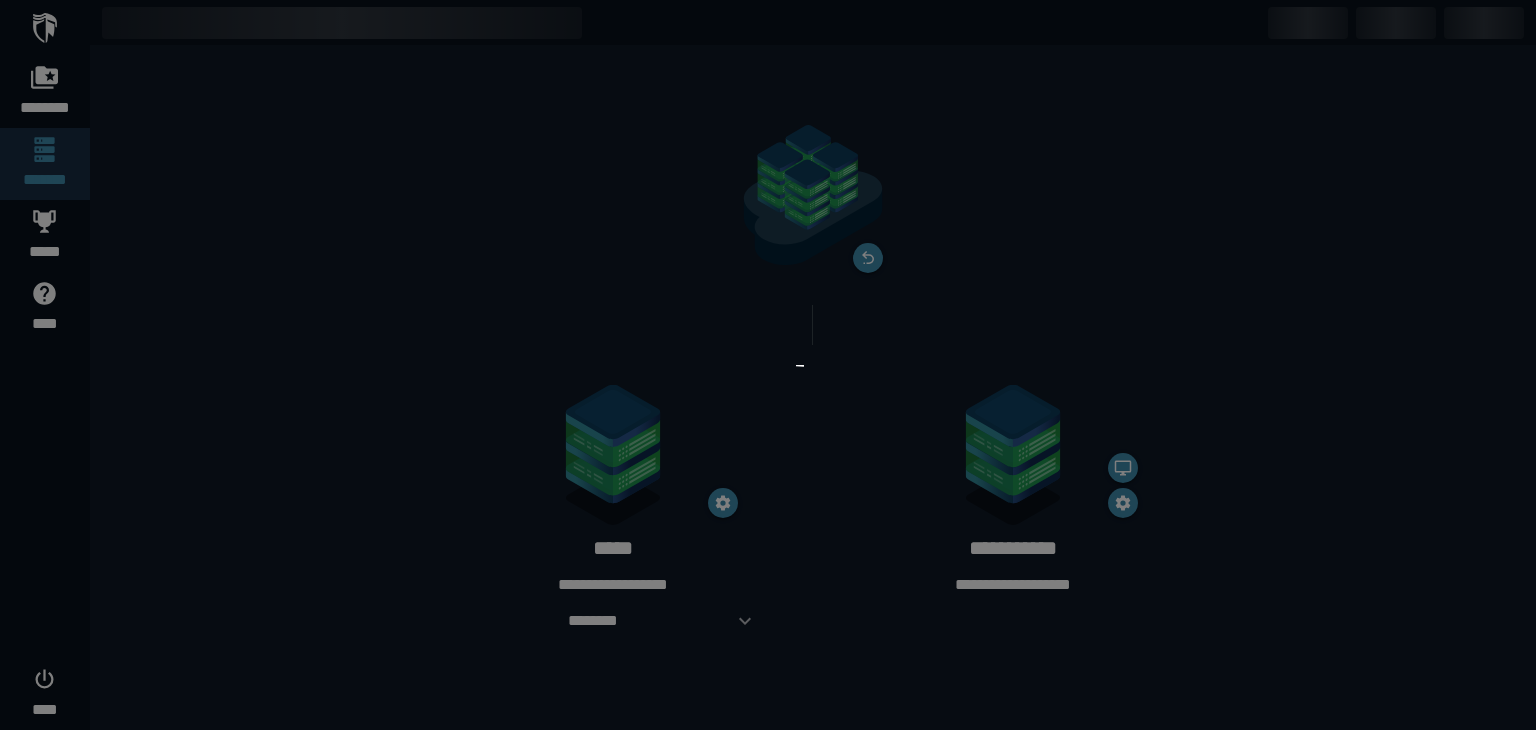 scroll, scrollTop: 0, scrollLeft: 0, axis: both 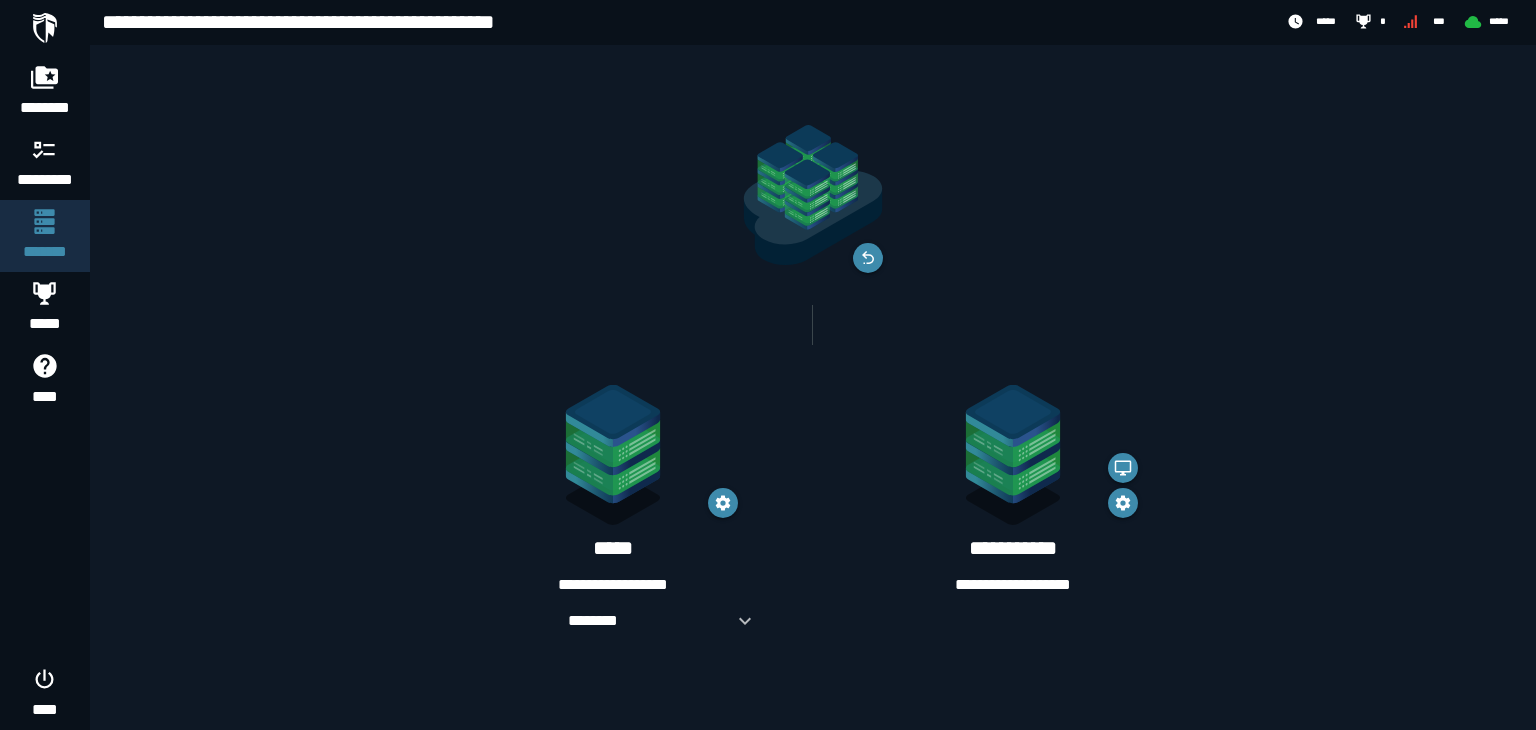 click on "**********" at bounding box center [813, 22] 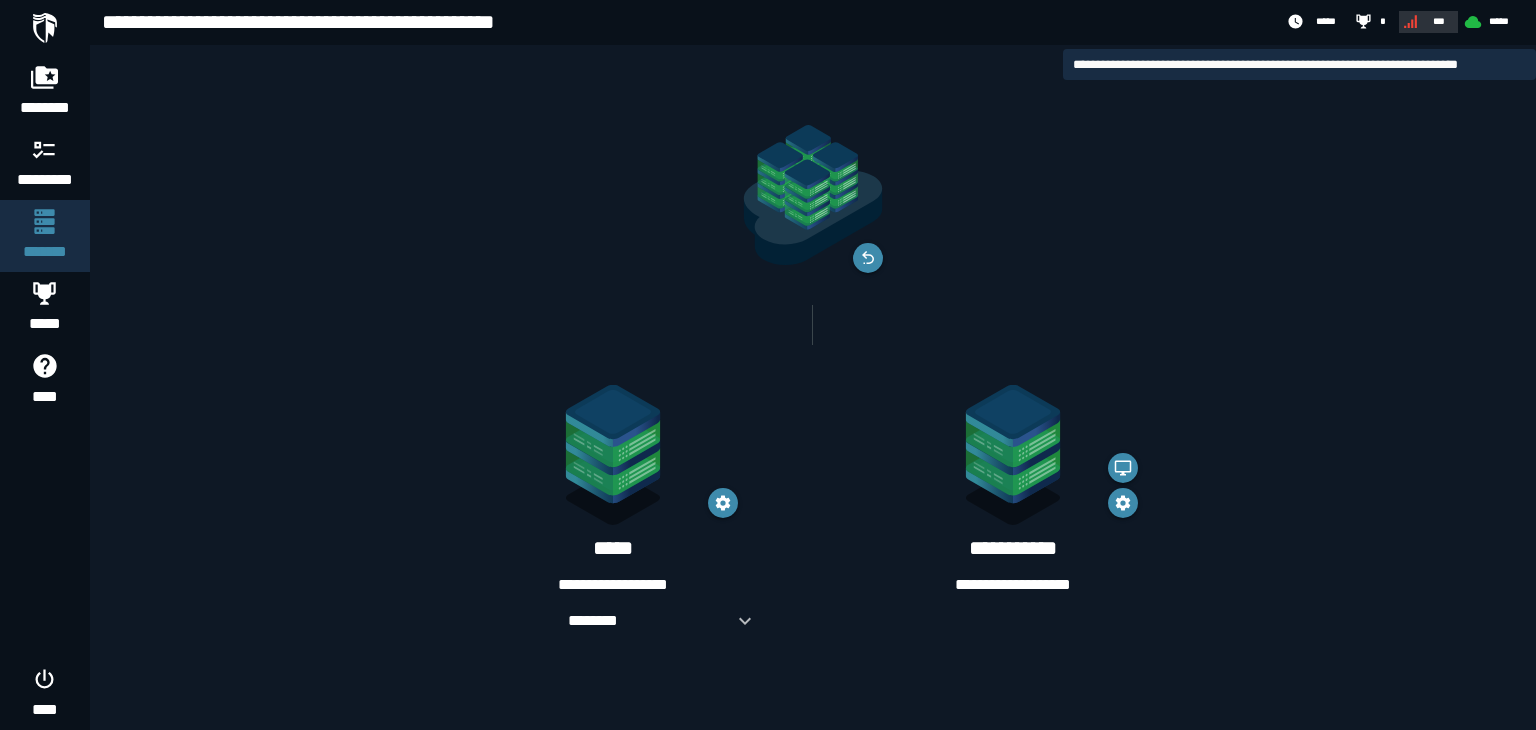 click on "***" at bounding box center [1426, 22] 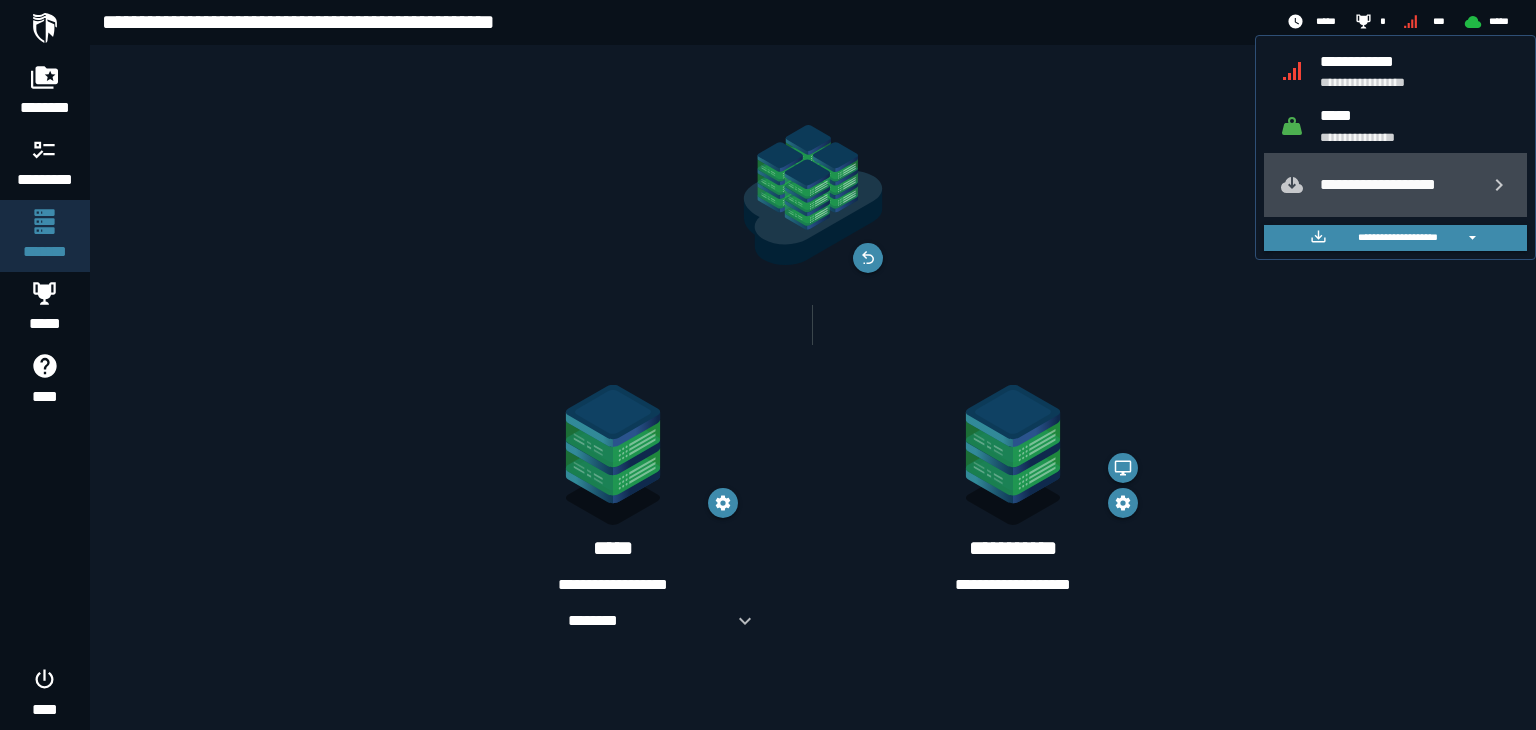 click on "**********" 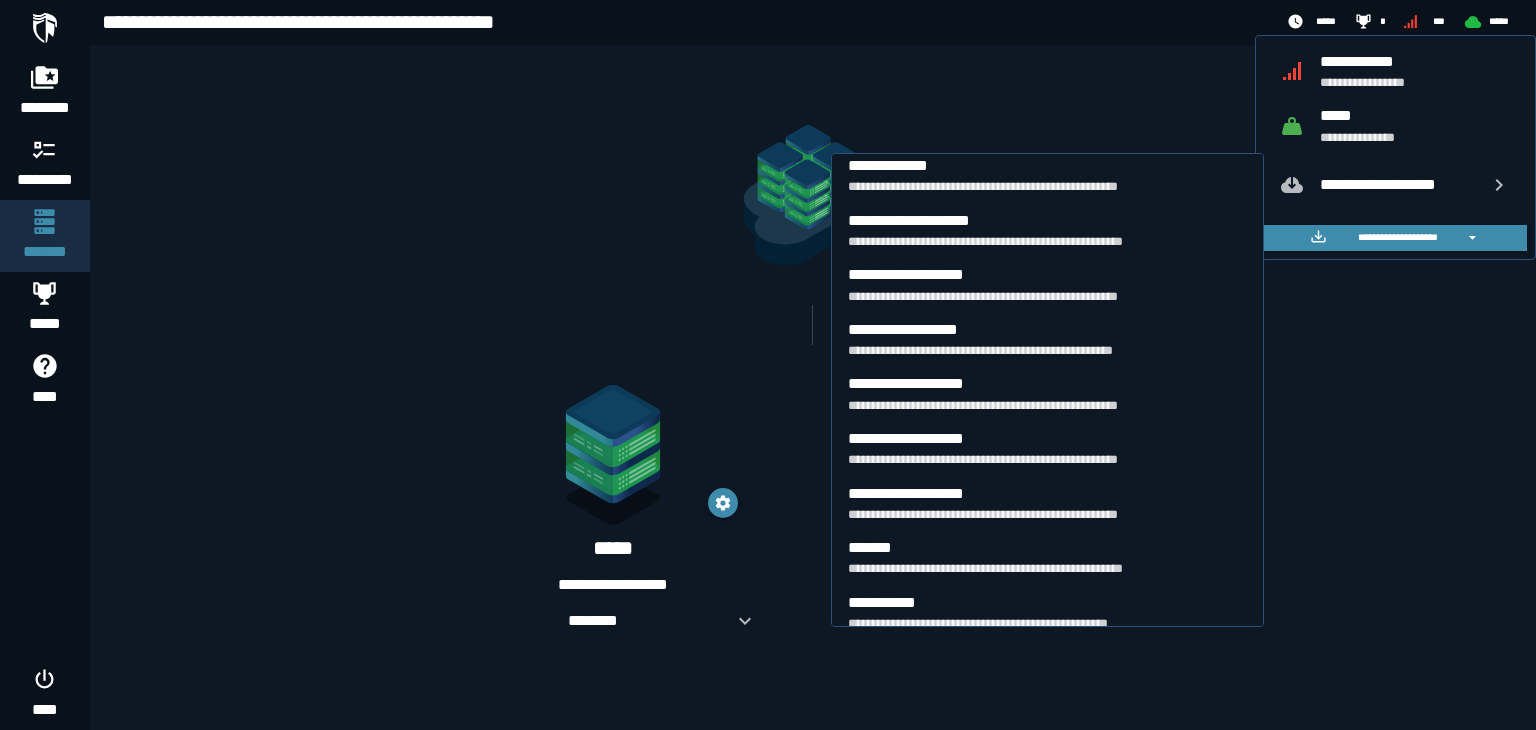 scroll, scrollTop: 618, scrollLeft: 0, axis: vertical 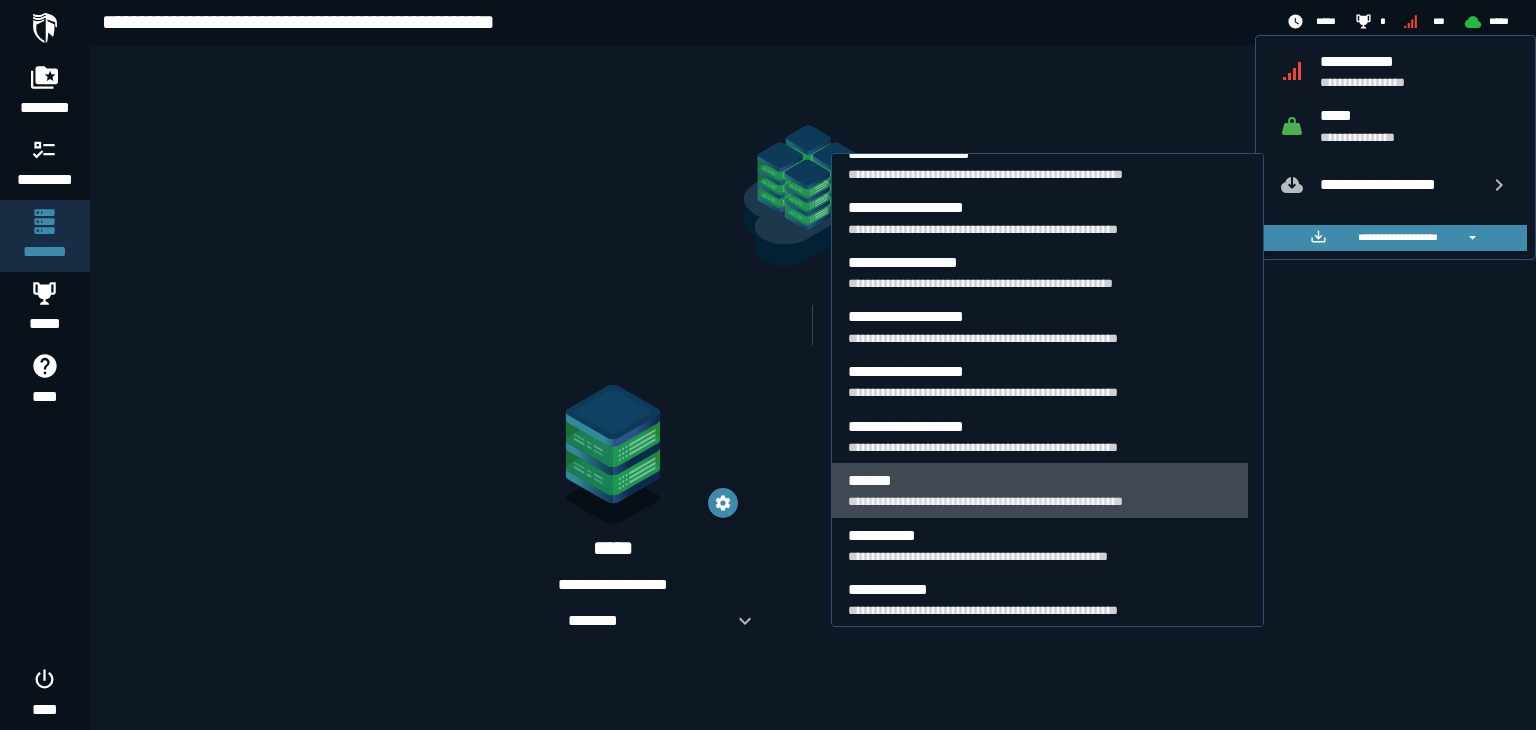 click on "**********" at bounding box center (1040, 501) 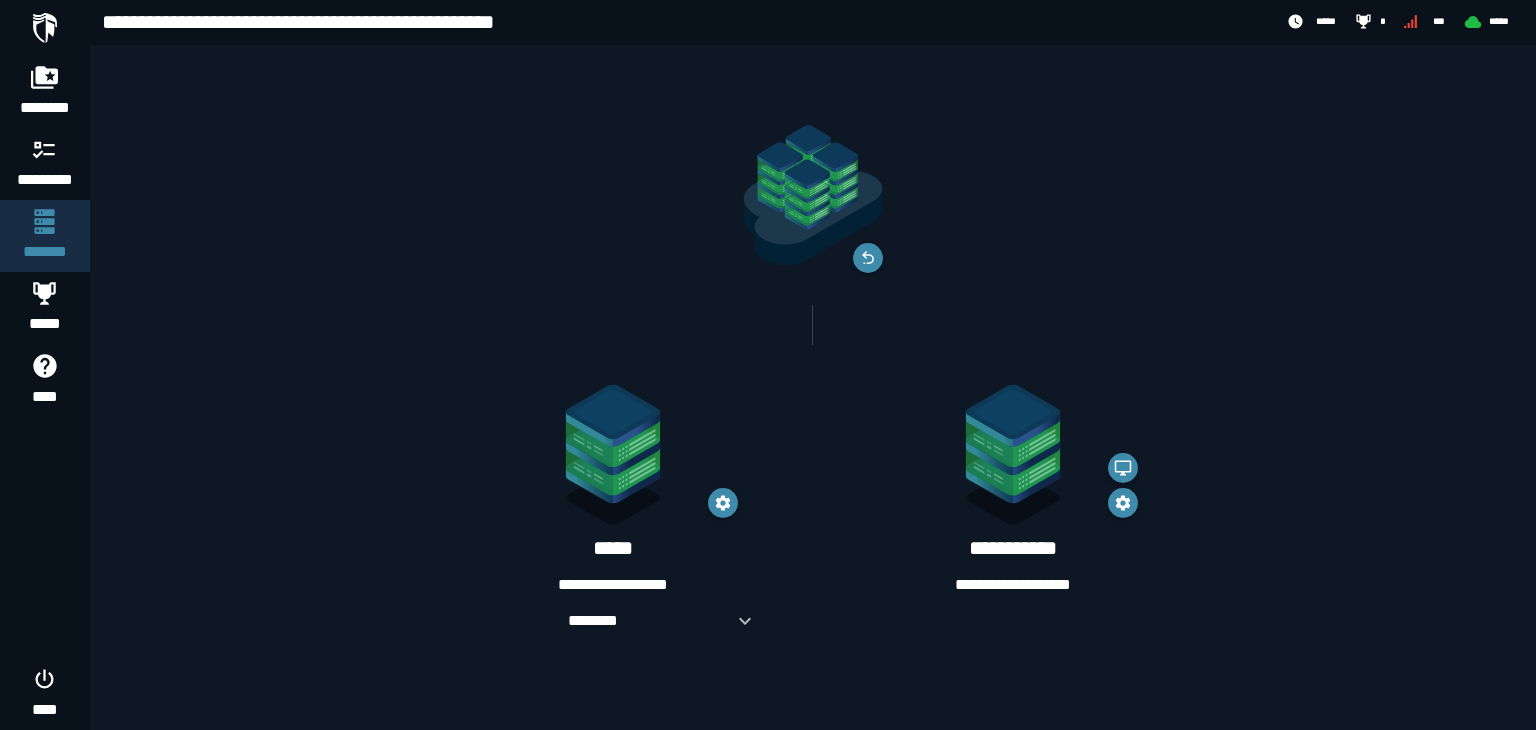 click 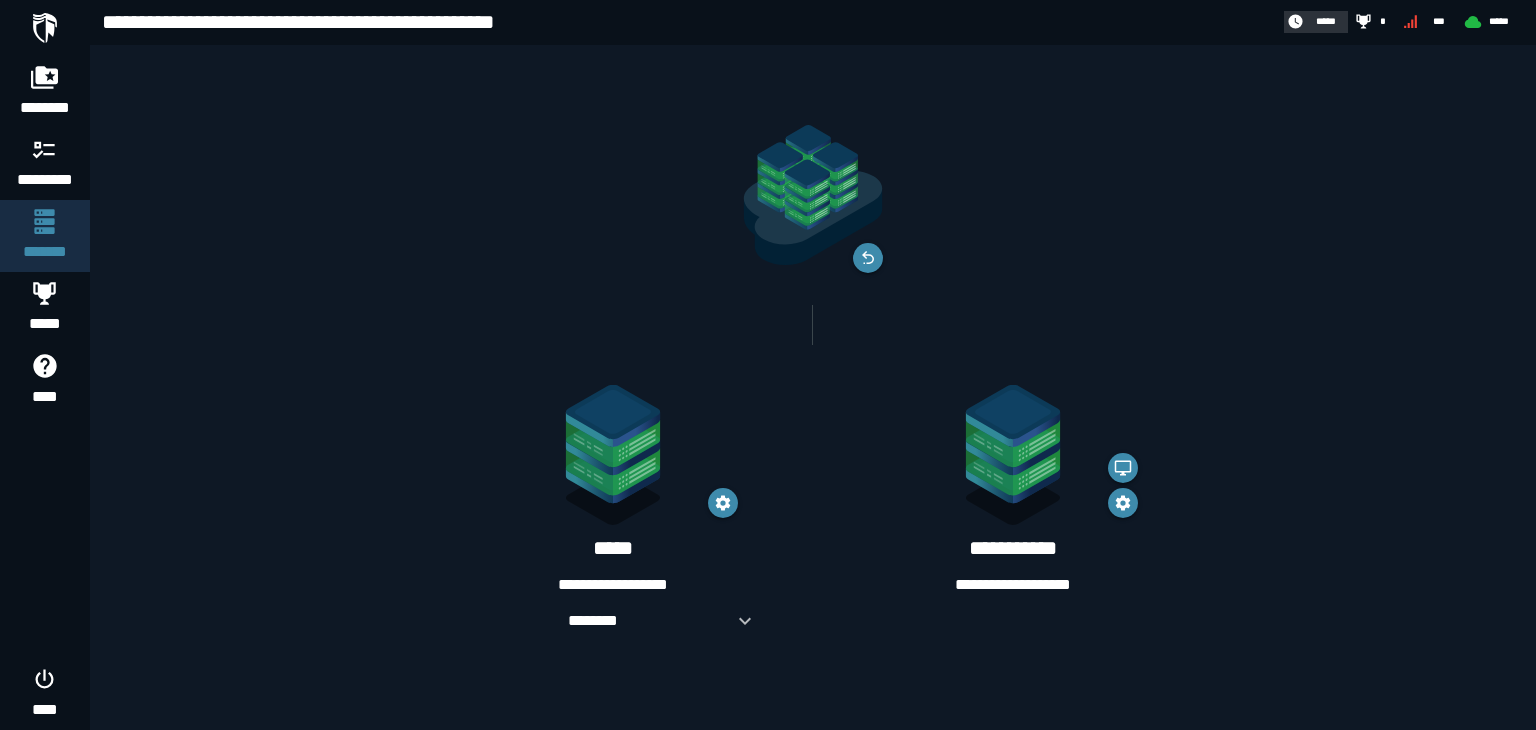 click on "*****" at bounding box center (1326, 21) 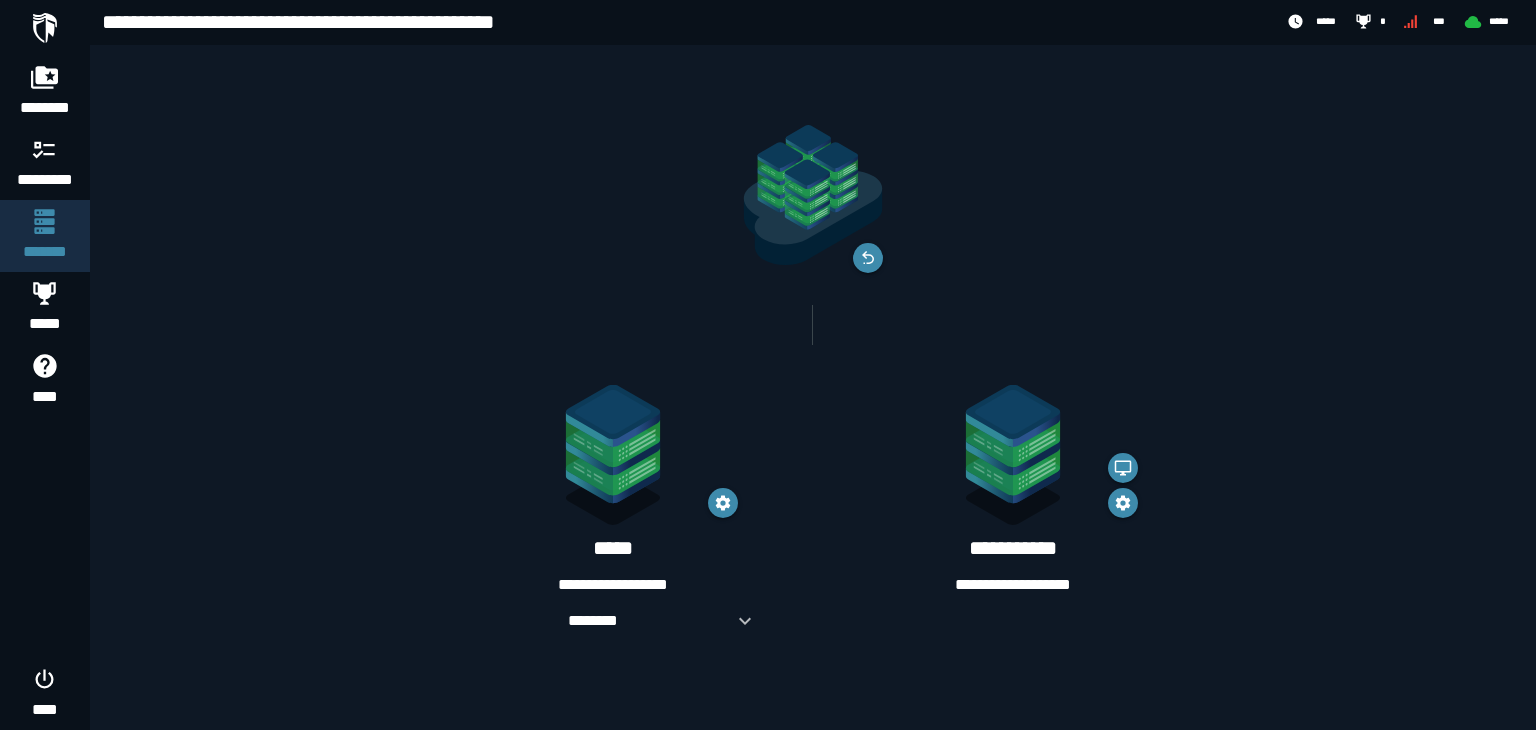 click 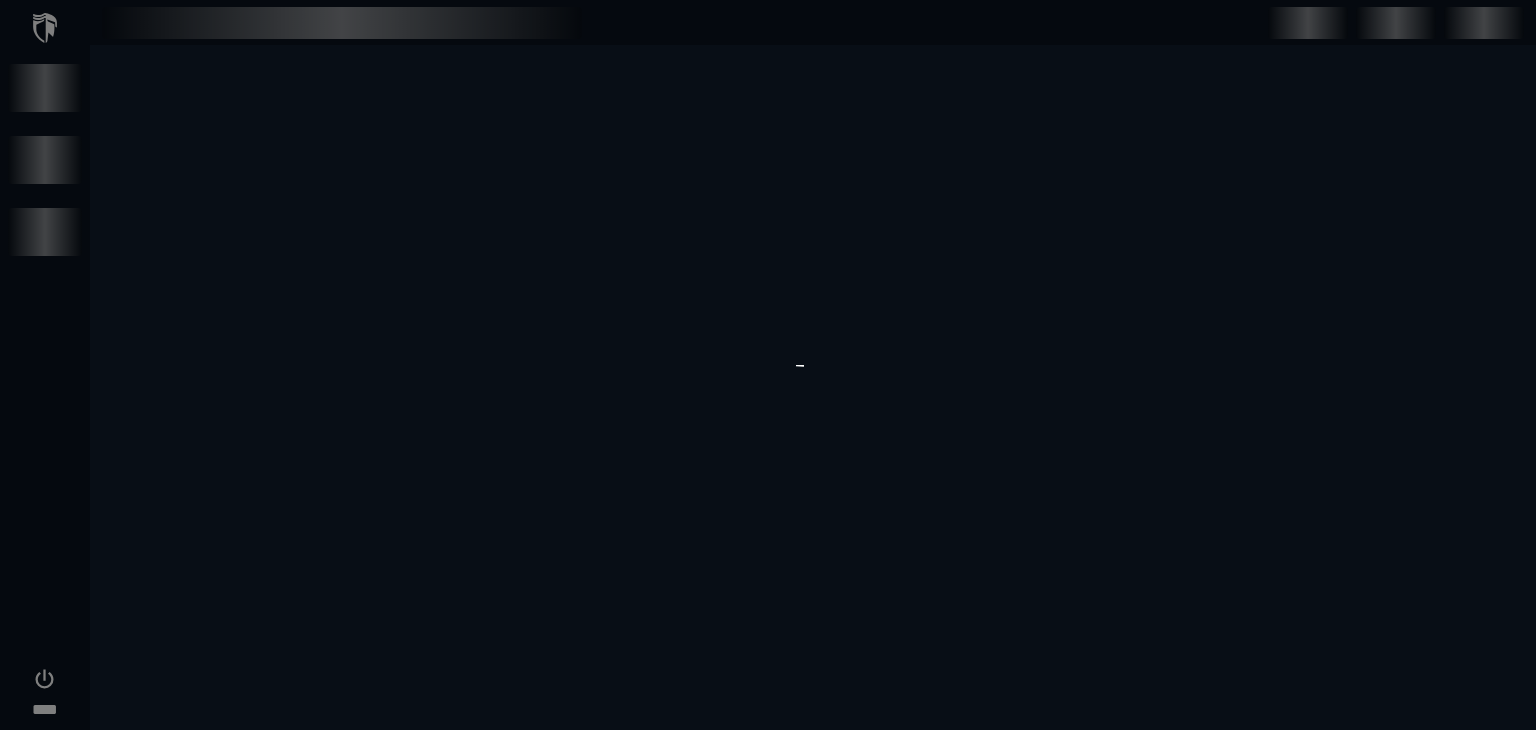 scroll, scrollTop: 0, scrollLeft: 0, axis: both 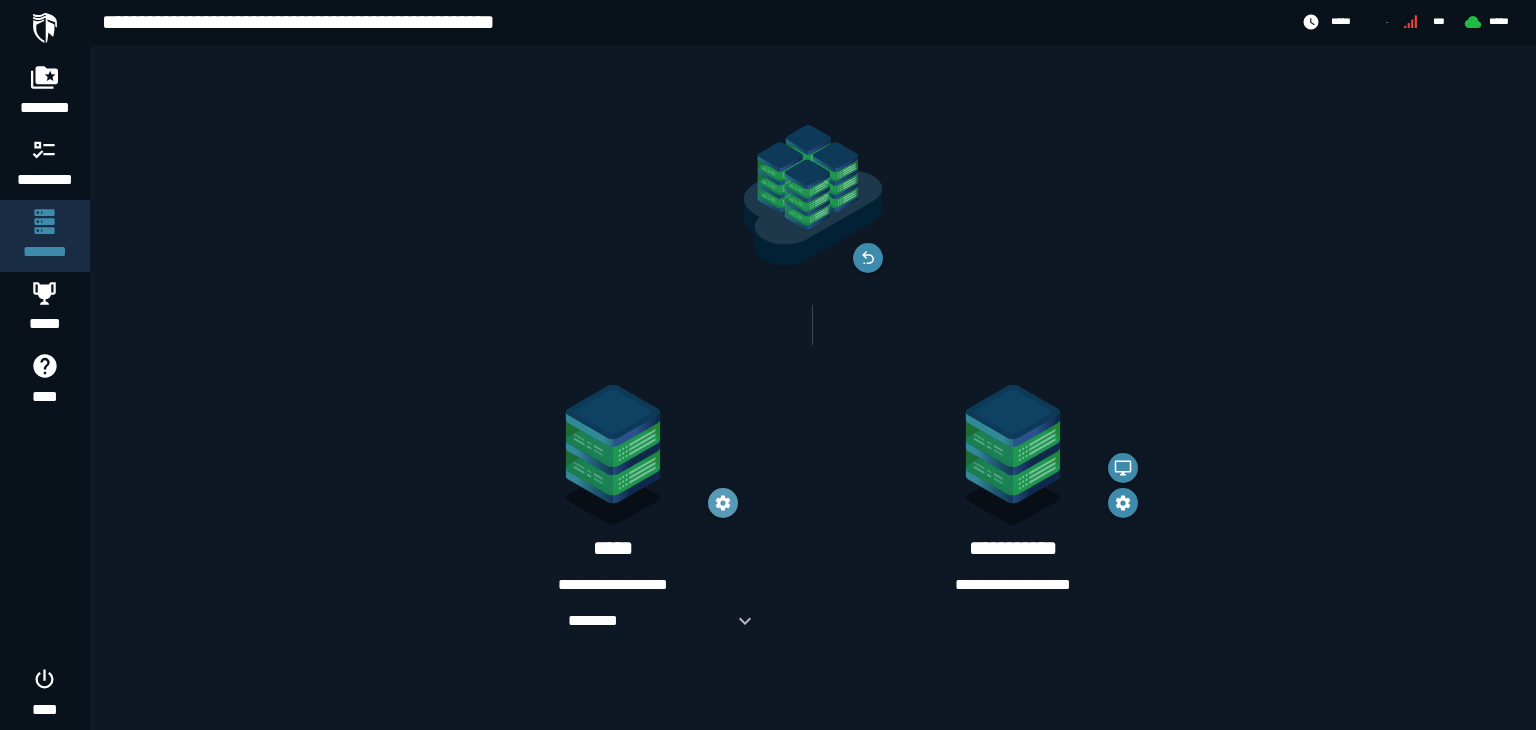 click at bounding box center (723, 503) 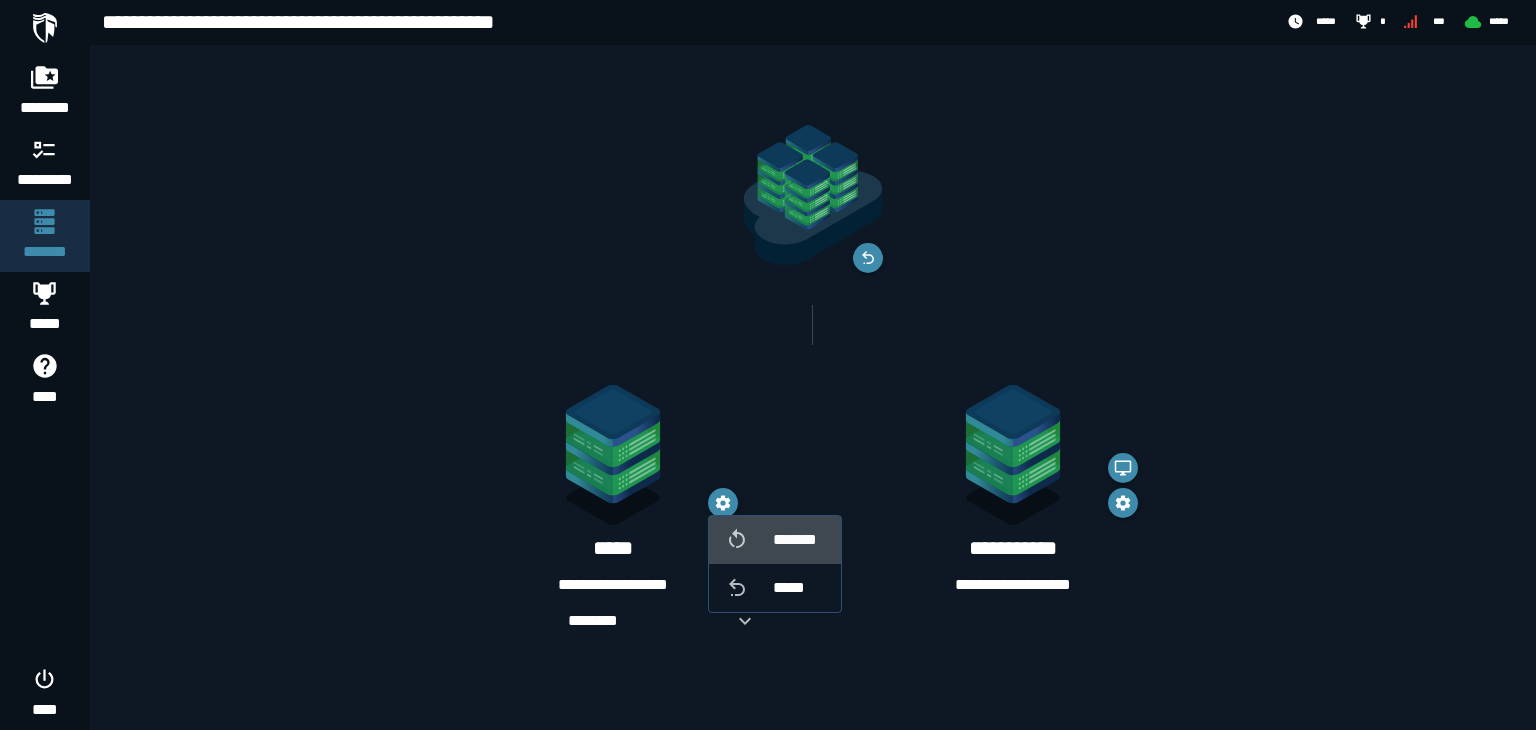 click at bounding box center (749, 540) 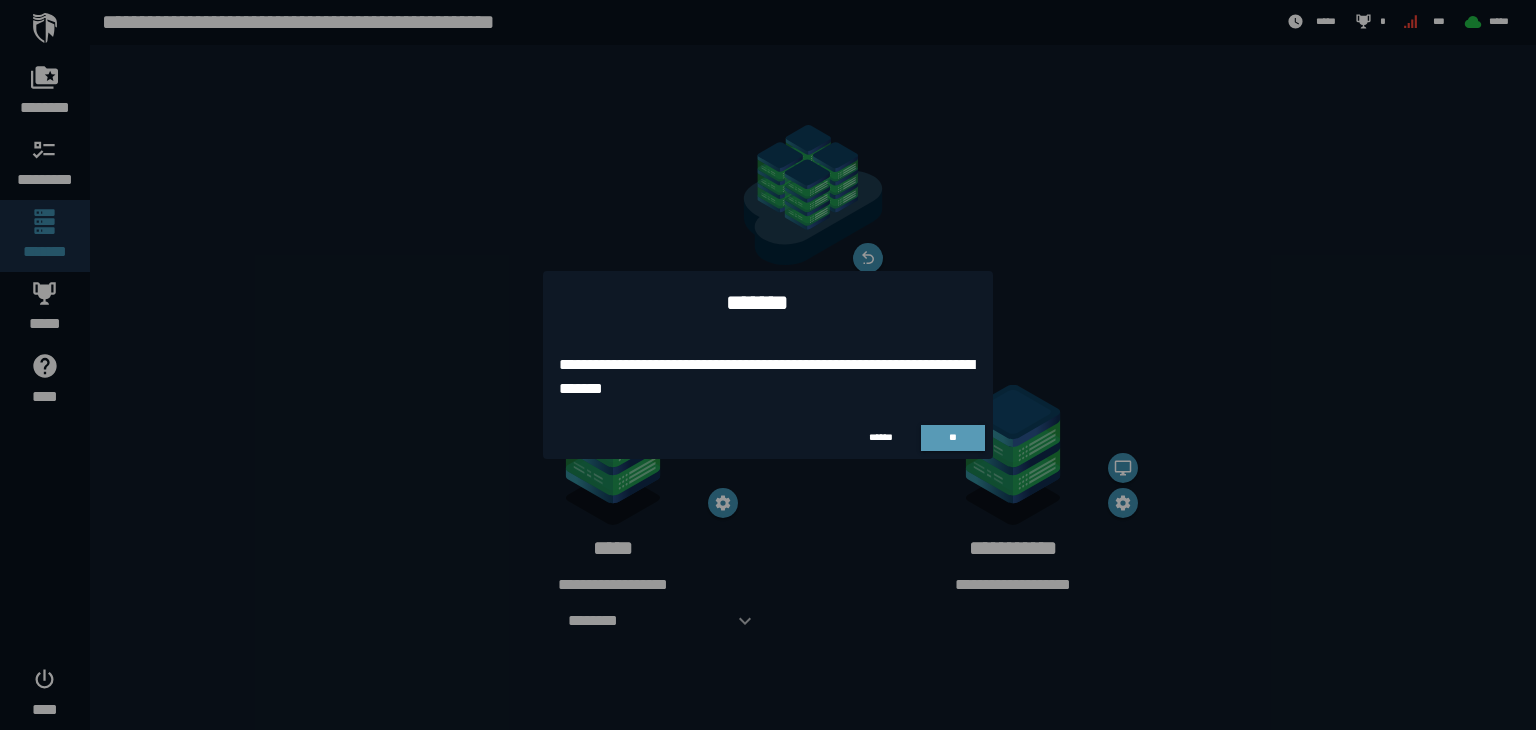 click on "**" at bounding box center (953, 438) 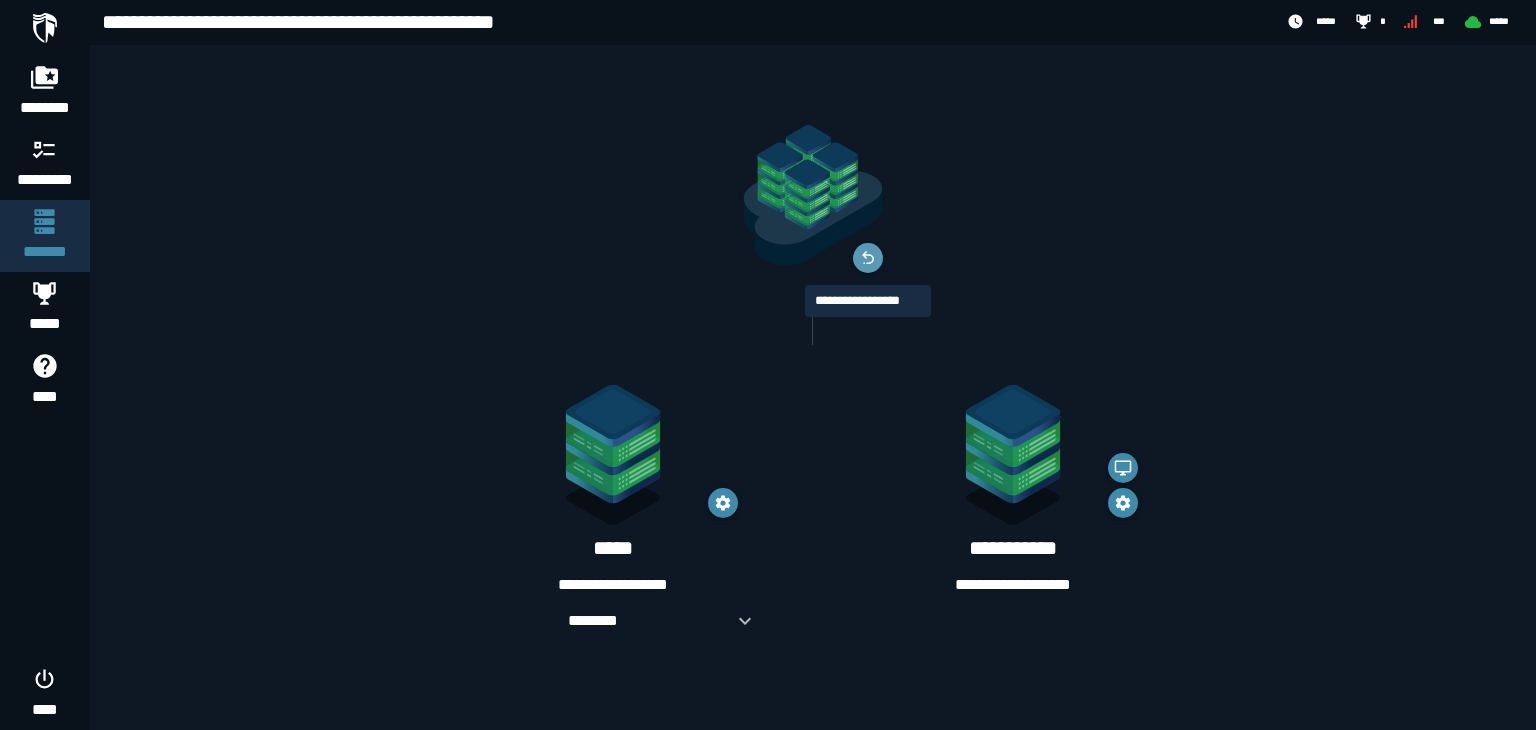 click 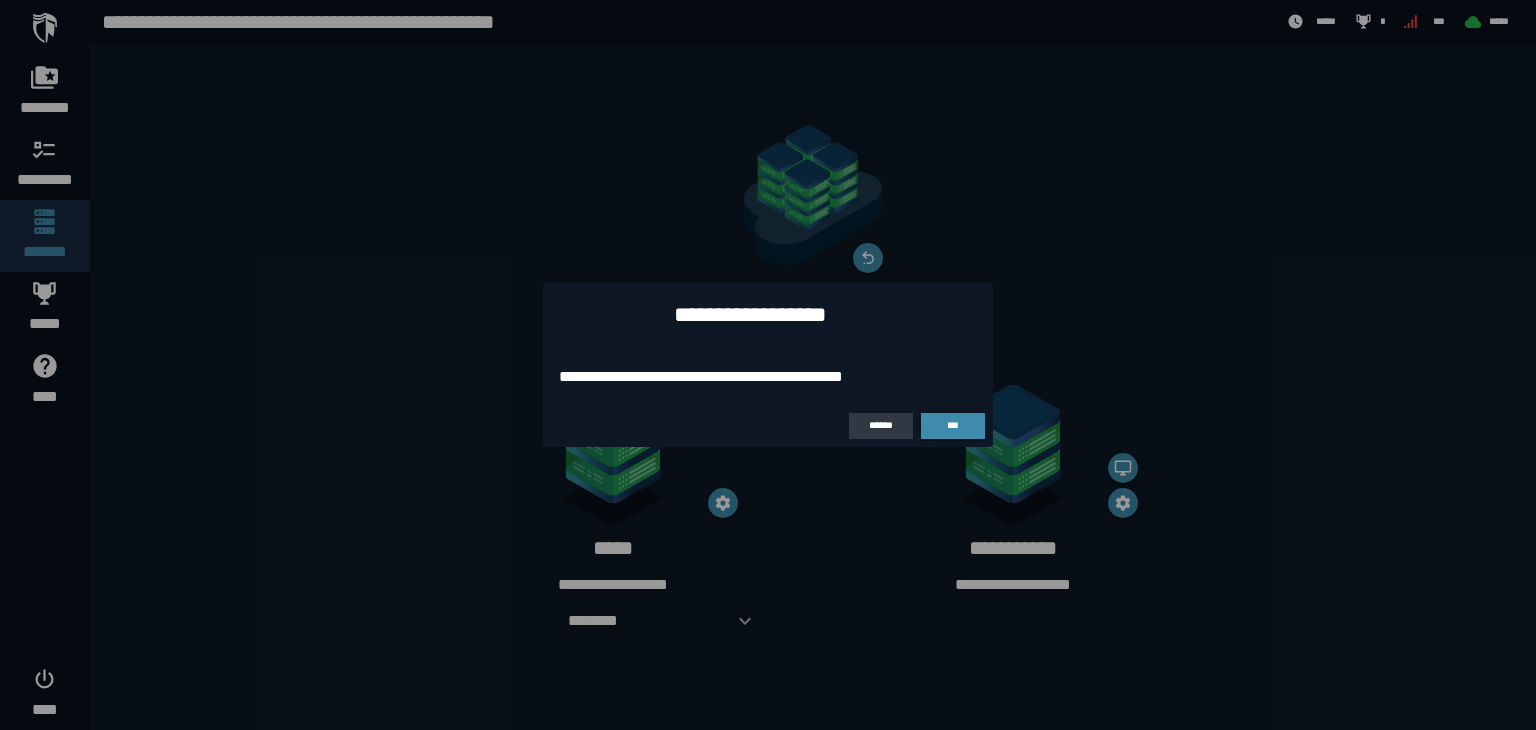 click on "******" at bounding box center [881, 425] 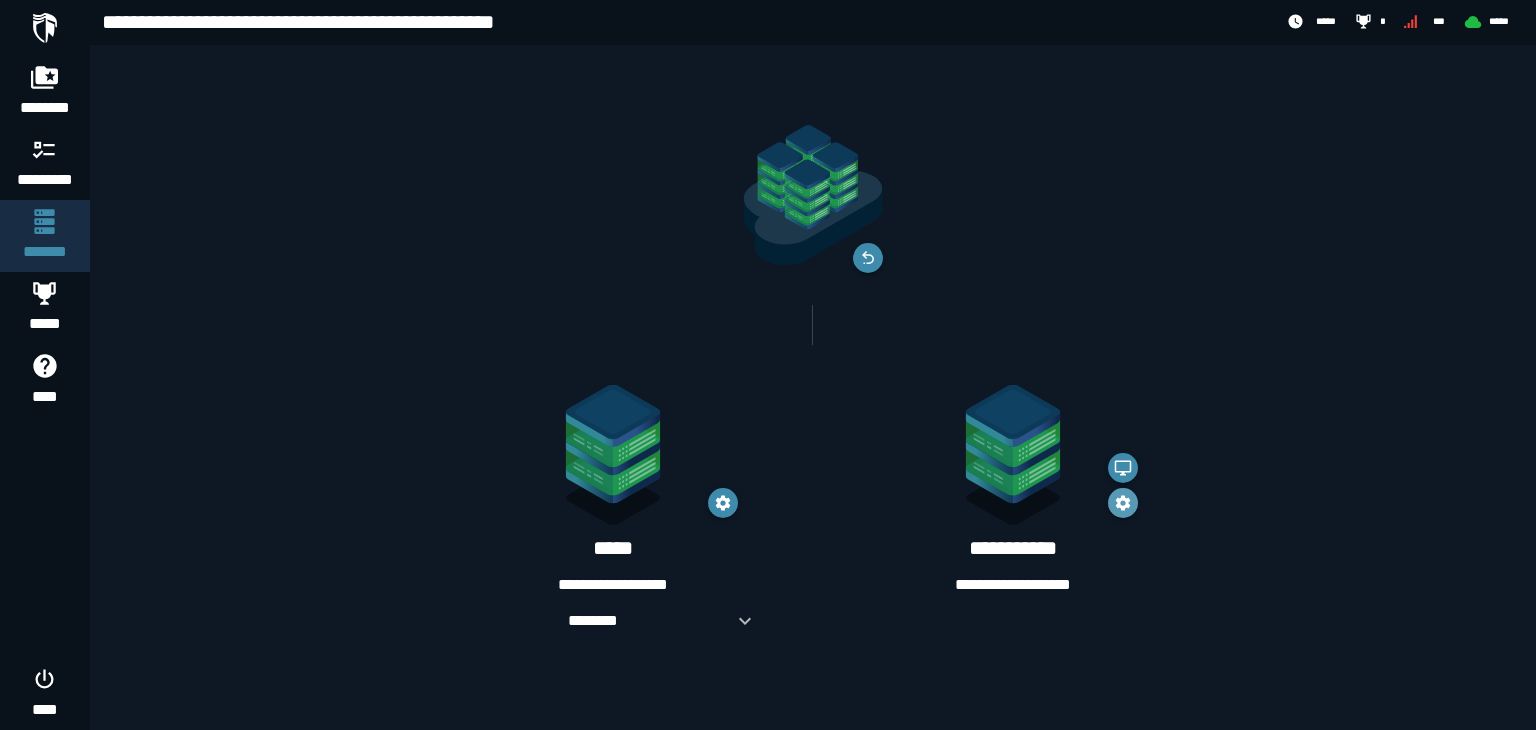 click 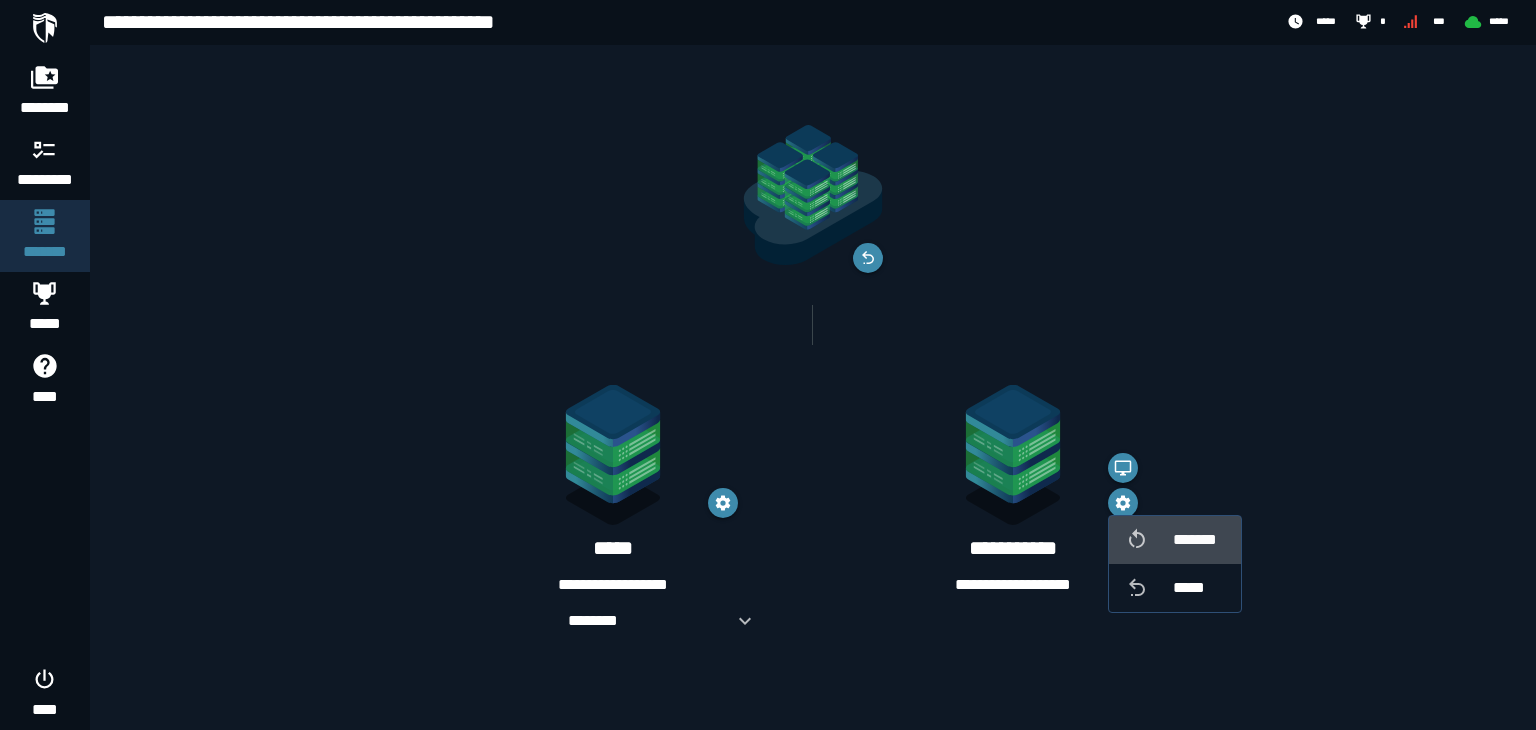 click at bounding box center [1149, 540] 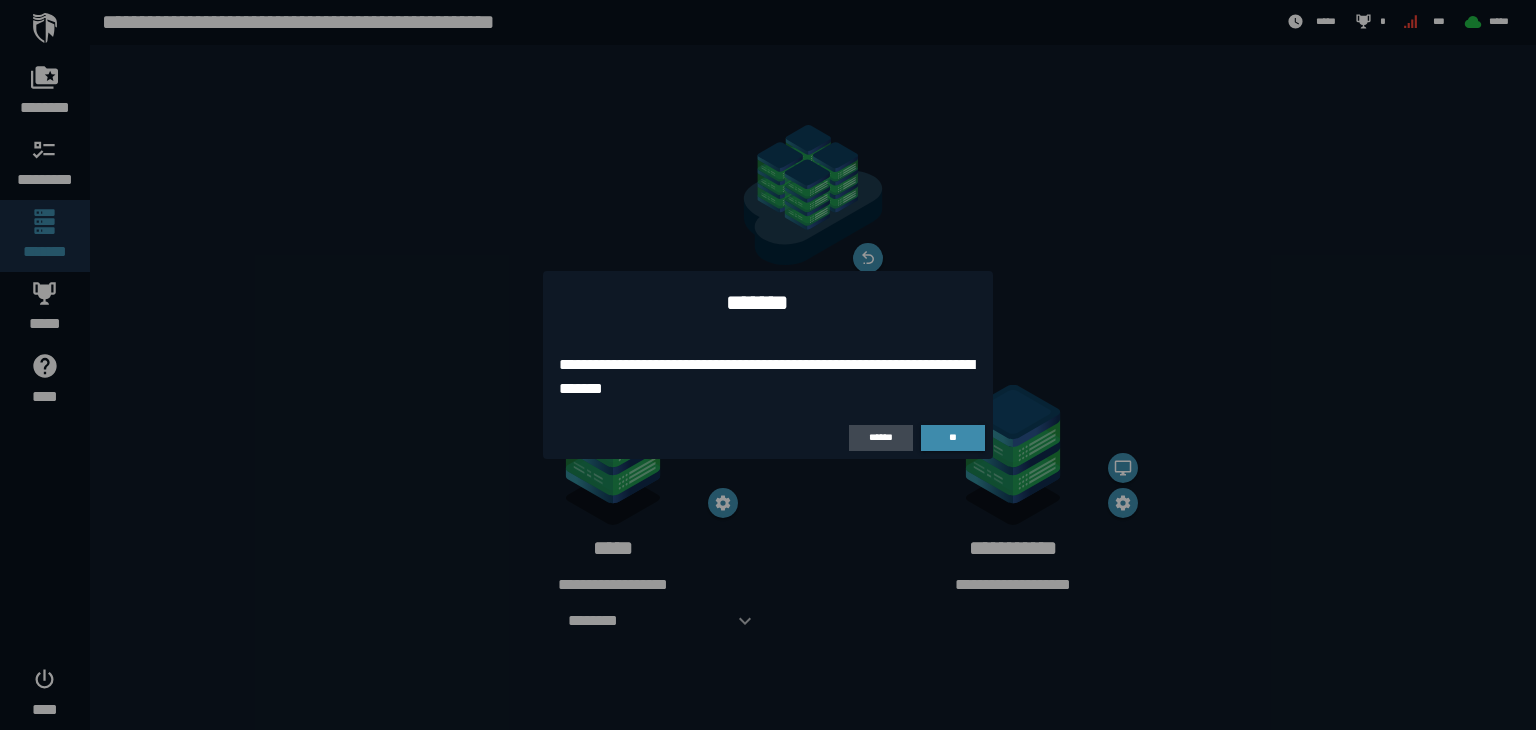 click at bounding box center [768, 365] 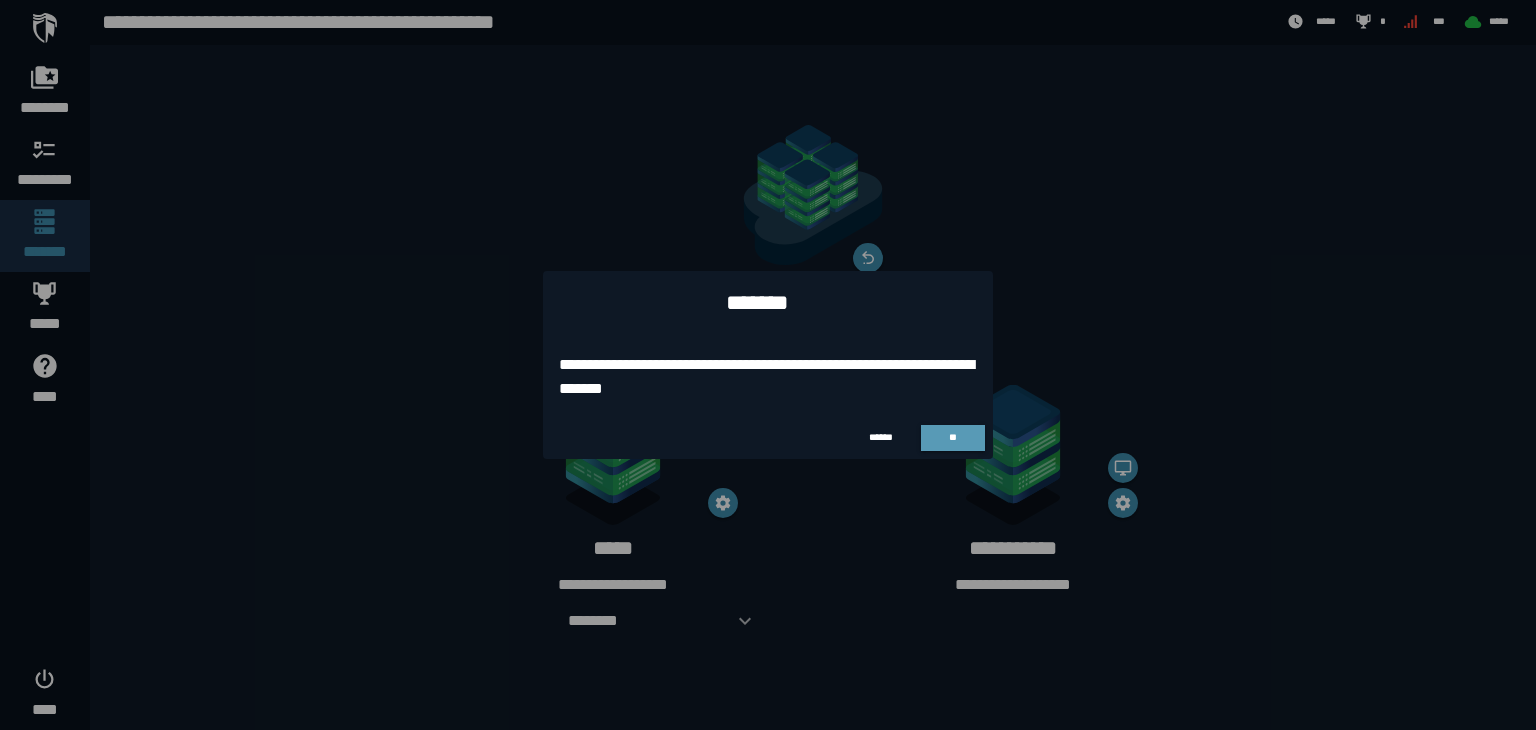 click on "**" at bounding box center (952, 437) 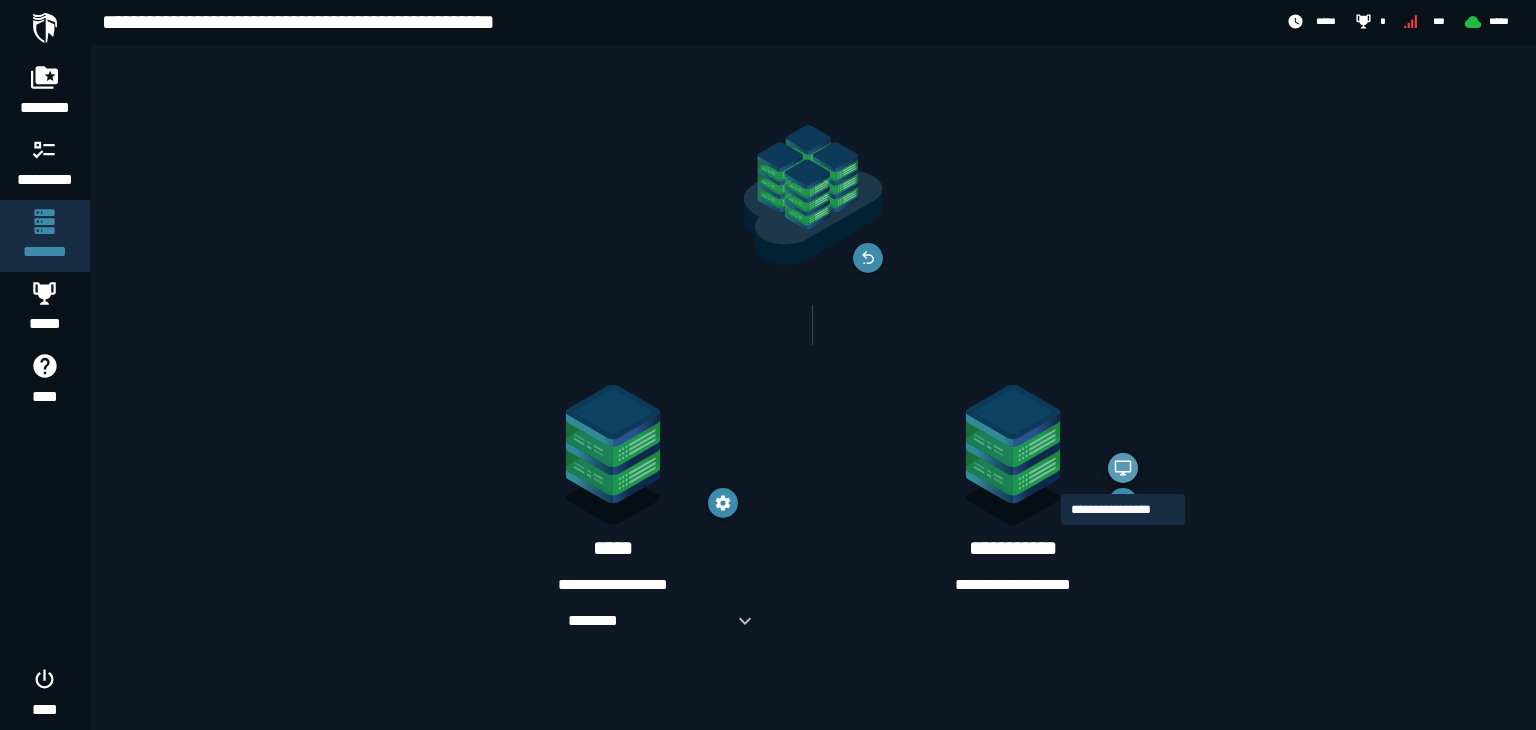 click 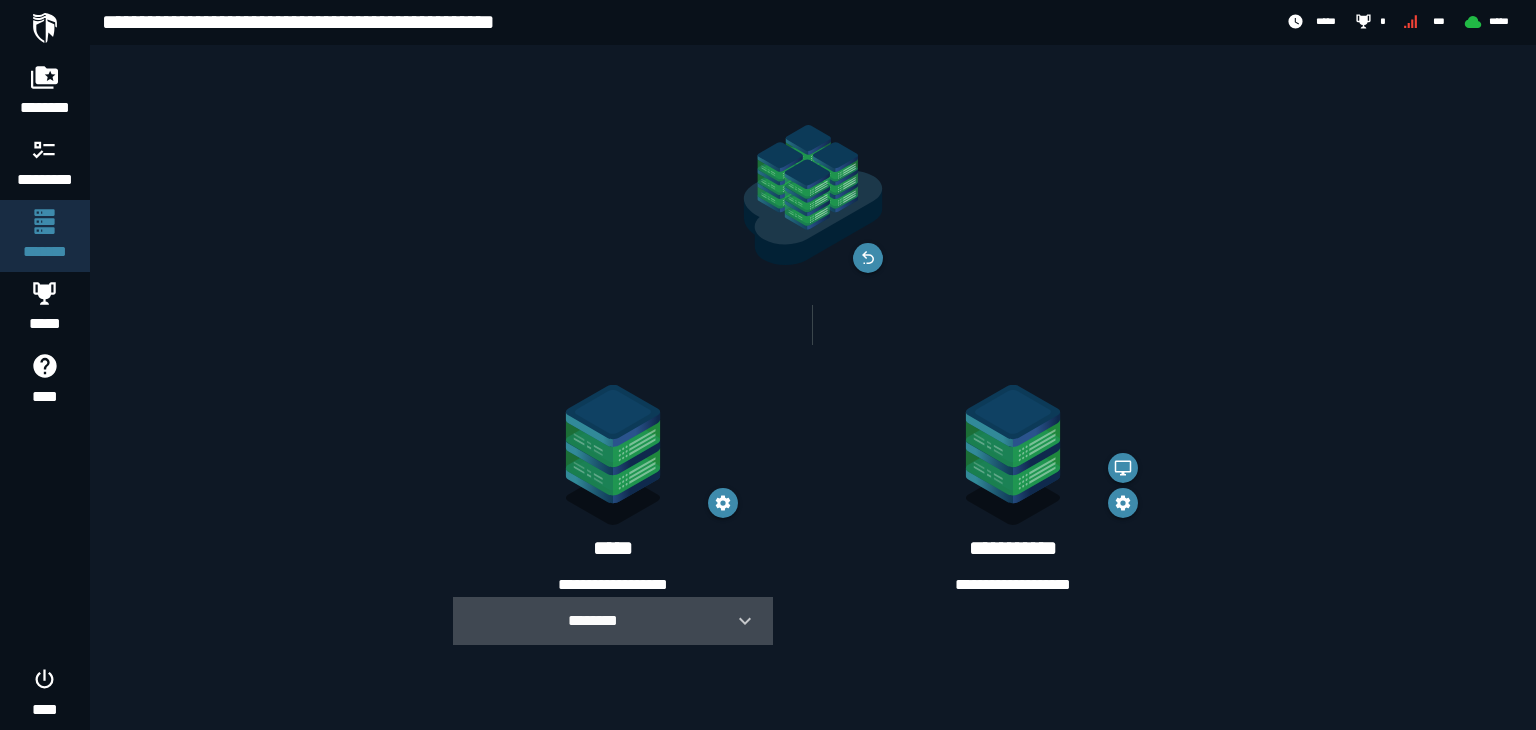 click at bounding box center (737, 621) 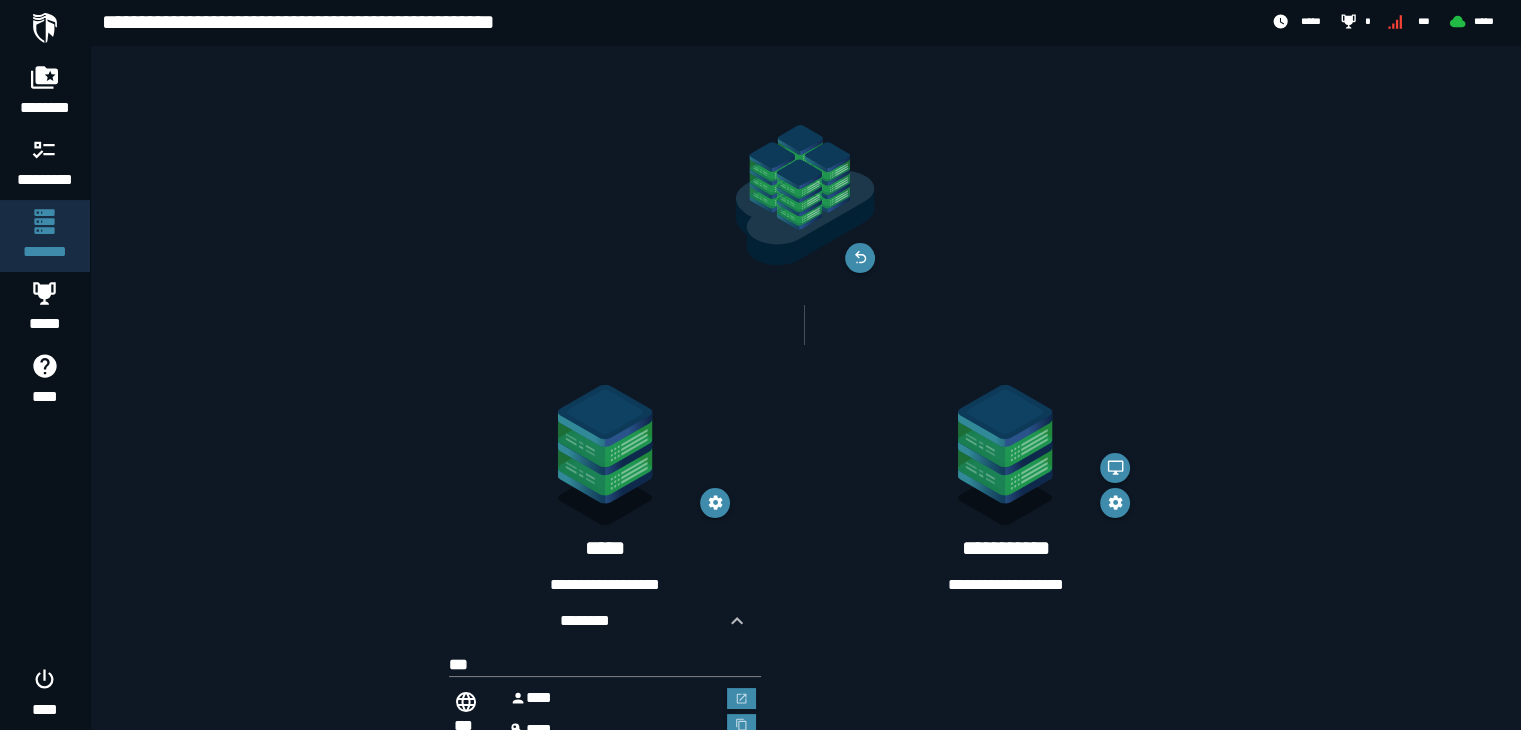 scroll, scrollTop: 70, scrollLeft: 0, axis: vertical 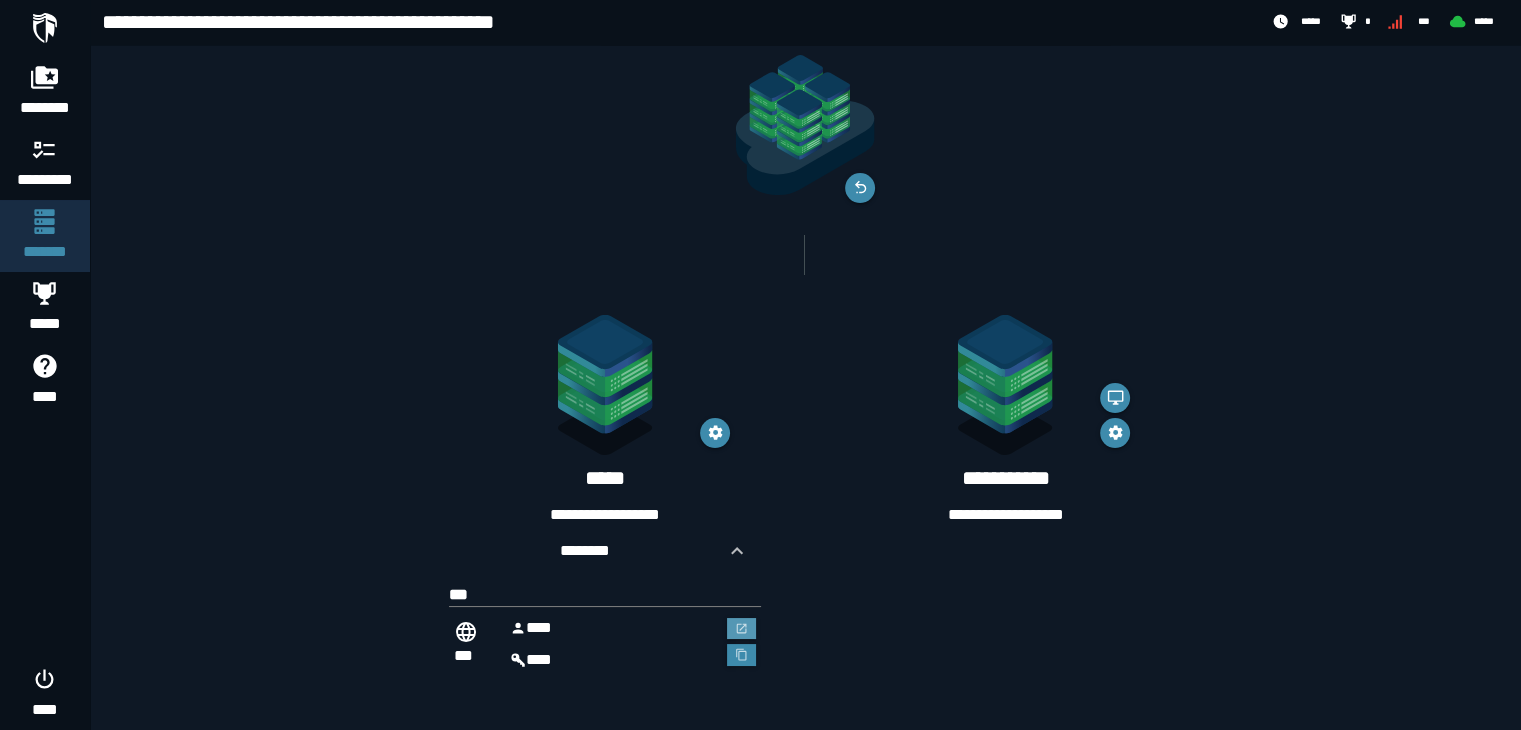 click at bounding box center [742, 629] 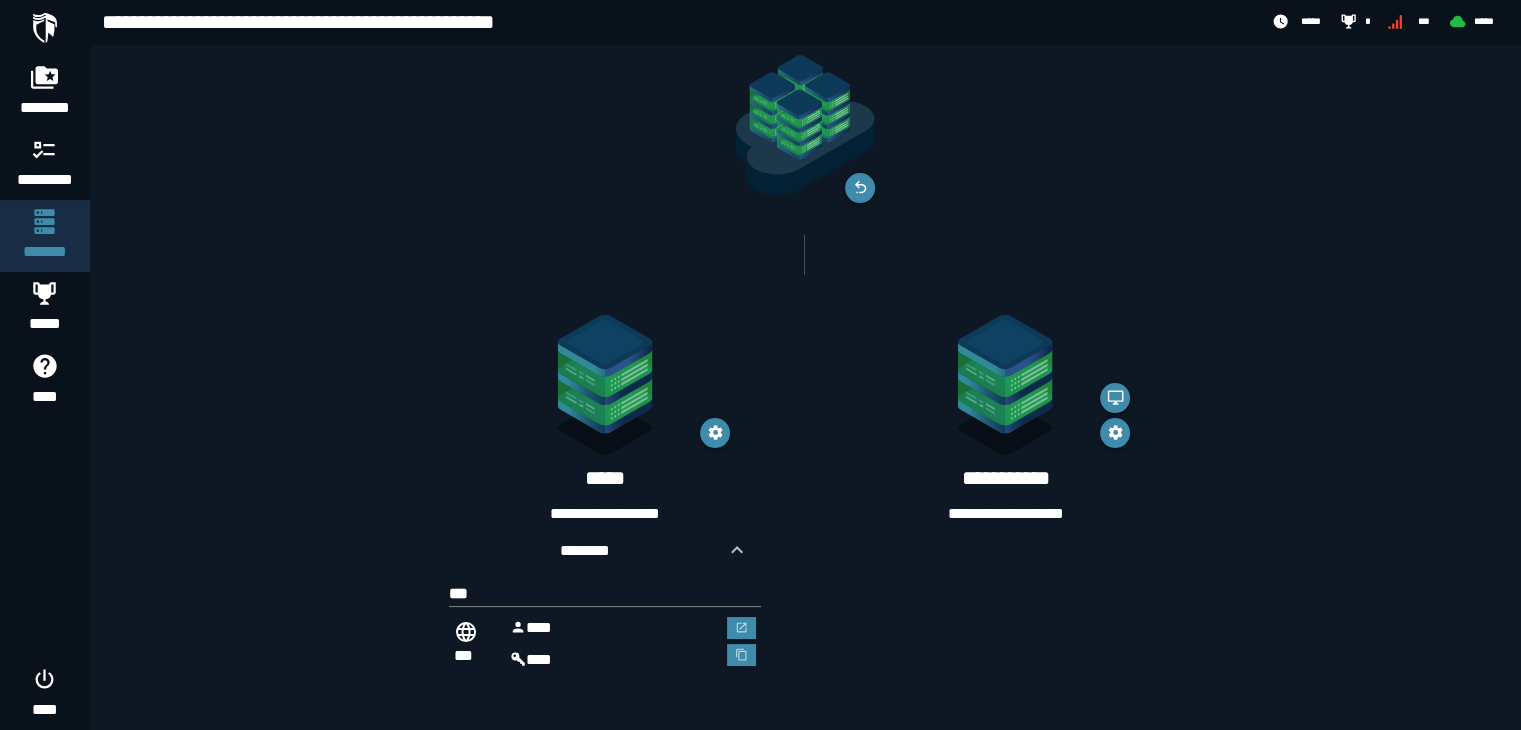 scroll, scrollTop: 70, scrollLeft: 0, axis: vertical 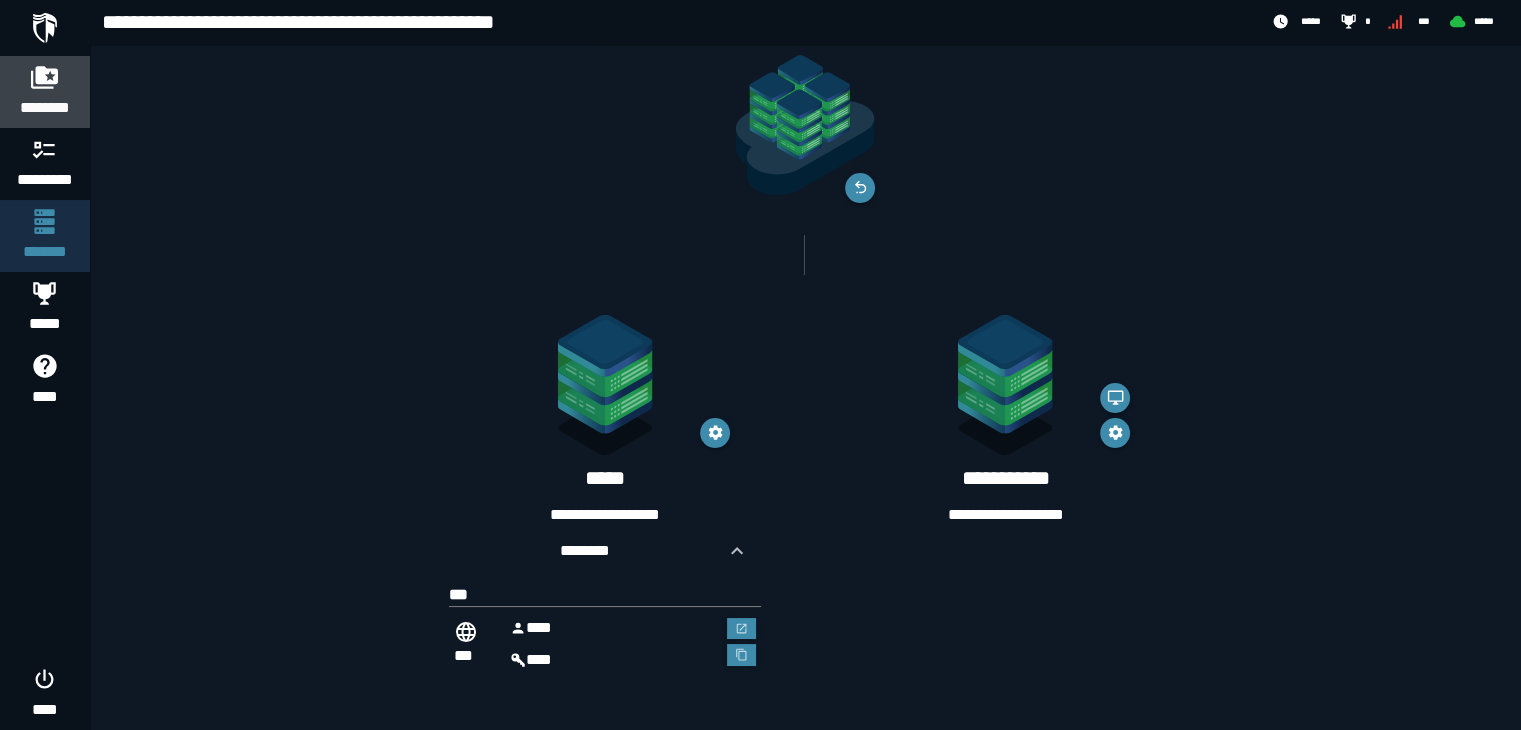 click 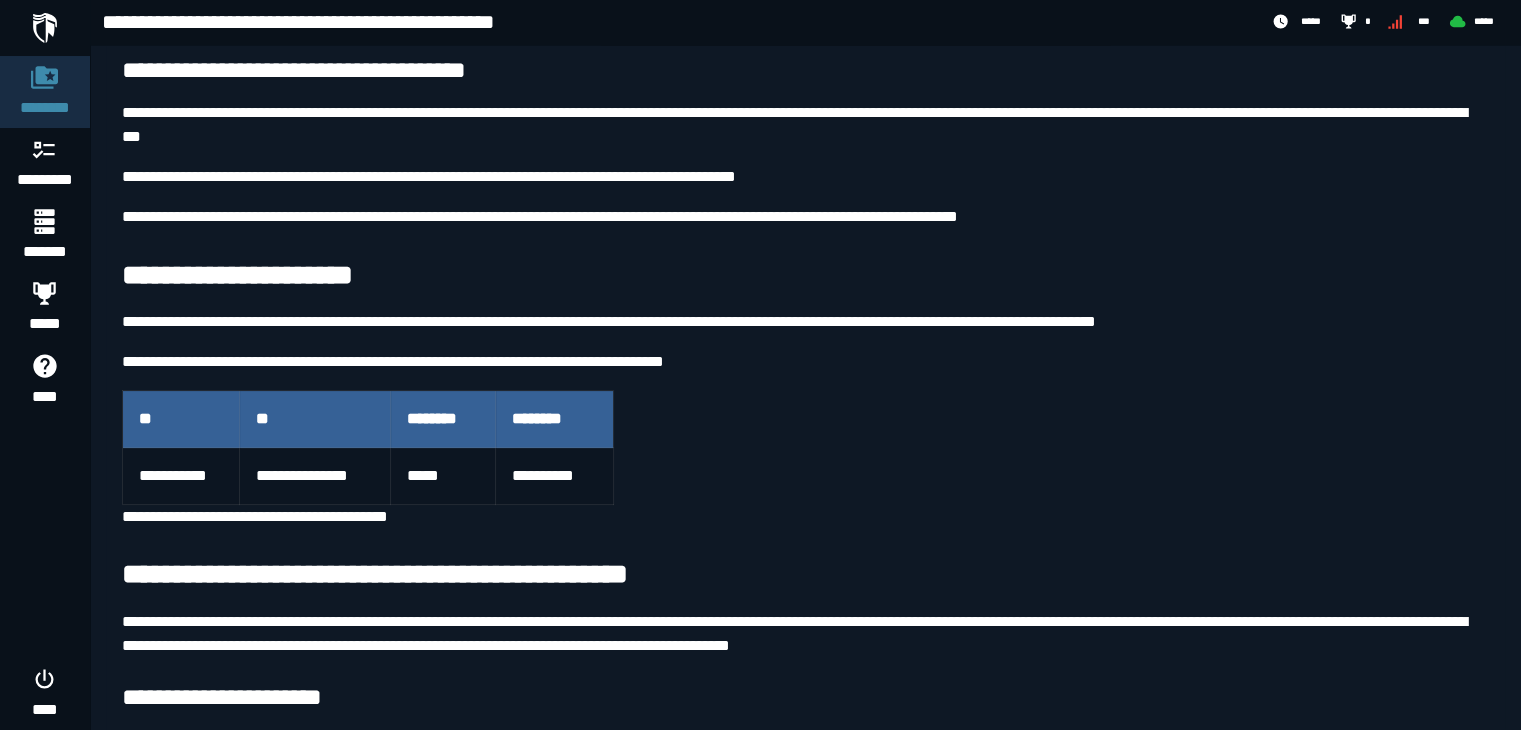 scroll, scrollTop: 254, scrollLeft: 0, axis: vertical 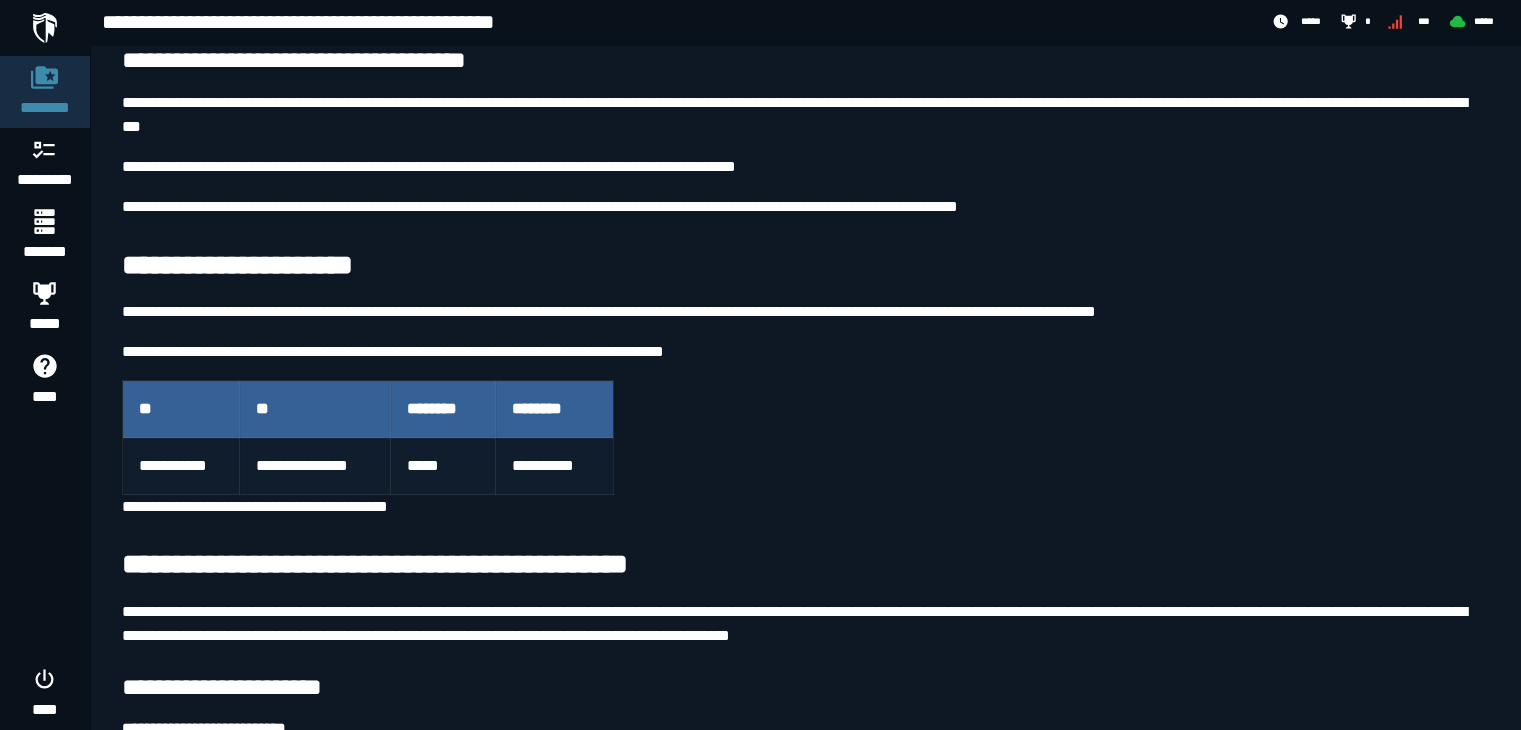 click on "*****" at bounding box center (443, 466) 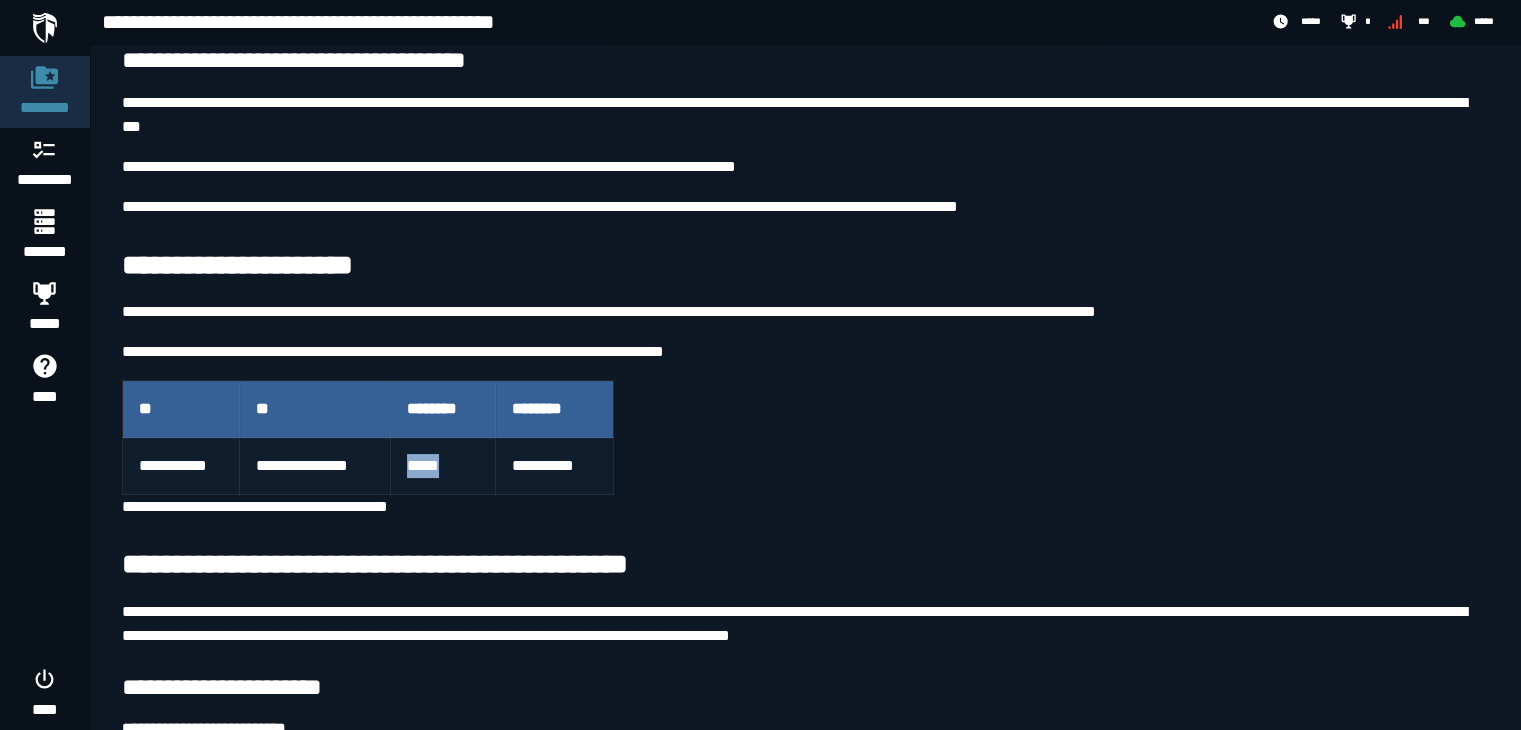 click on "*****" at bounding box center [443, 466] 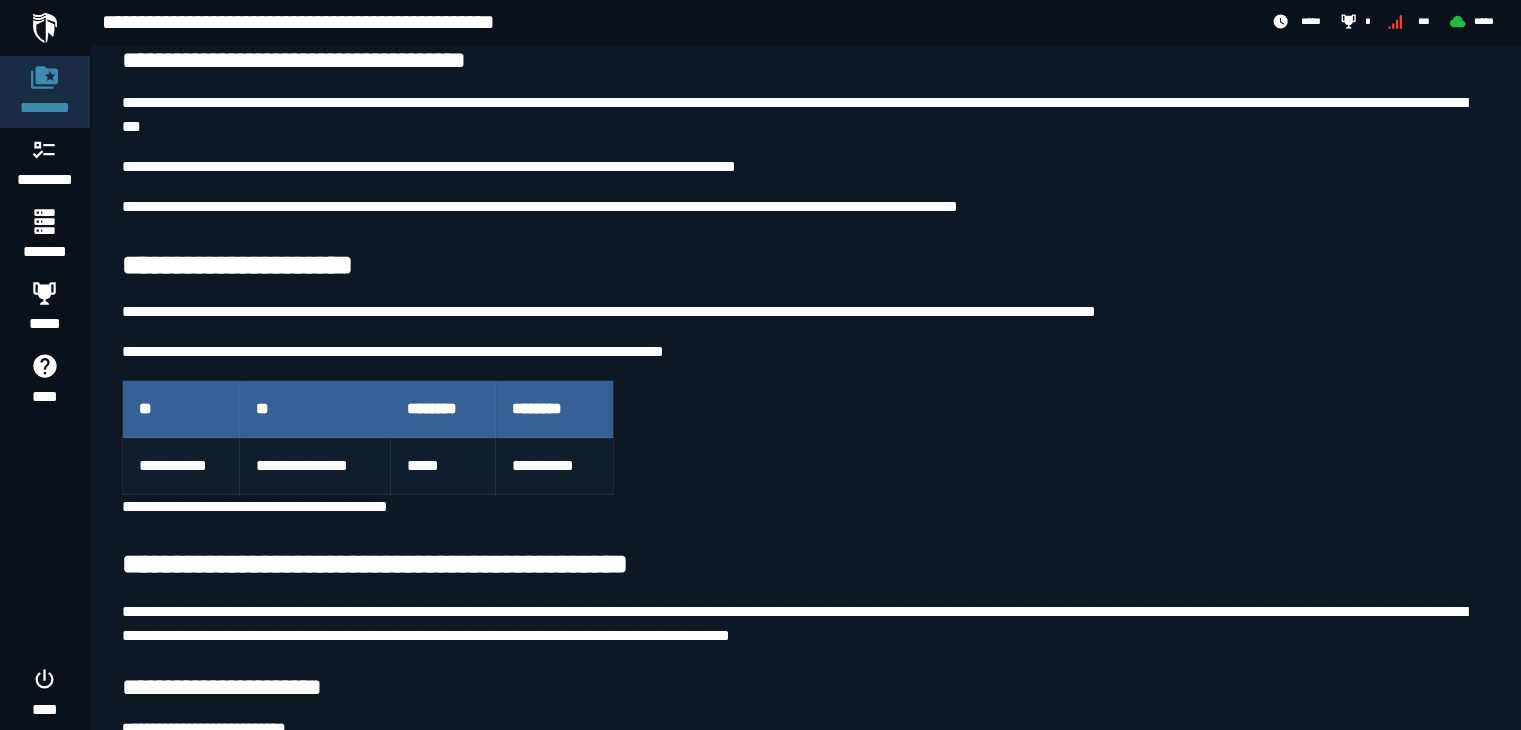 click on "**********" at bounding box center [554, 466] 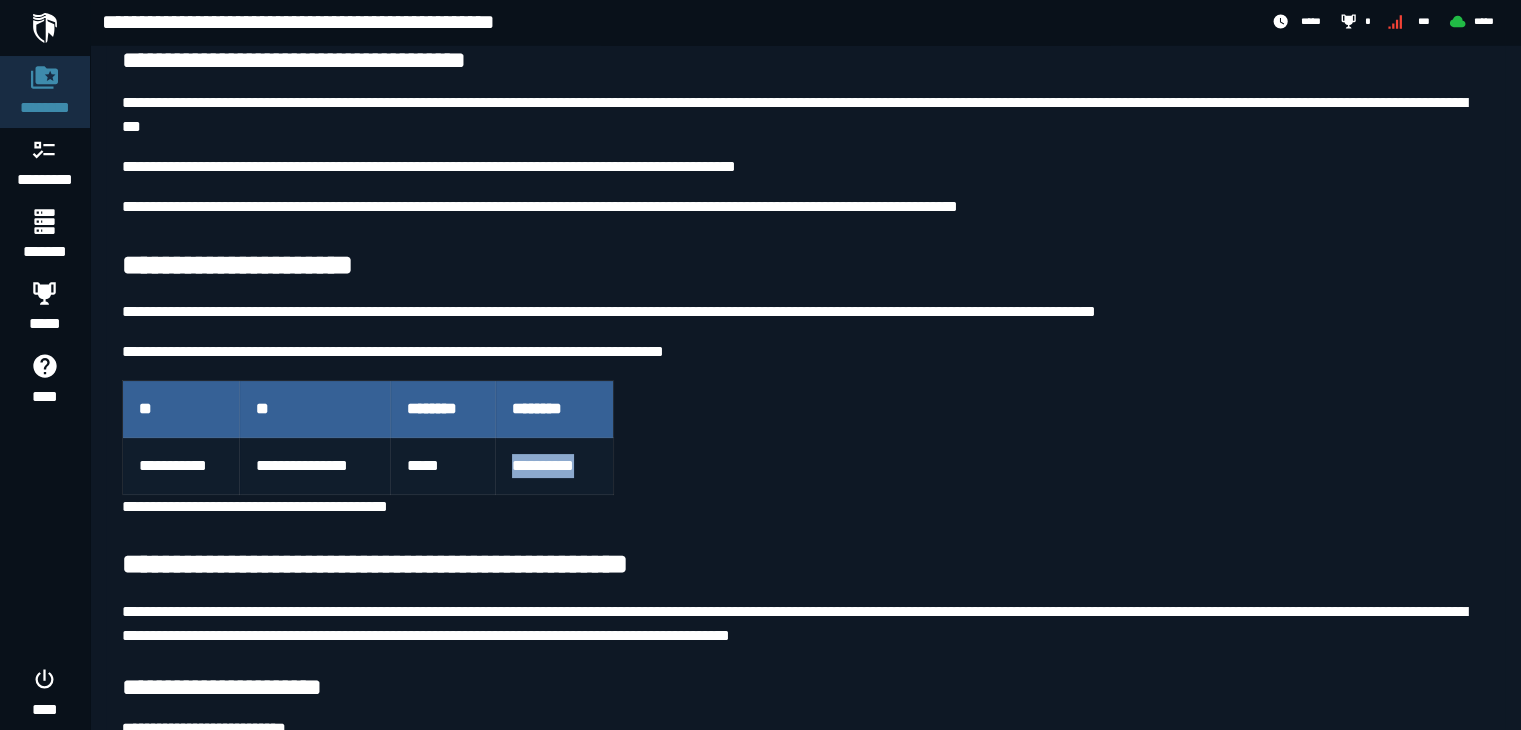 click on "**********" at bounding box center [554, 466] 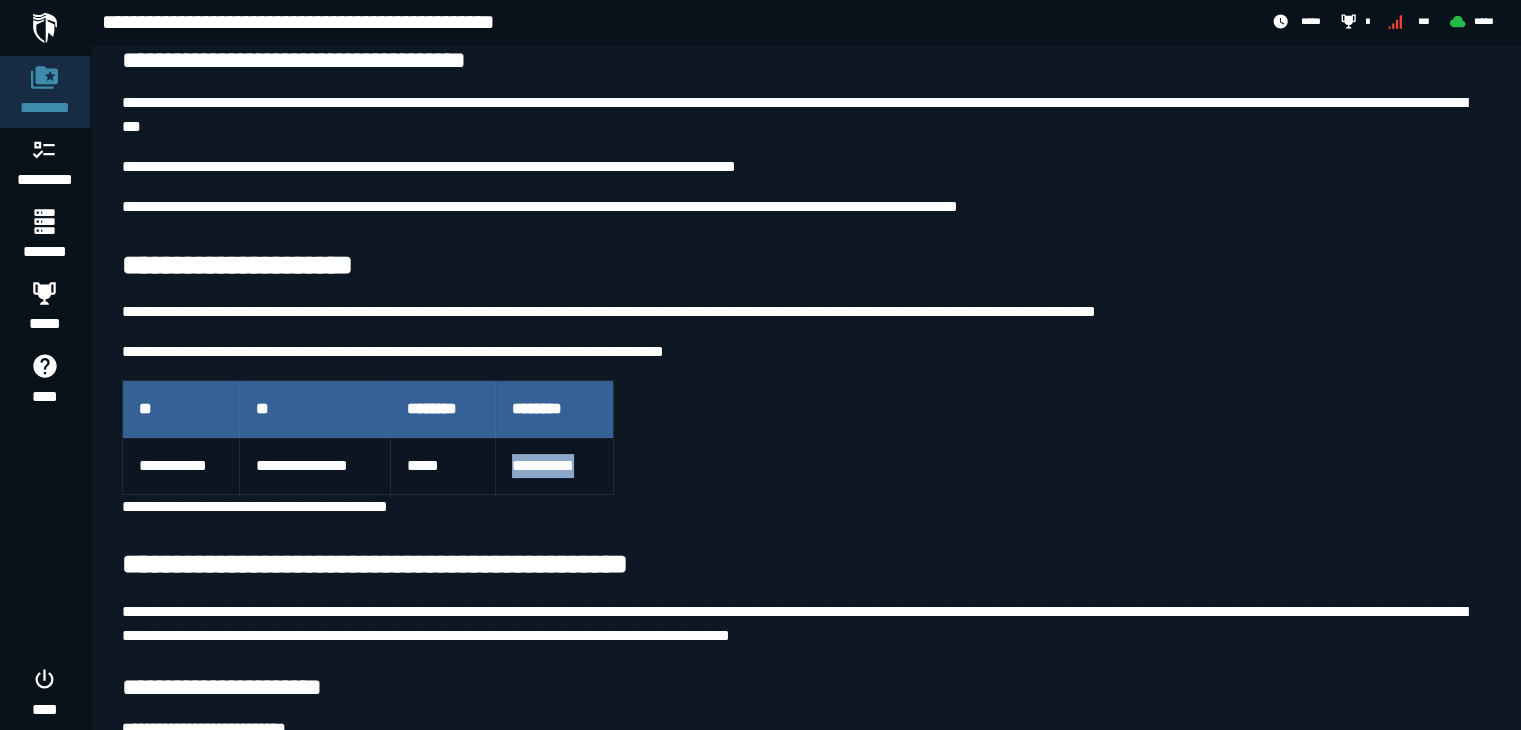 copy on "**********" 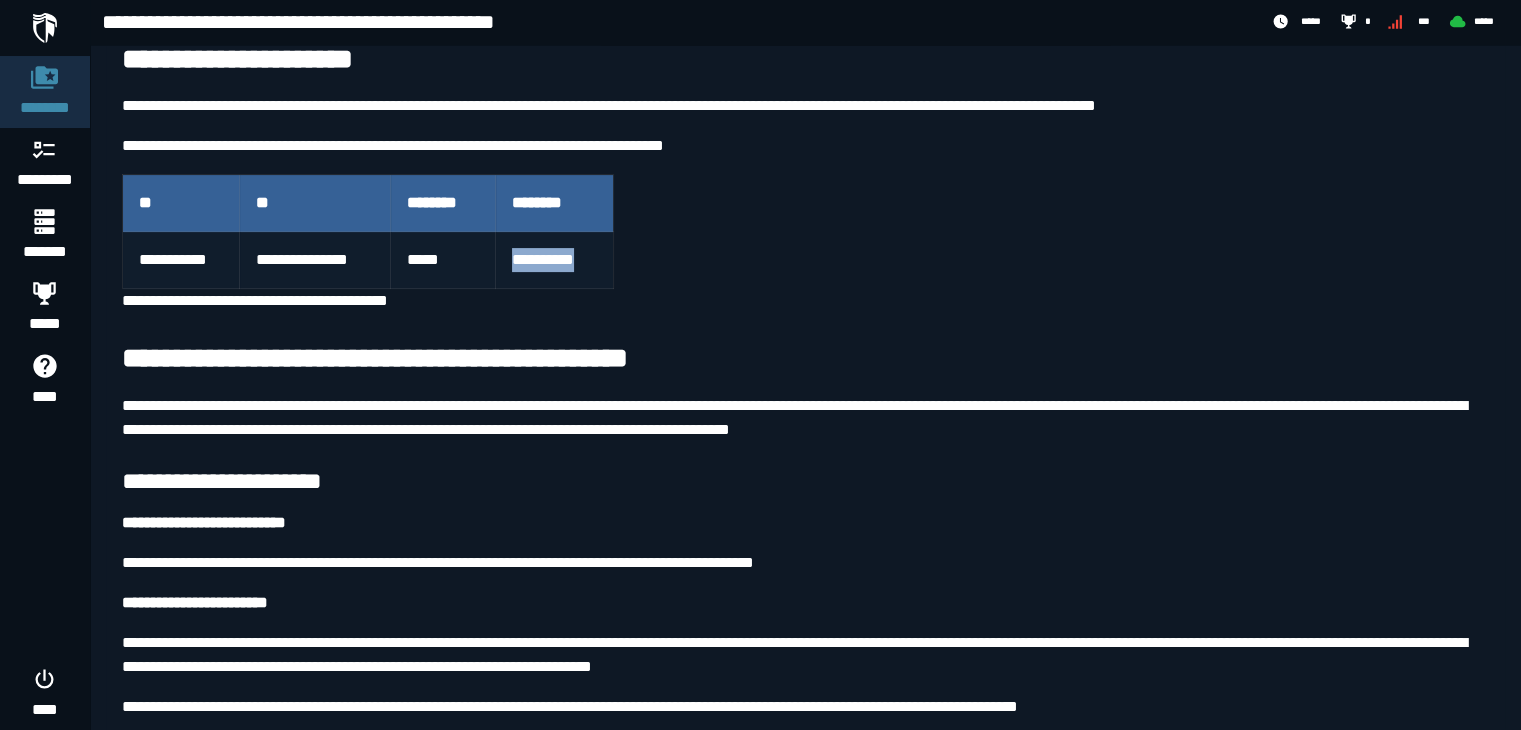scroll, scrollTop: 460, scrollLeft: 0, axis: vertical 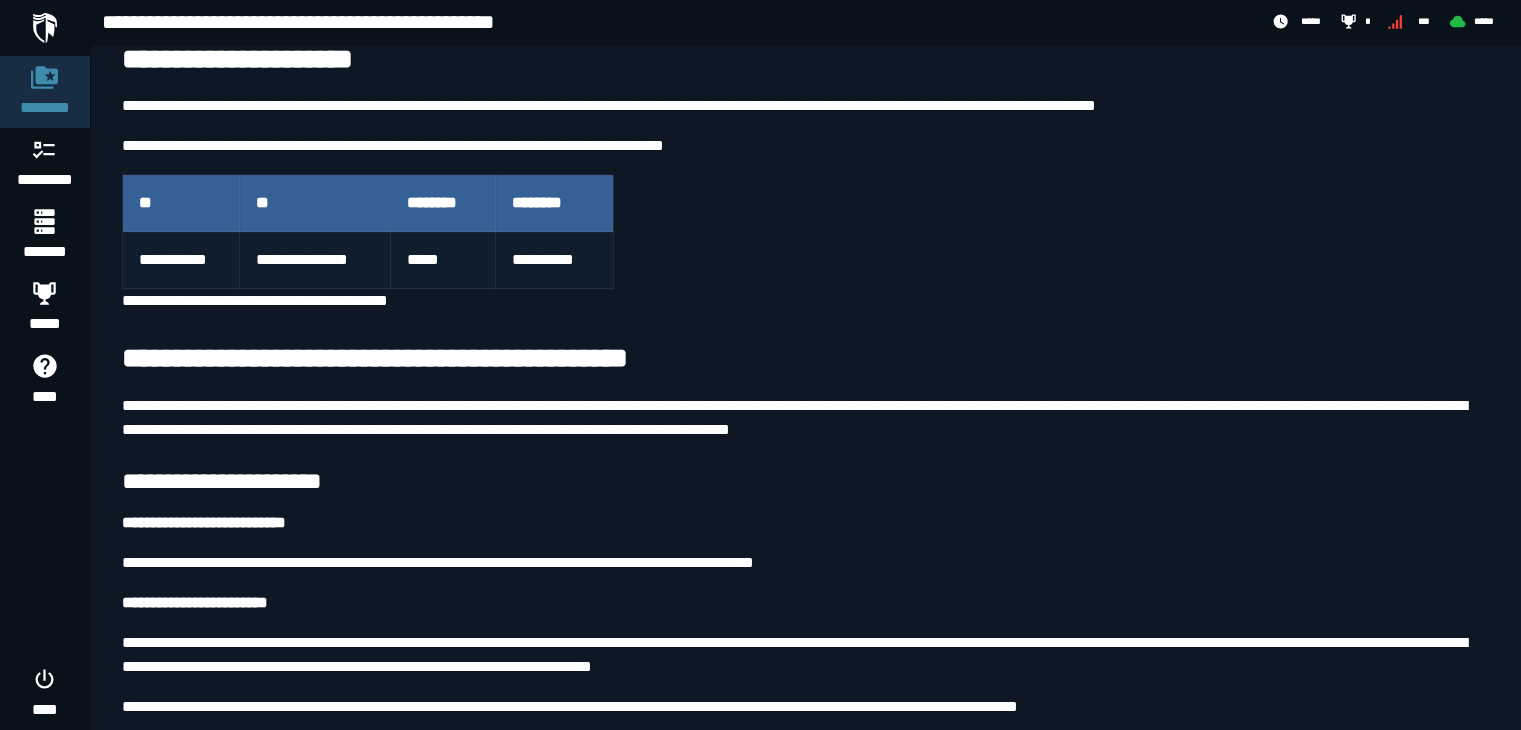 click on "**********" at bounding box center [315, 260] 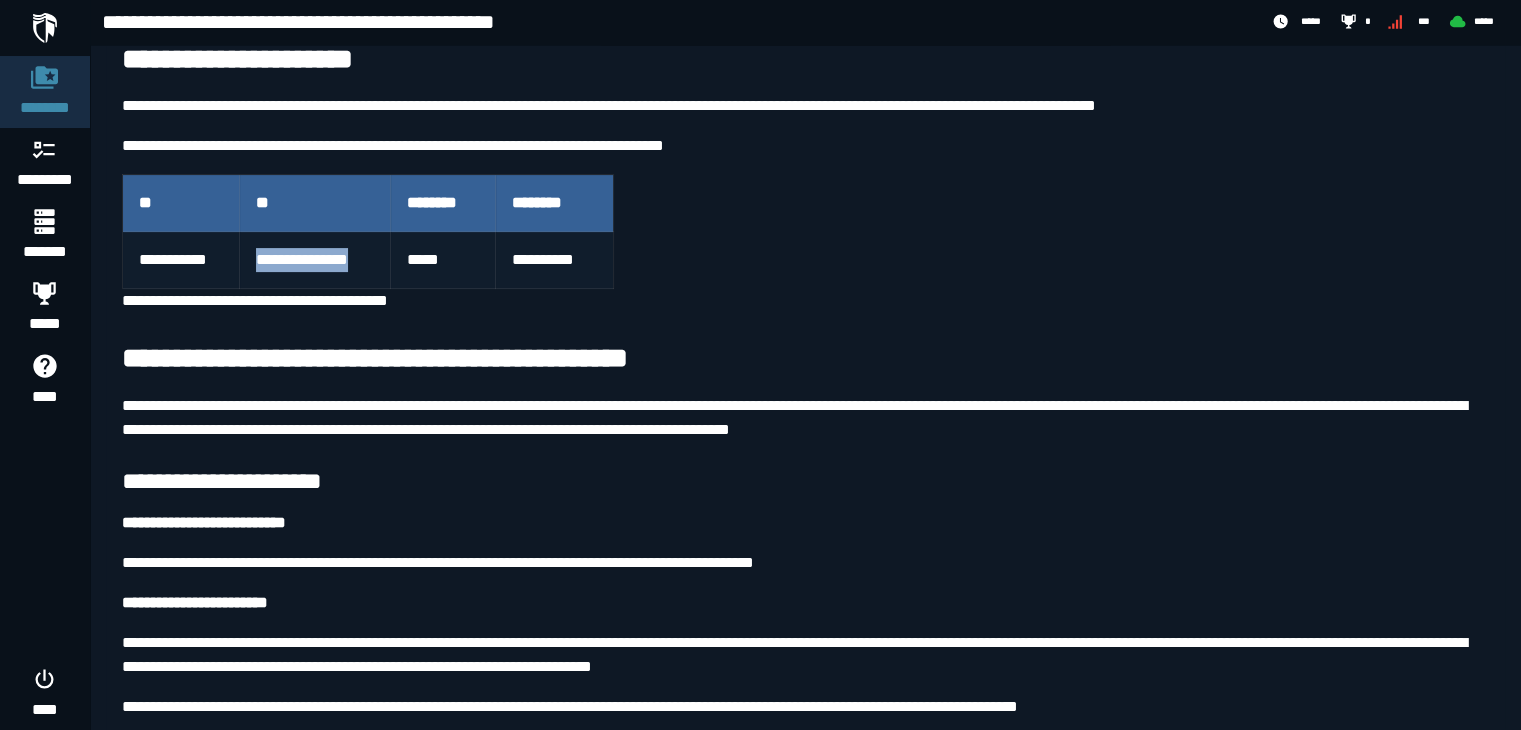 click on "**********" at bounding box center (315, 260) 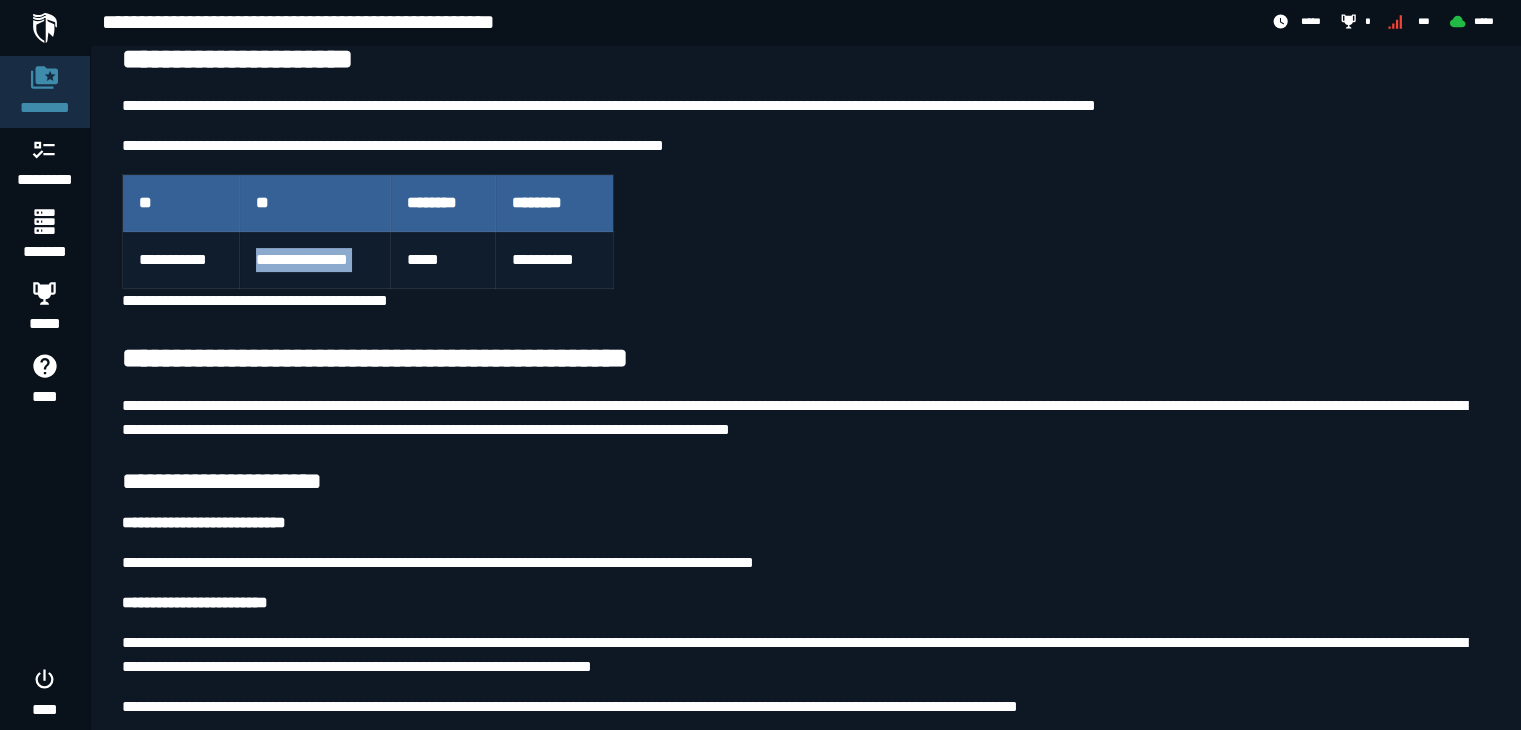 click on "**********" at bounding box center (315, 260) 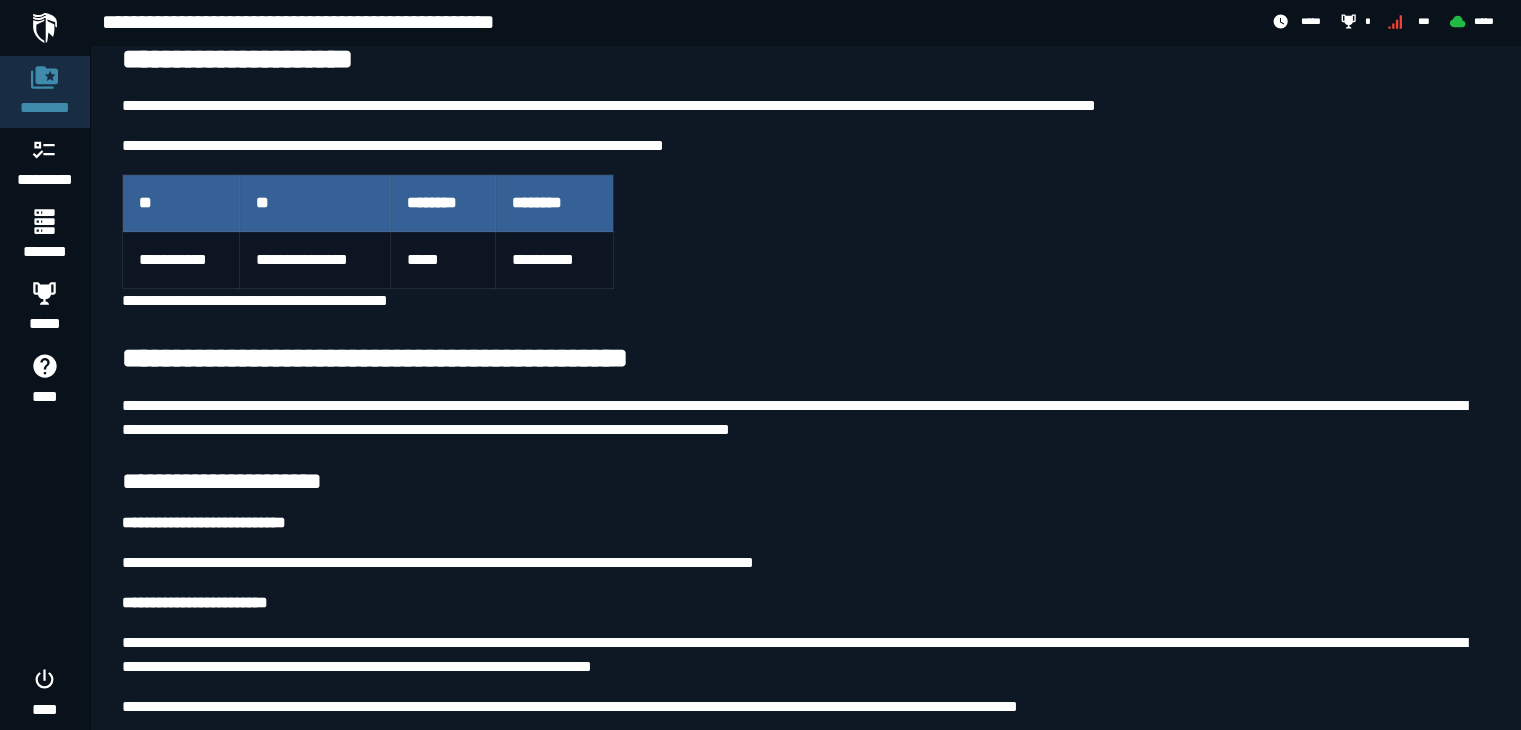 click on "******** ********* ******* ***** **** ****" at bounding box center (45, 365) 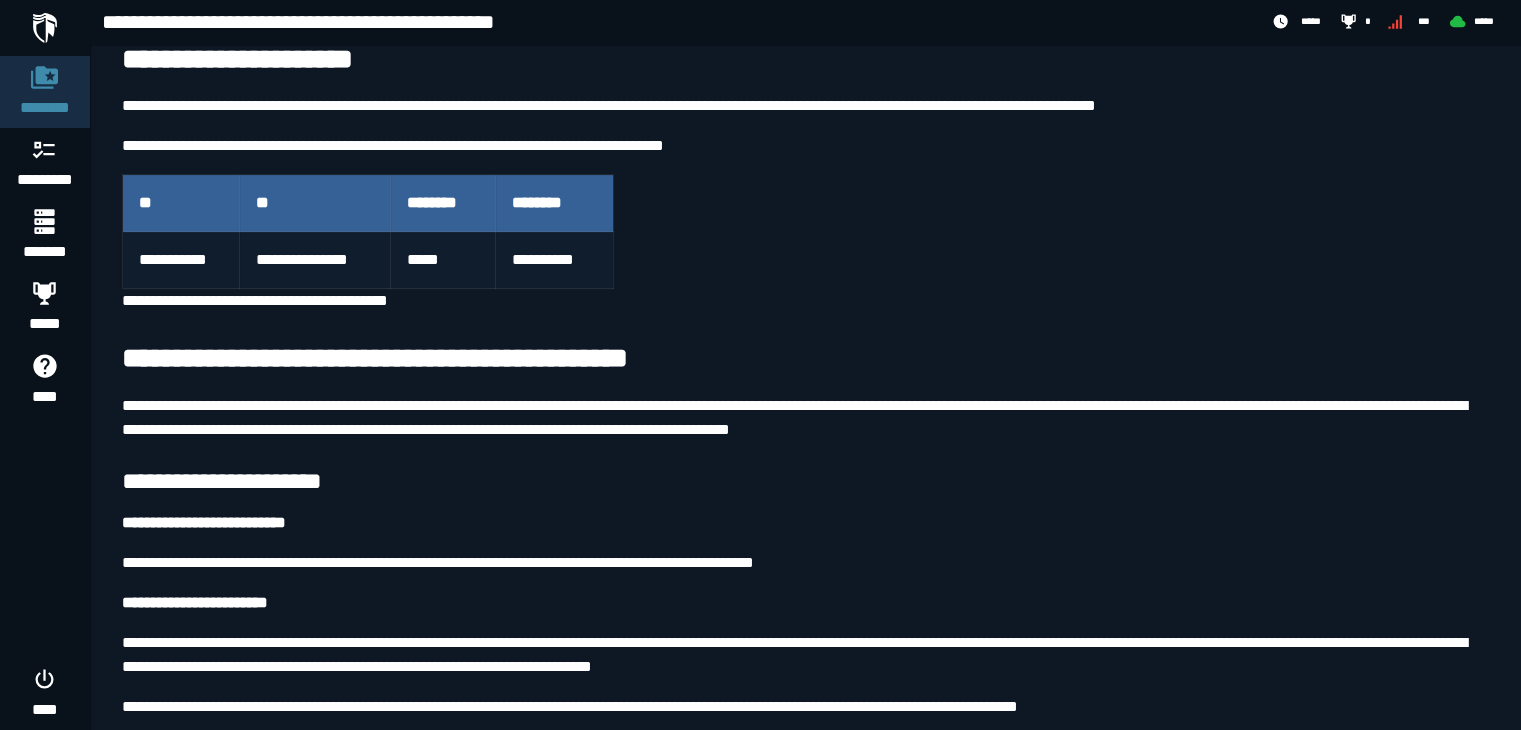 click on "**********" at bounding box center (315, 260) 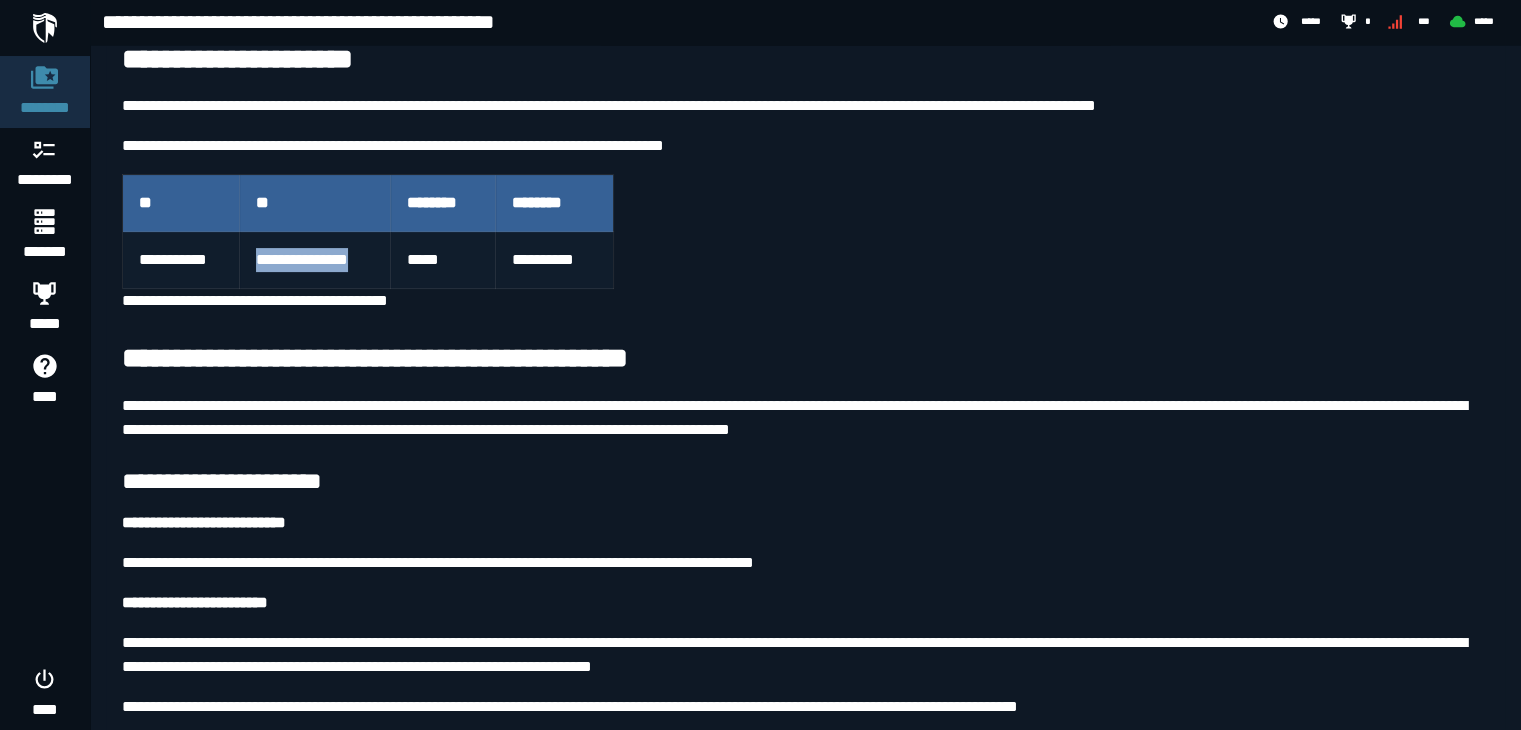 click on "**********" at bounding box center (315, 260) 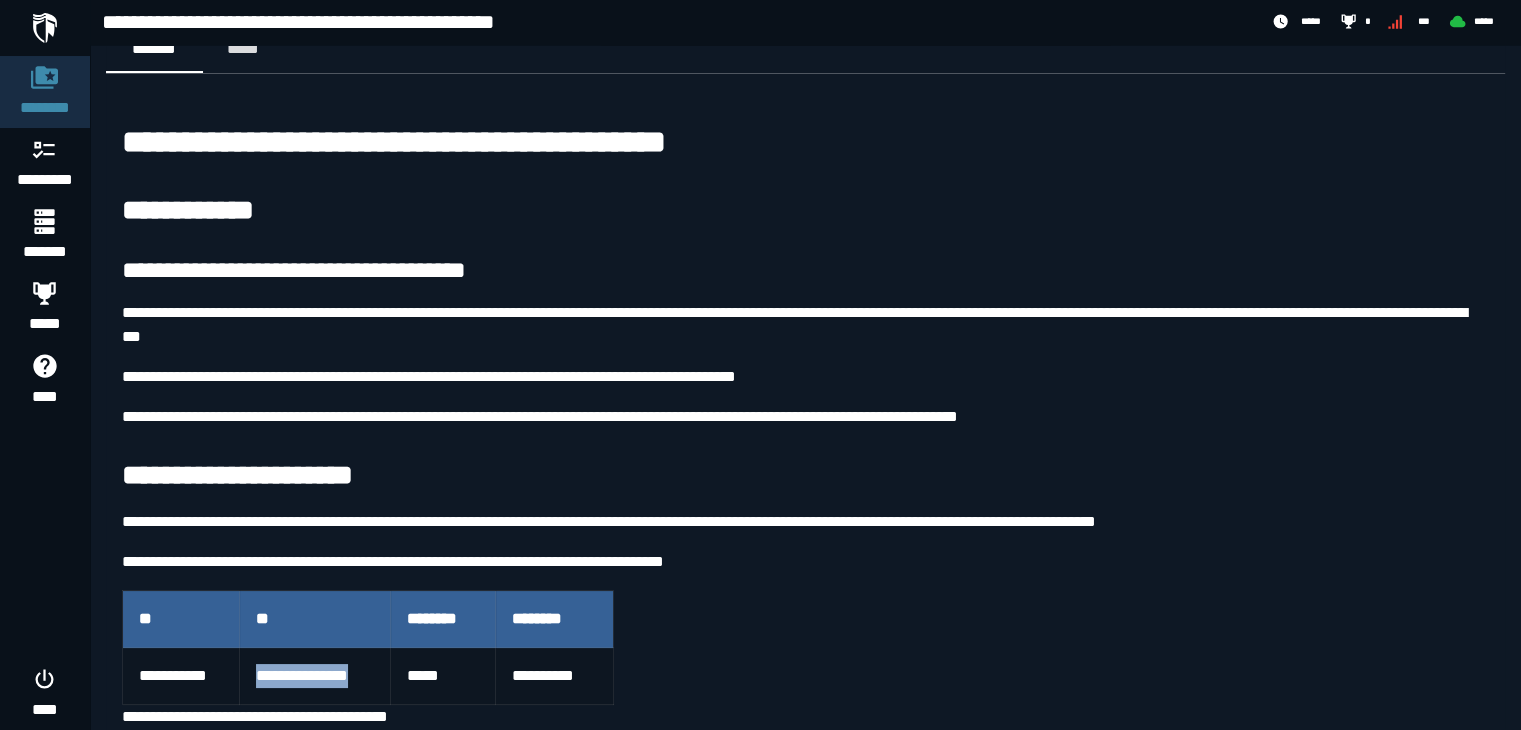 scroll, scrollTop: 0, scrollLeft: 0, axis: both 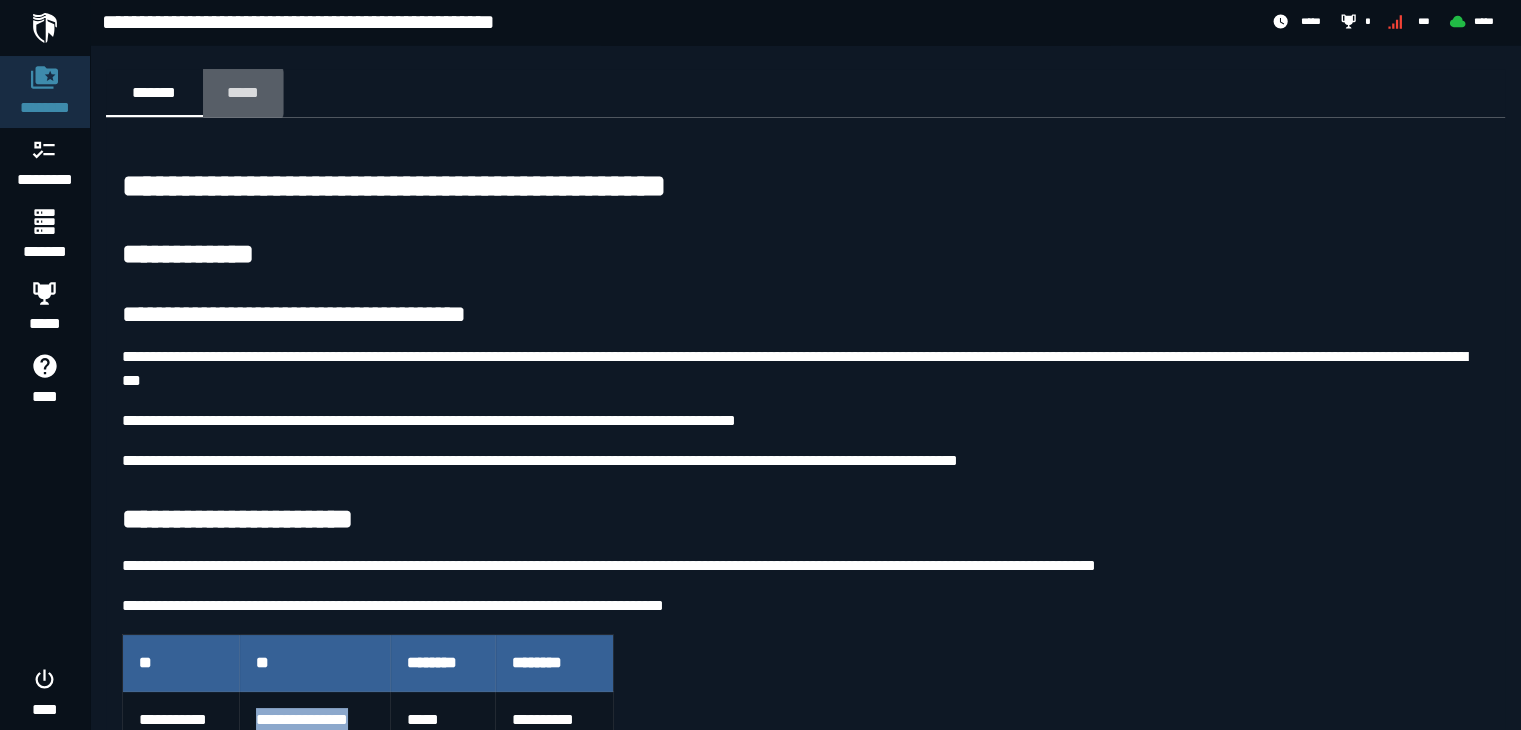 click on "*****" at bounding box center [243, 92] 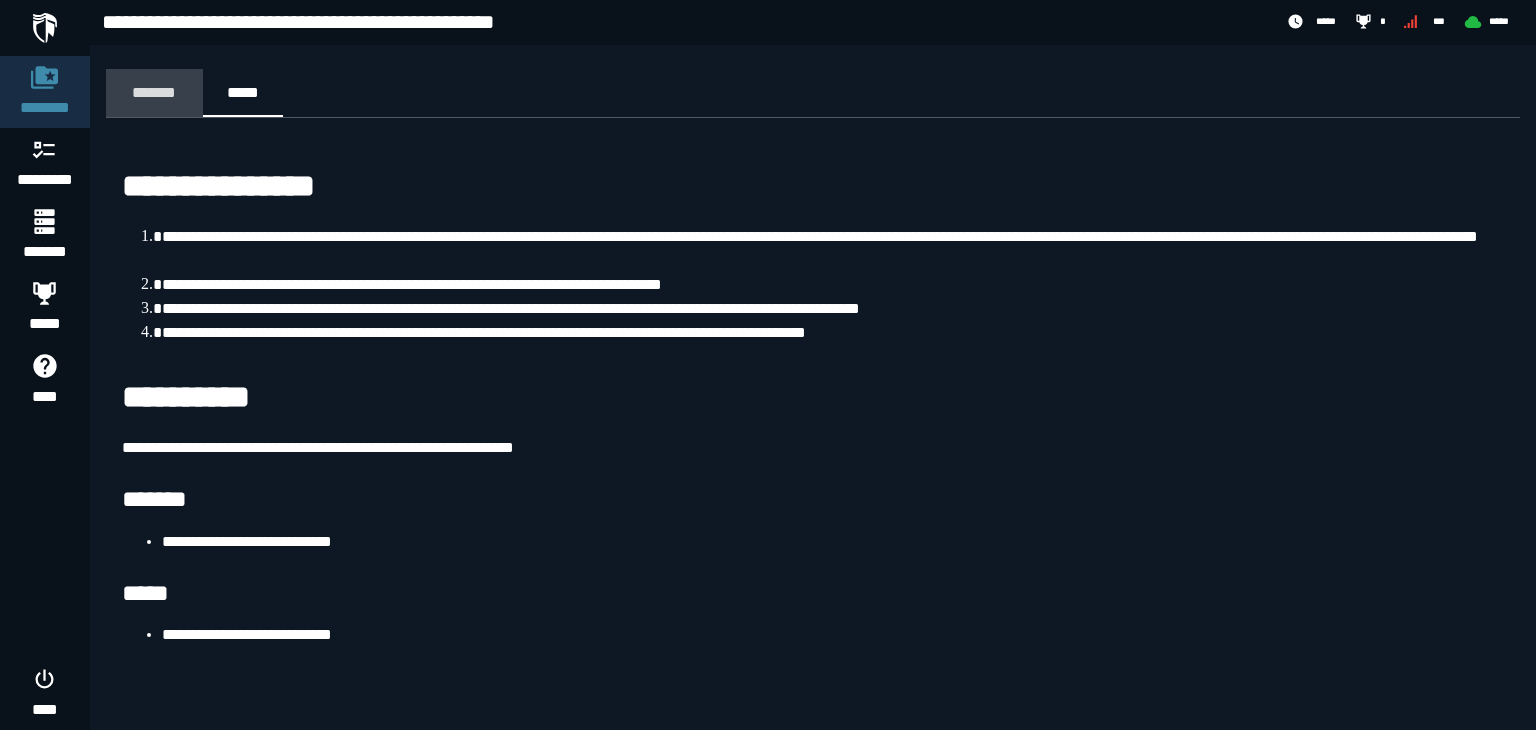 click on "*******" at bounding box center [154, 92] 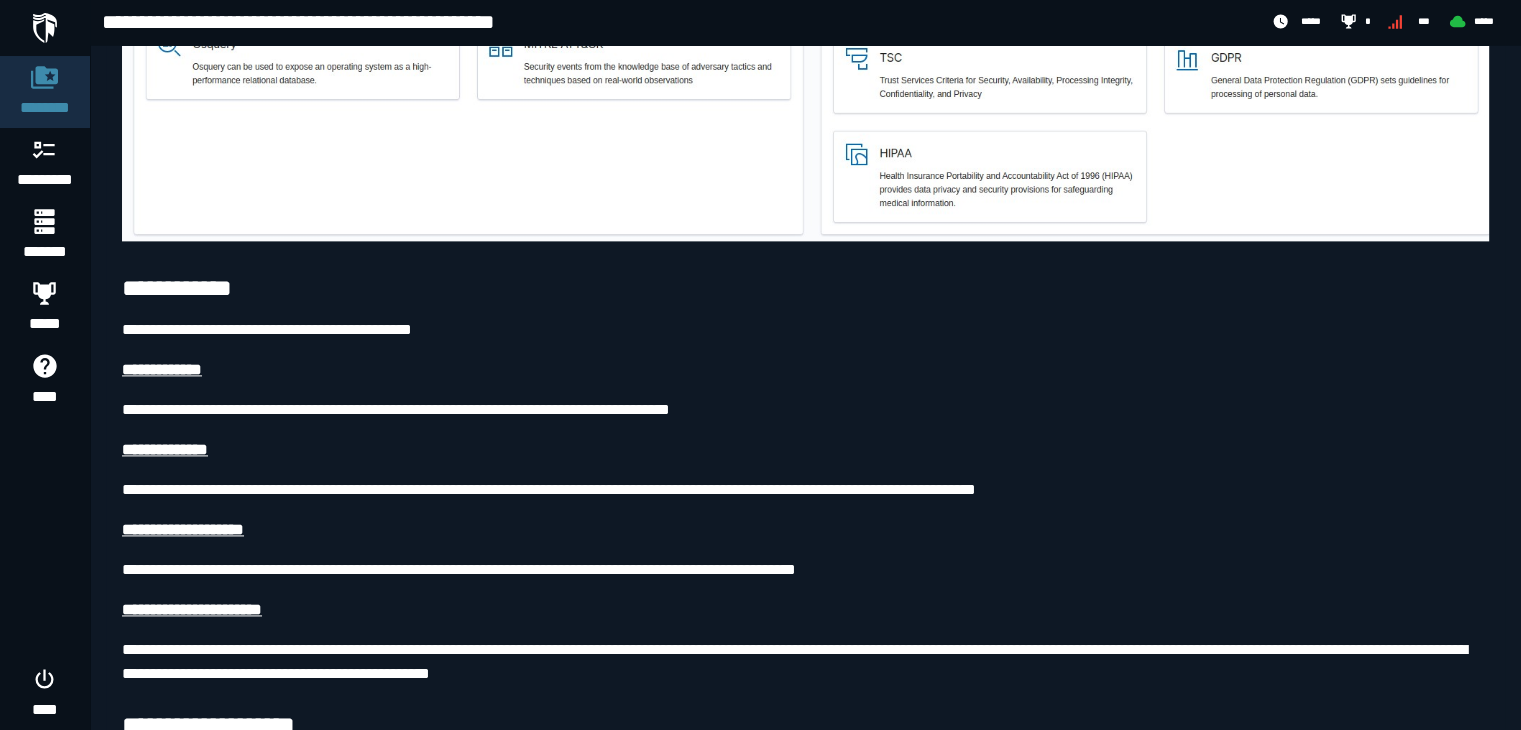 scroll, scrollTop: 2619, scrollLeft: 0, axis: vertical 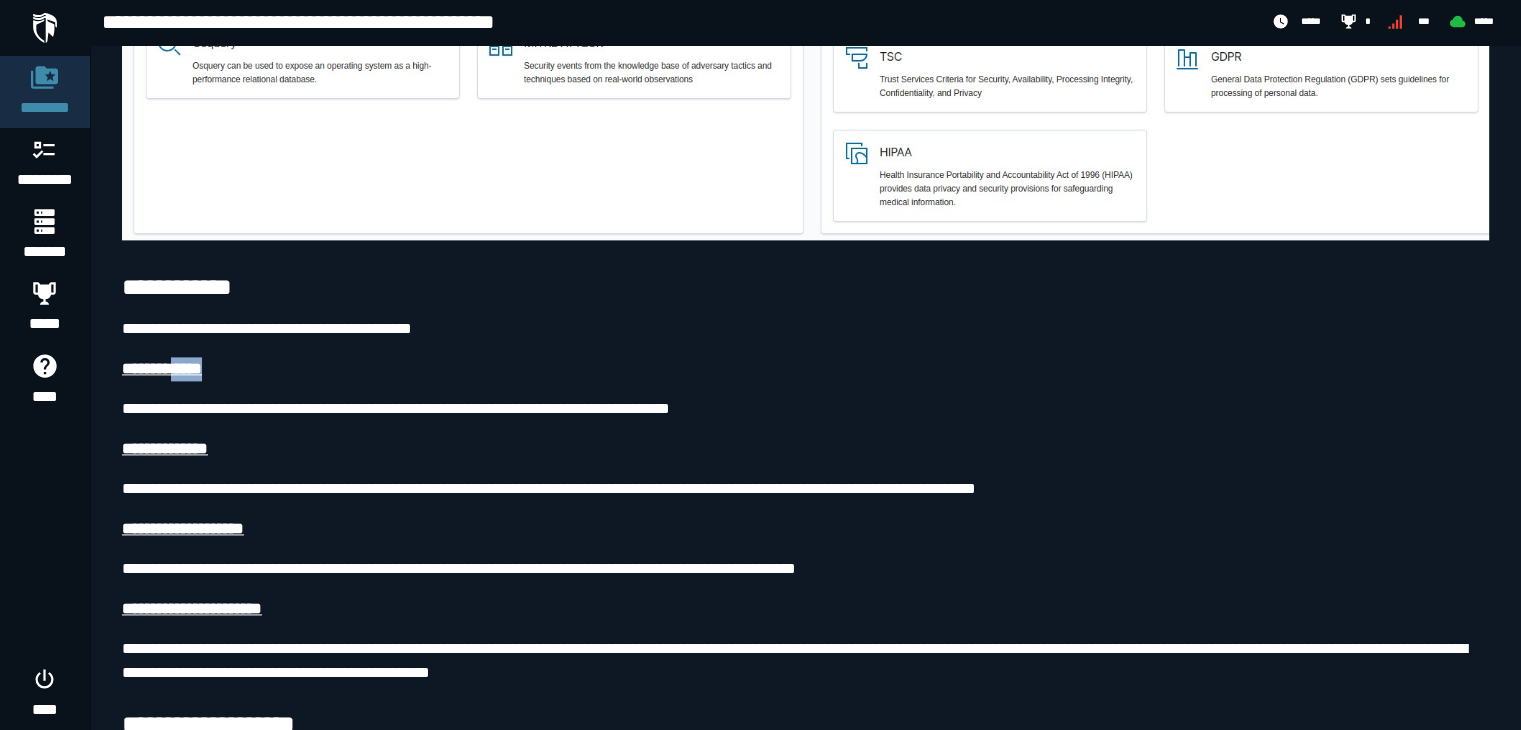 drag, startPoint x: 180, startPoint y: 366, endPoint x: 227, endPoint y: 366, distance: 47 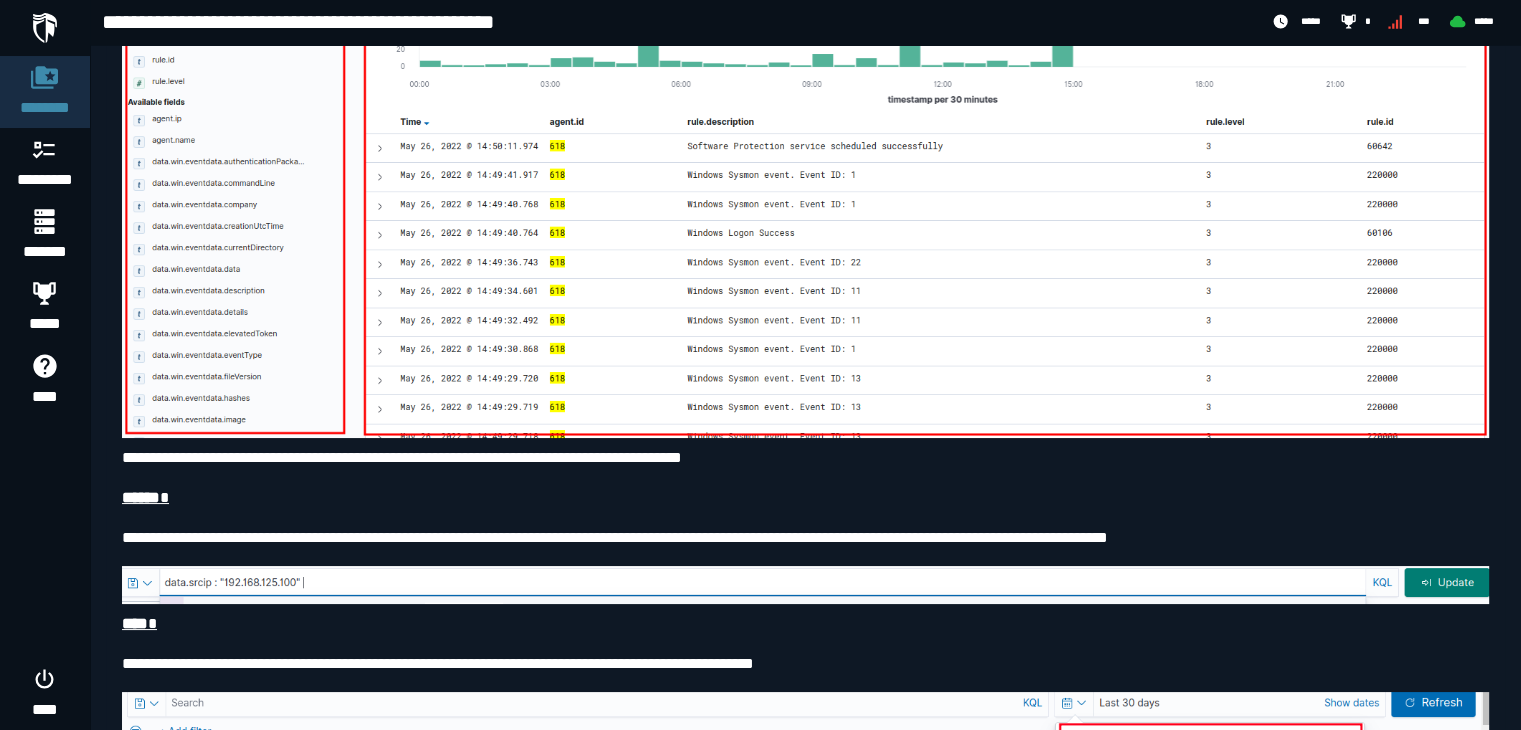 scroll, scrollTop: 5635, scrollLeft: 0, axis: vertical 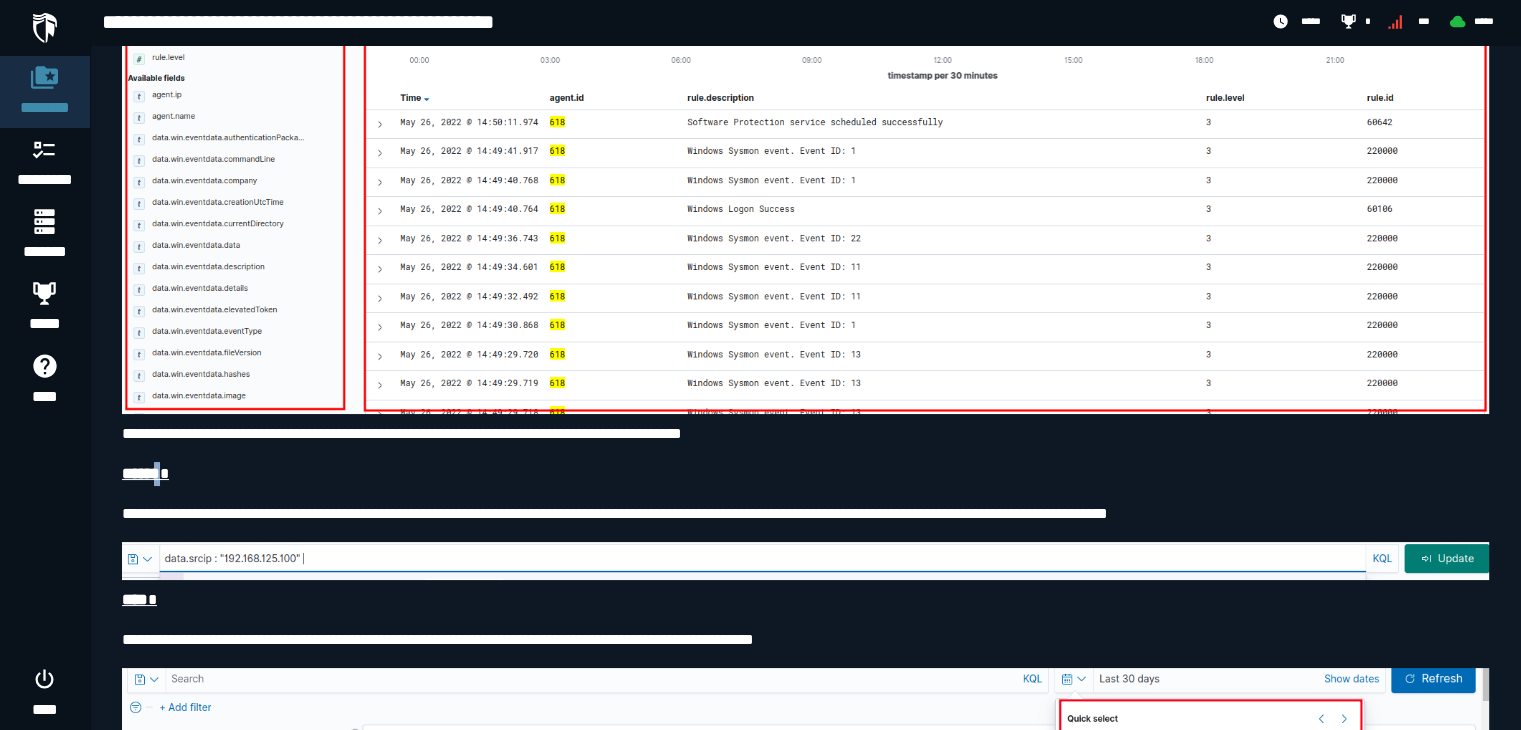drag, startPoint x: 160, startPoint y: 465, endPoint x: 172, endPoint y: 465, distance: 12 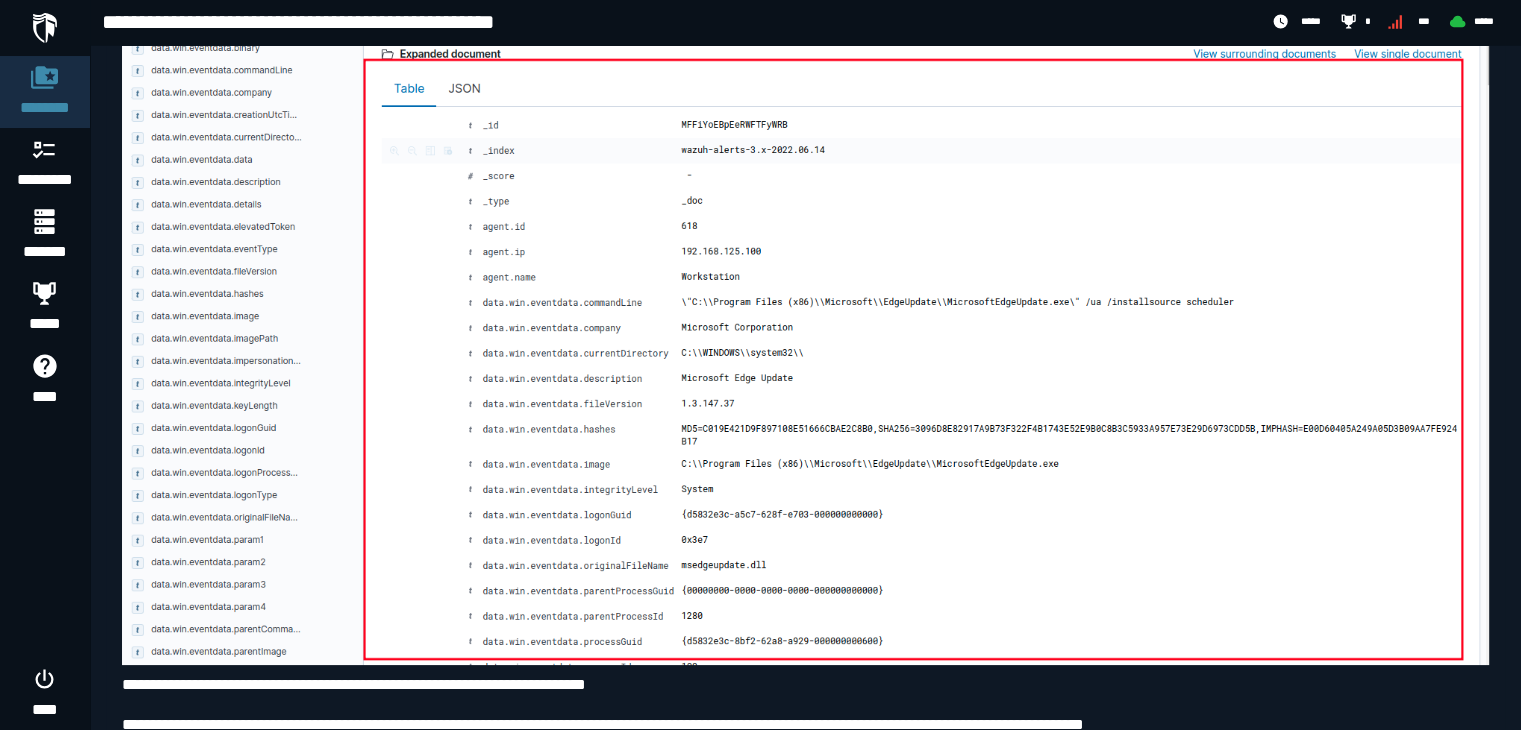 scroll, scrollTop: 7042, scrollLeft: 0, axis: vertical 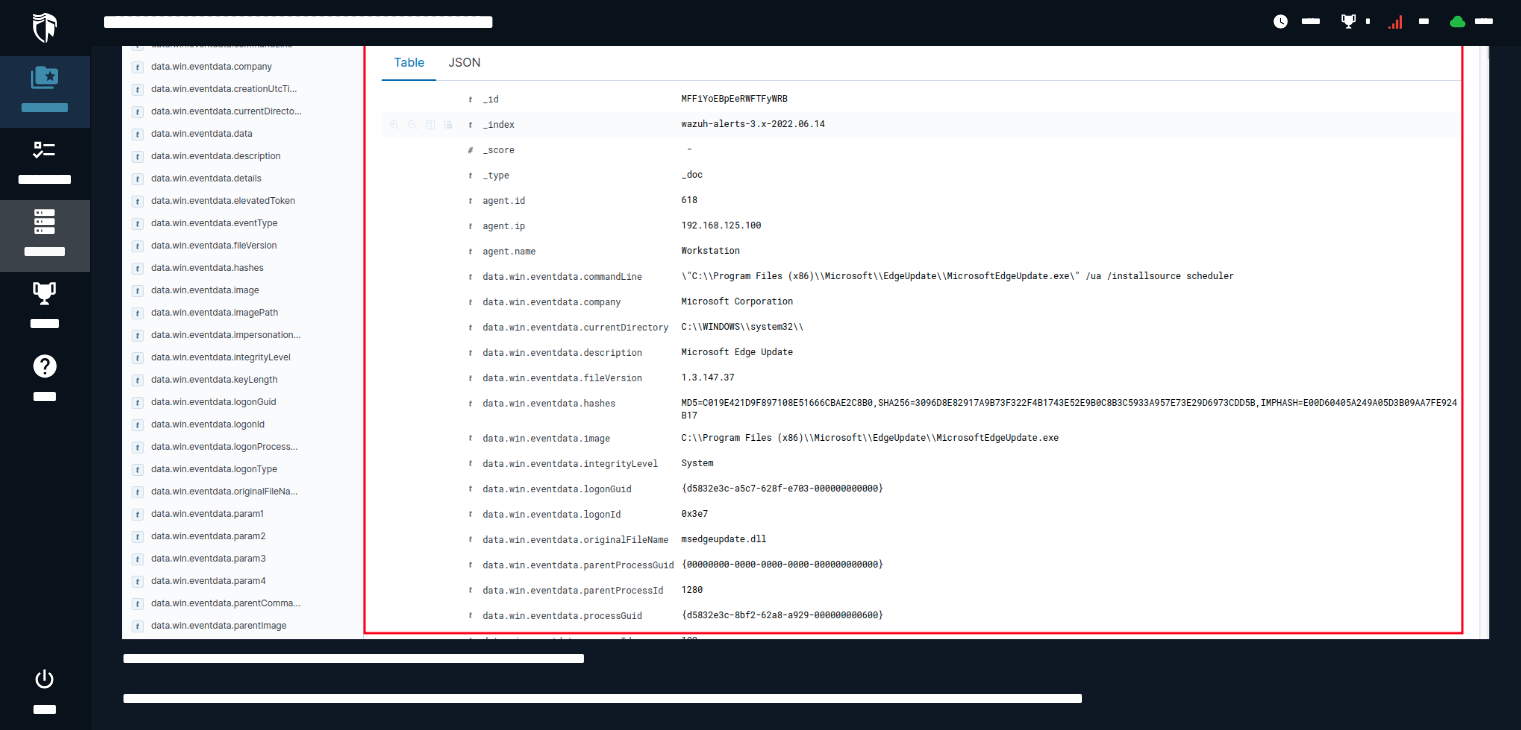 click 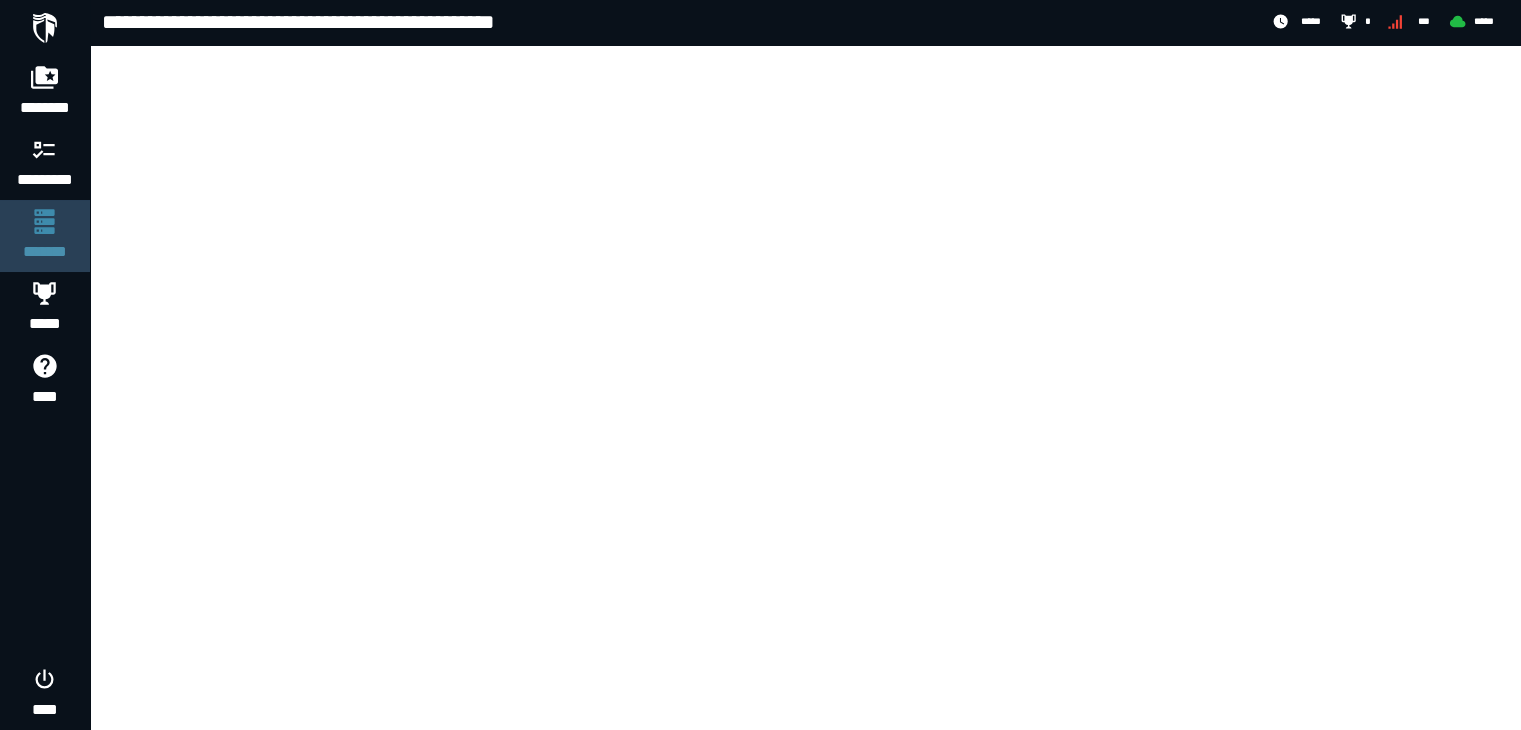 scroll, scrollTop: 0, scrollLeft: 0, axis: both 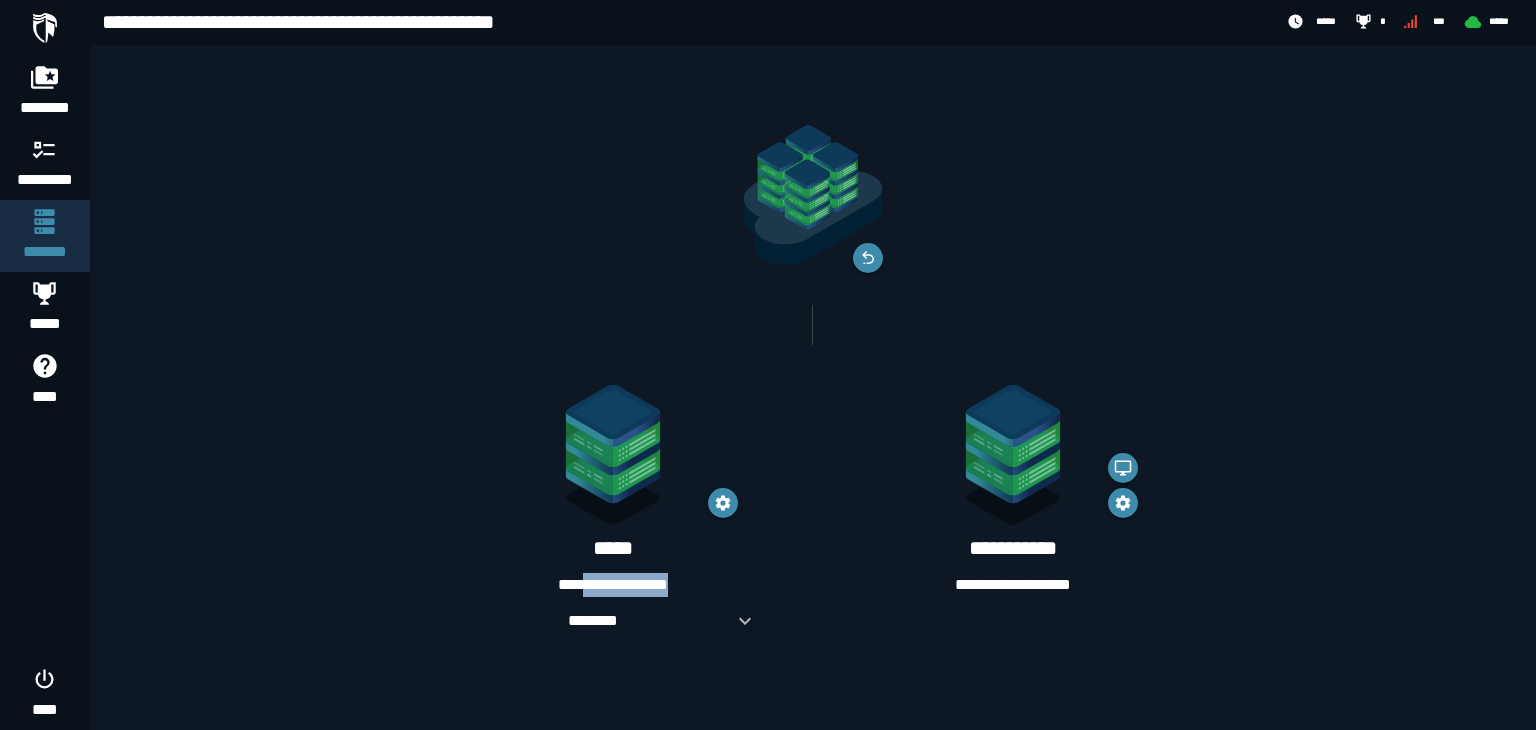 drag, startPoint x: 699, startPoint y: 577, endPoint x: 572, endPoint y: 580, distance: 127.03543 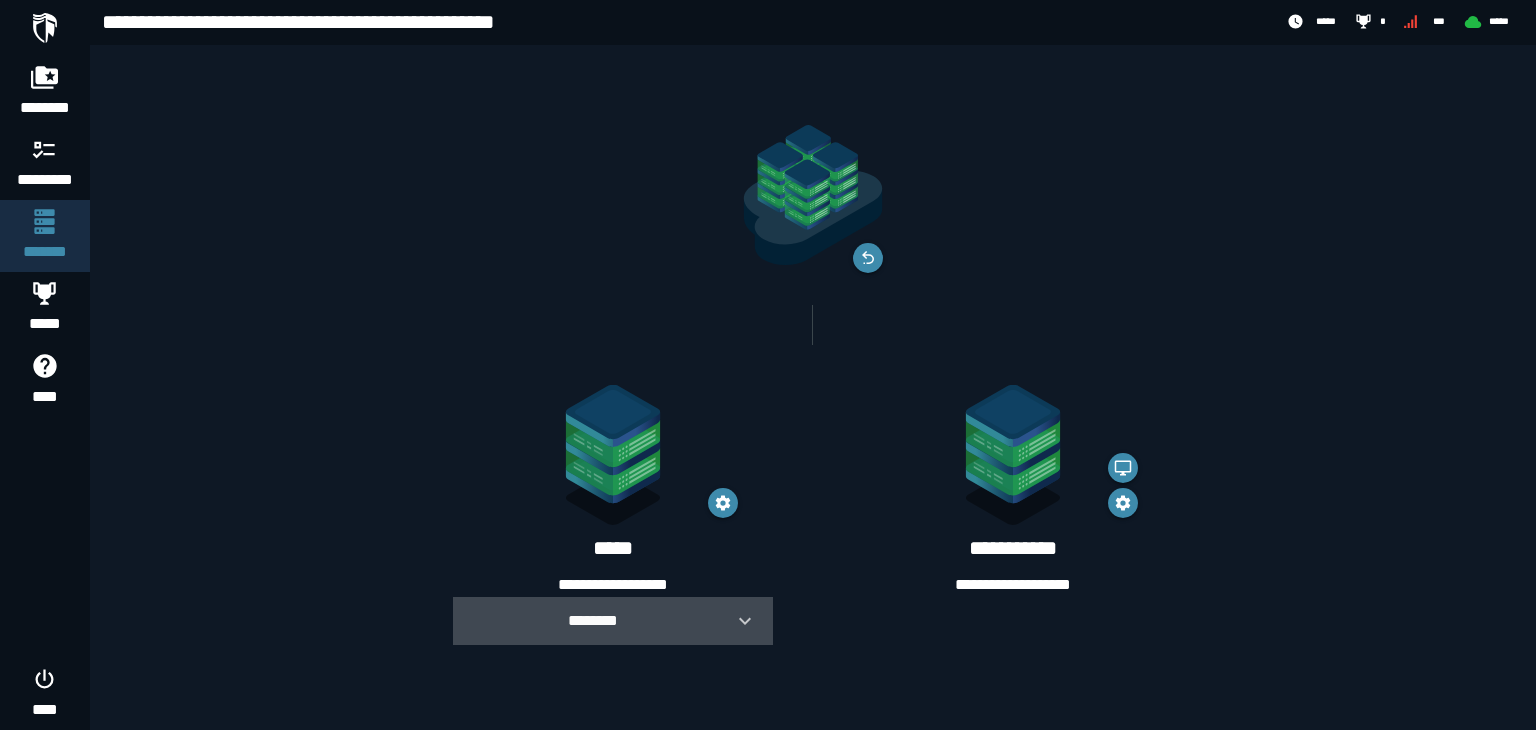 click at bounding box center (737, 621) 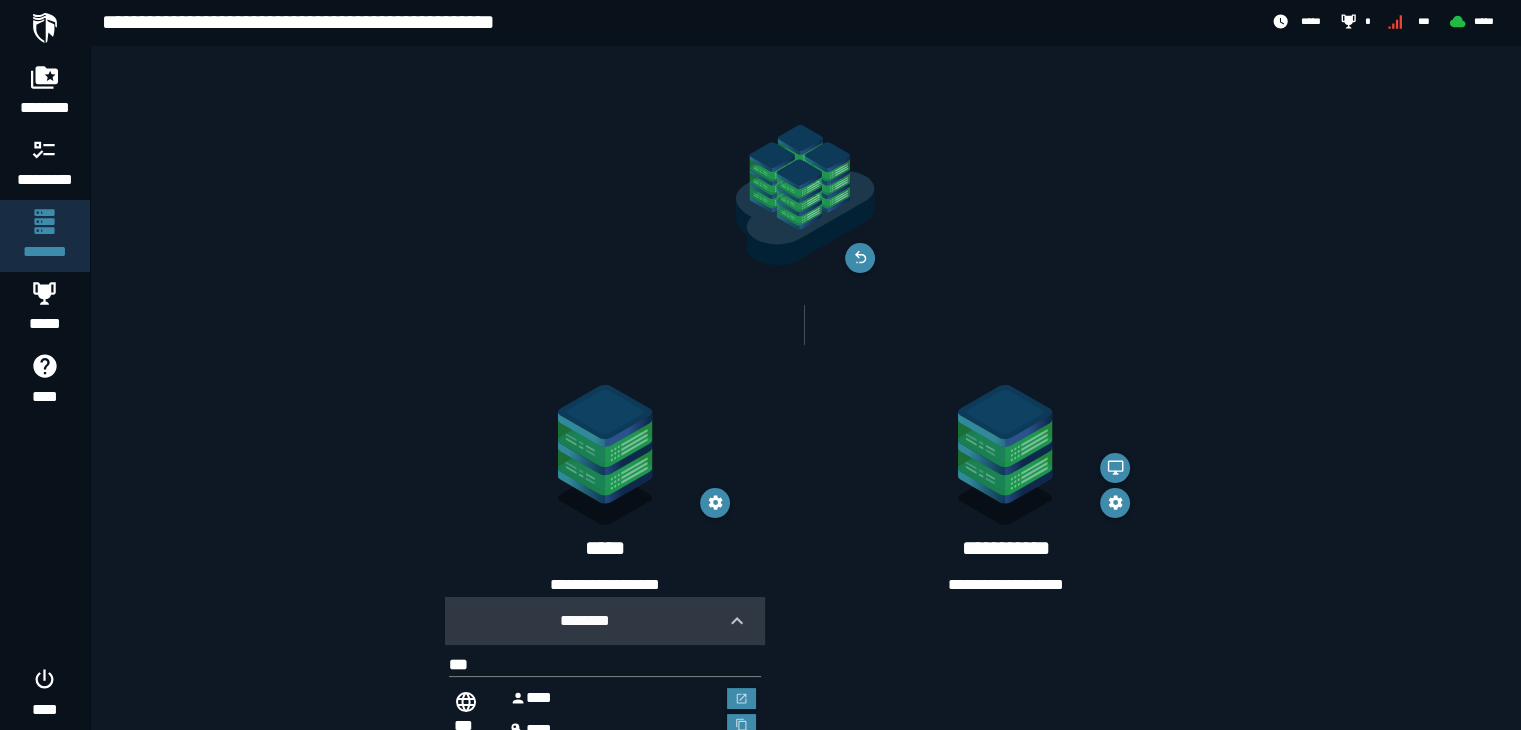 scroll, scrollTop: 70, scrollLeft: 0, axis: vertical 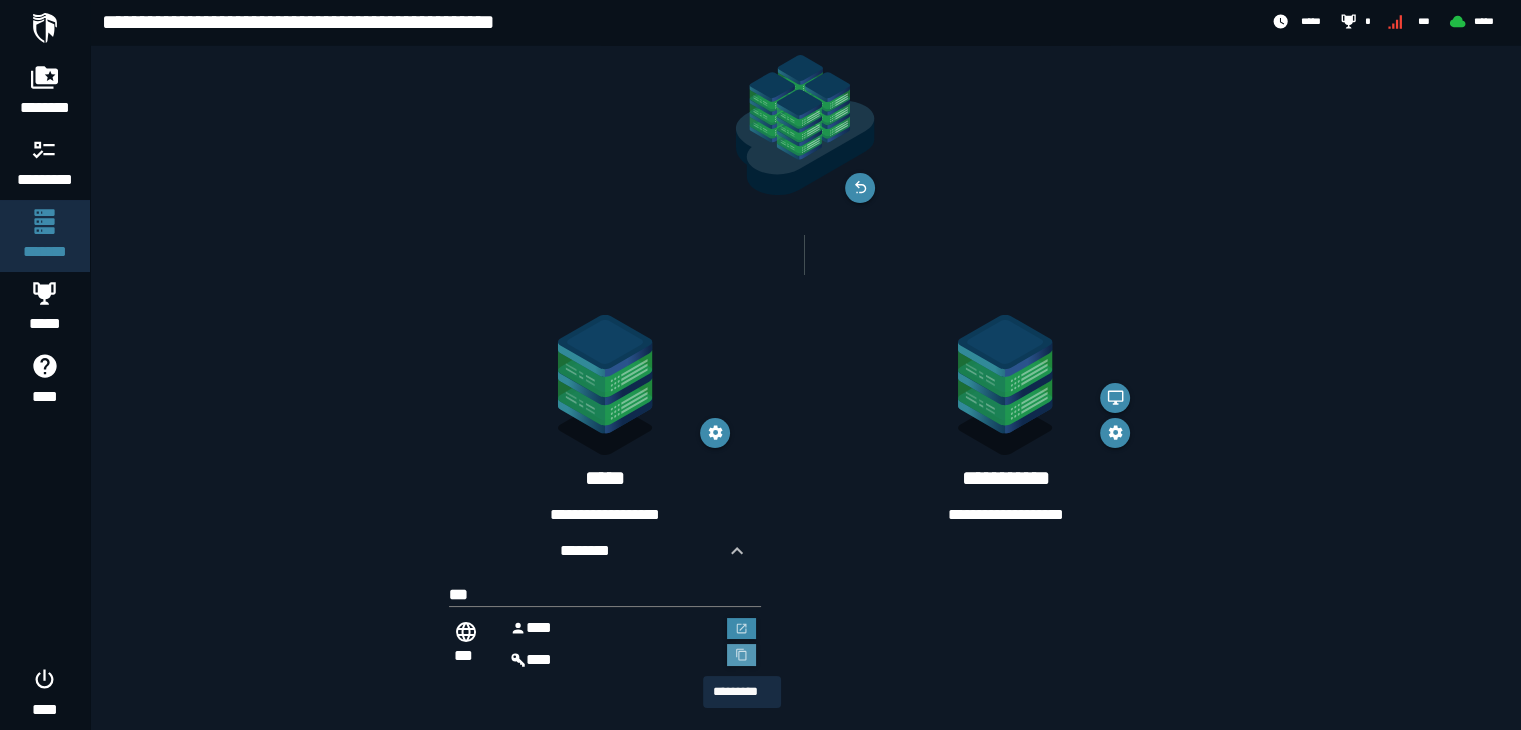 click 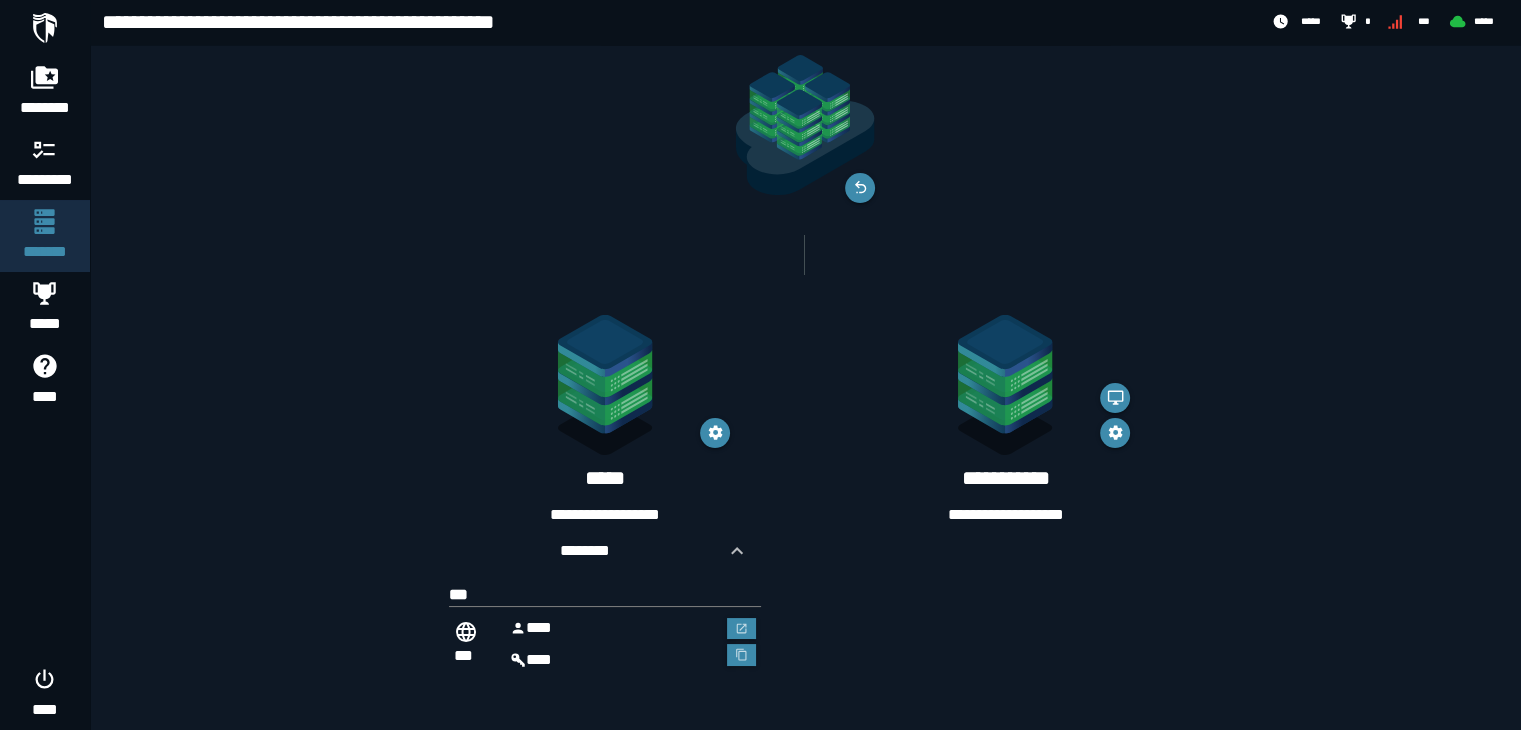 click 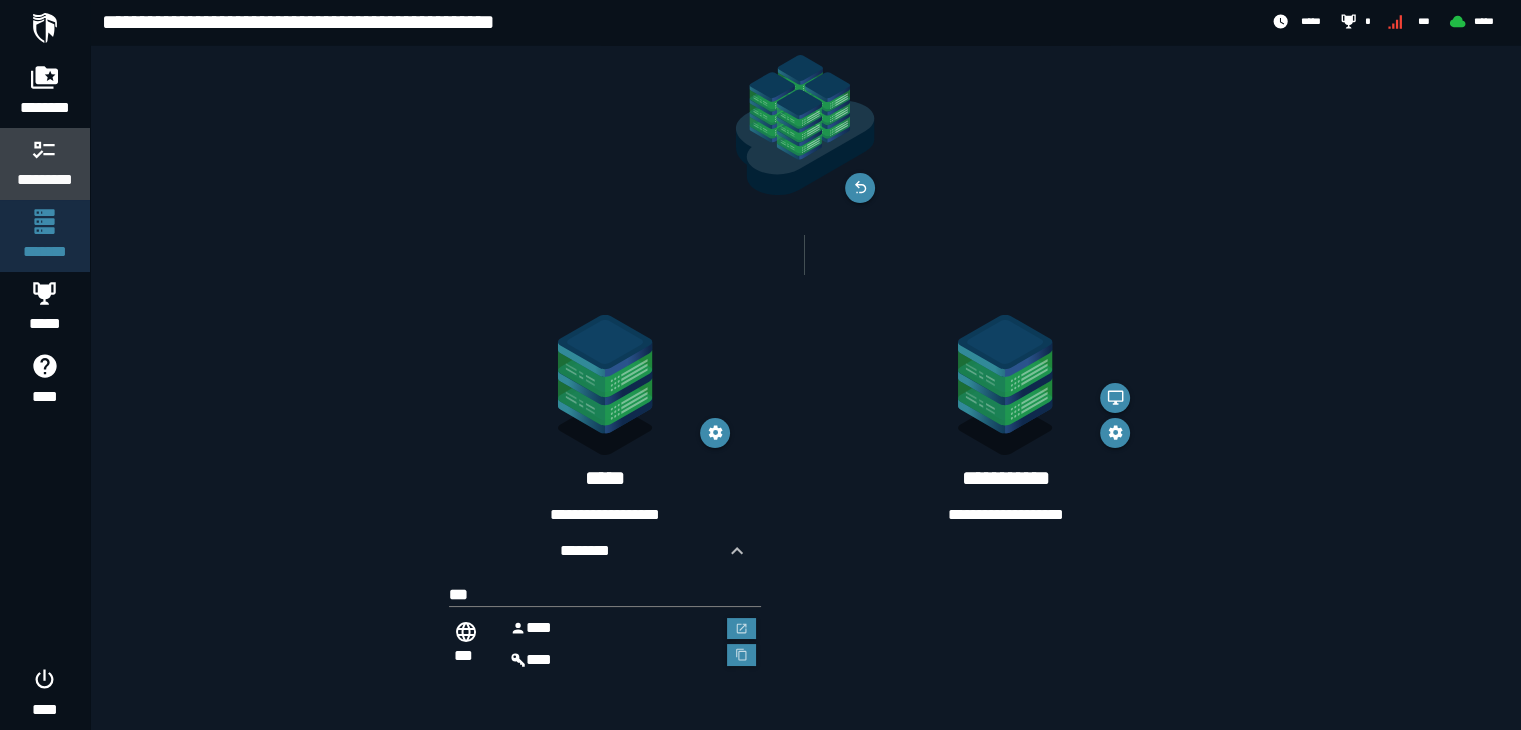 click at bounding box center (45, 149) 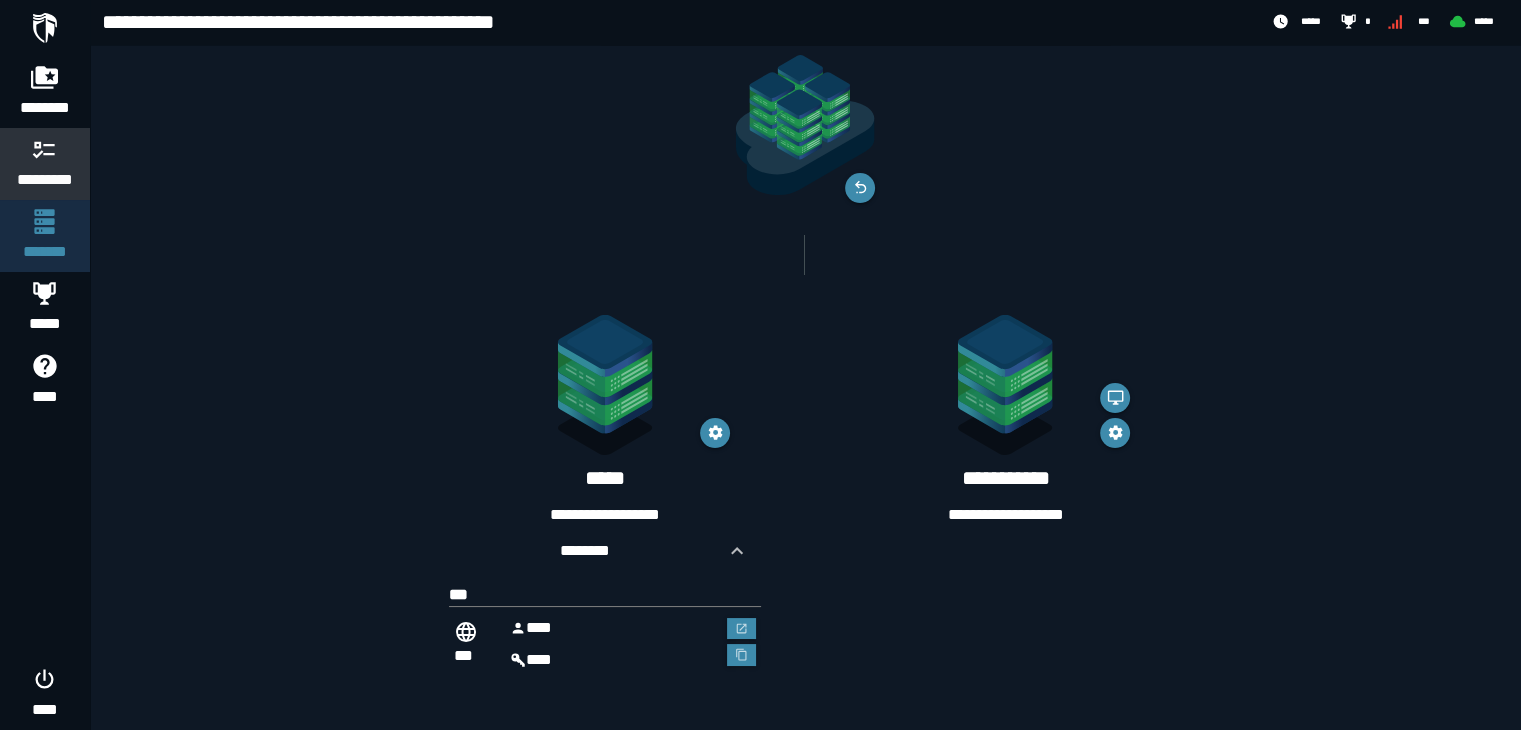 scroll, scrollTop: 0, scrollLeft: 0, axis: both 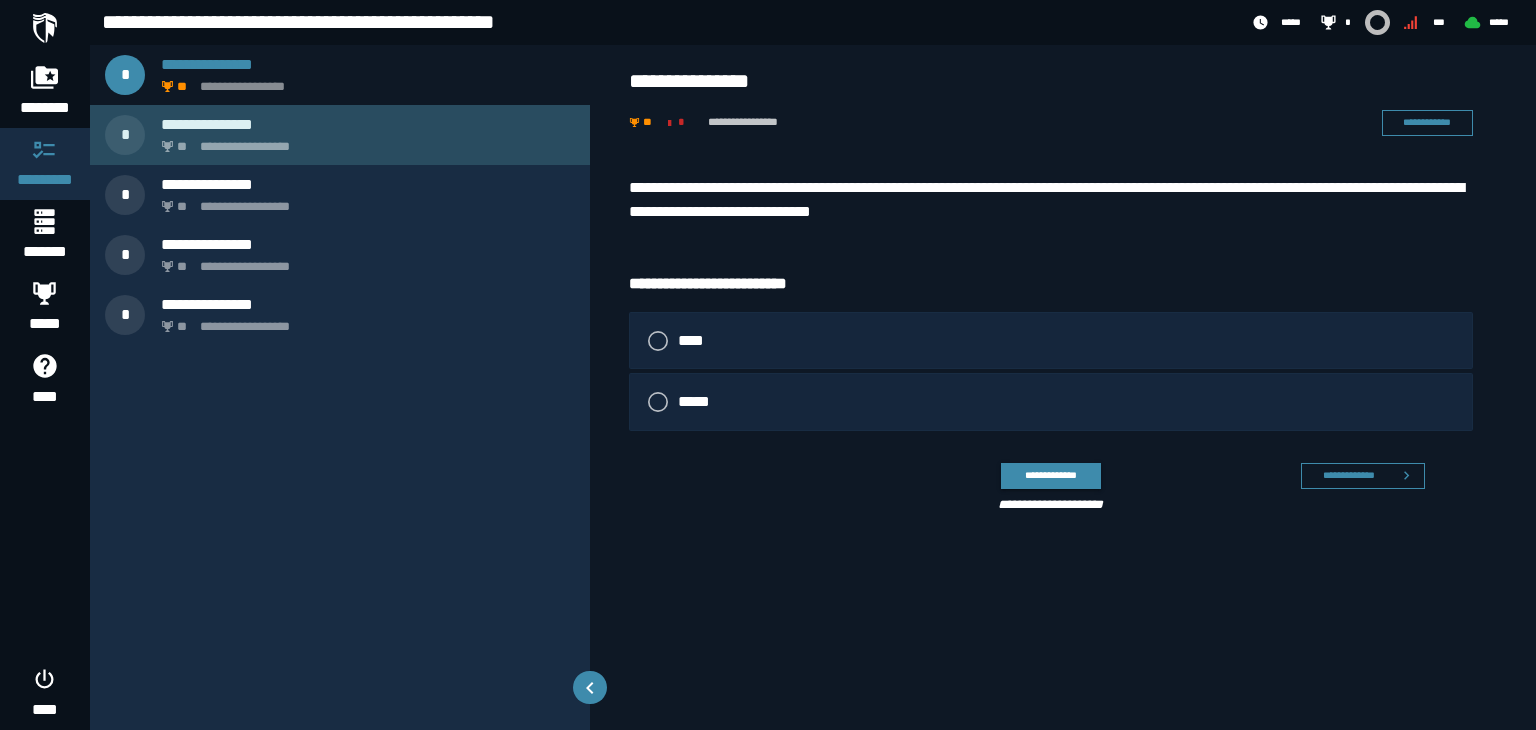 click on "**********" at bounding box center [368, 124] 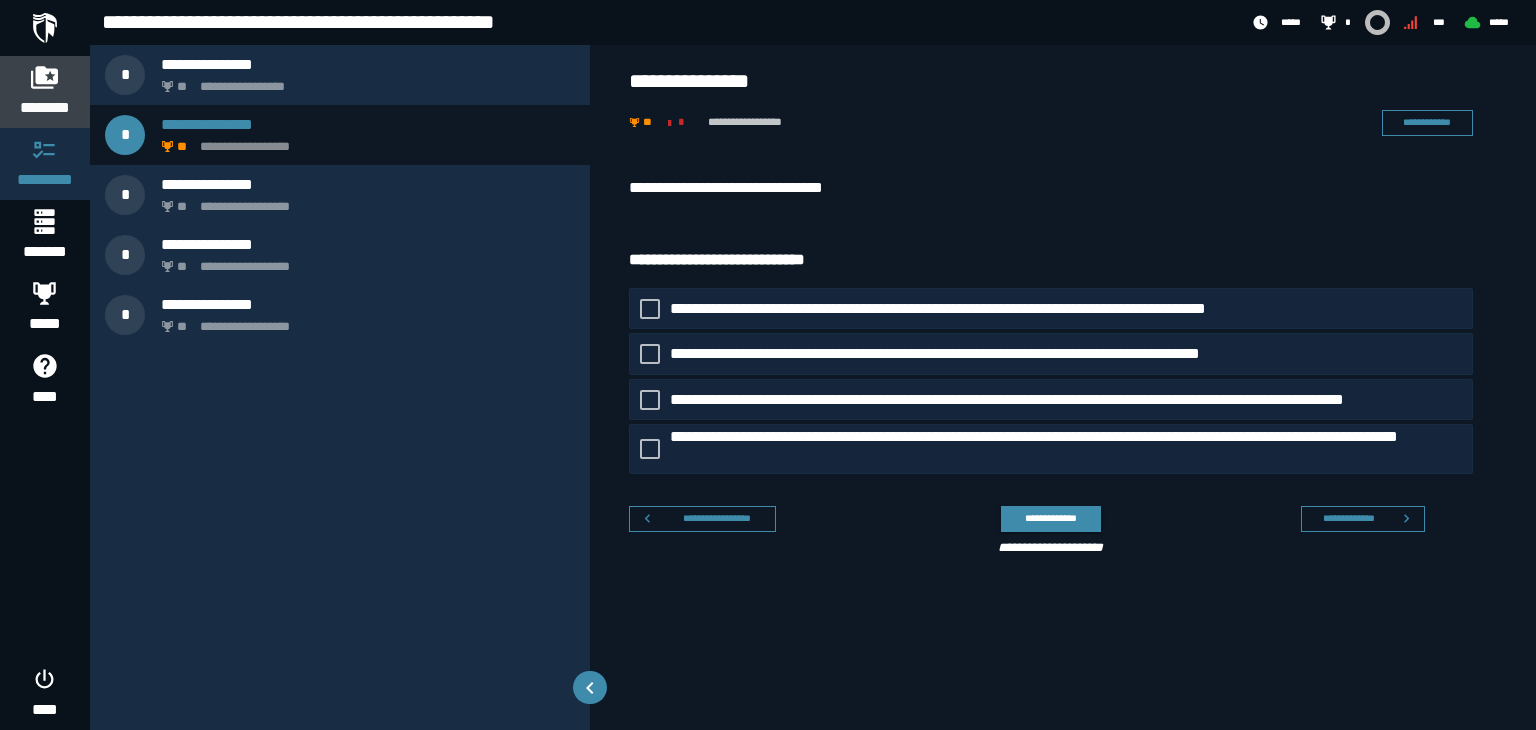 click 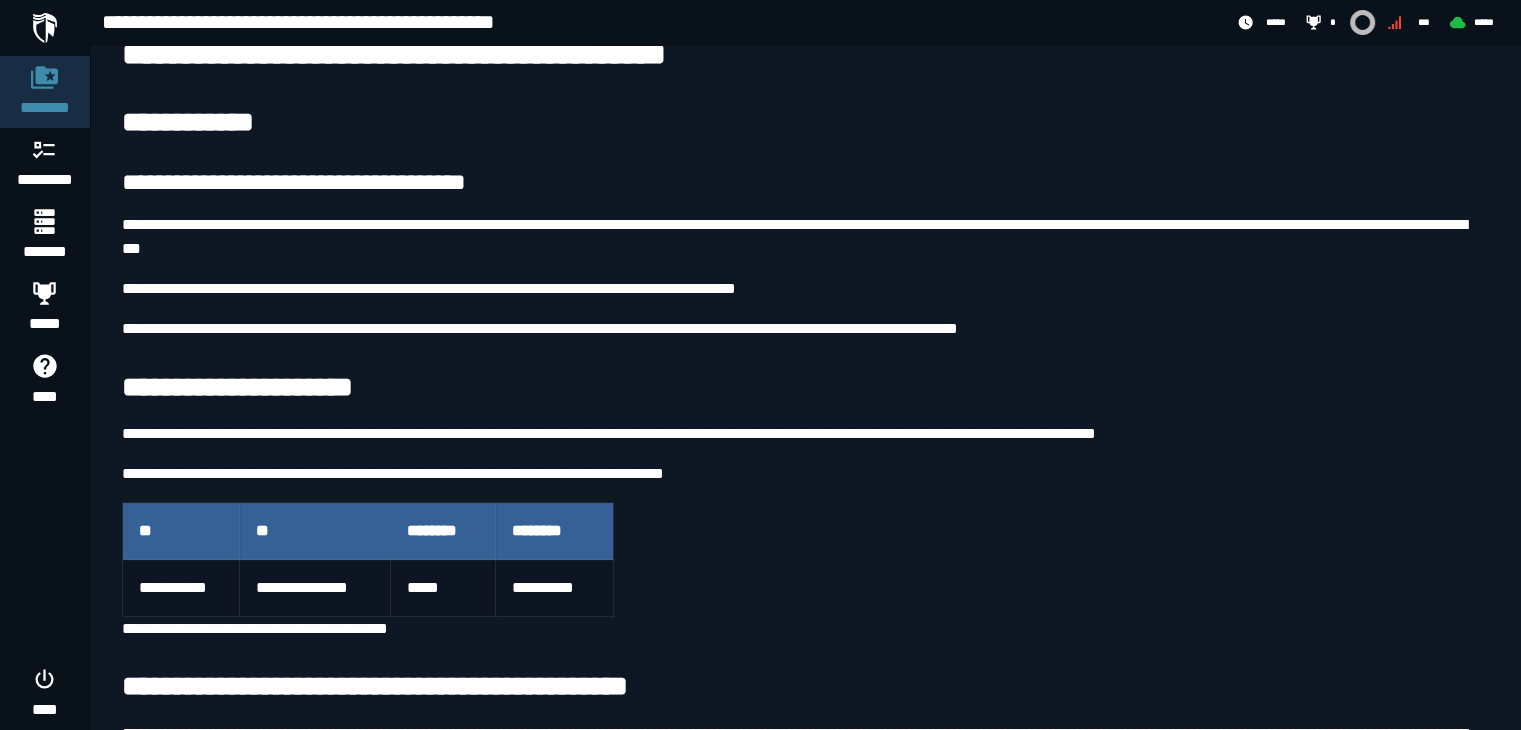 scroll, scrollTop: 138, scrollLeft: 0, axis: vertical 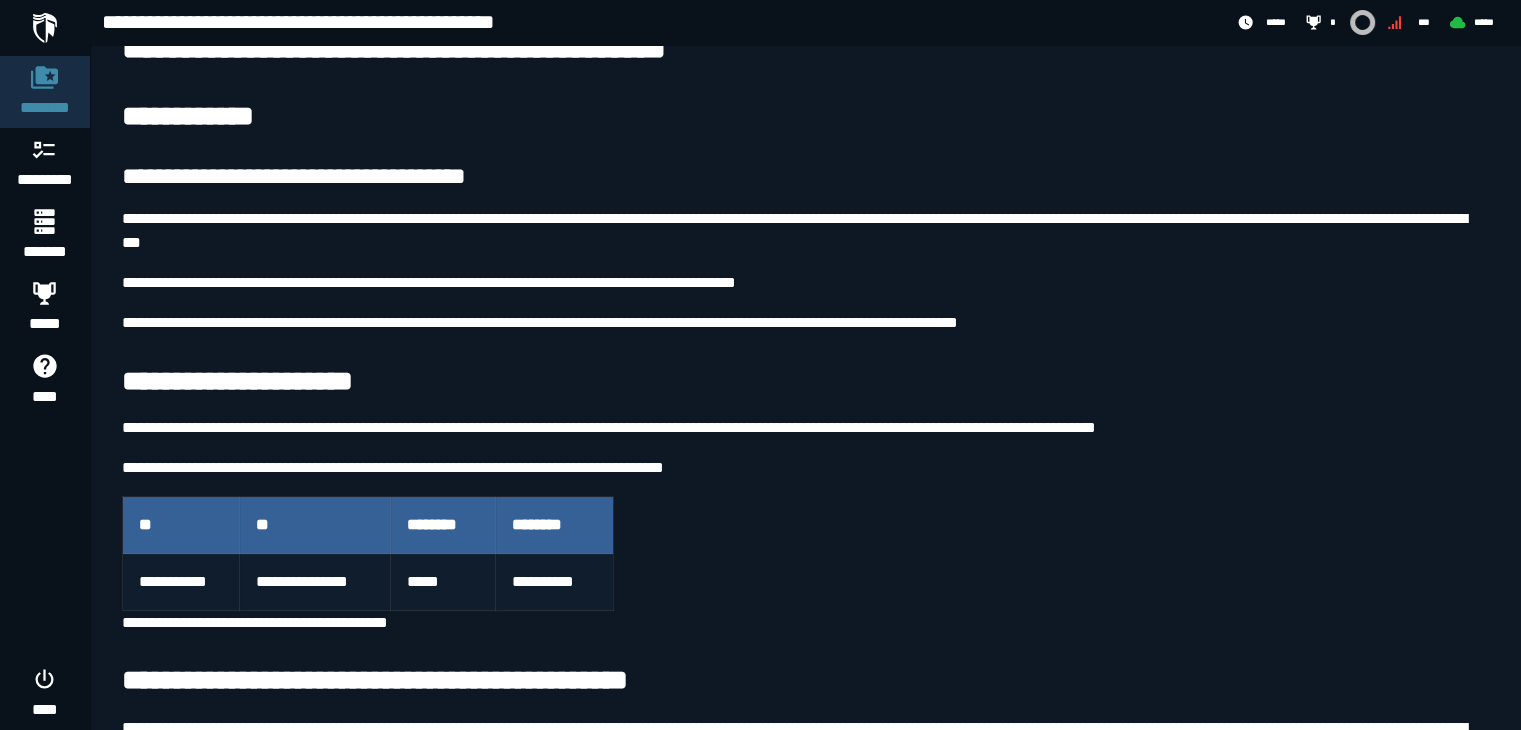 click on "**********" at bounding box center (554, 582) 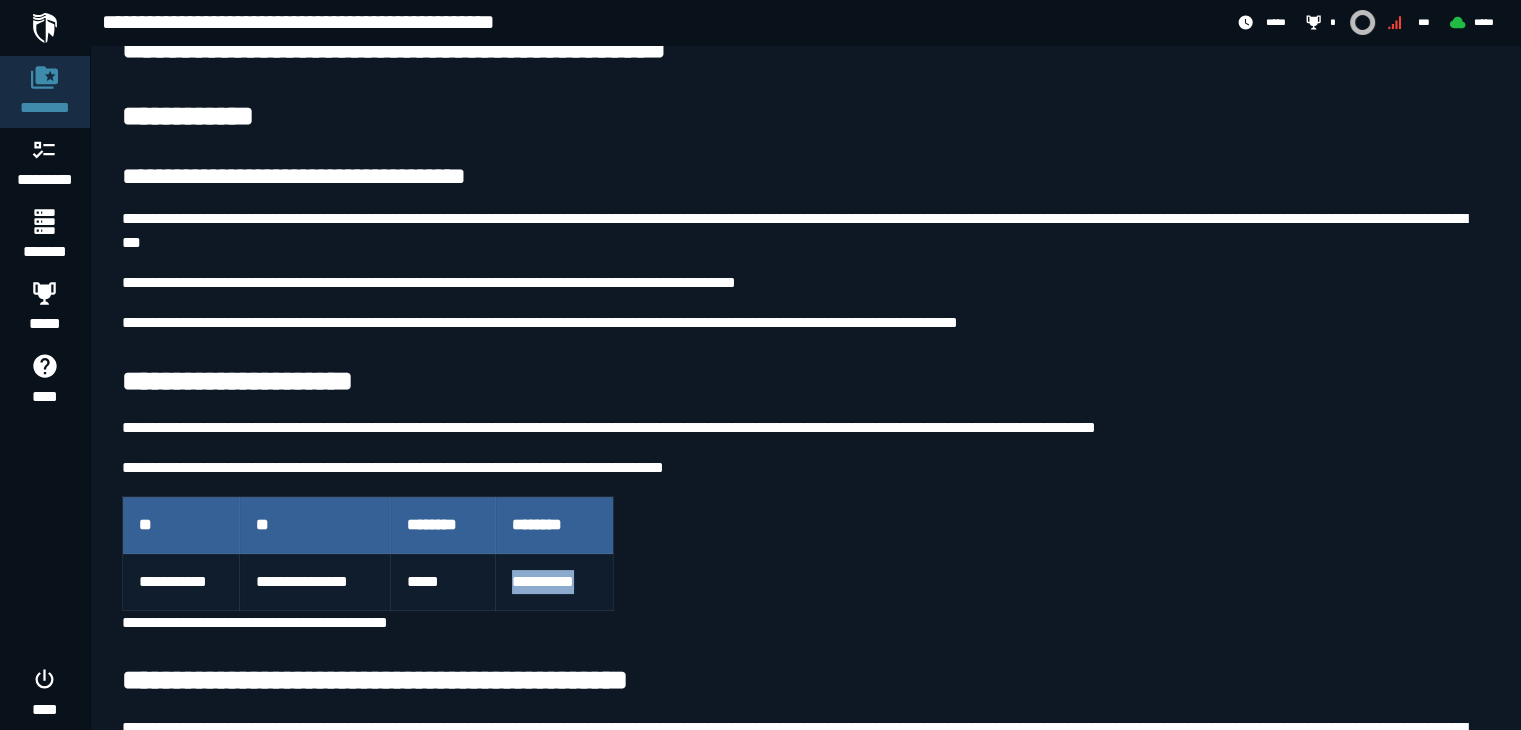 click on "**********" at bounding box center (554, 582) 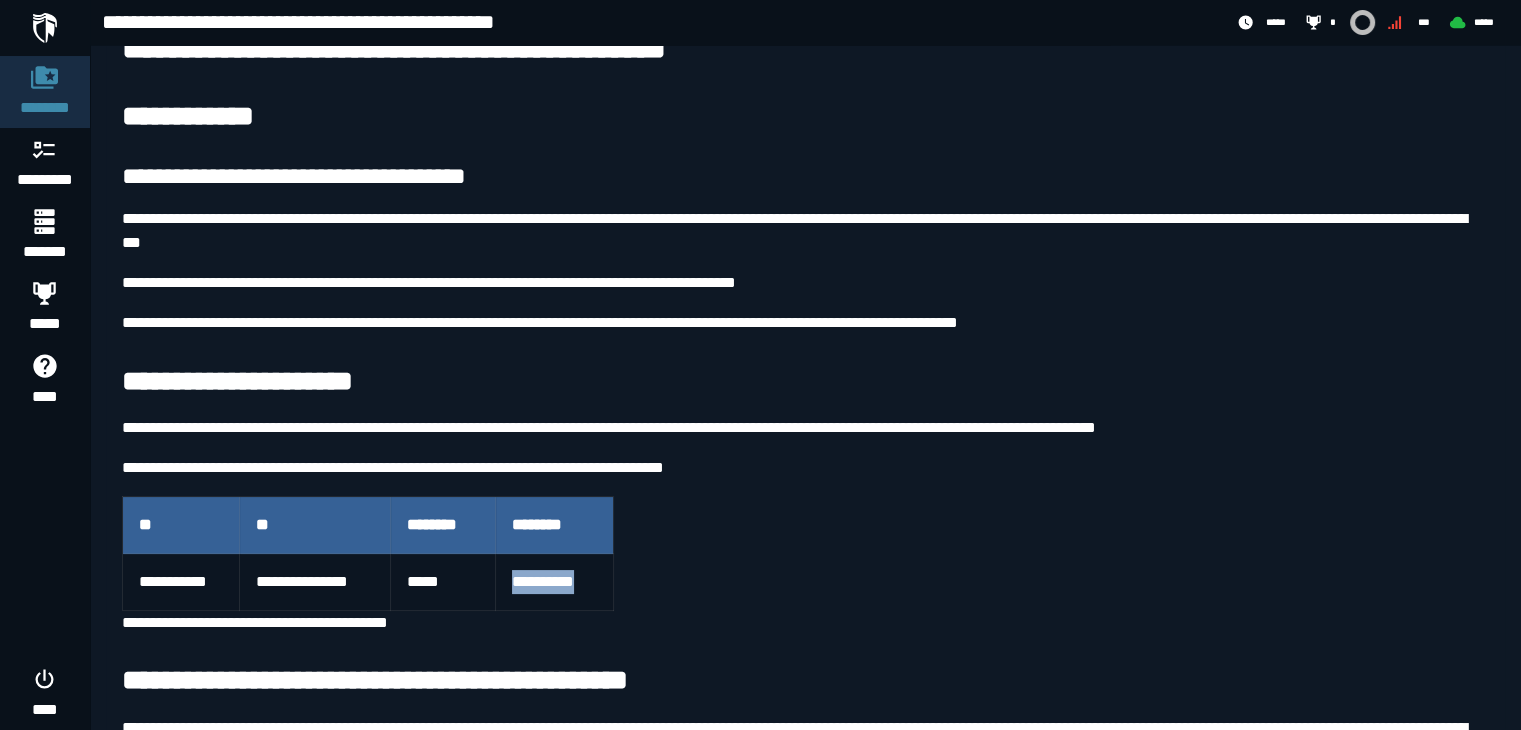 copy on "**********" 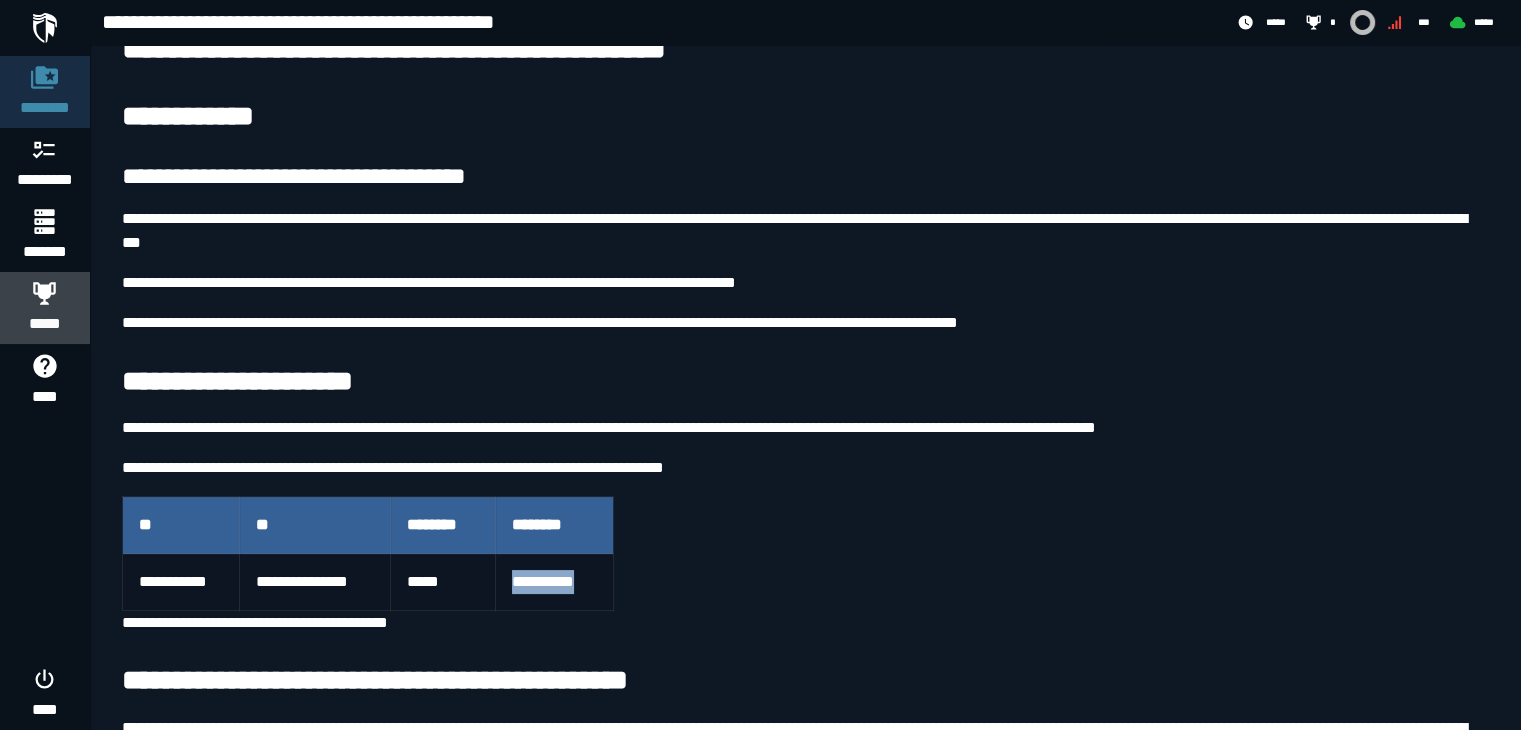 click on "*****" 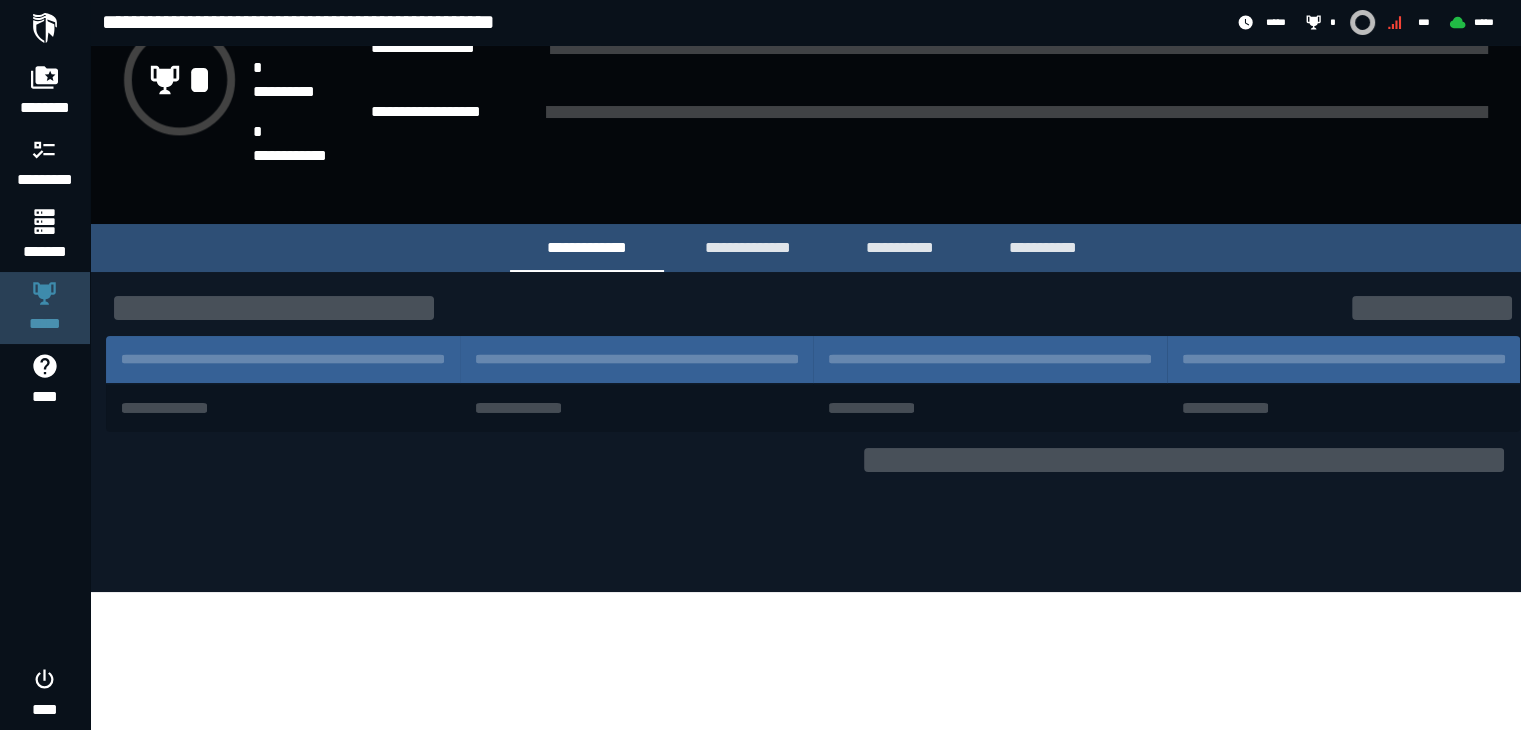 scroll, scrollTop: 0, scrollLeft: 0, axis: both 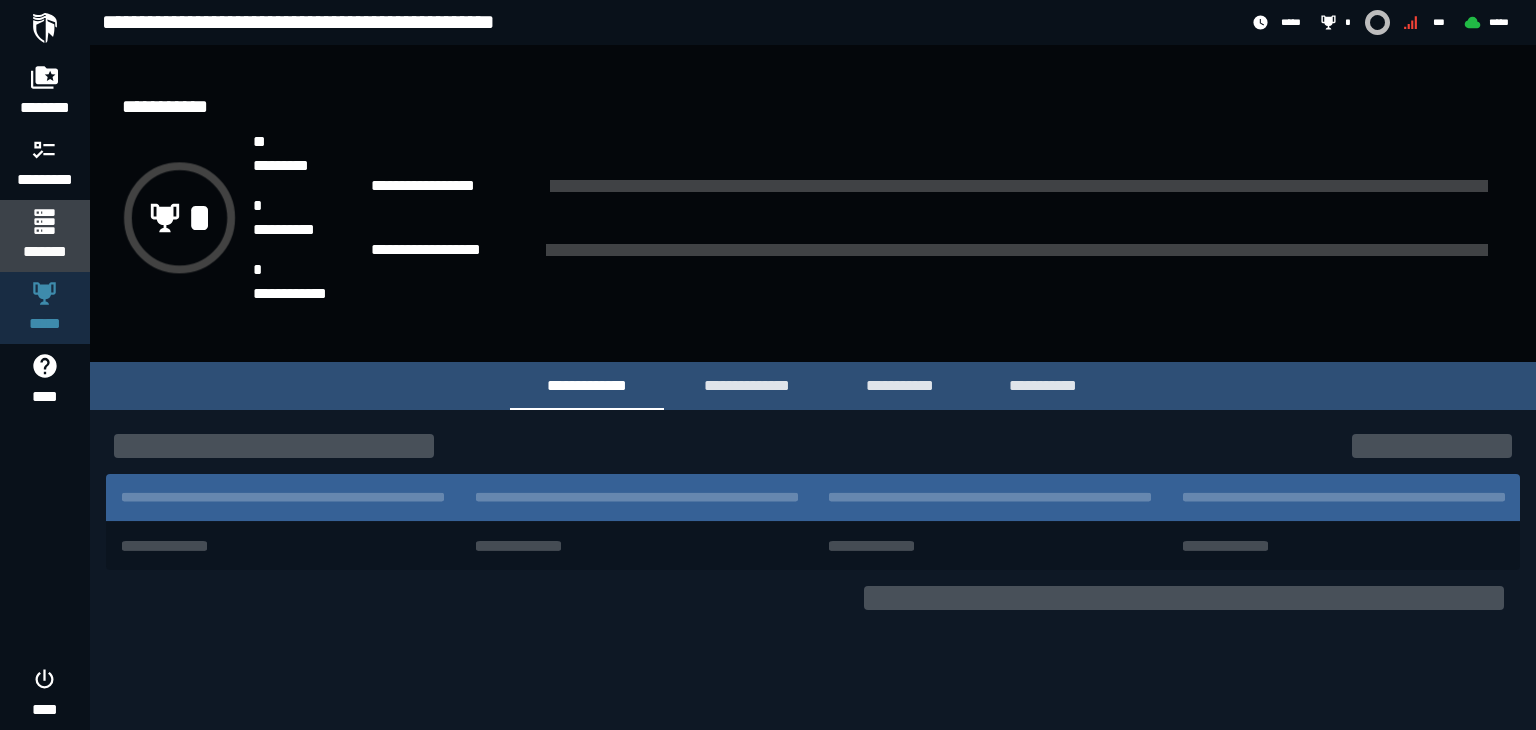 click on "*******" at bounding box center [44, 252] 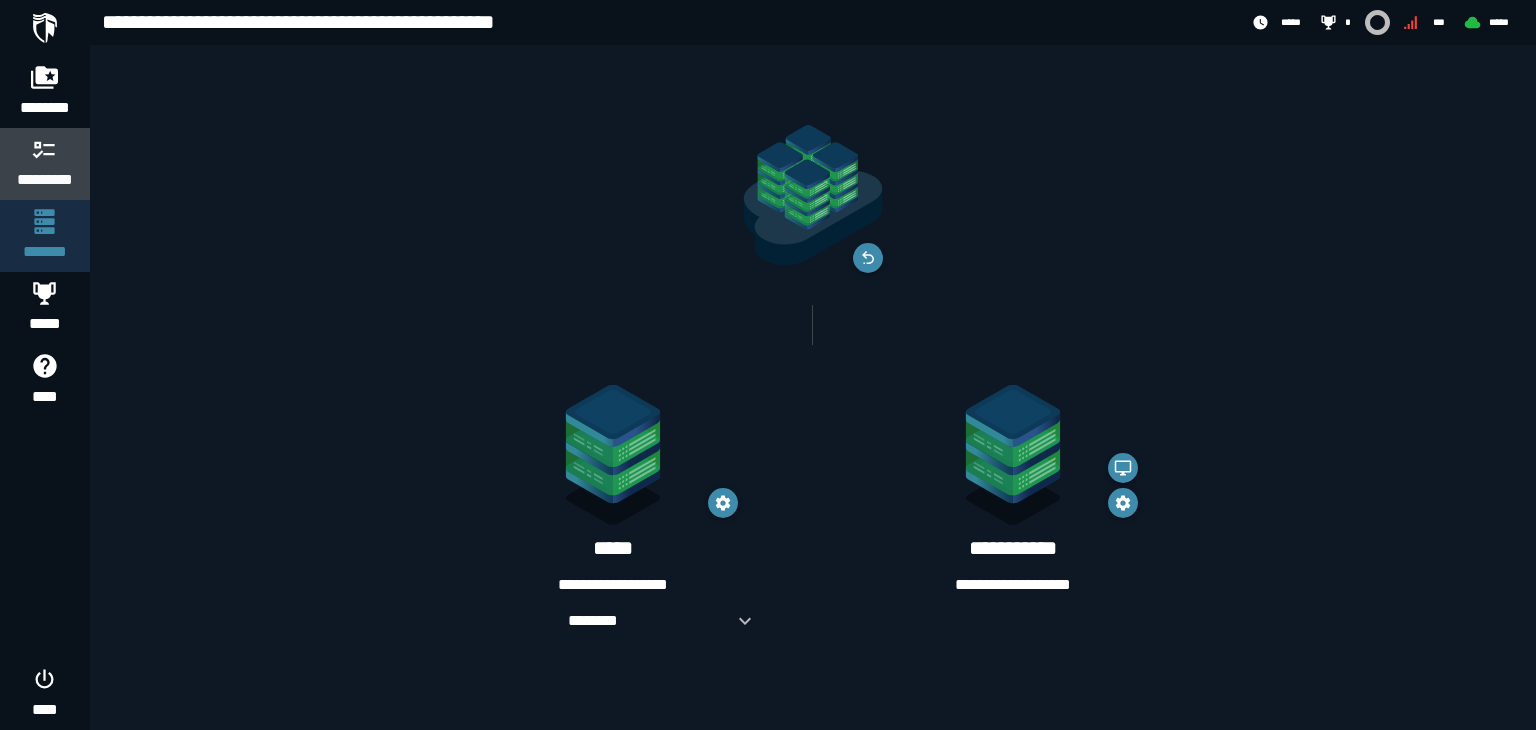 click 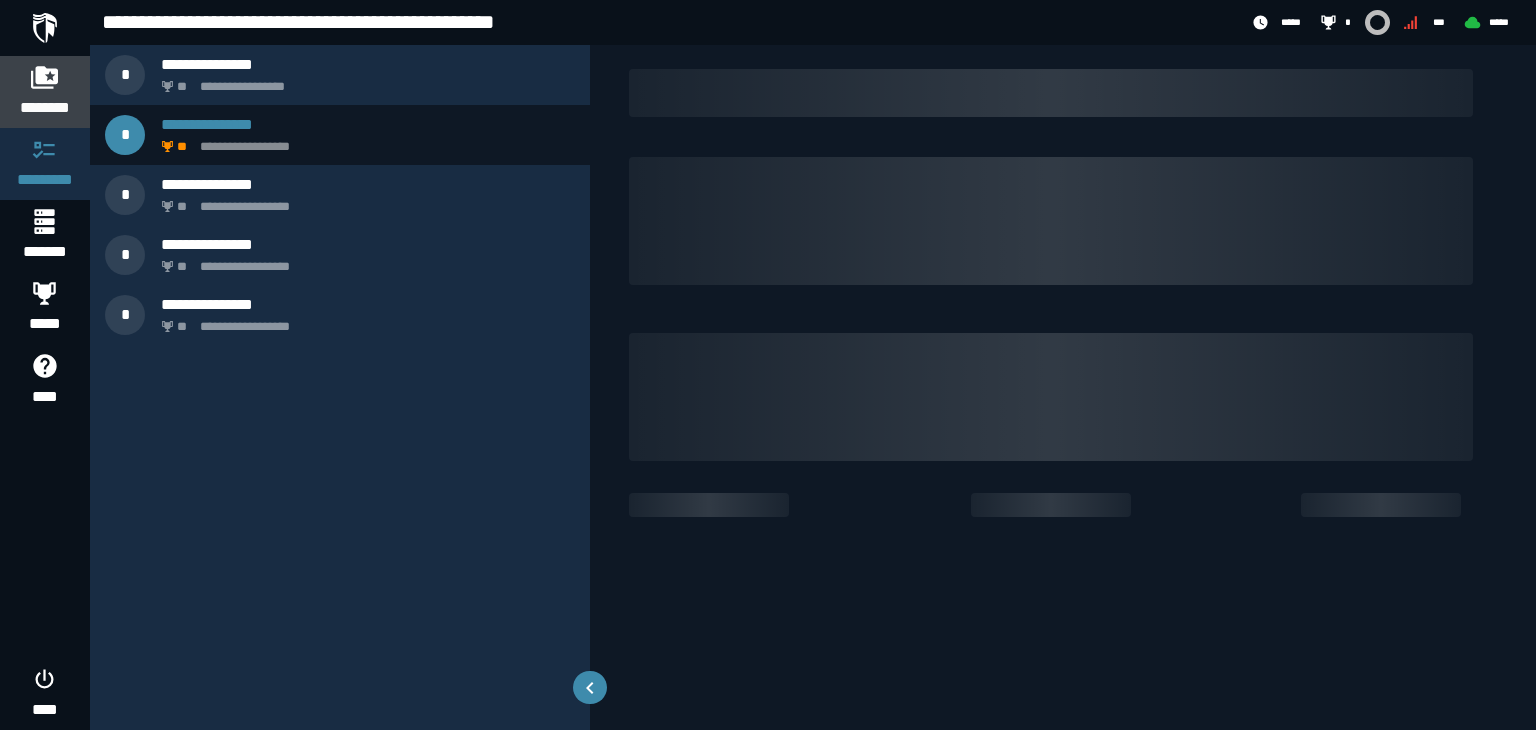 click on "********" at bounding box center (45, 92) 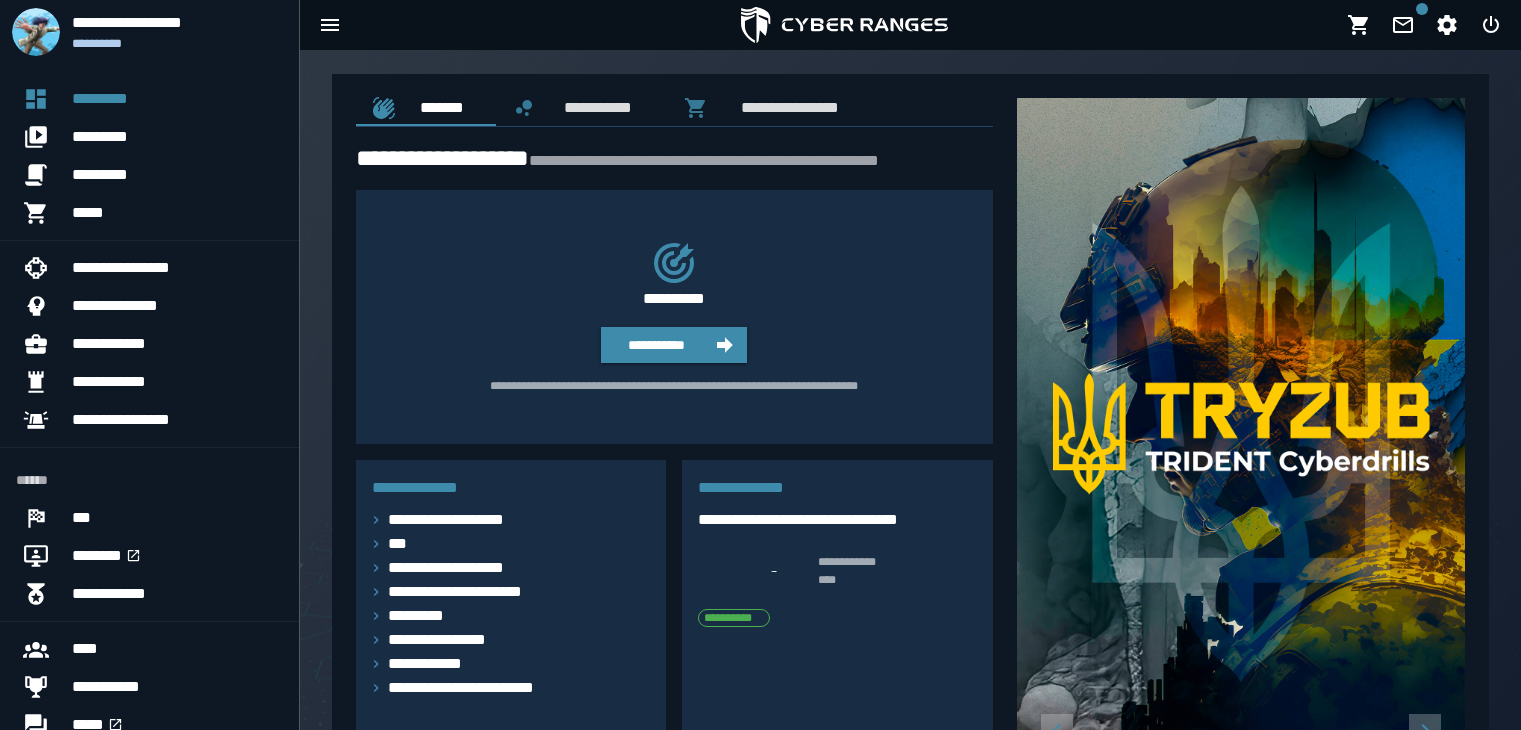 scroll, scrollTop: 0, scrollLeft: 0, axis: both 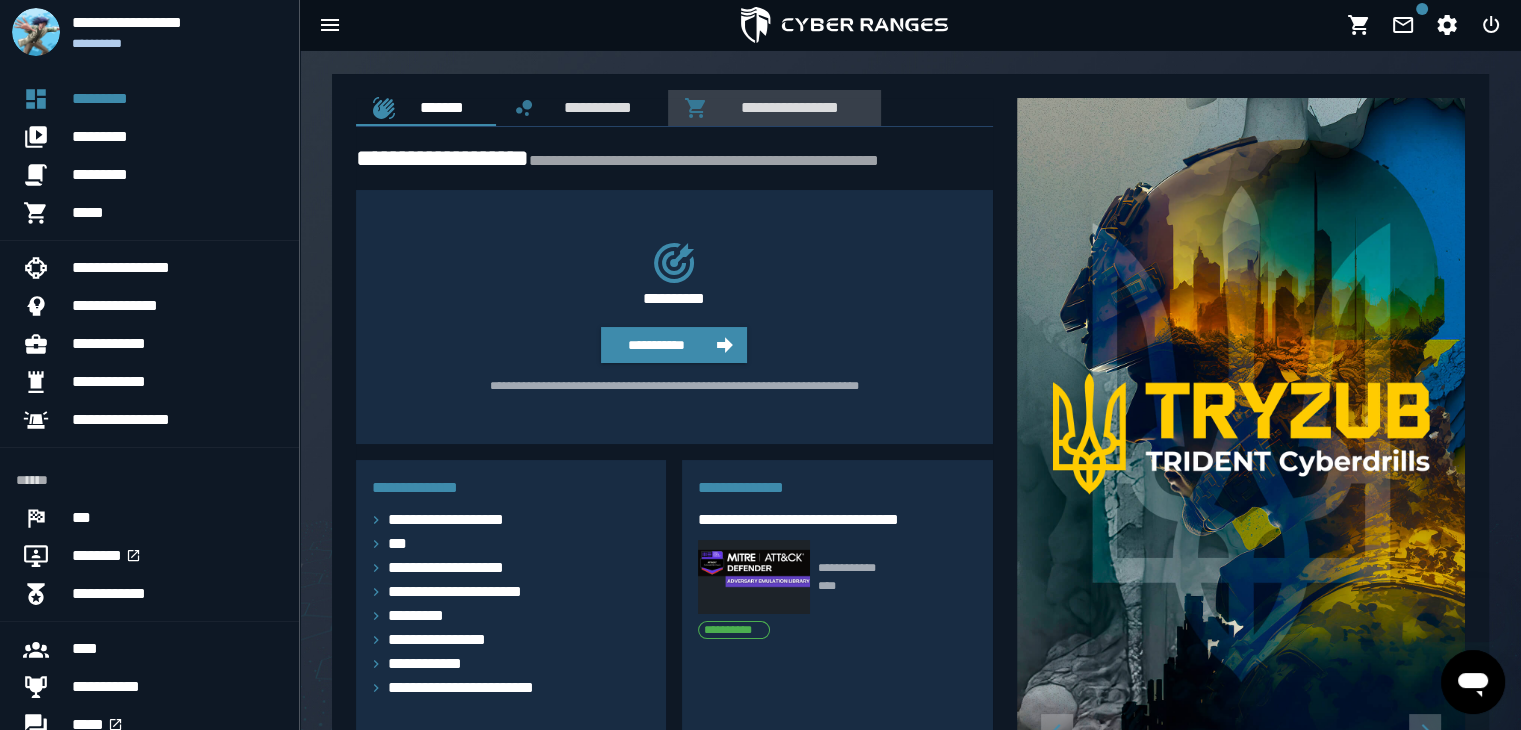 click on "**********" at bounding box center [774, 108] 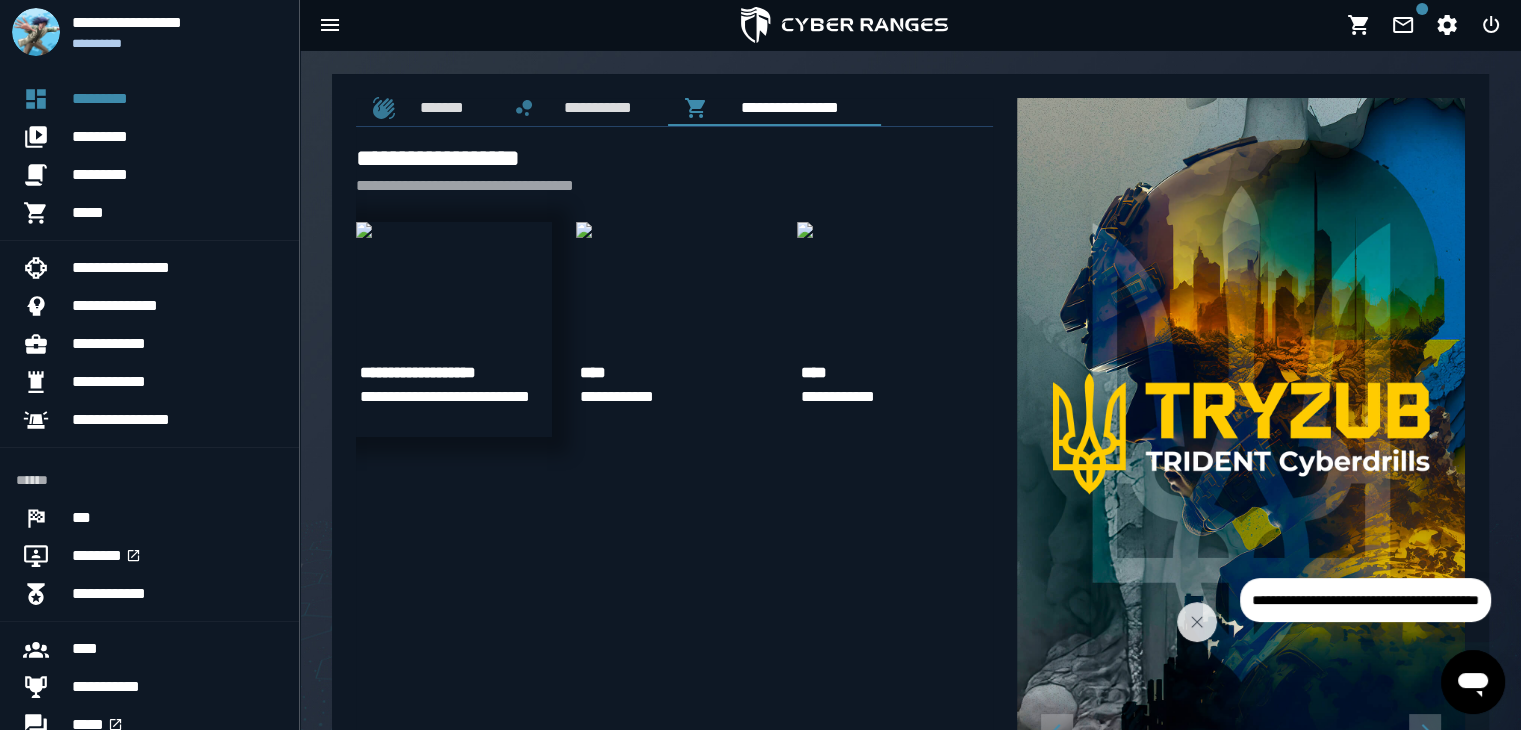 click on "**********" at bounding box center [454, 373] 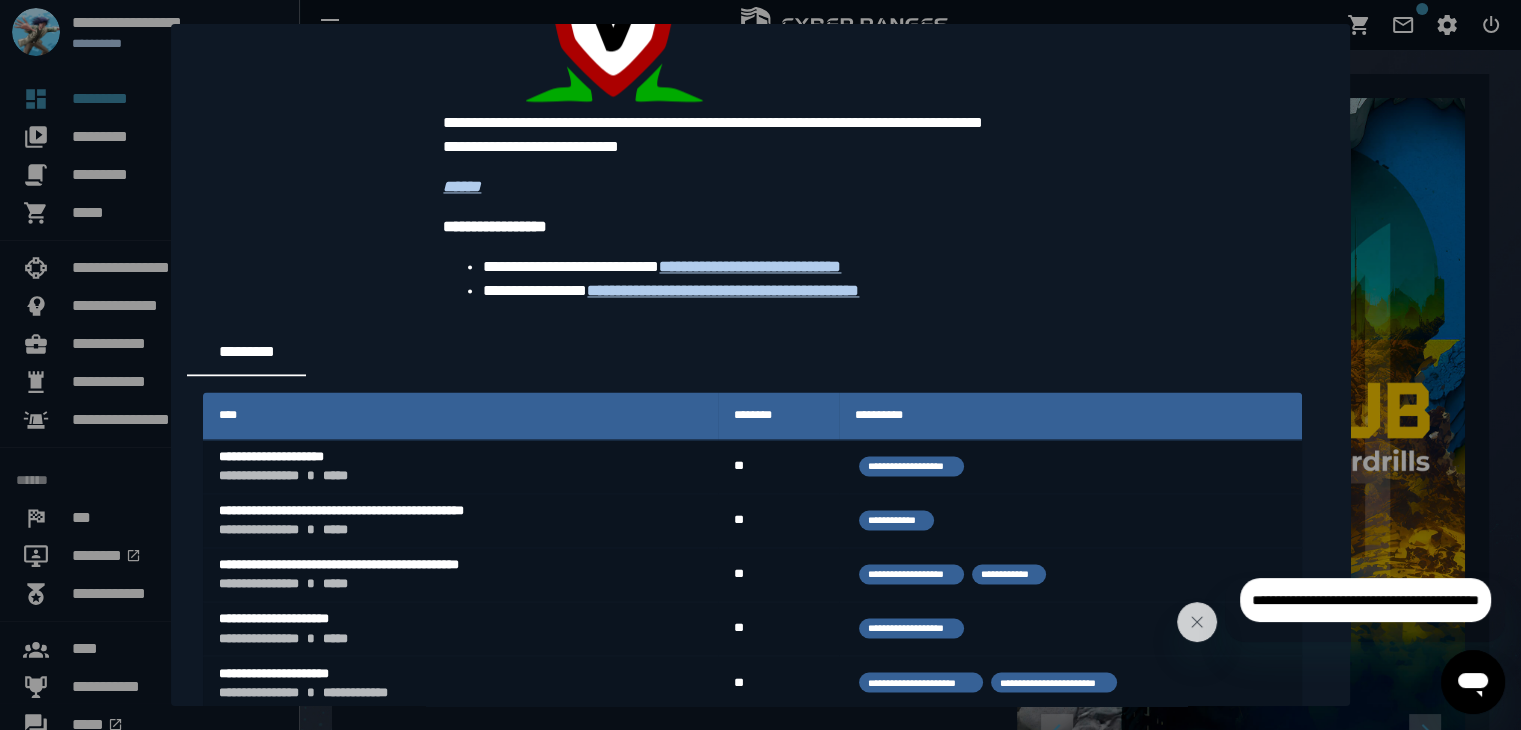 scroll, scrollTop: 3320, scrollLeft: 0, axis: vertical 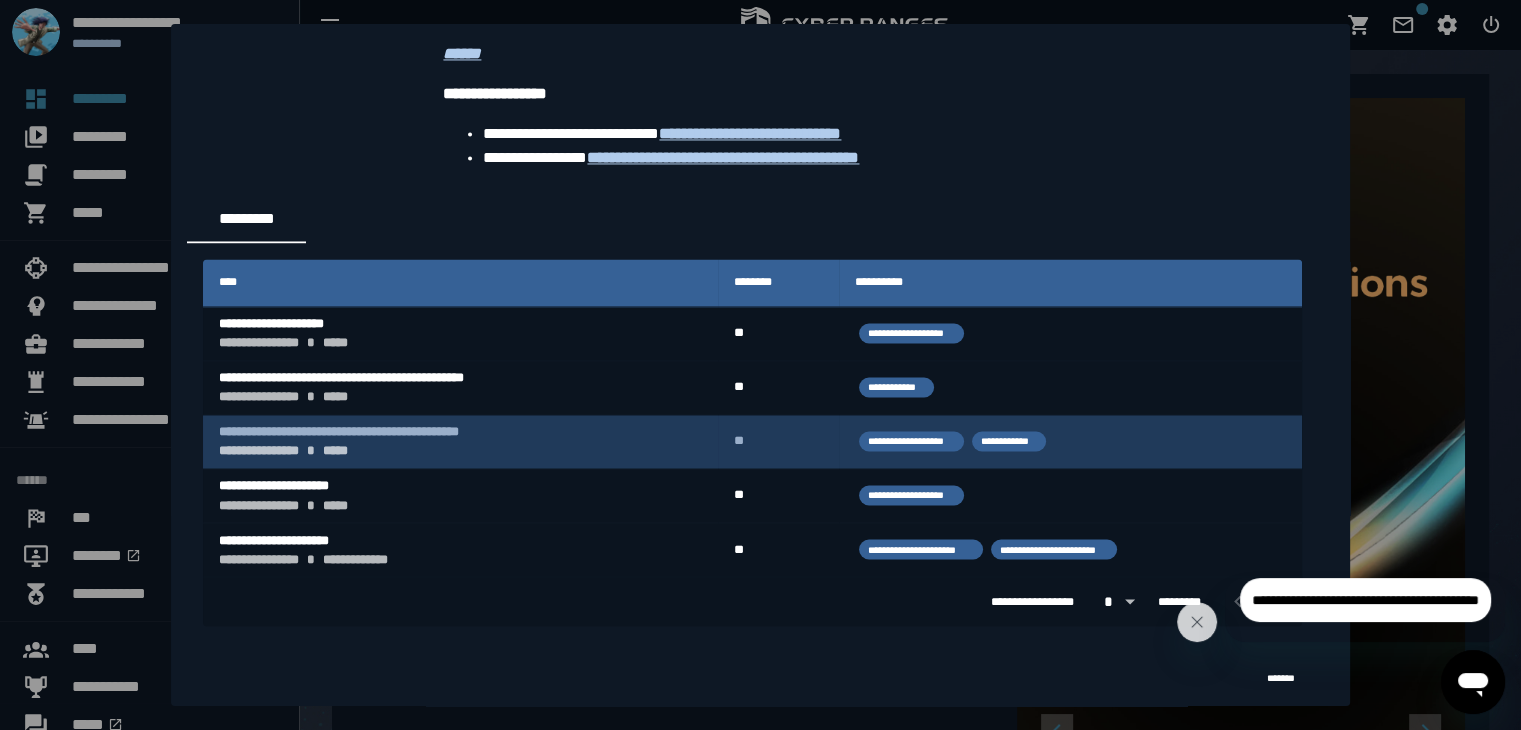 click on "**********" at bounding box center (460, 442) 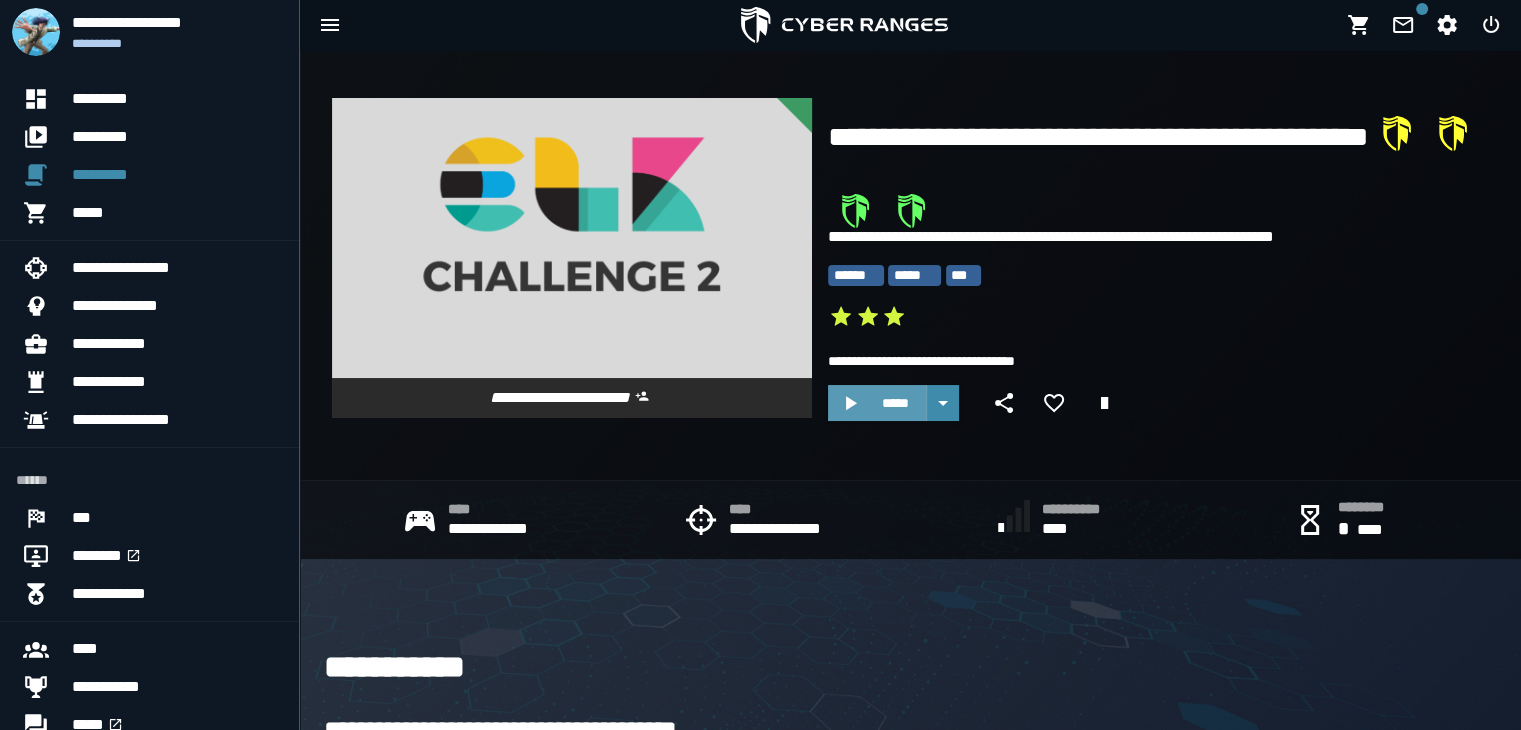 click 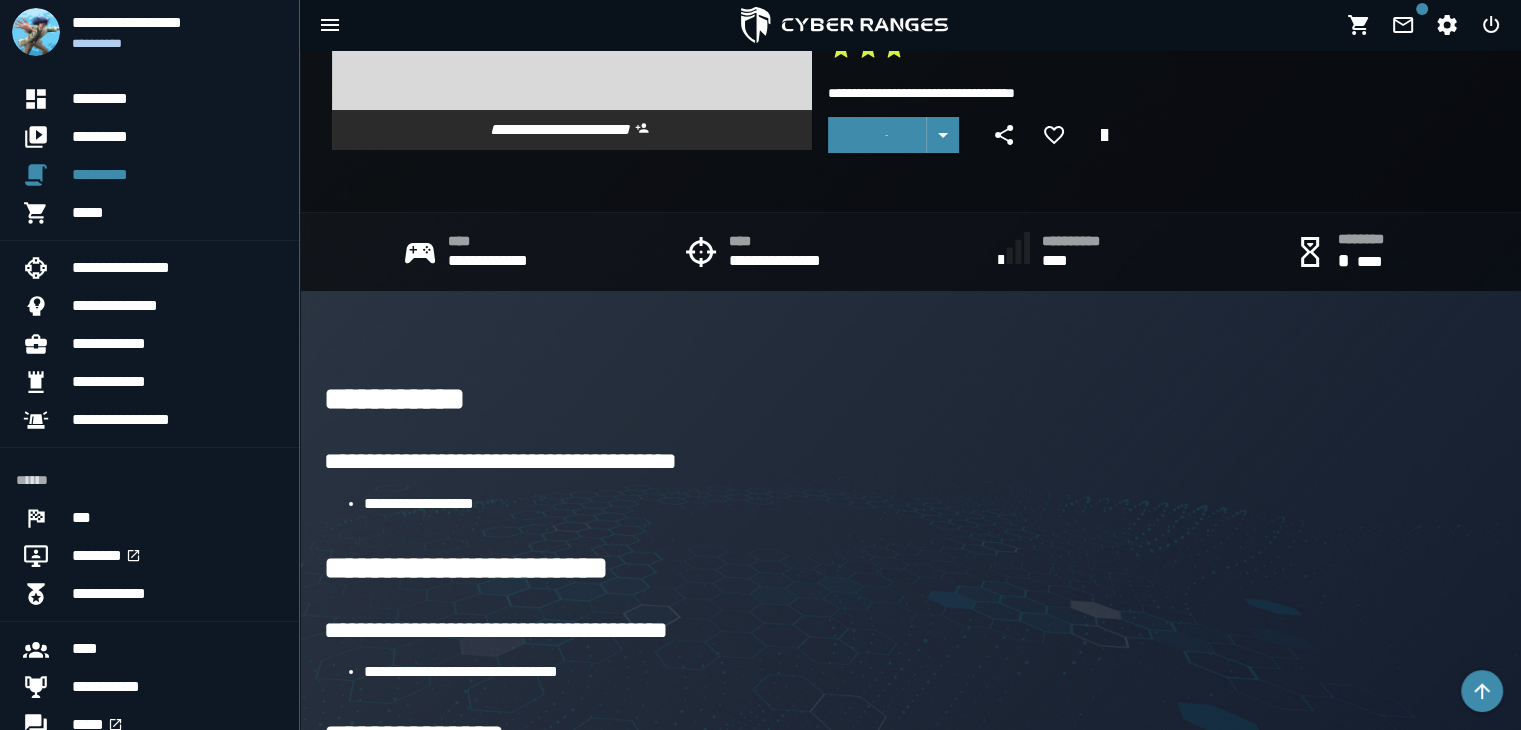 scroll, scrollTop: 0, scrollLeft: 0, axis: both 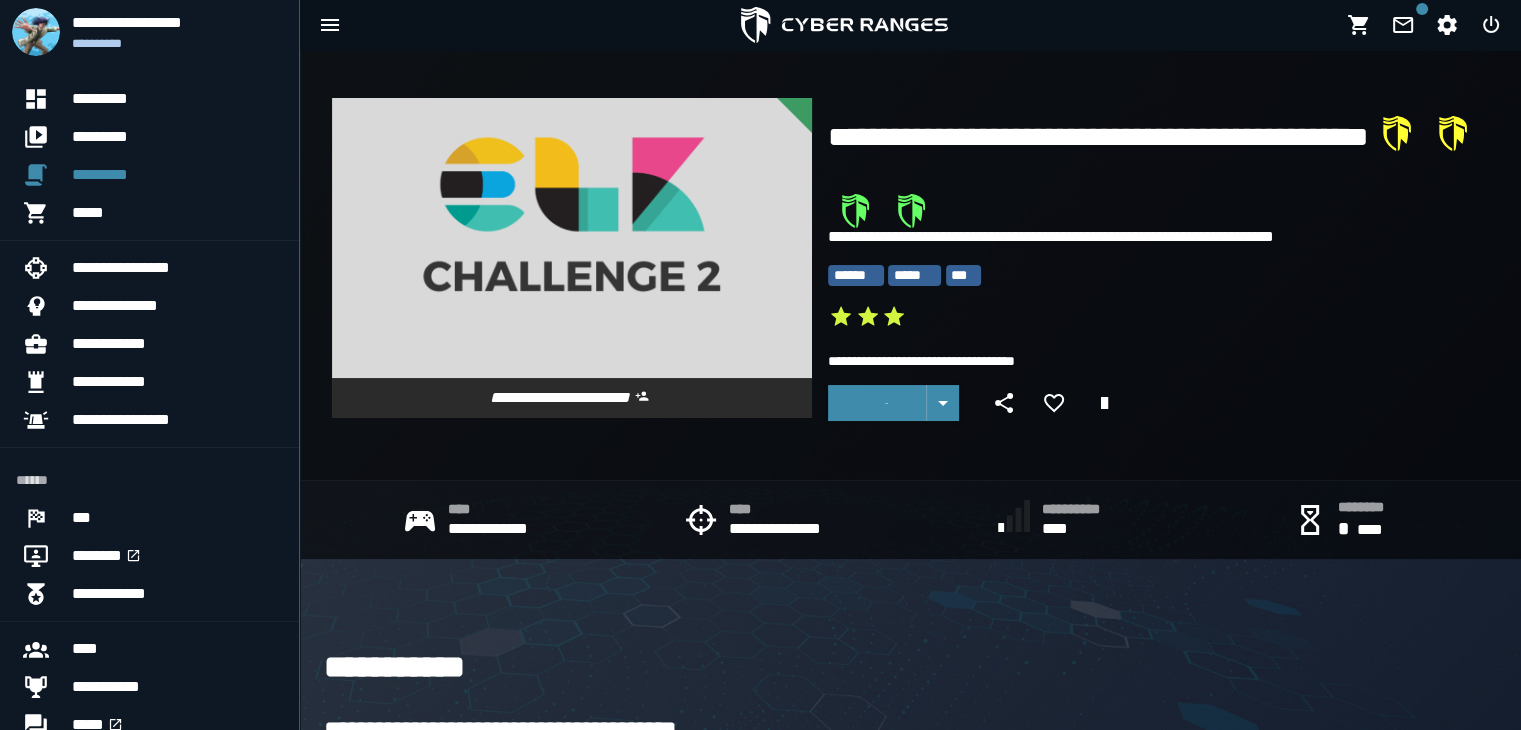 click on "**********" at bounding box center [1158, 361] 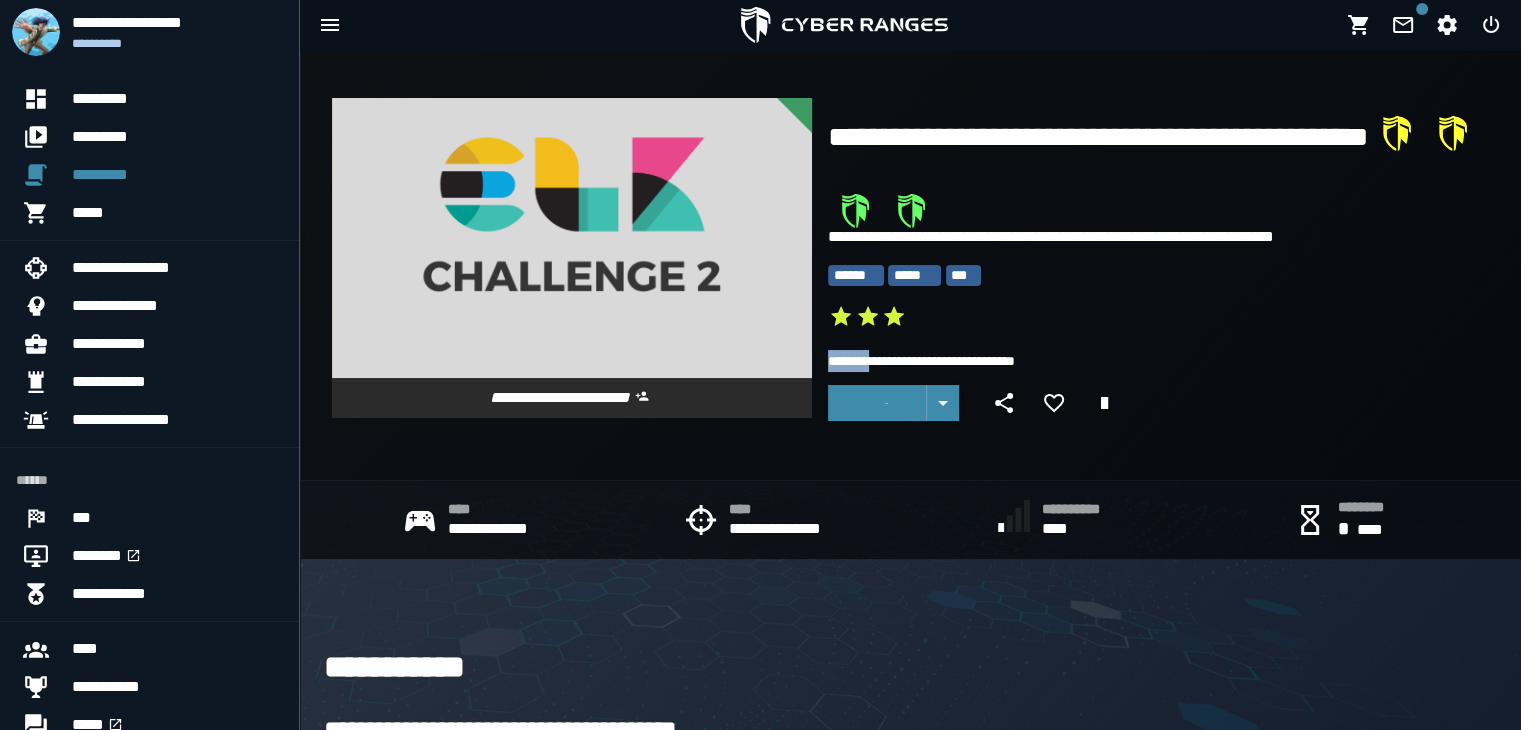 click on "**********" at bounding box center (1158, 361) 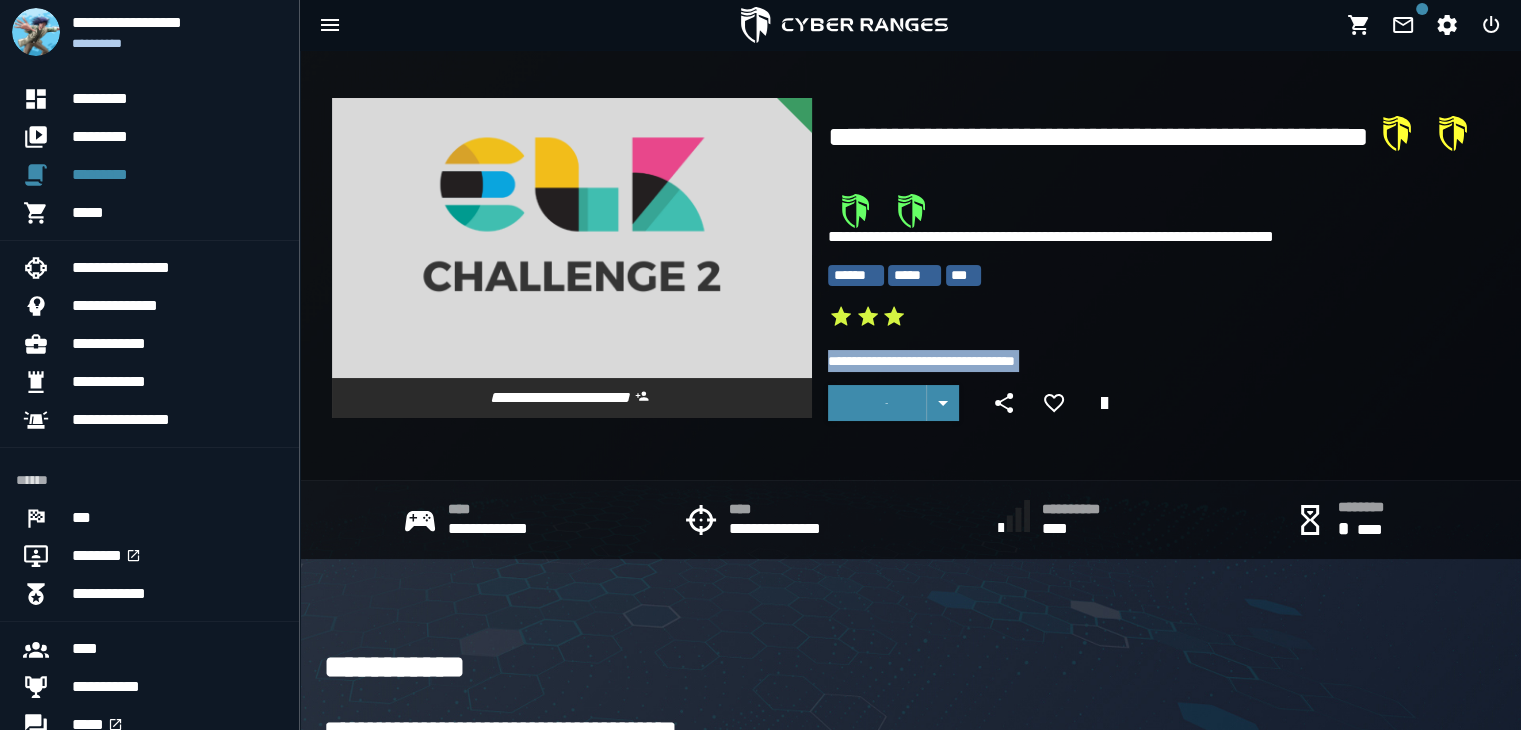 click on "**********" at bounding box center [1158, 361] 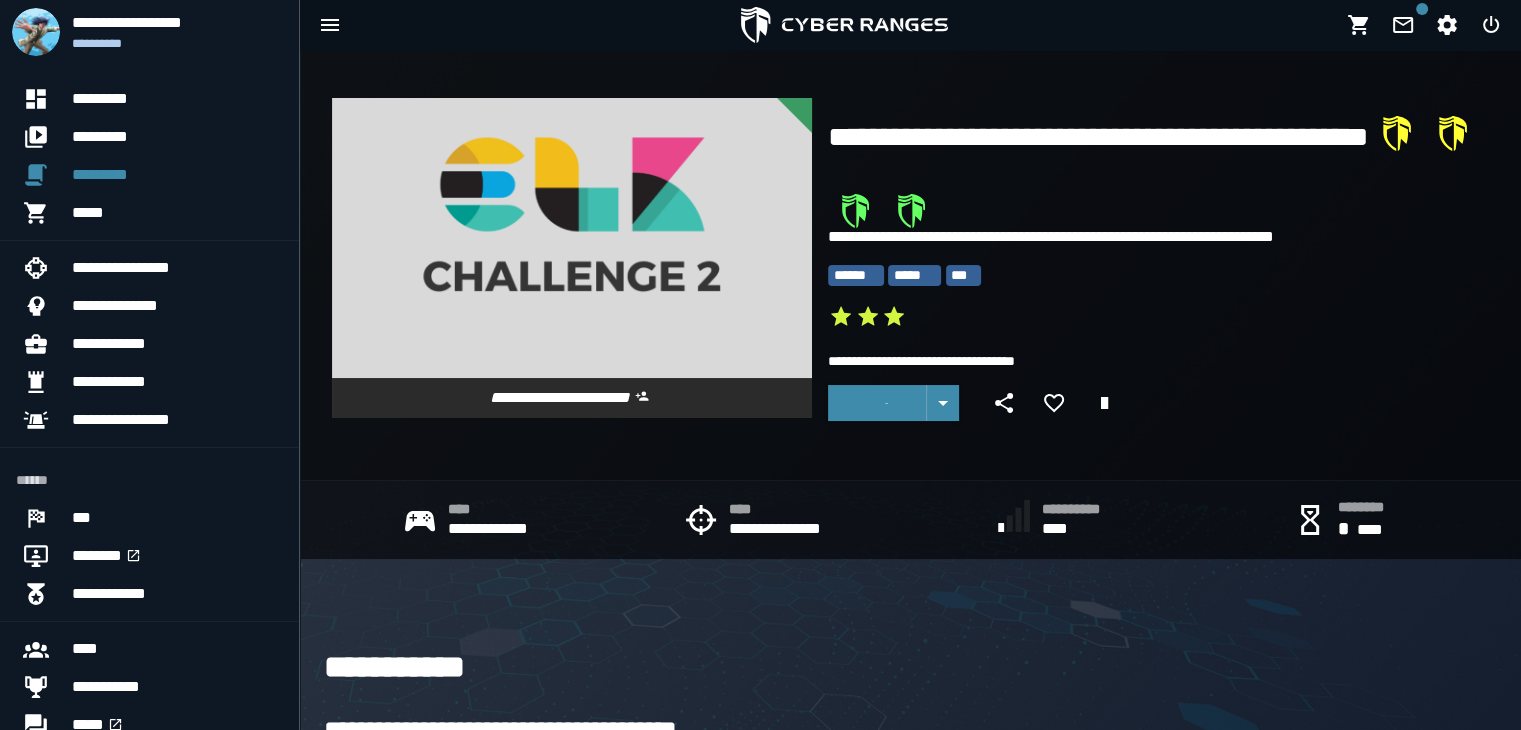 click 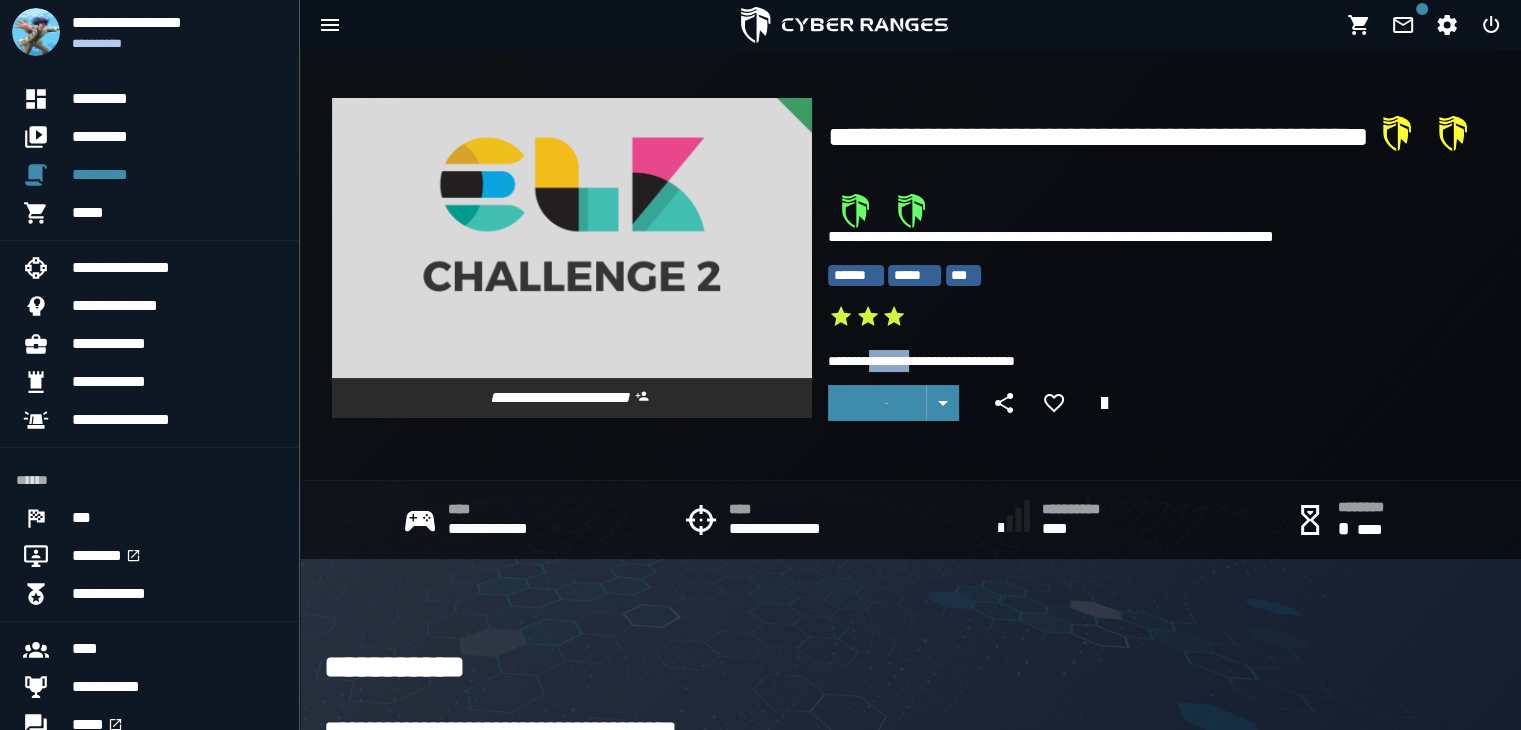 click on "**********" at bounding box center [1158, 361] 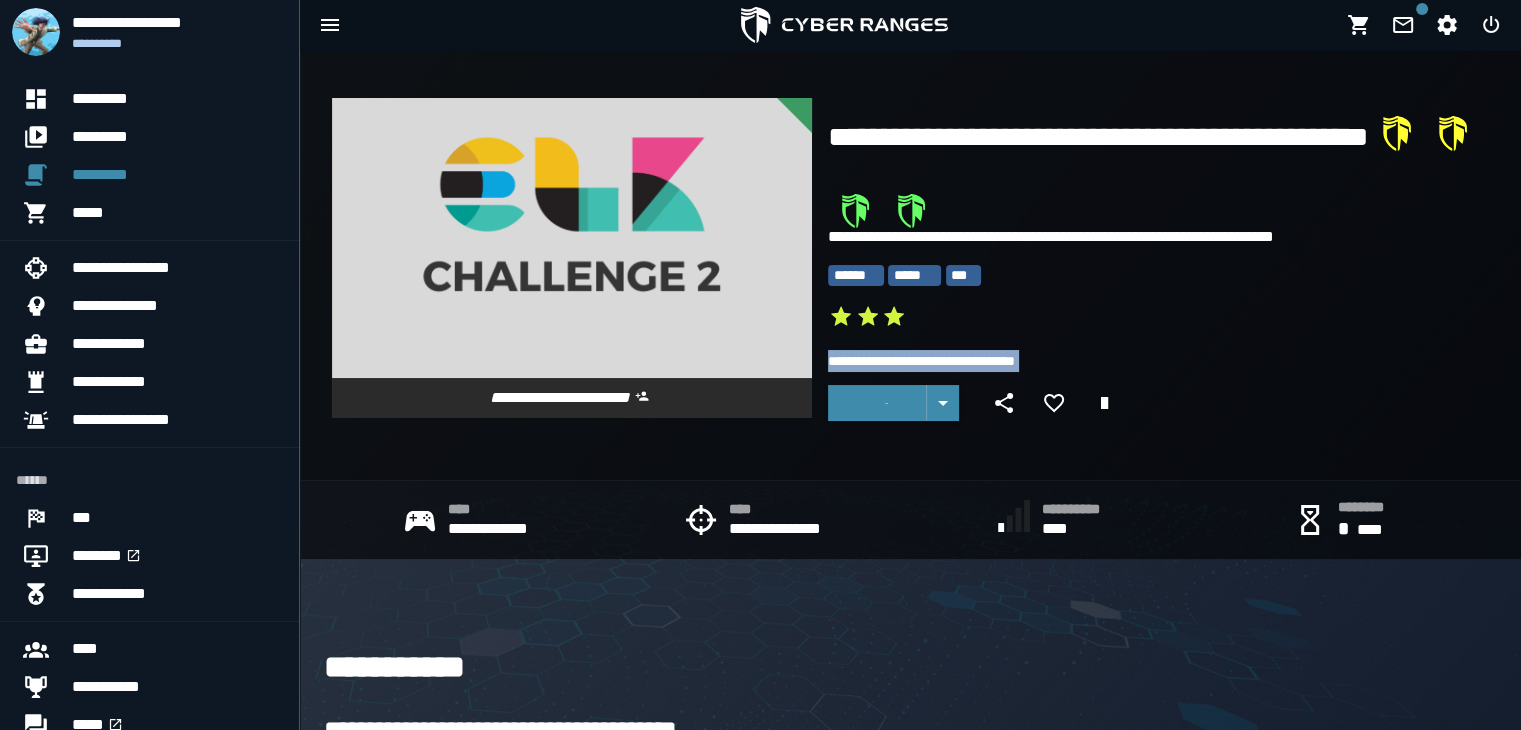 click on "**********" at bounding box center [1158, 361] 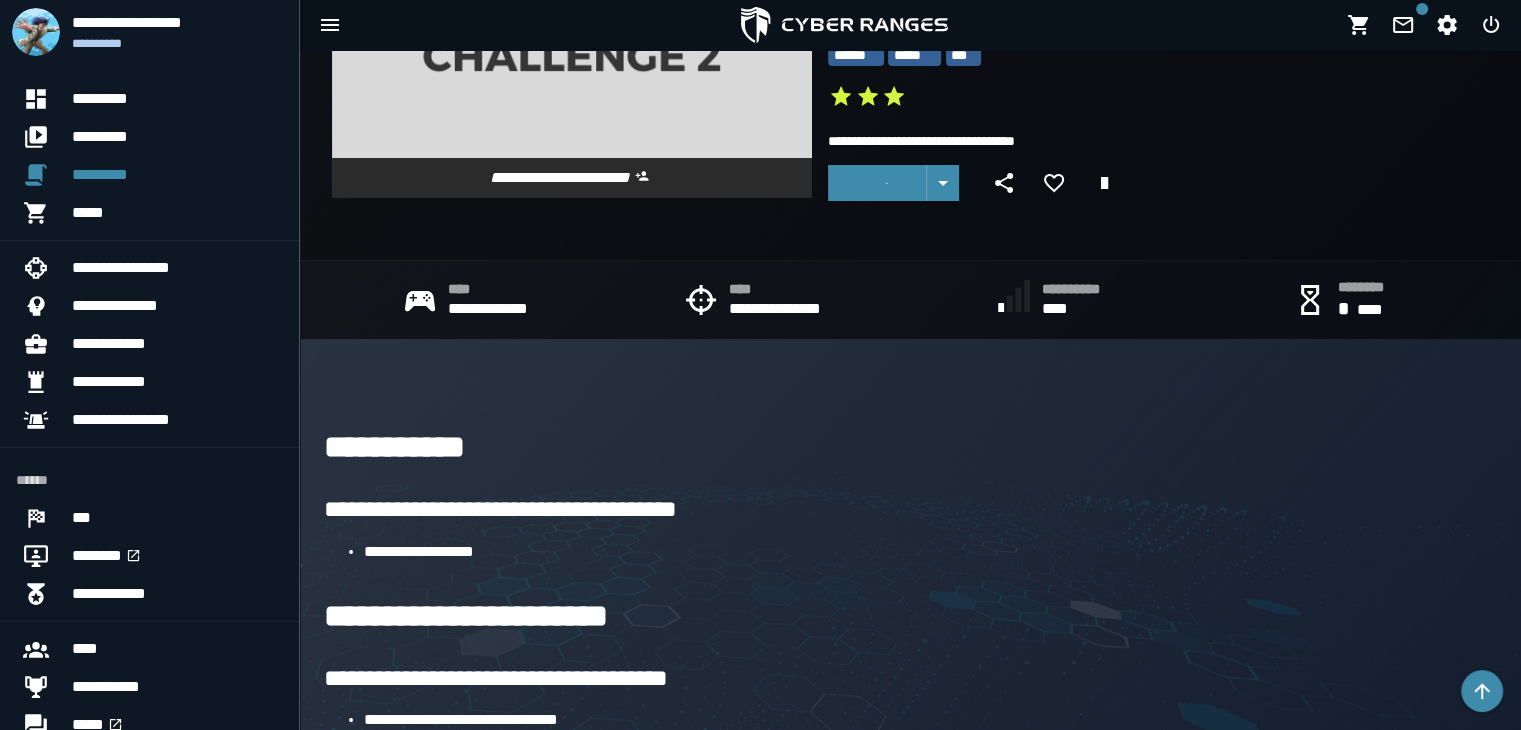 scroll, scrollTop: 0, scrollLeft: 0, axis: both 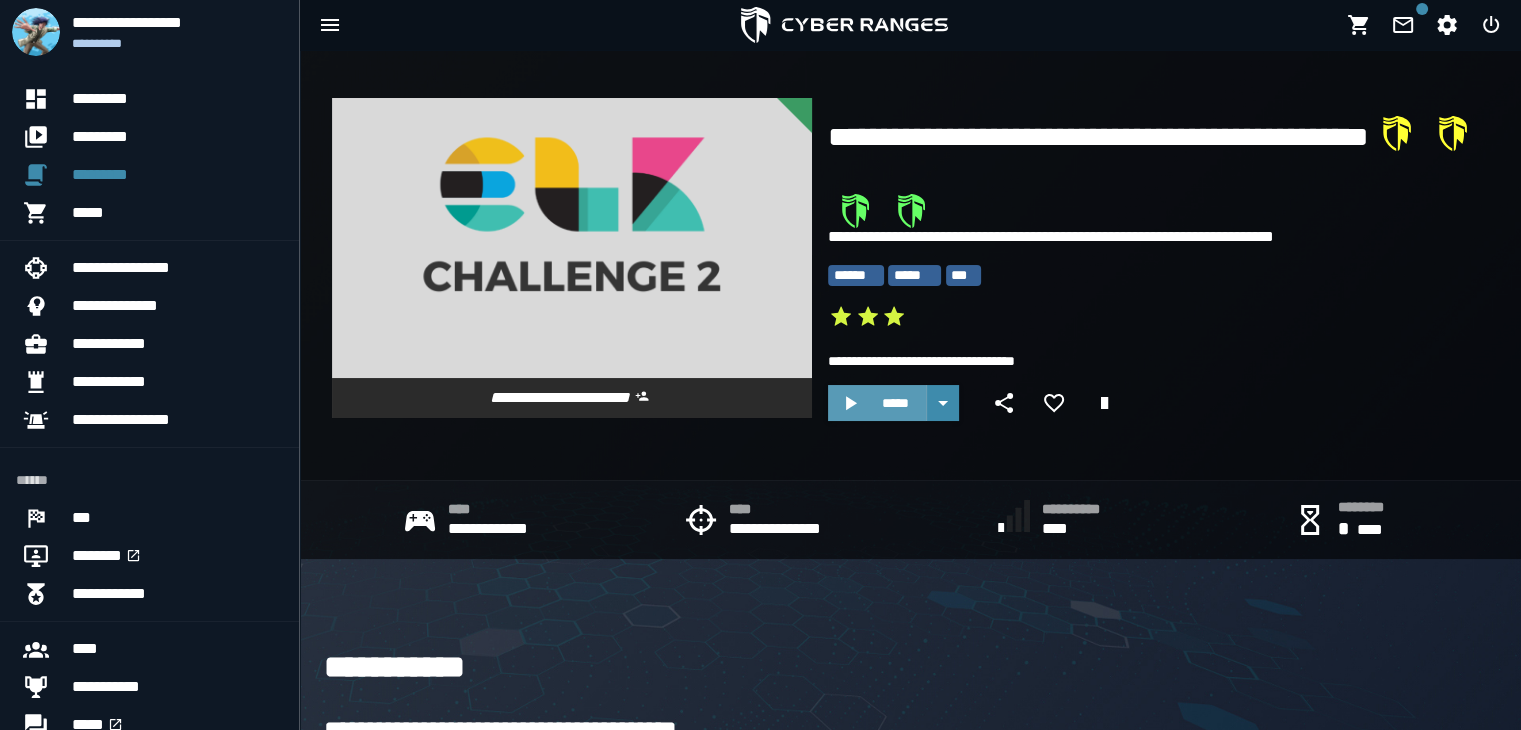 click on "*****" at bounding box center [895, 403] 